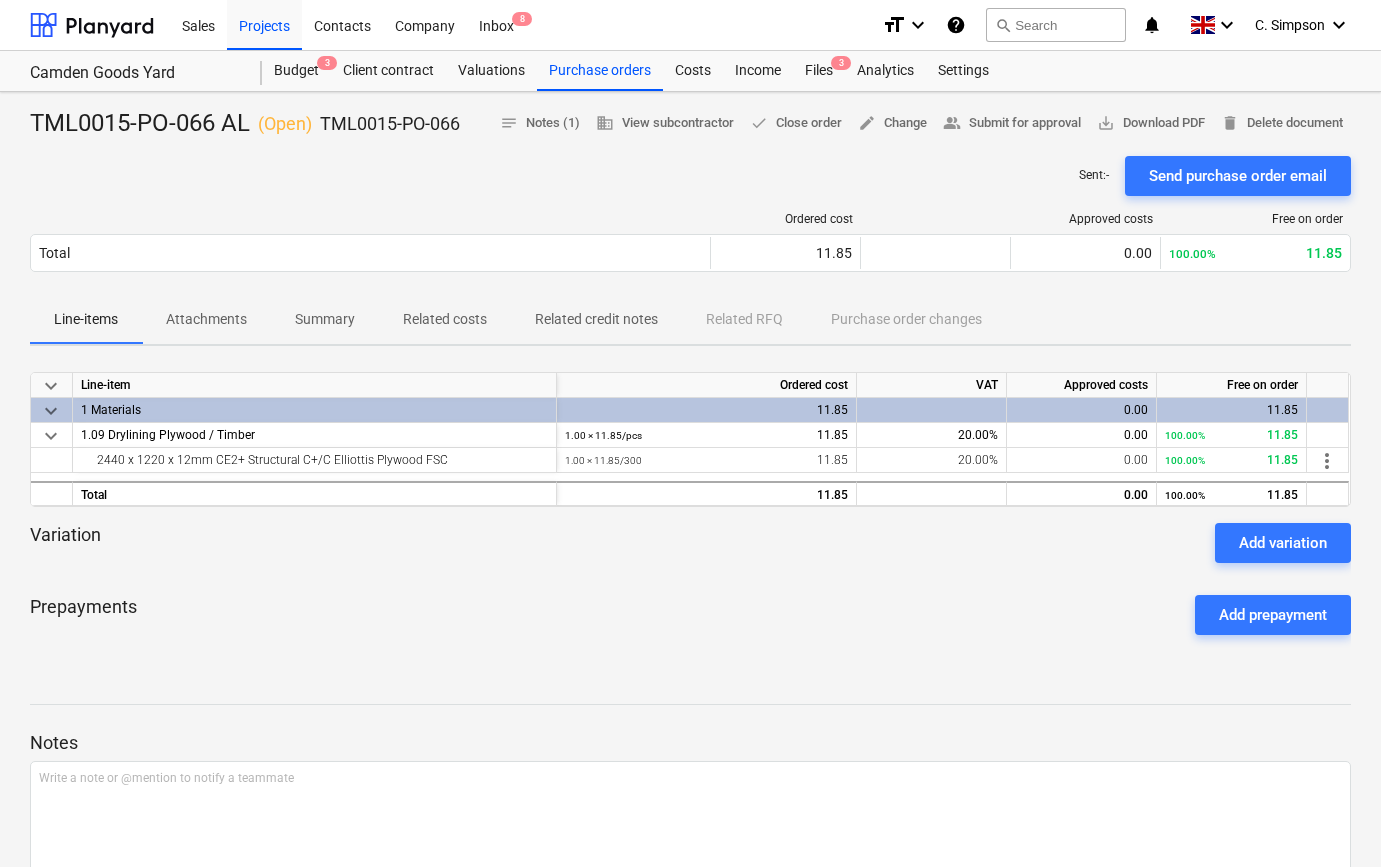 scroll, scrollTop: 0, scrollLeft: 0, axis: both 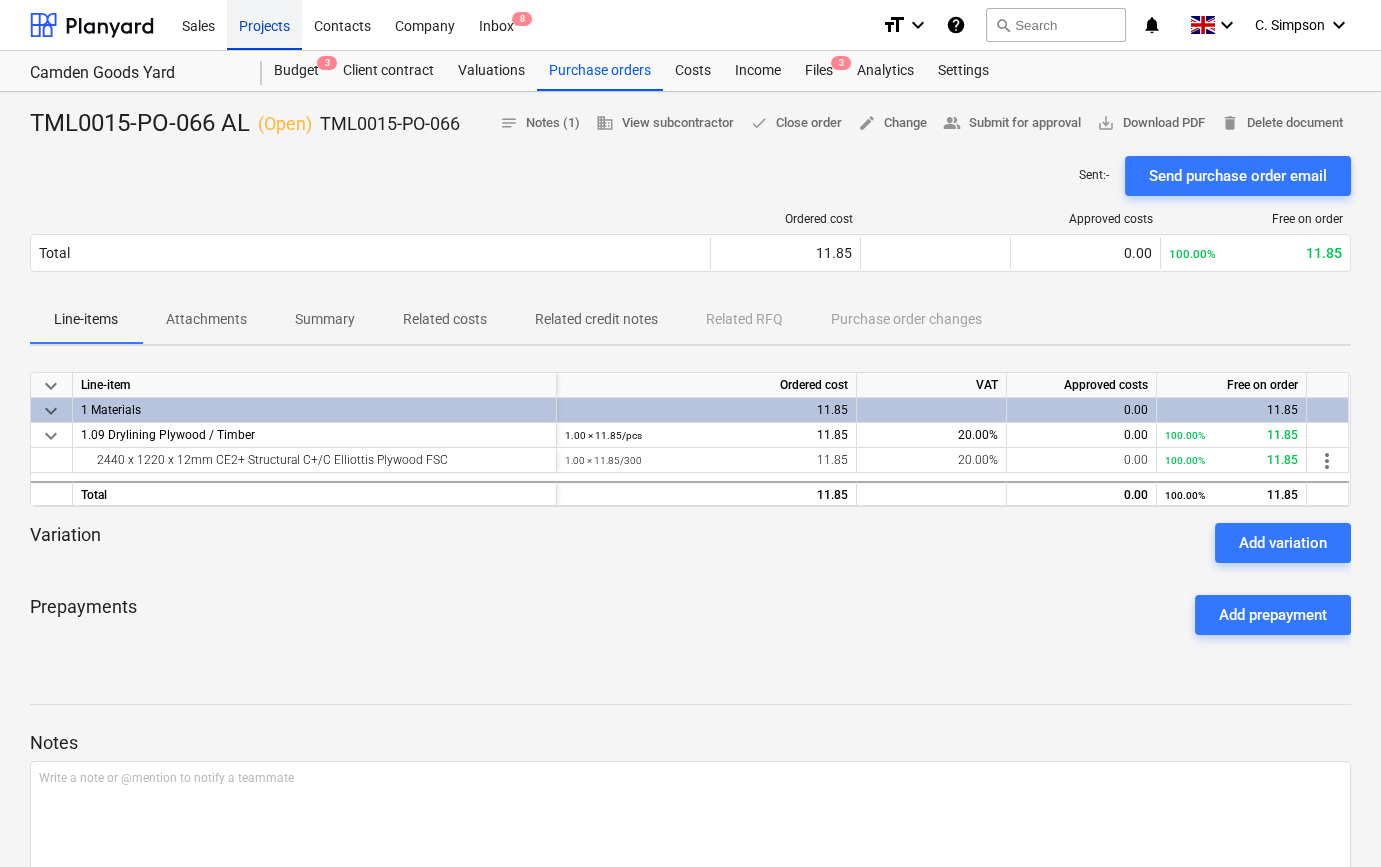 click on "Projects" at bounding box center [264, 24] 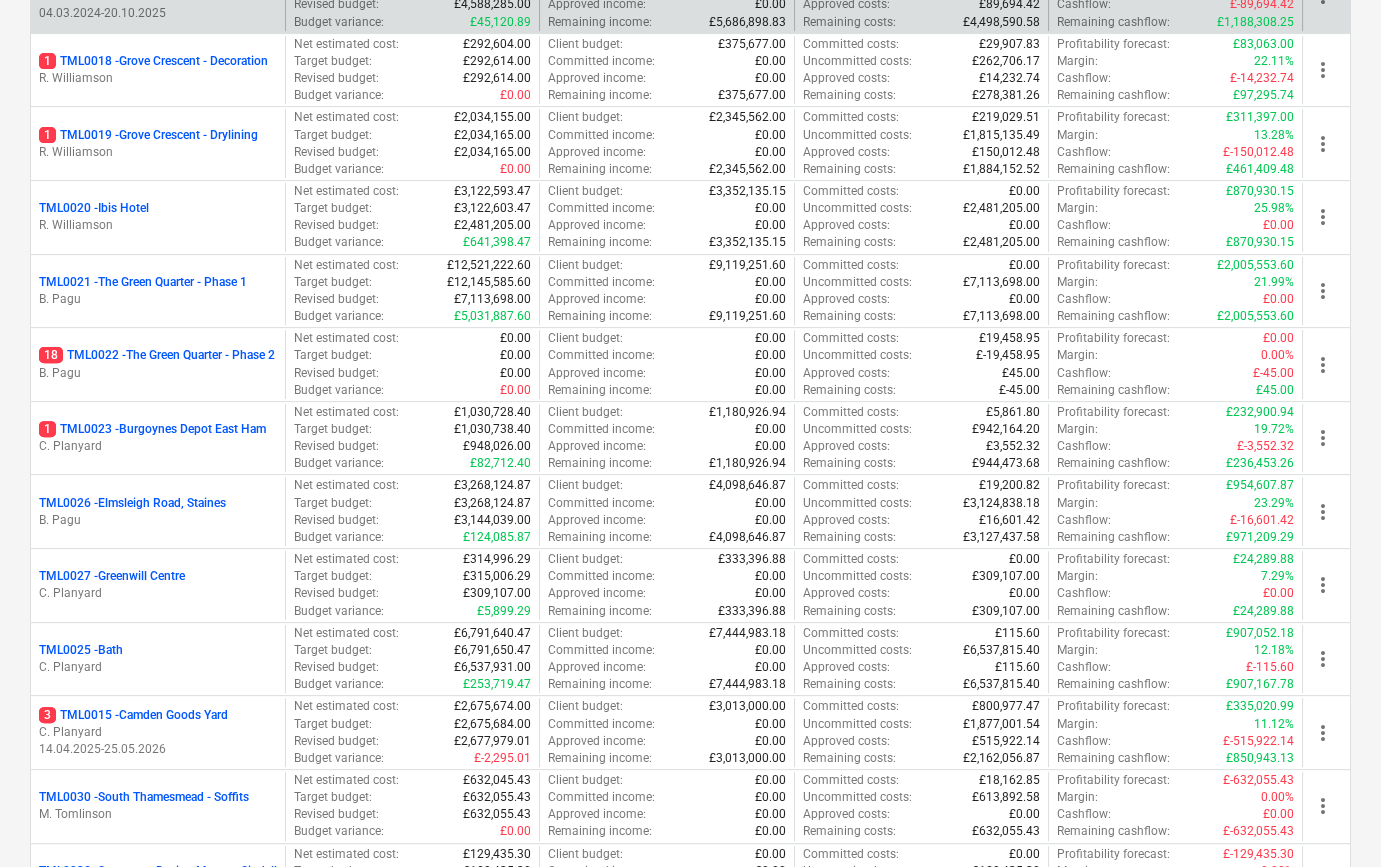 scroll, scrollTop: 1545, scrollLeft: 0, axis: vertical 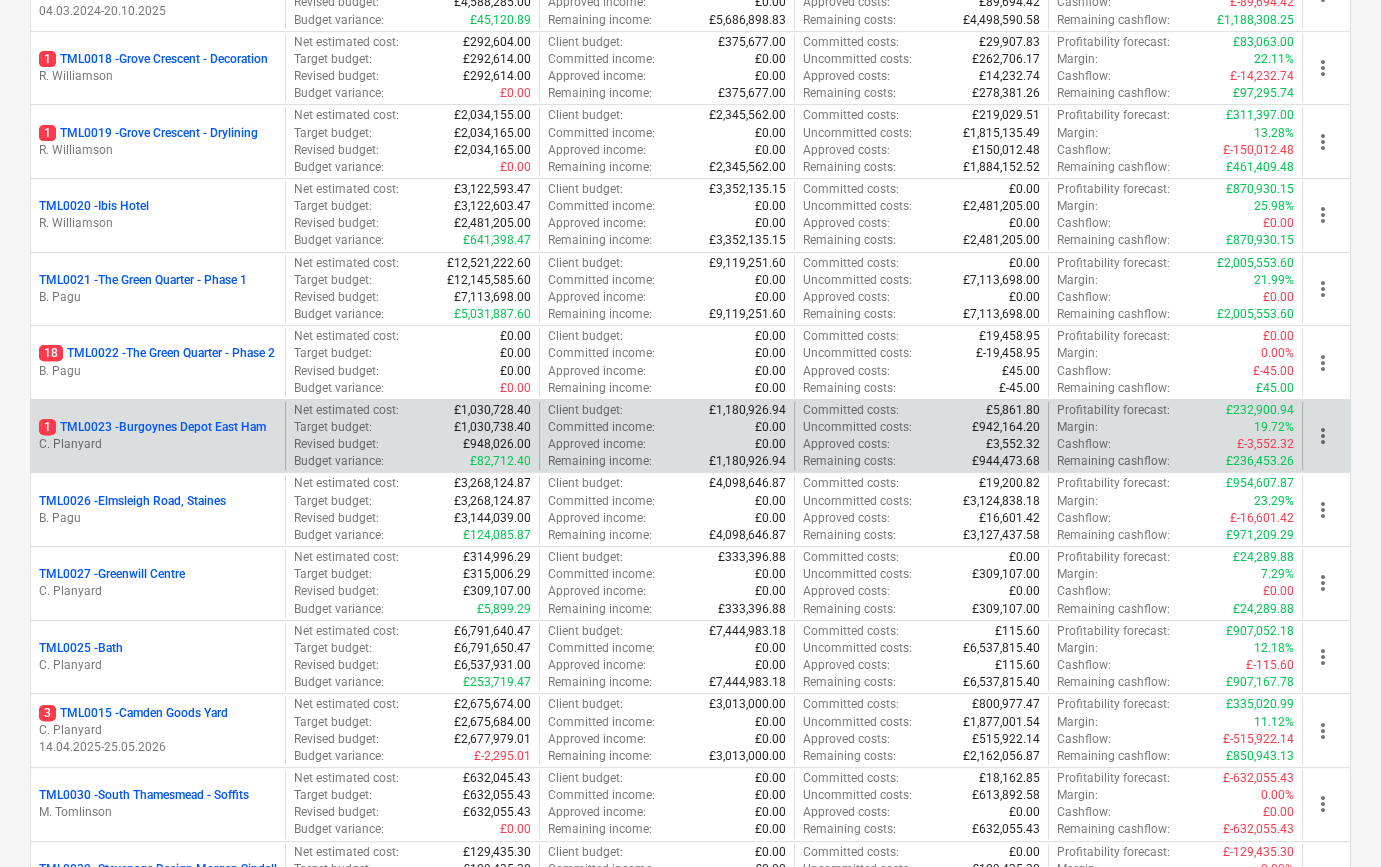 click on "C. Planyard" at bounding box center (158, 444) 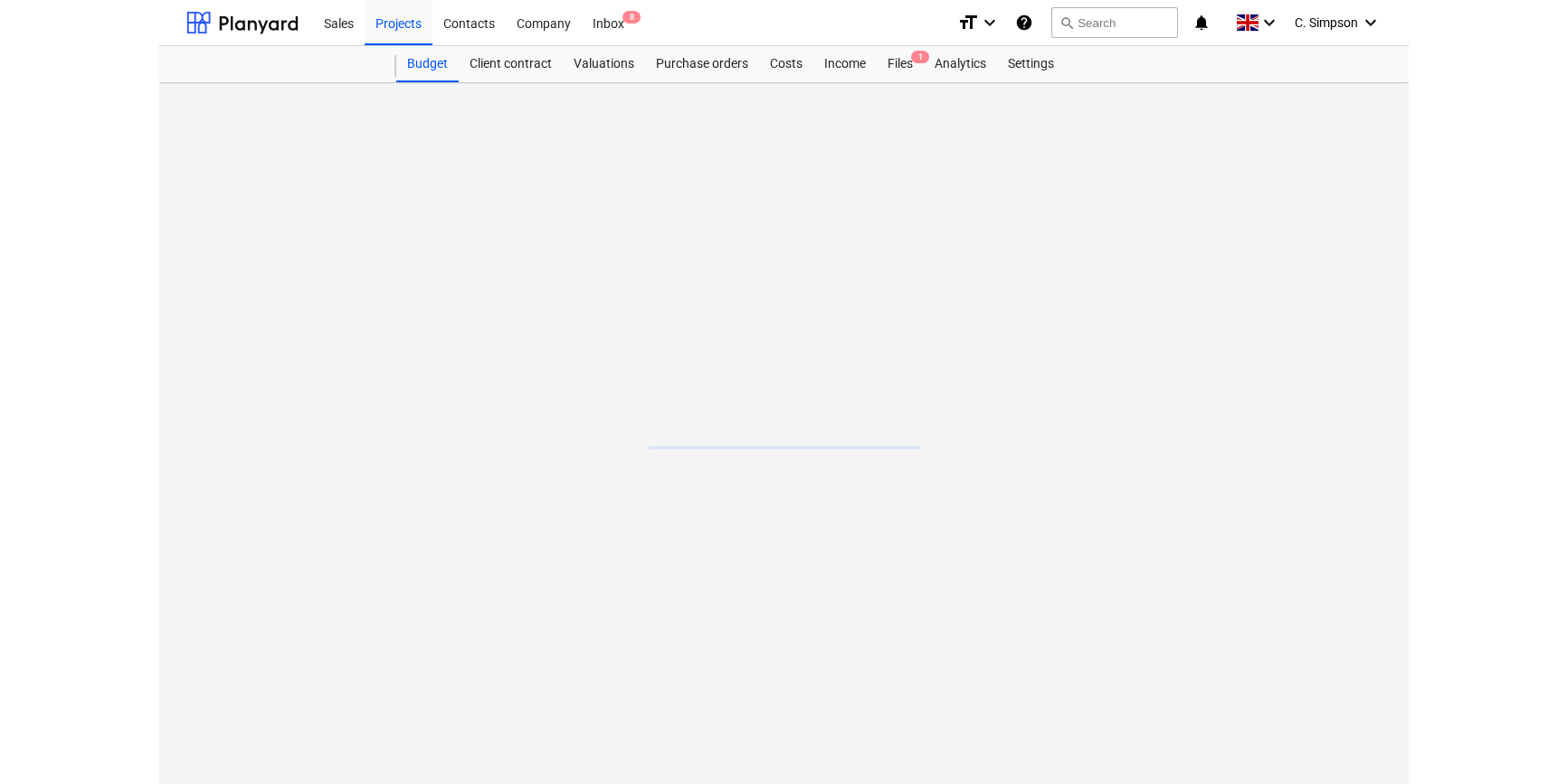 scroll, scrollTop: 0, scrollLeft: 0, axis: both 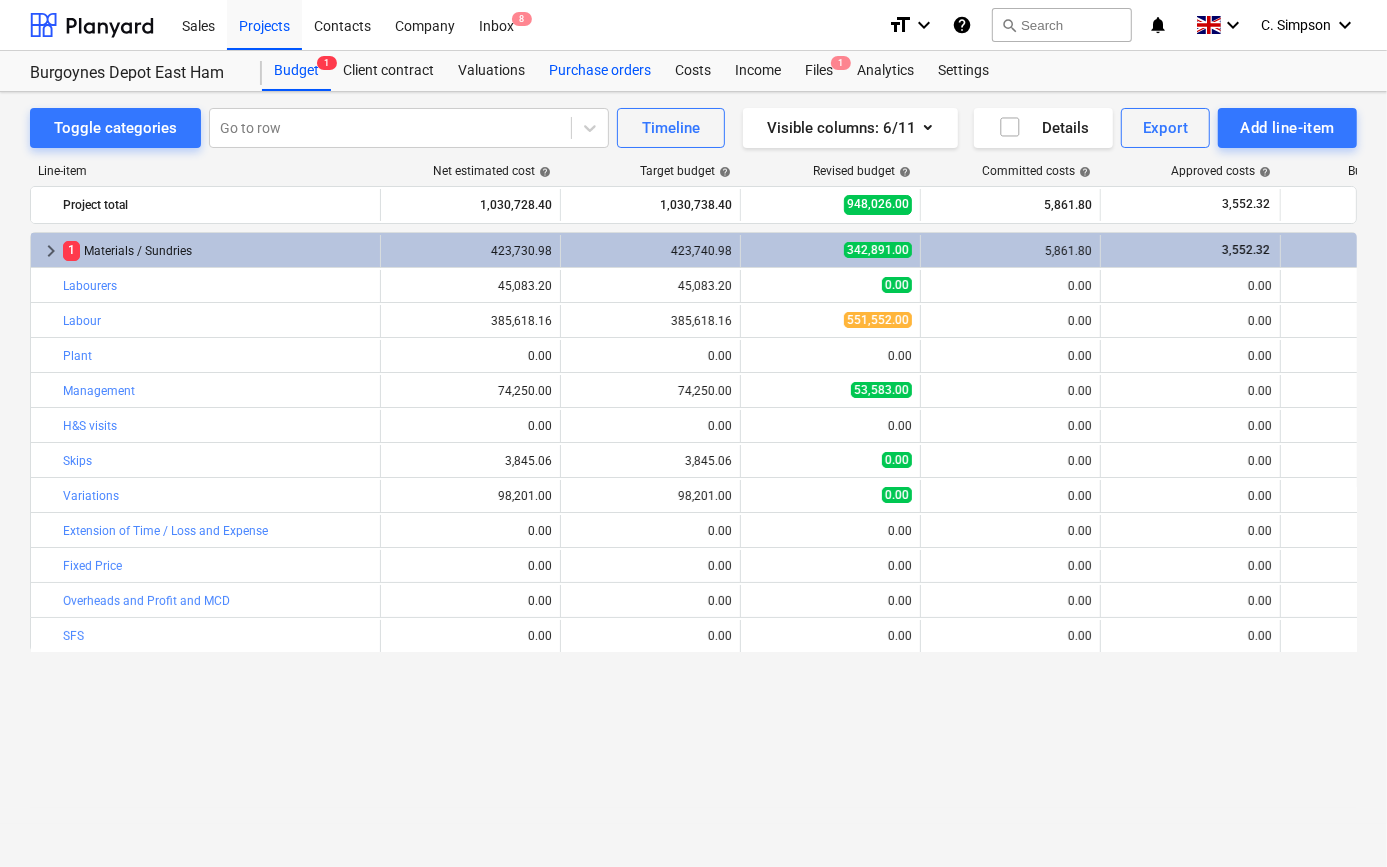 click on "Purchase orders" at bounding box center [600, 71] 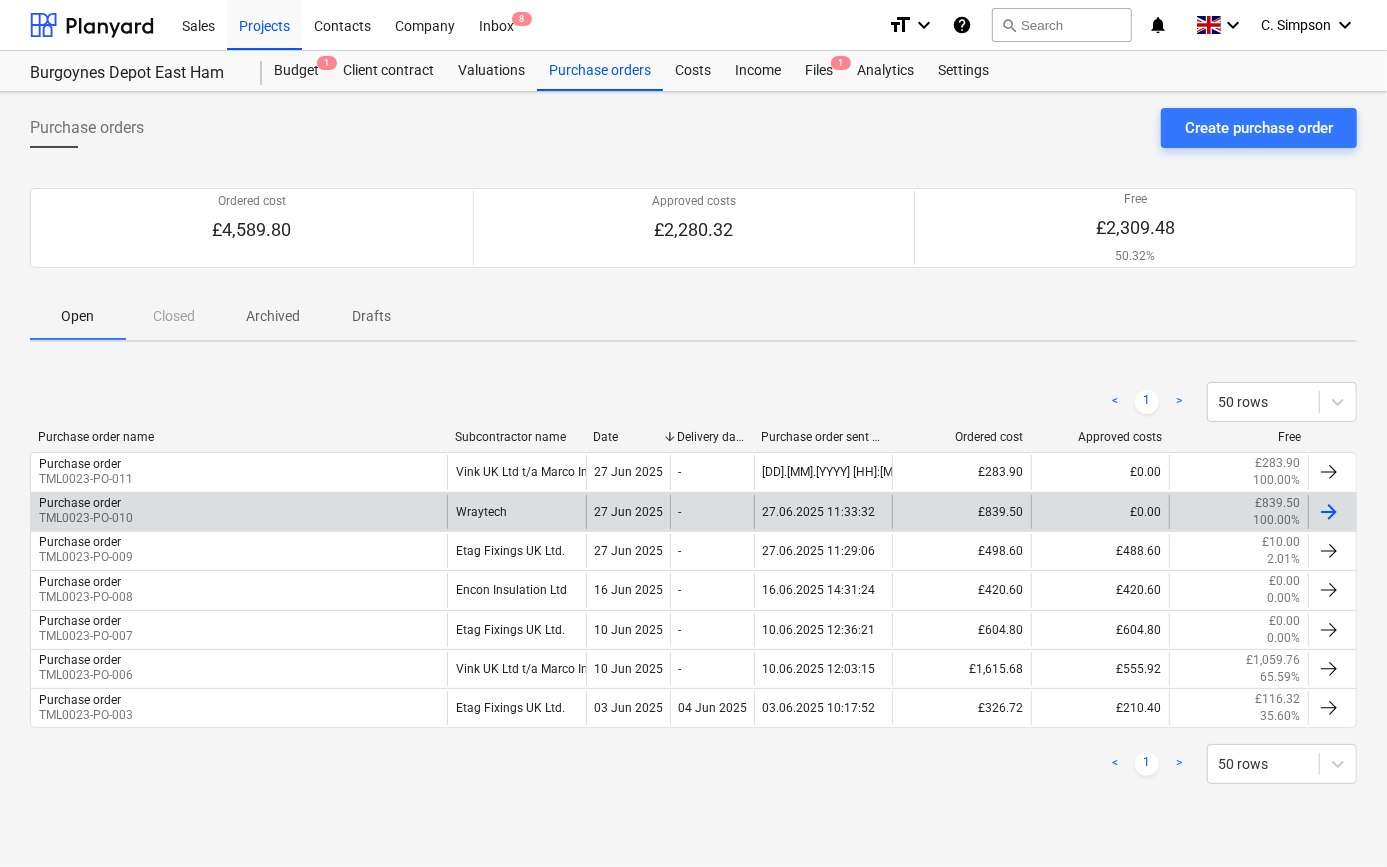 click on "Purchase order TML0023-PO-010" at bounding box center (239, 512) 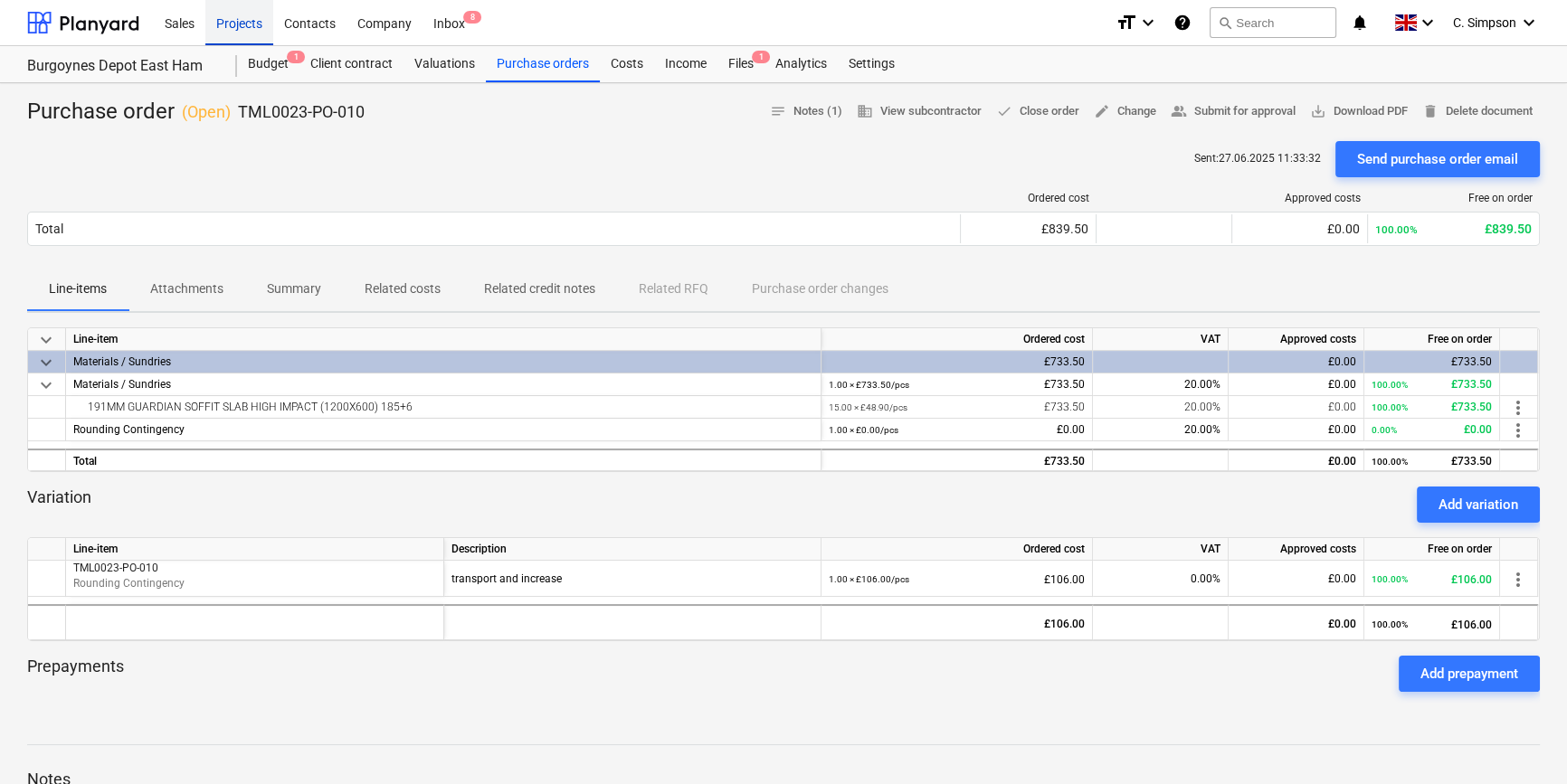 click on "Projects" at bounding box center (239, 22) 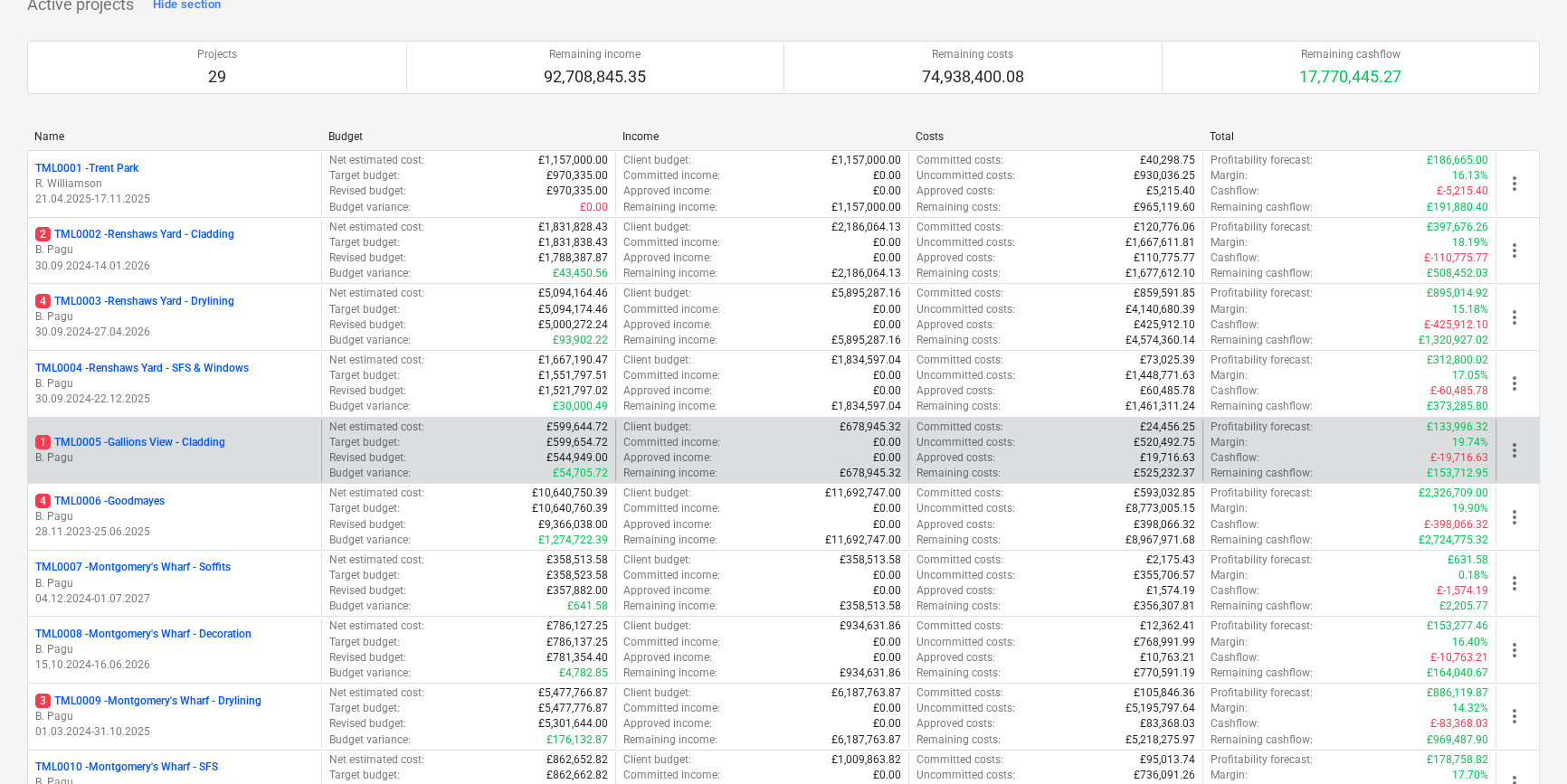 scroll, scrollTop: 164, scrollLeft: 0, axis: vertical 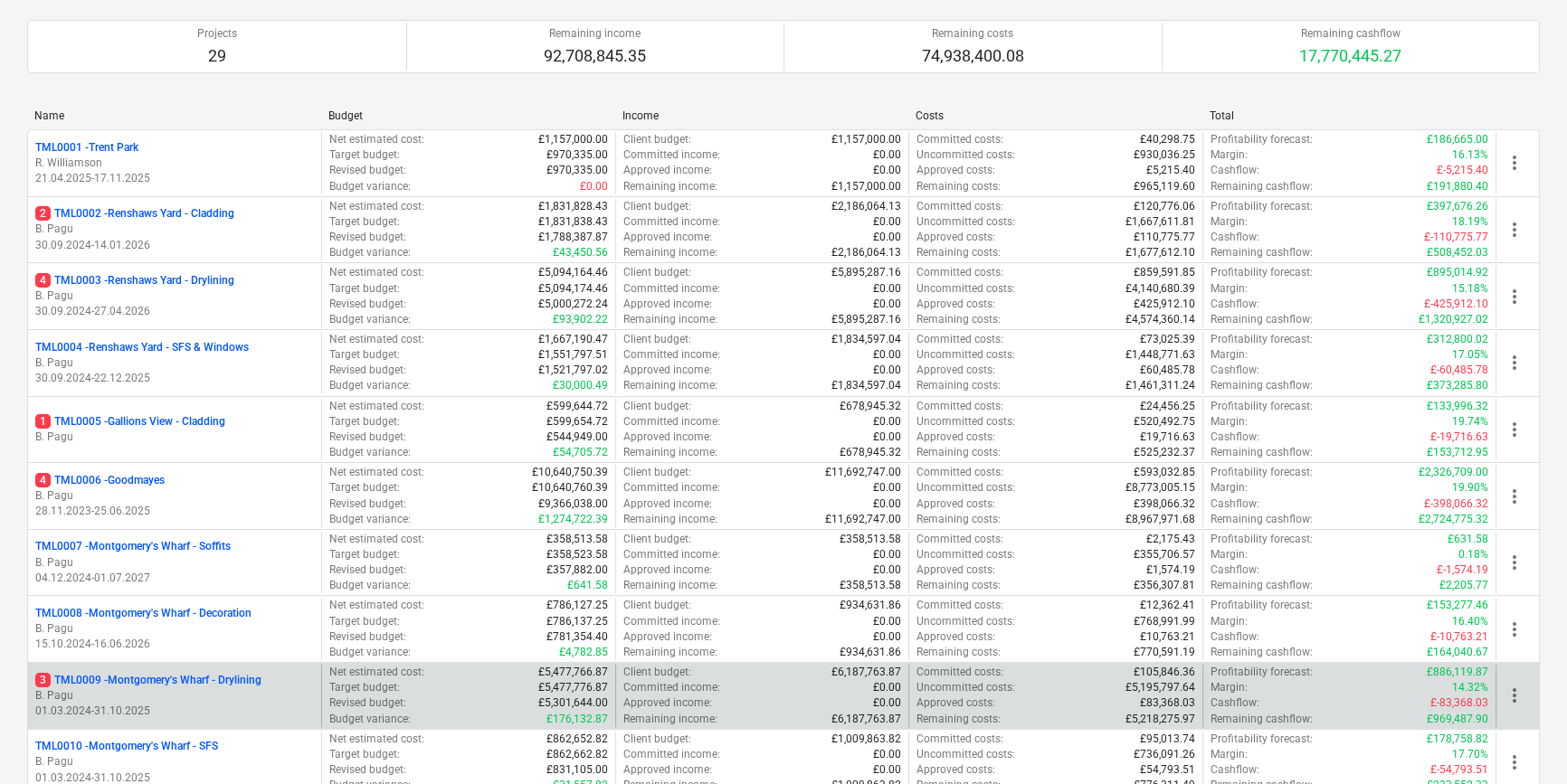 click on "3  TML0009 -  Montgomery's Wharf - Drylining" at bounding box center [148, 680] 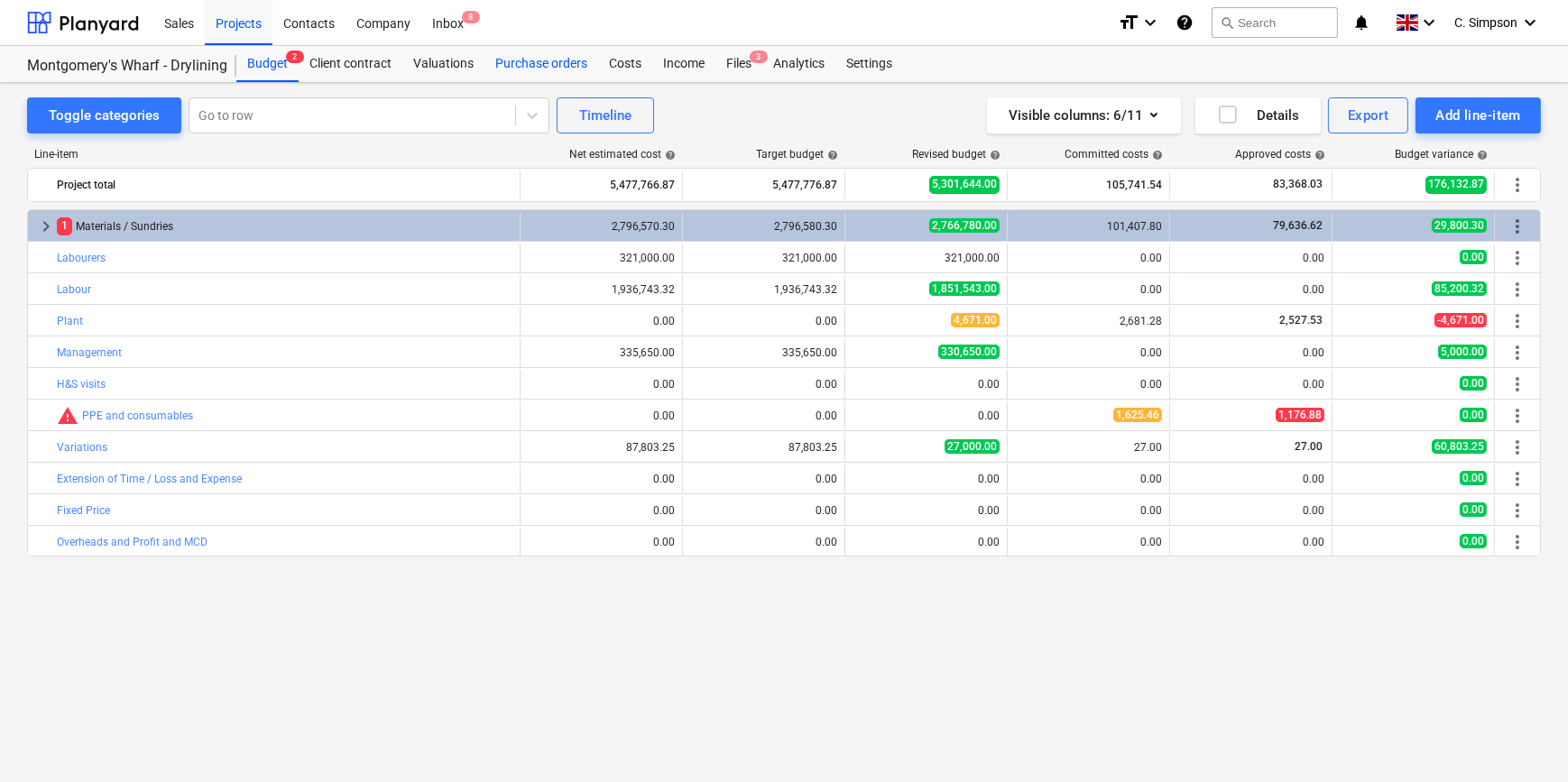 click on "Purchase orders" at bounding box center (541, 64) 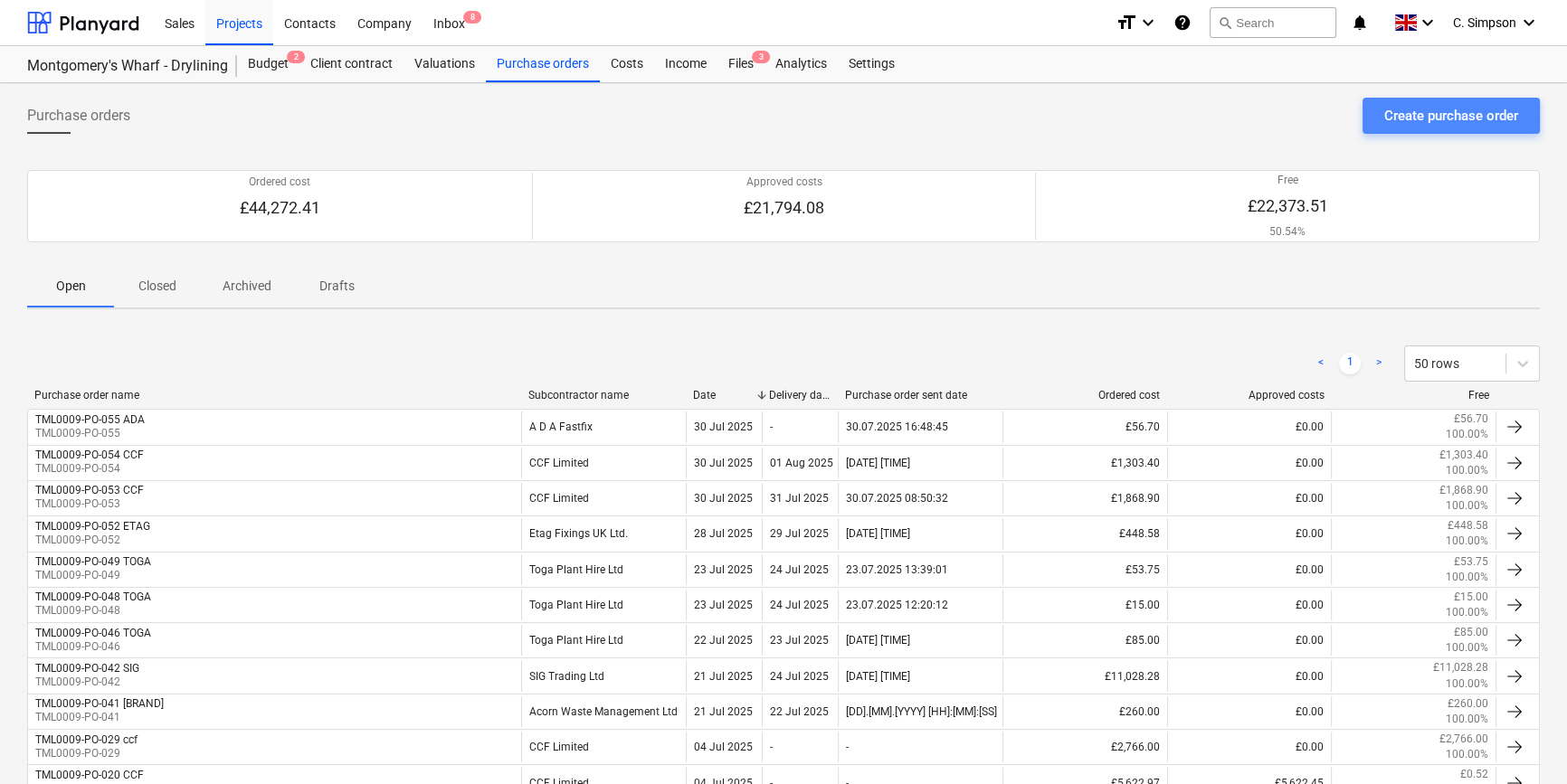 click on "Create purchase order" at bounding box center (1451, 116) 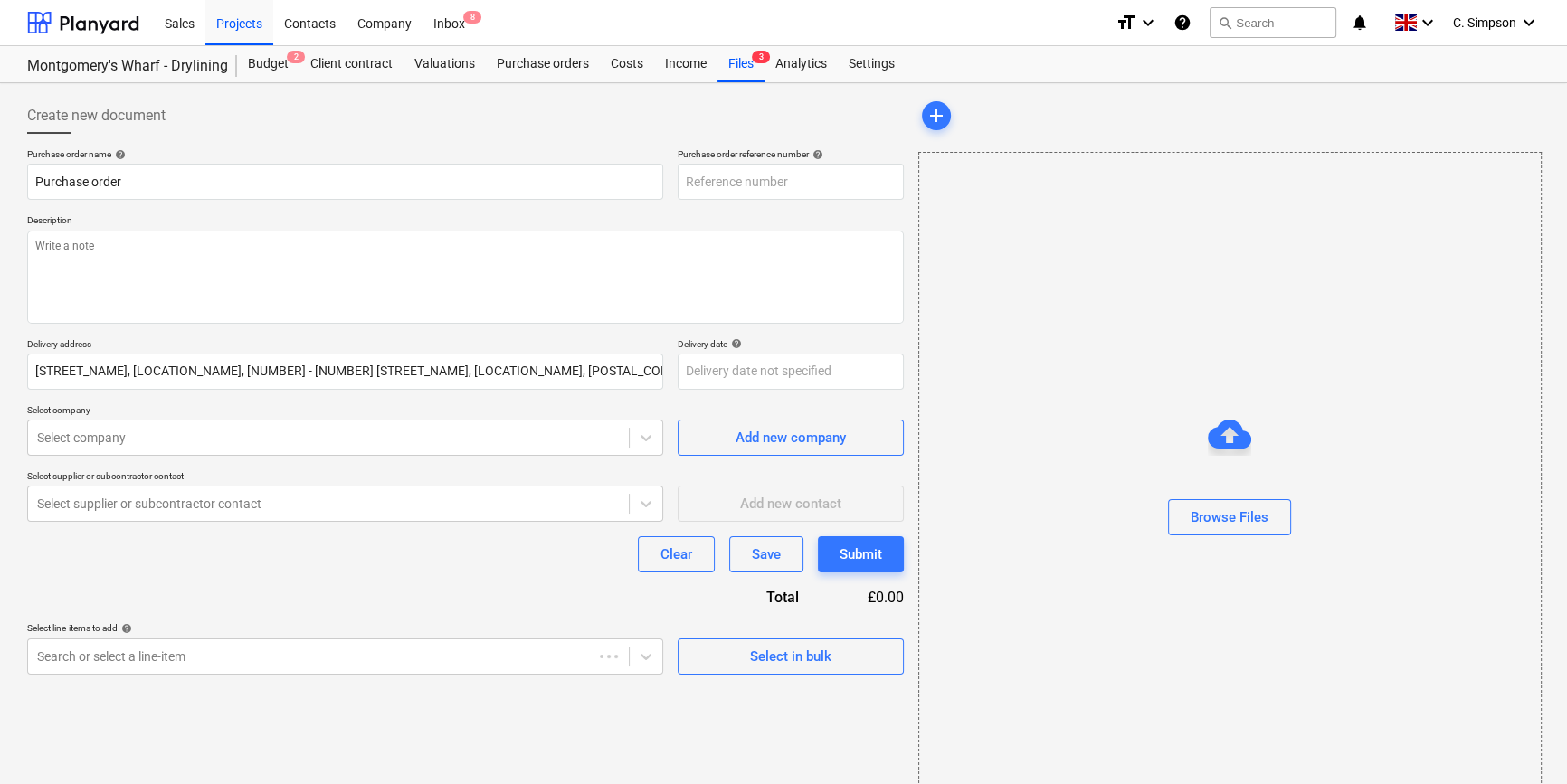 type on "x" 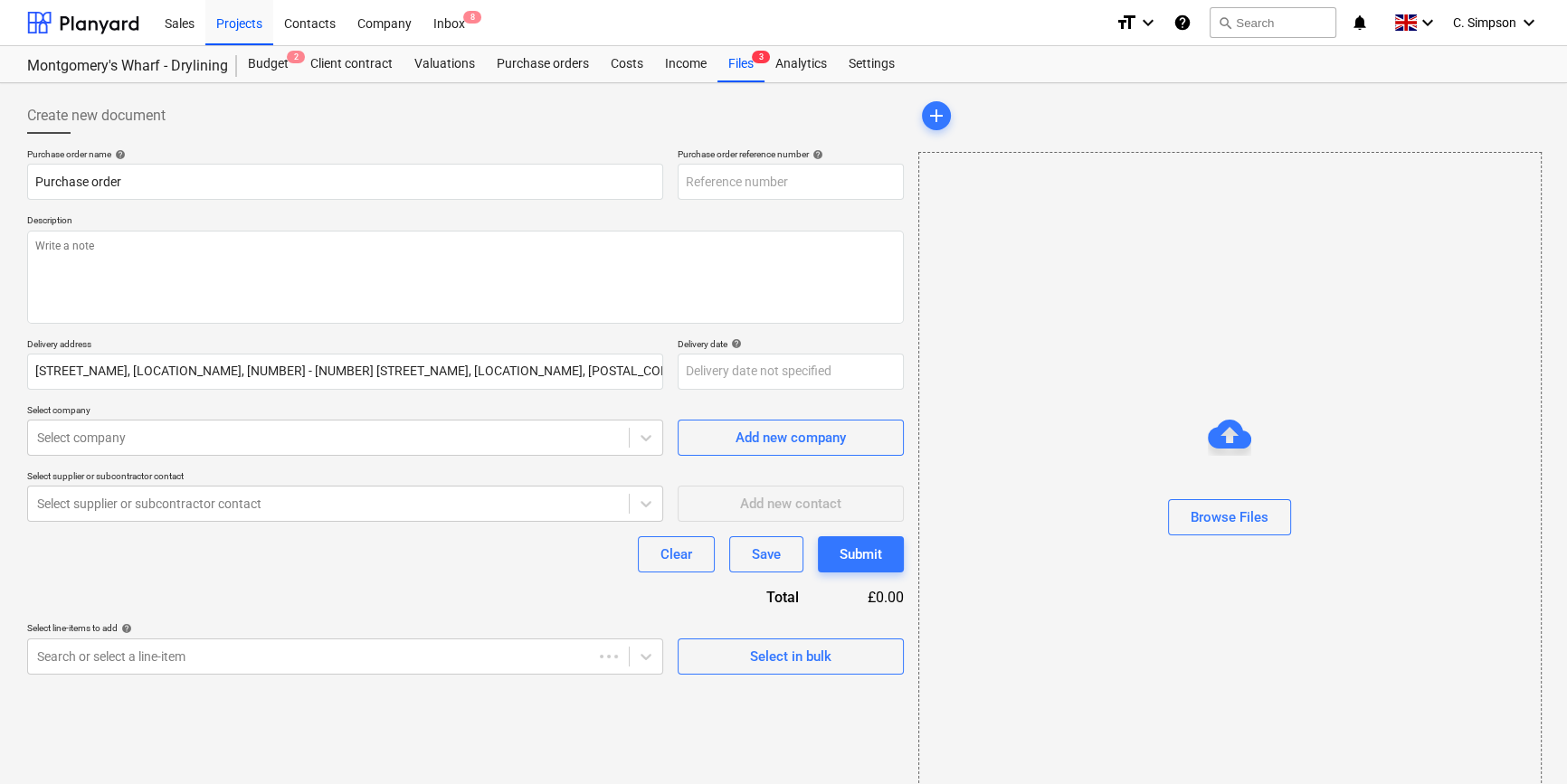 type on "TML0009-PO-056" 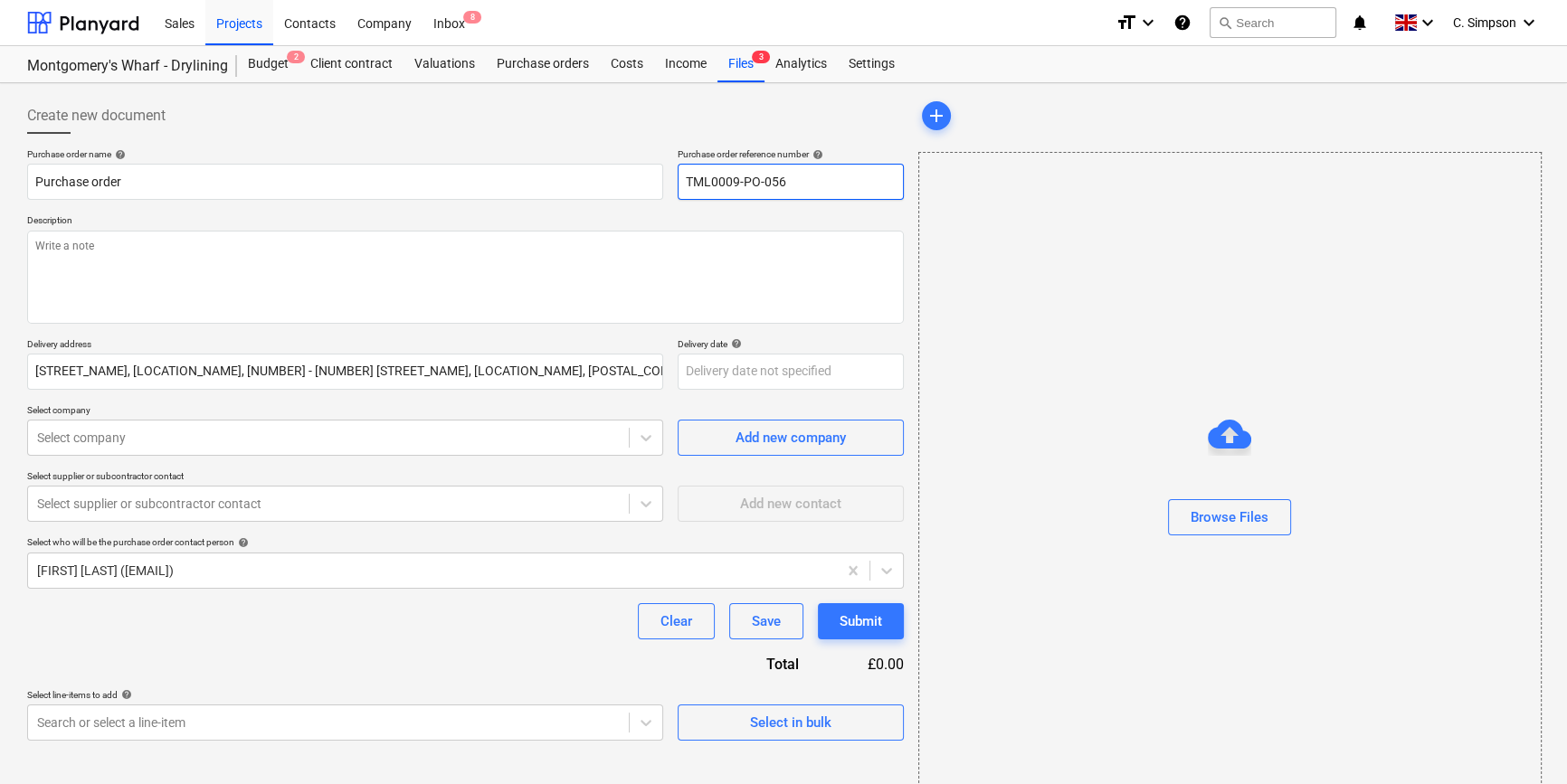 drag, startPoint x: 784, startPoint y: 180, endPoint x: 686, endPoint y: 181, distance: 98.005102 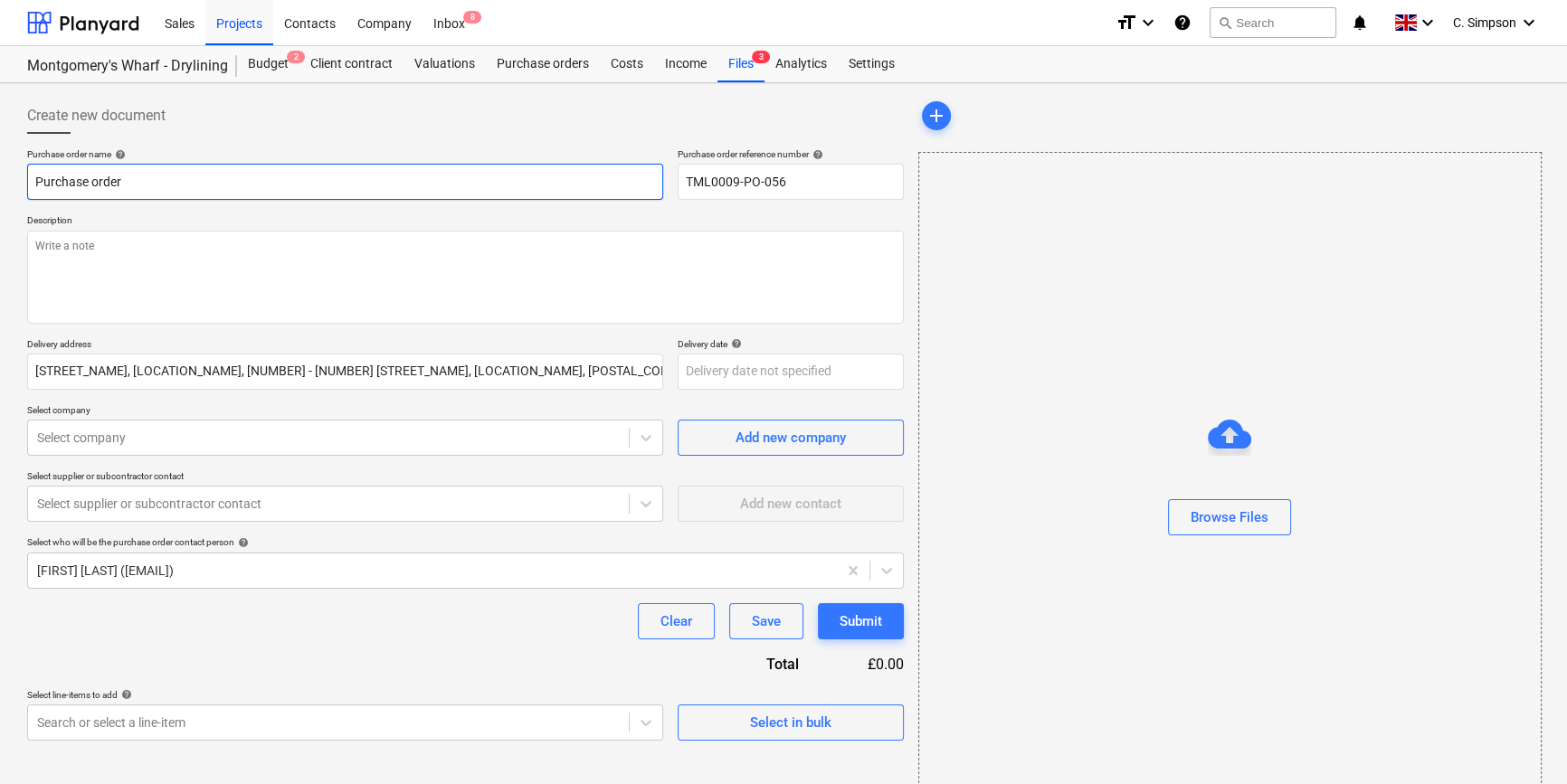click on "Purchase order" at bounding box center (345, 182) 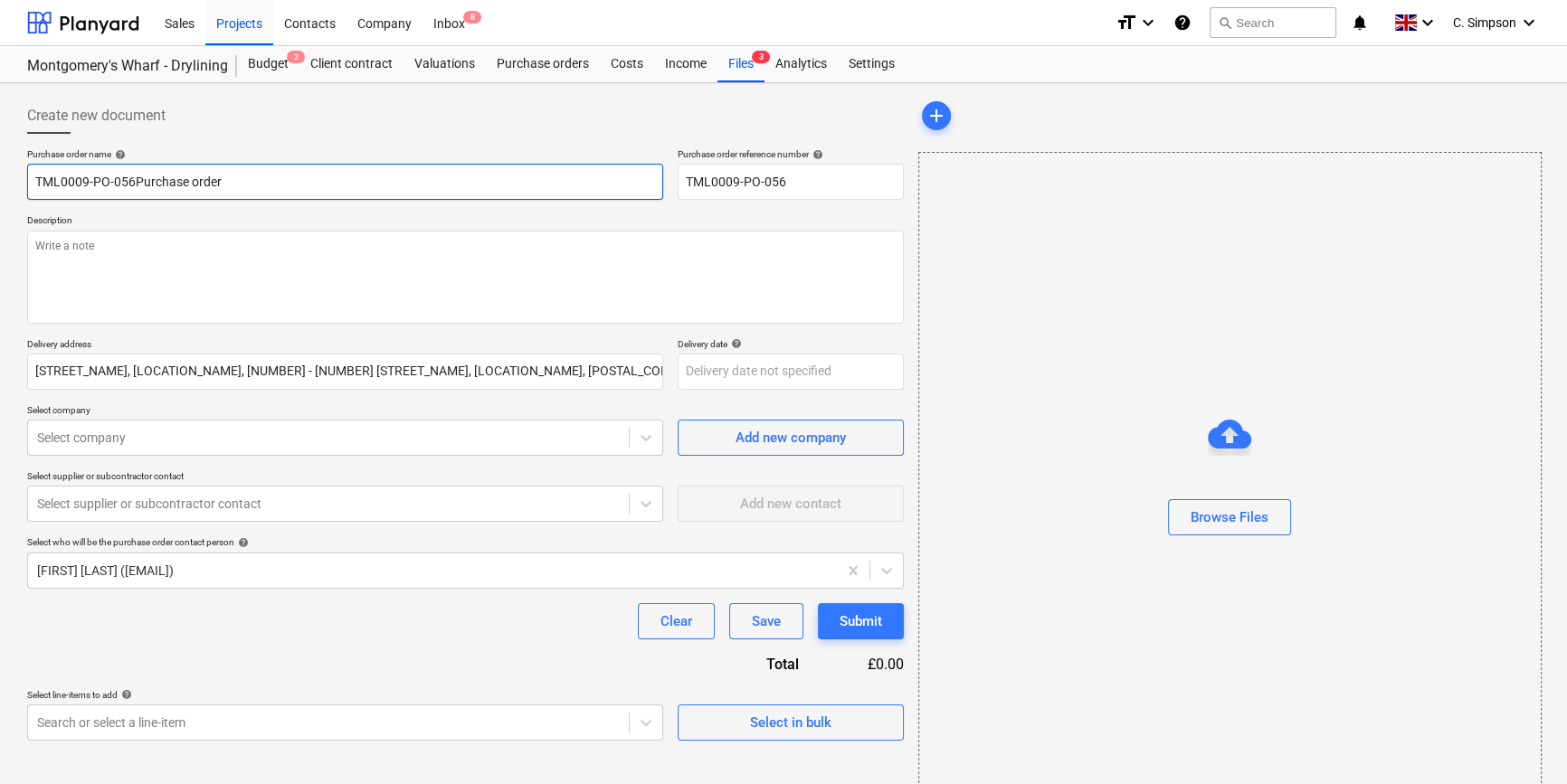 type on "x" 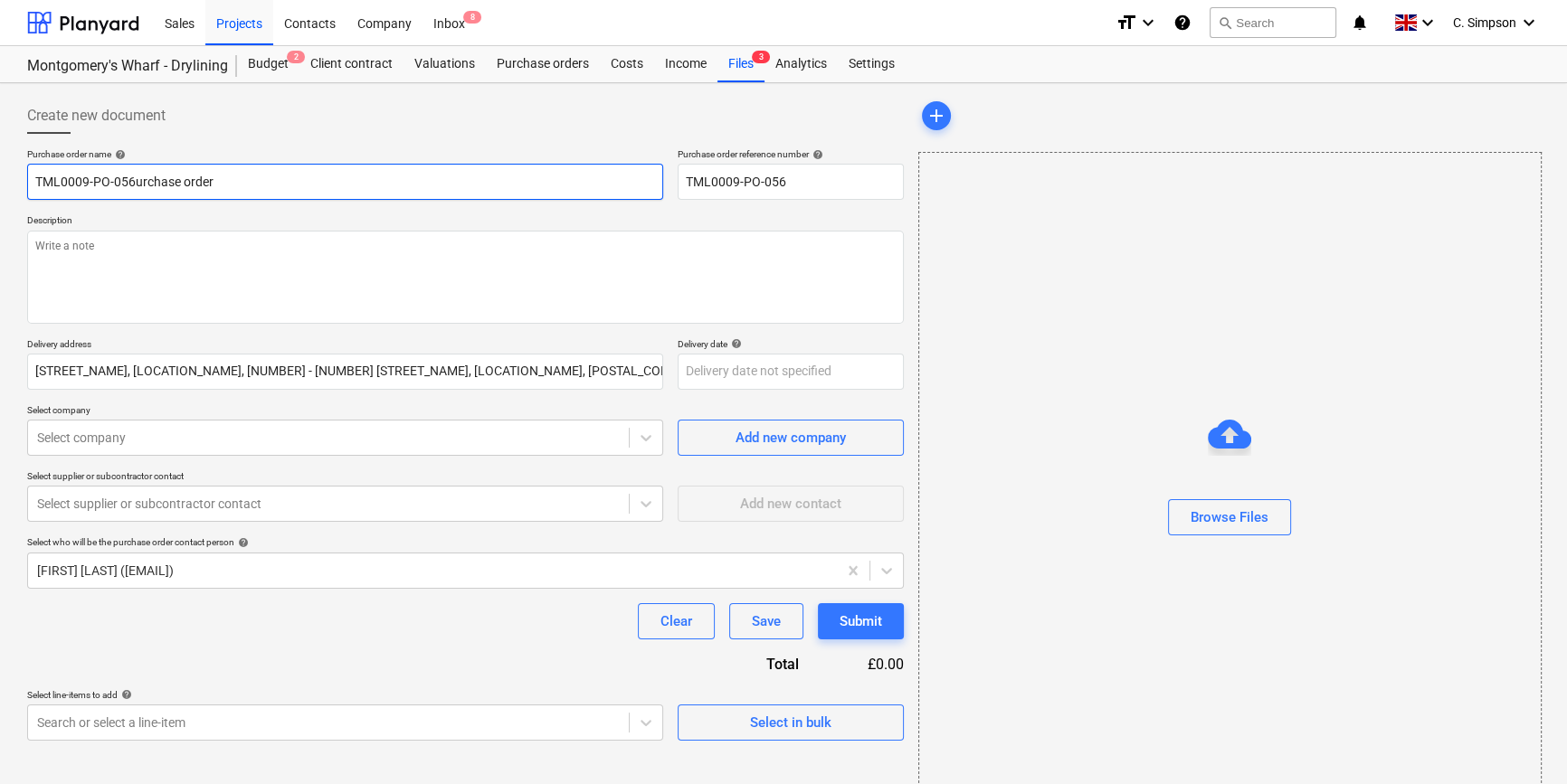 type on "x" 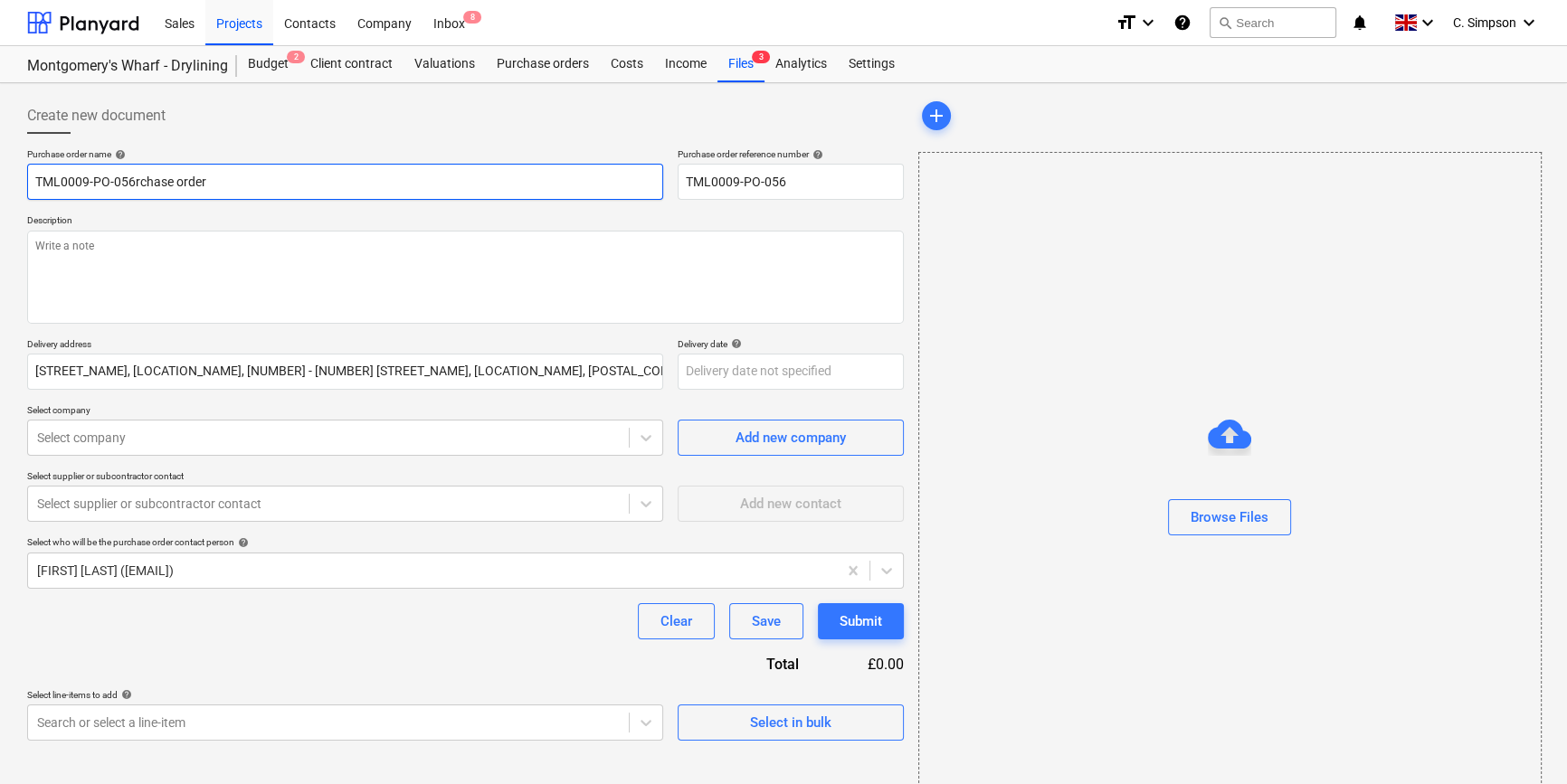 type on "x" 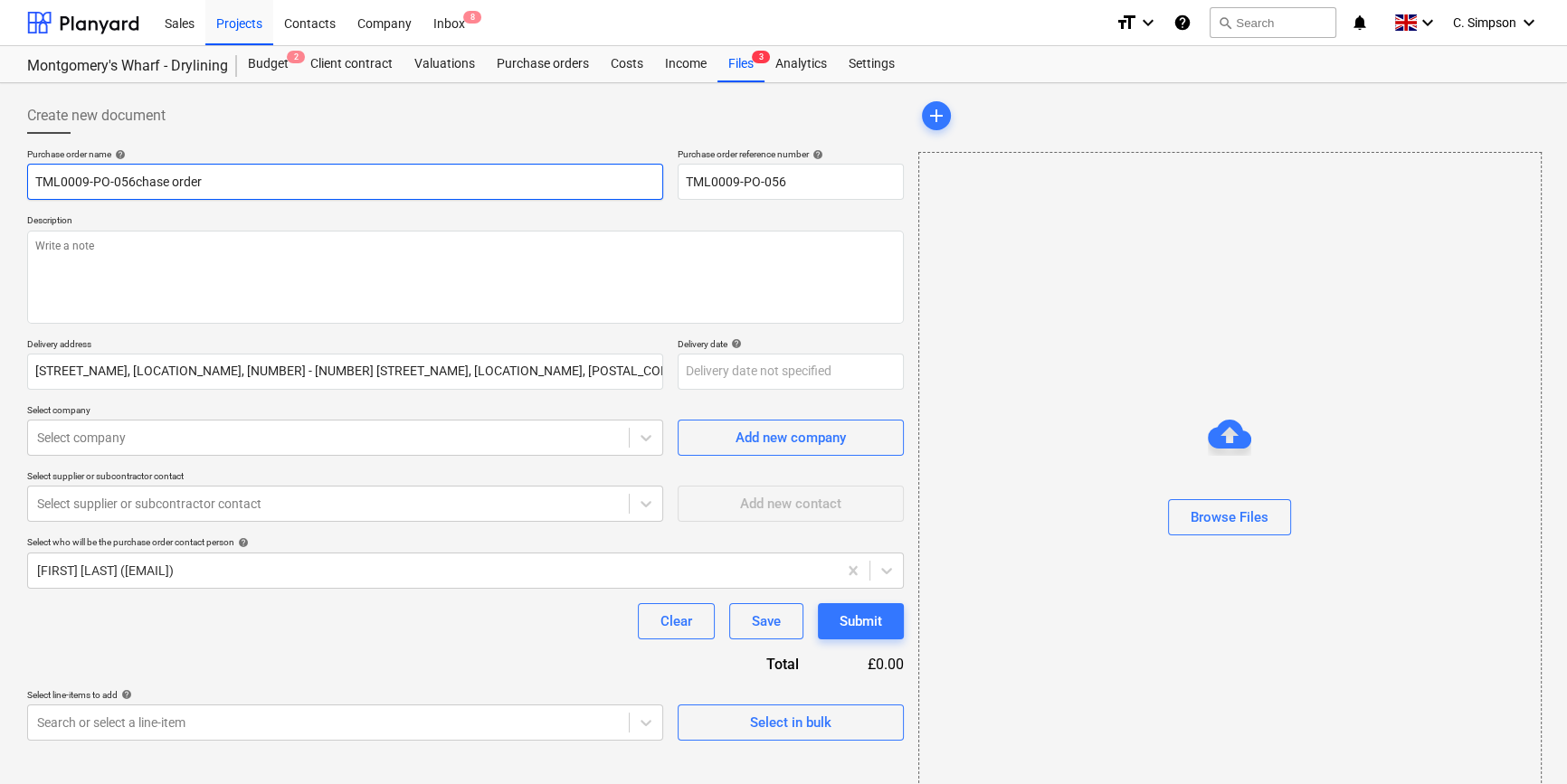 type on "x" 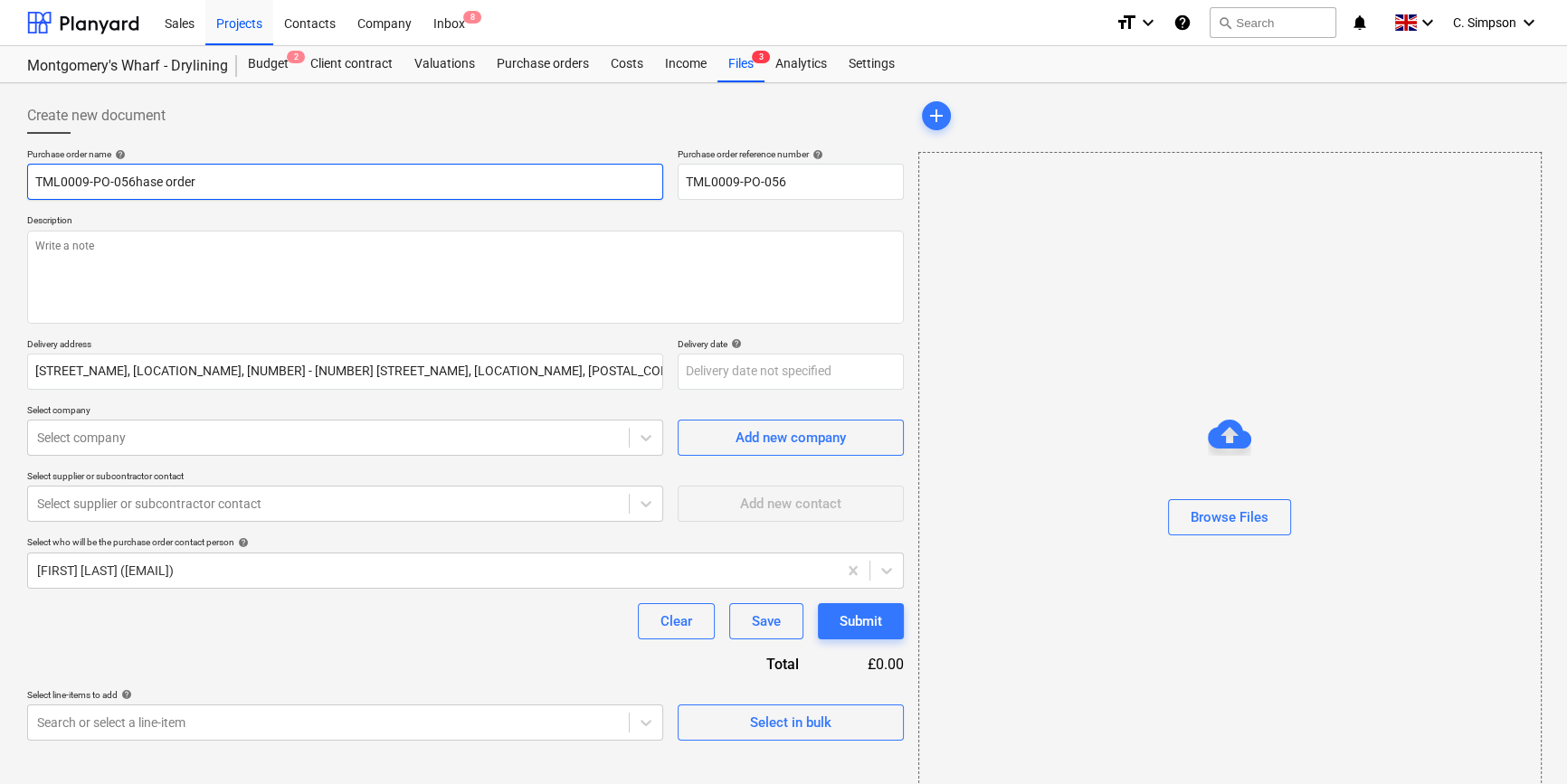 type on "x" 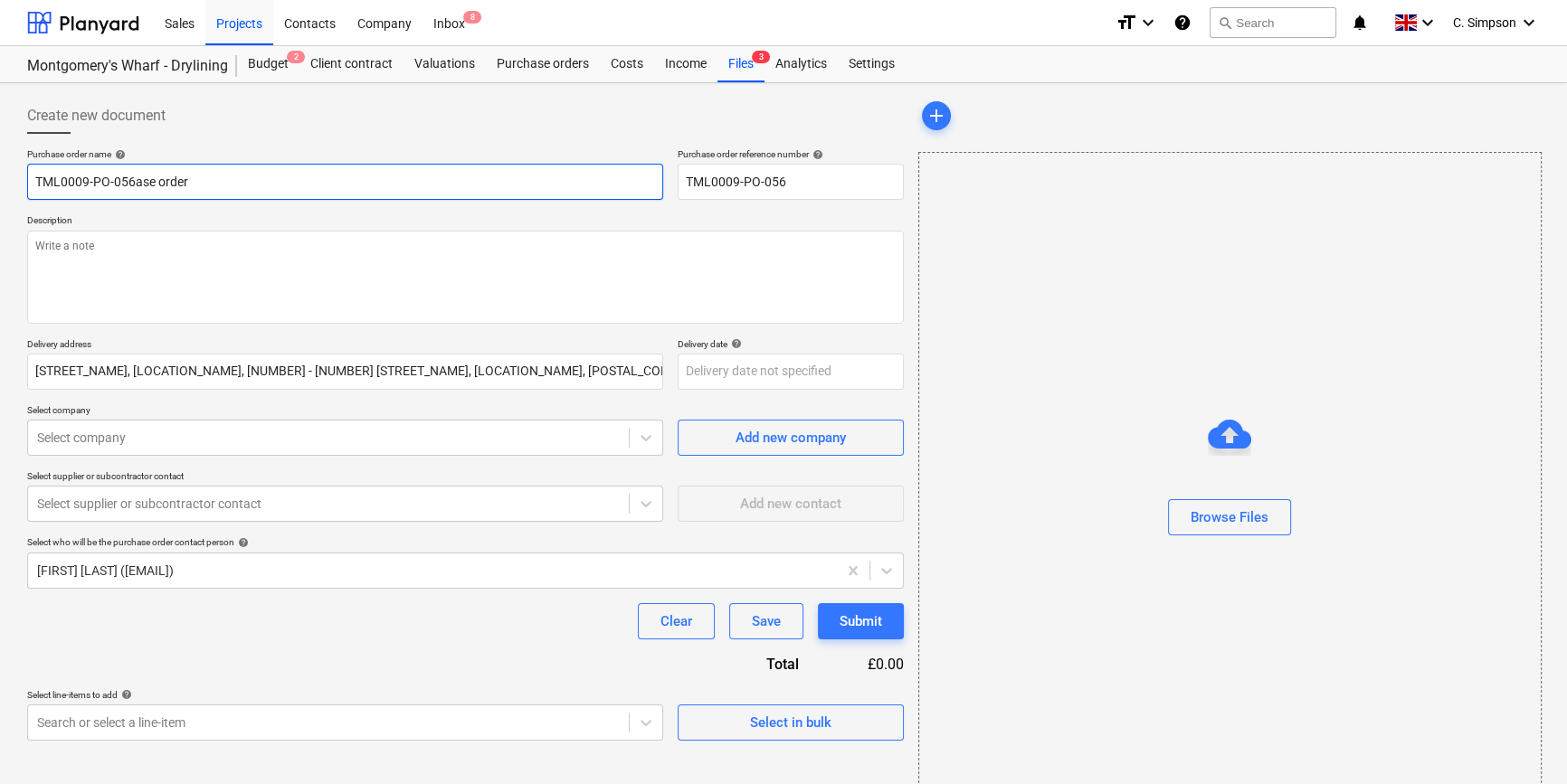 type on "x" 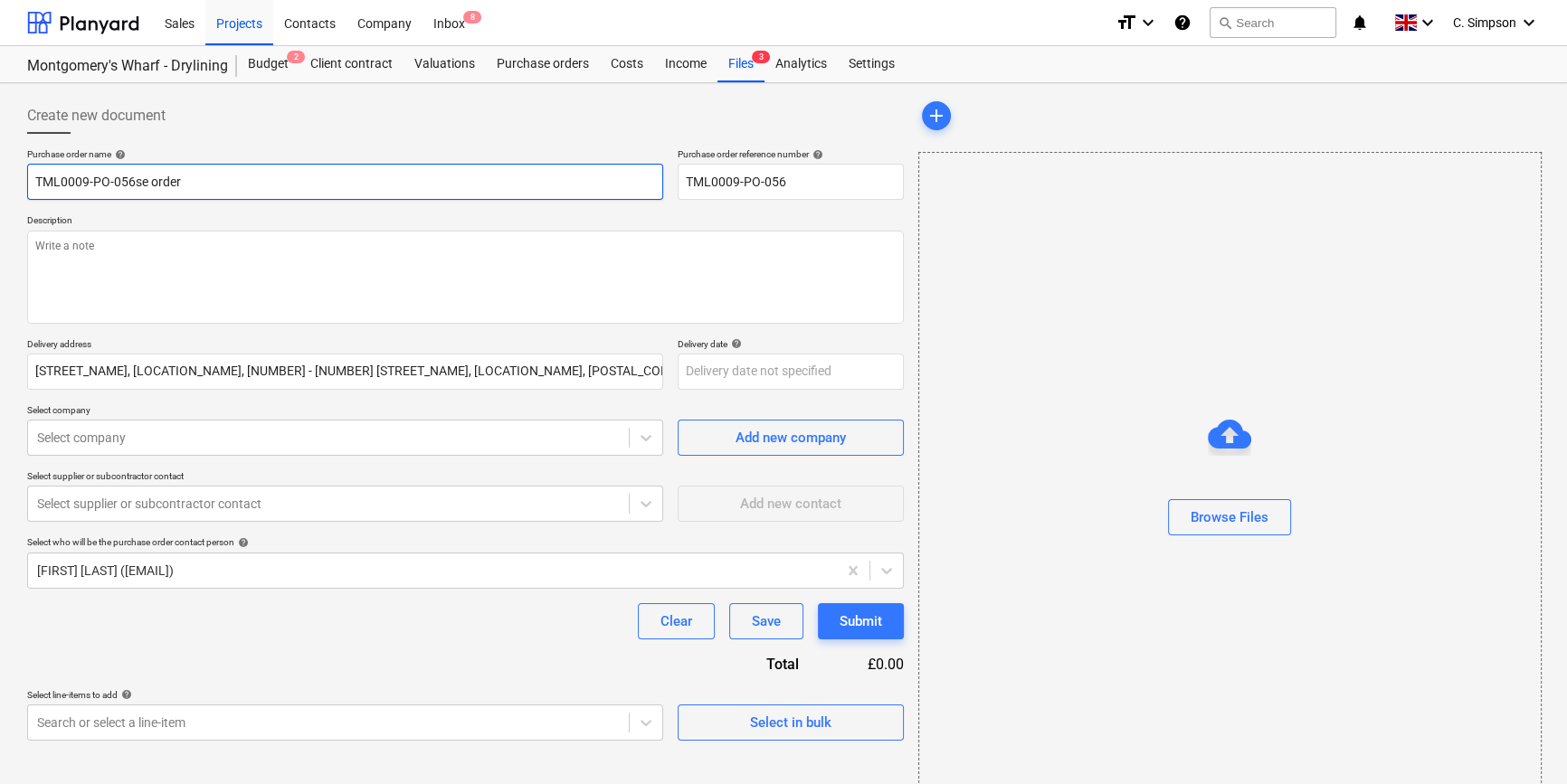 type on "x" 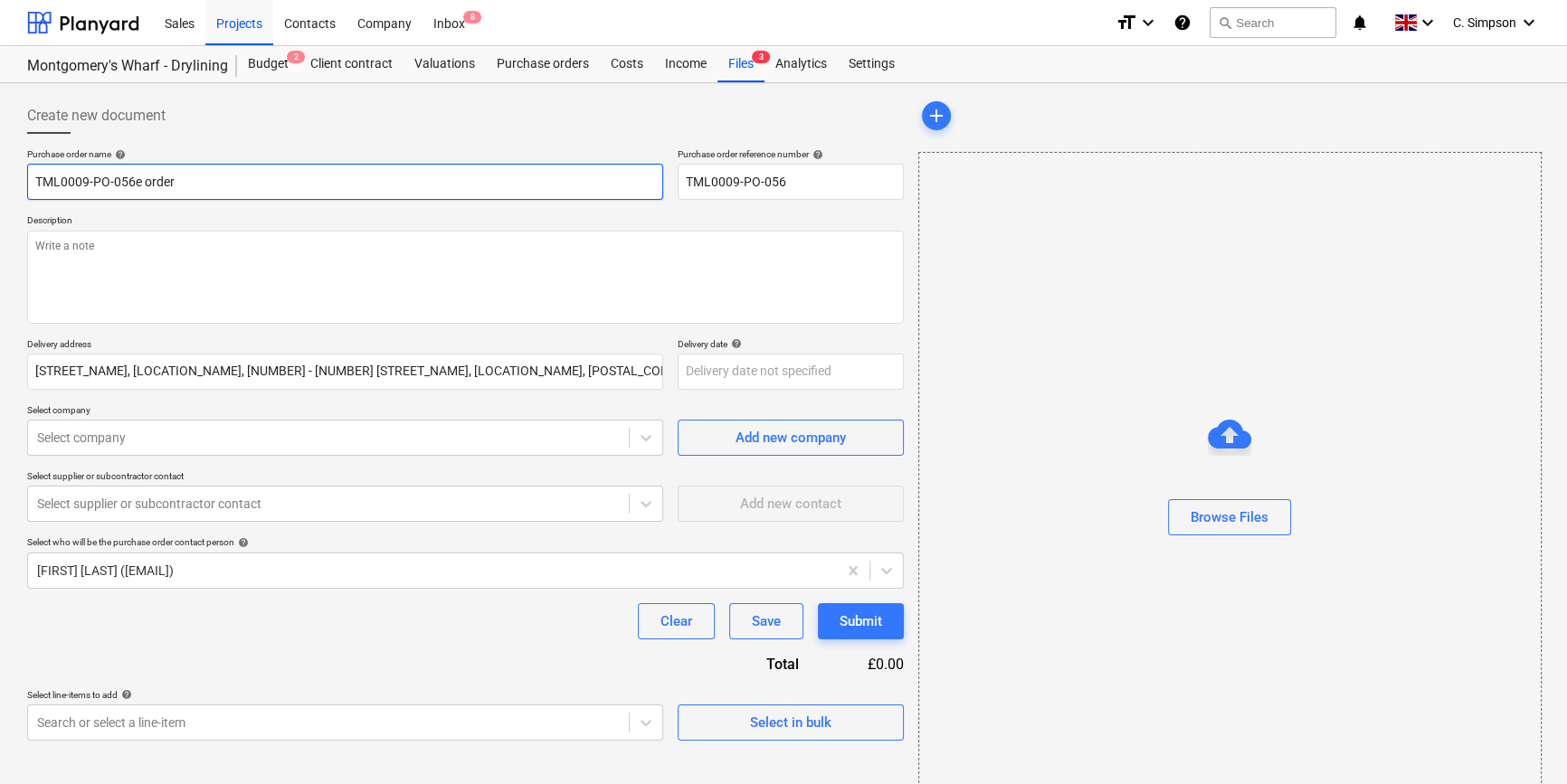 type on "x" 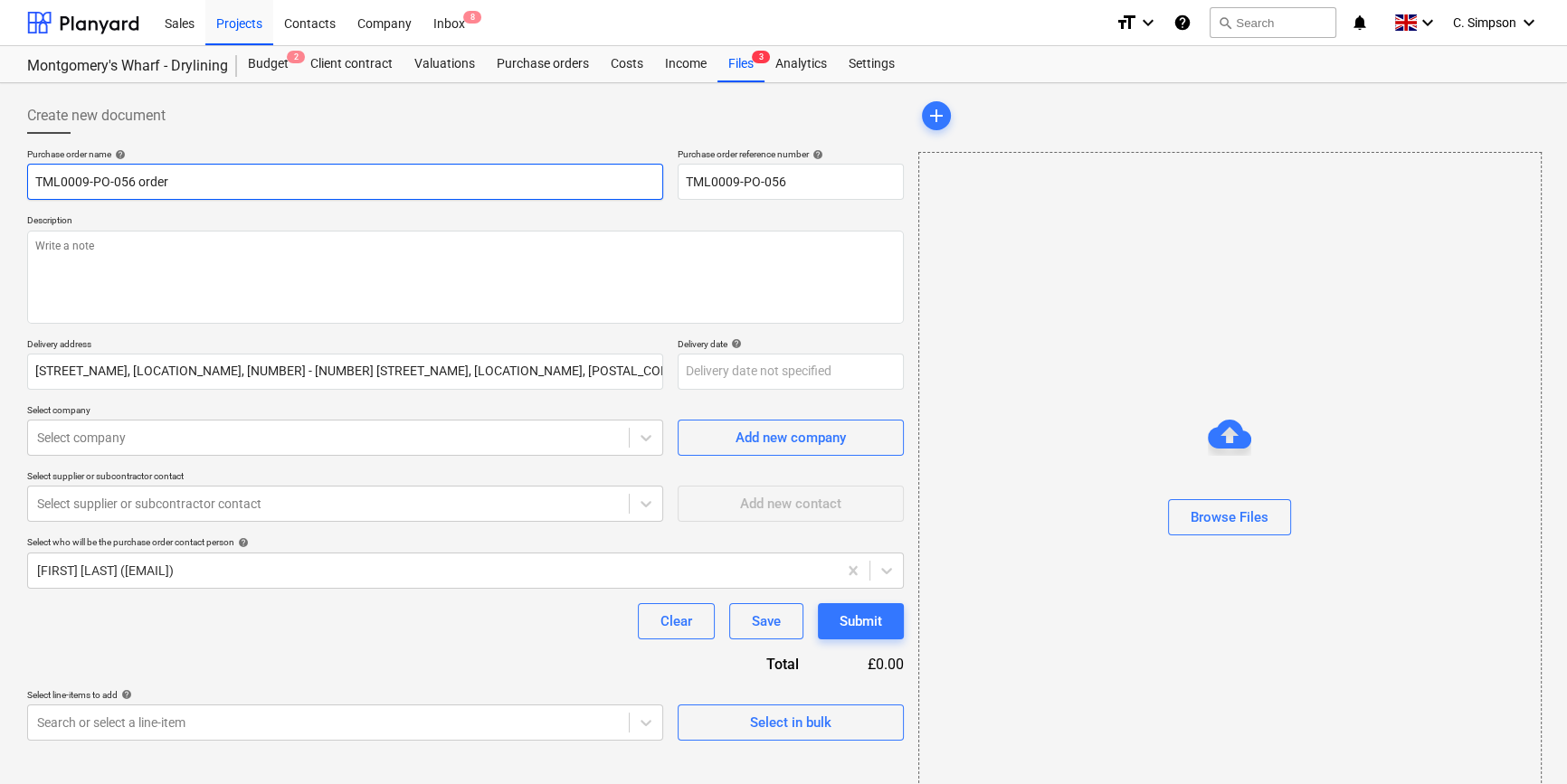 type on "x" 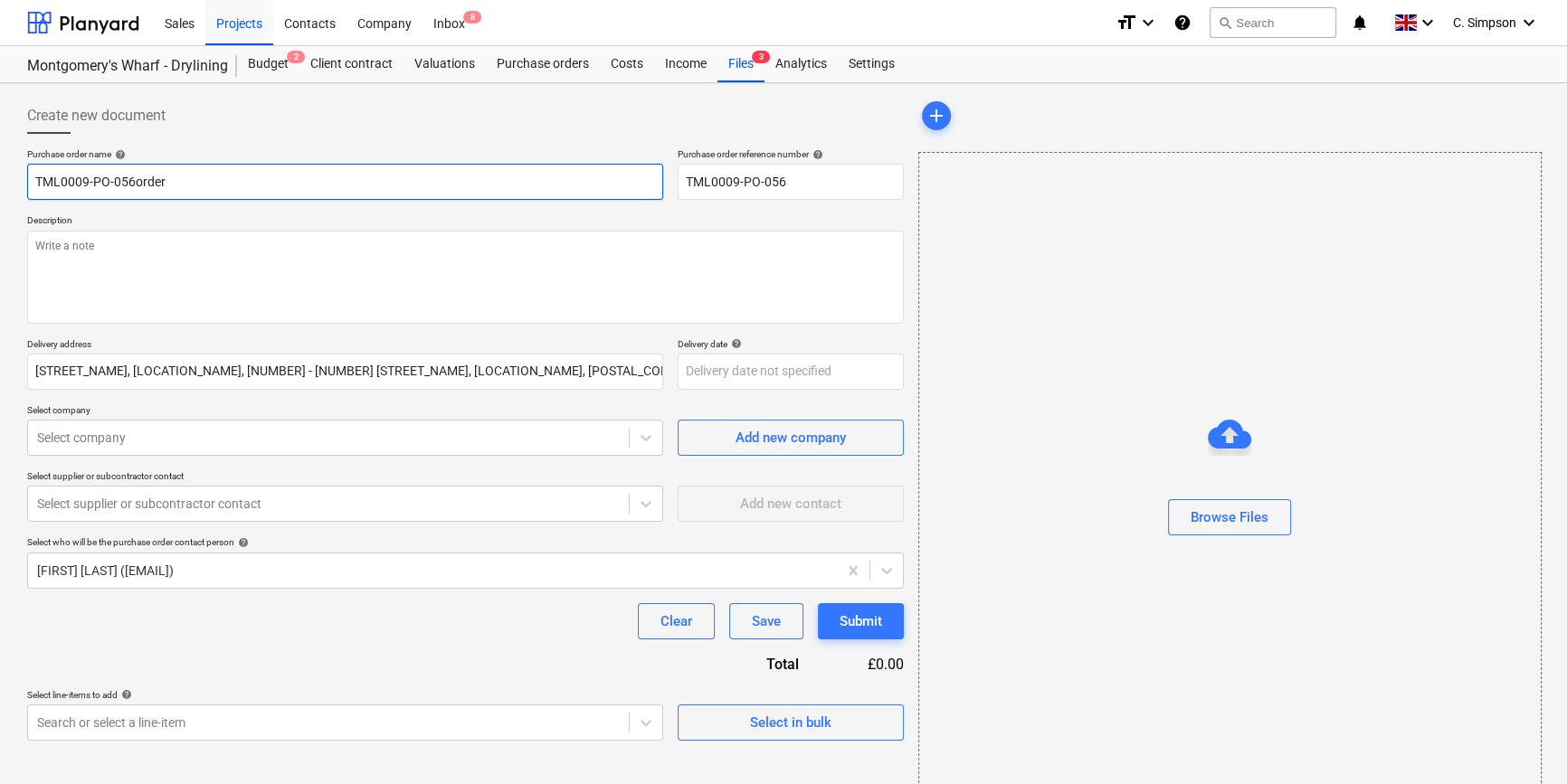 type on "x" 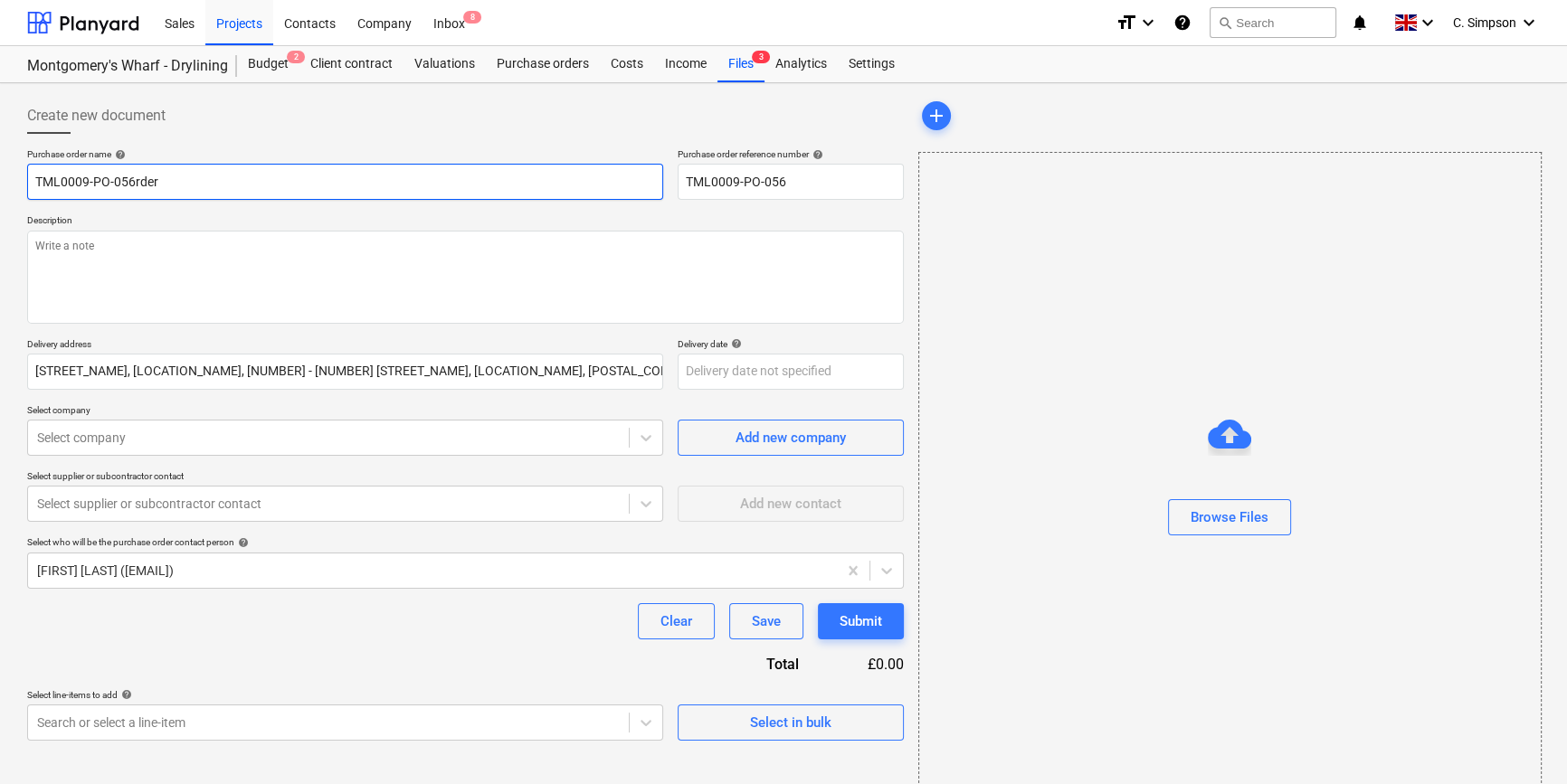 type on "x" 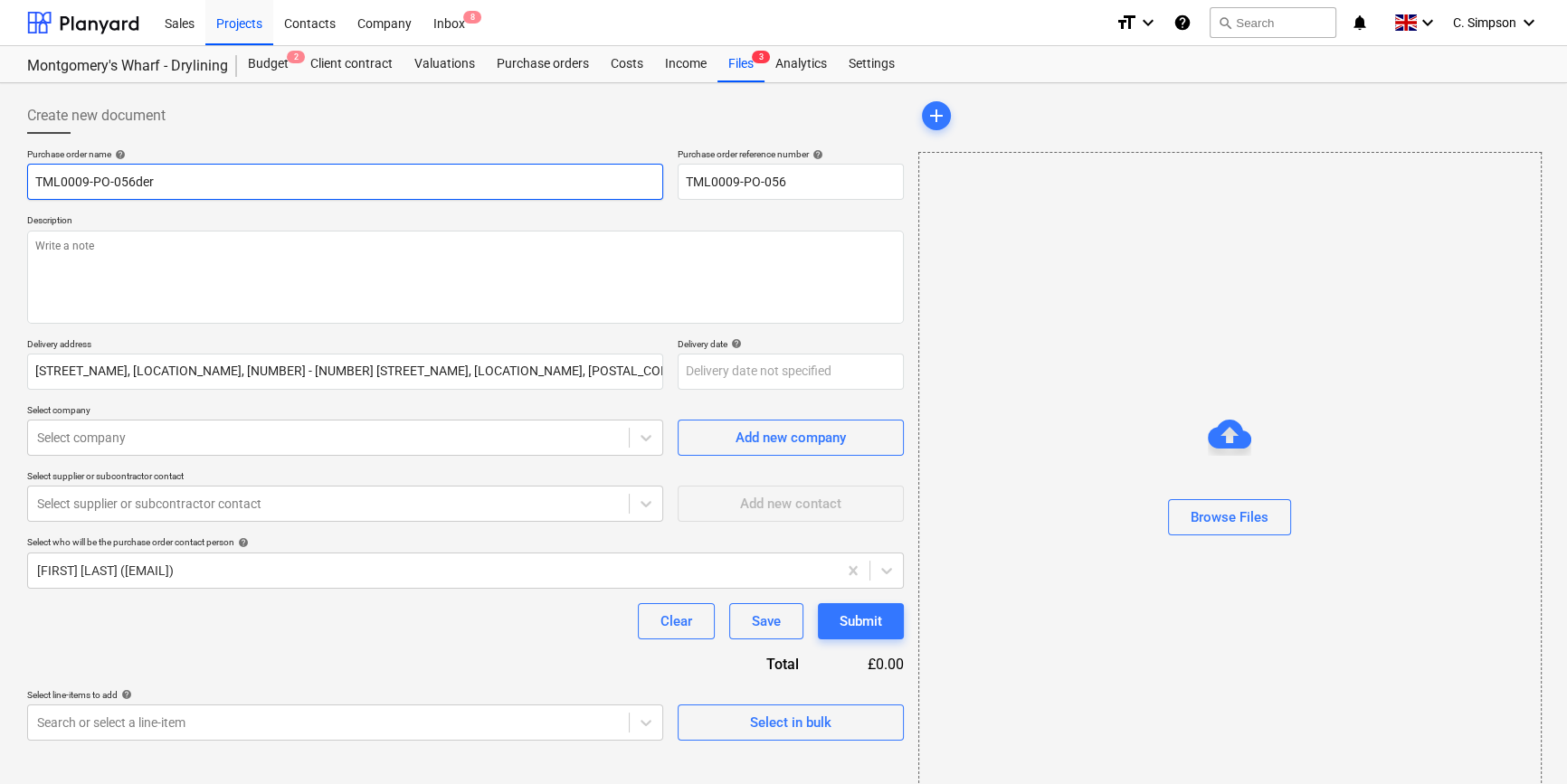 type on "x" 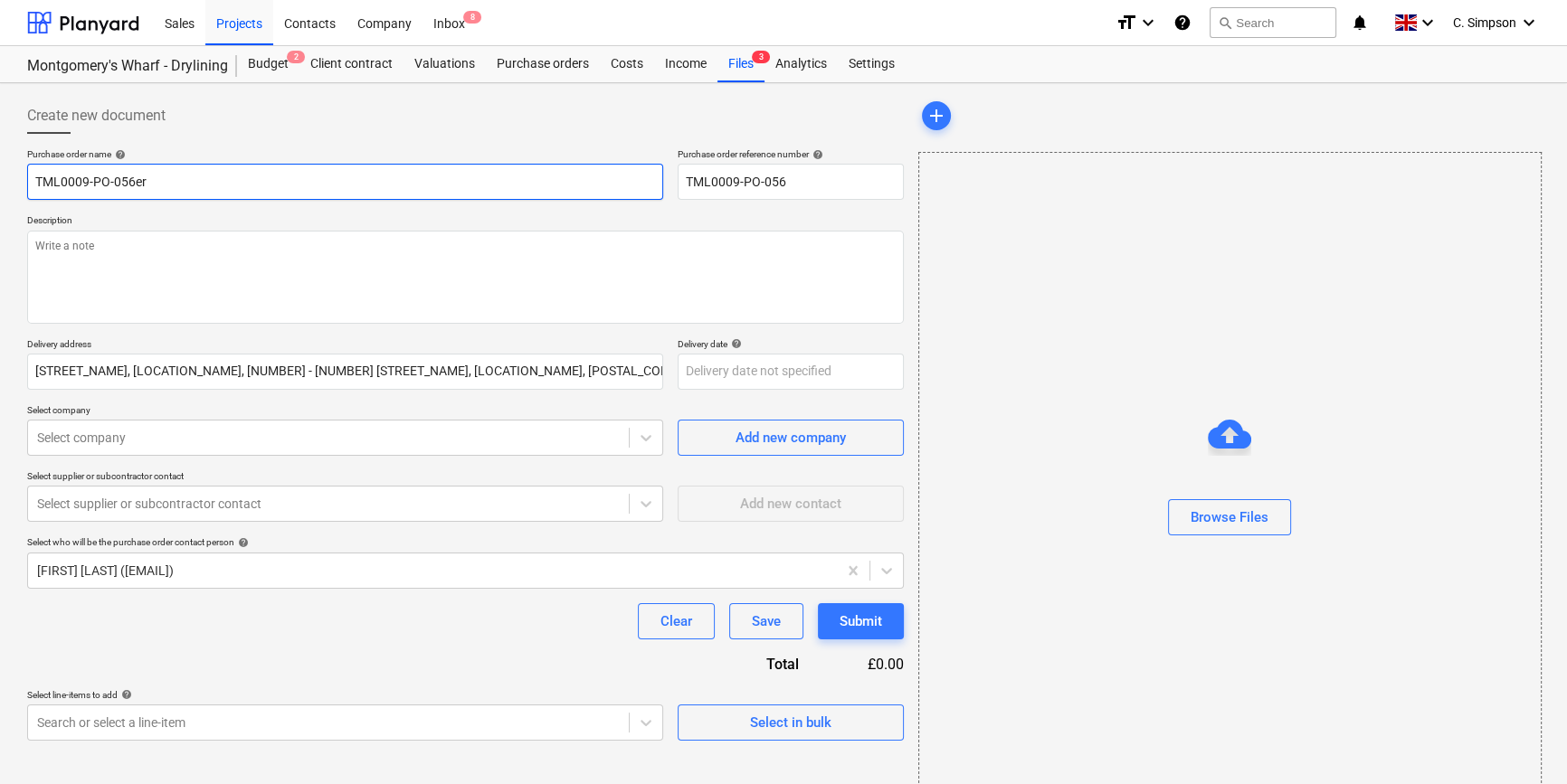 type on "x" 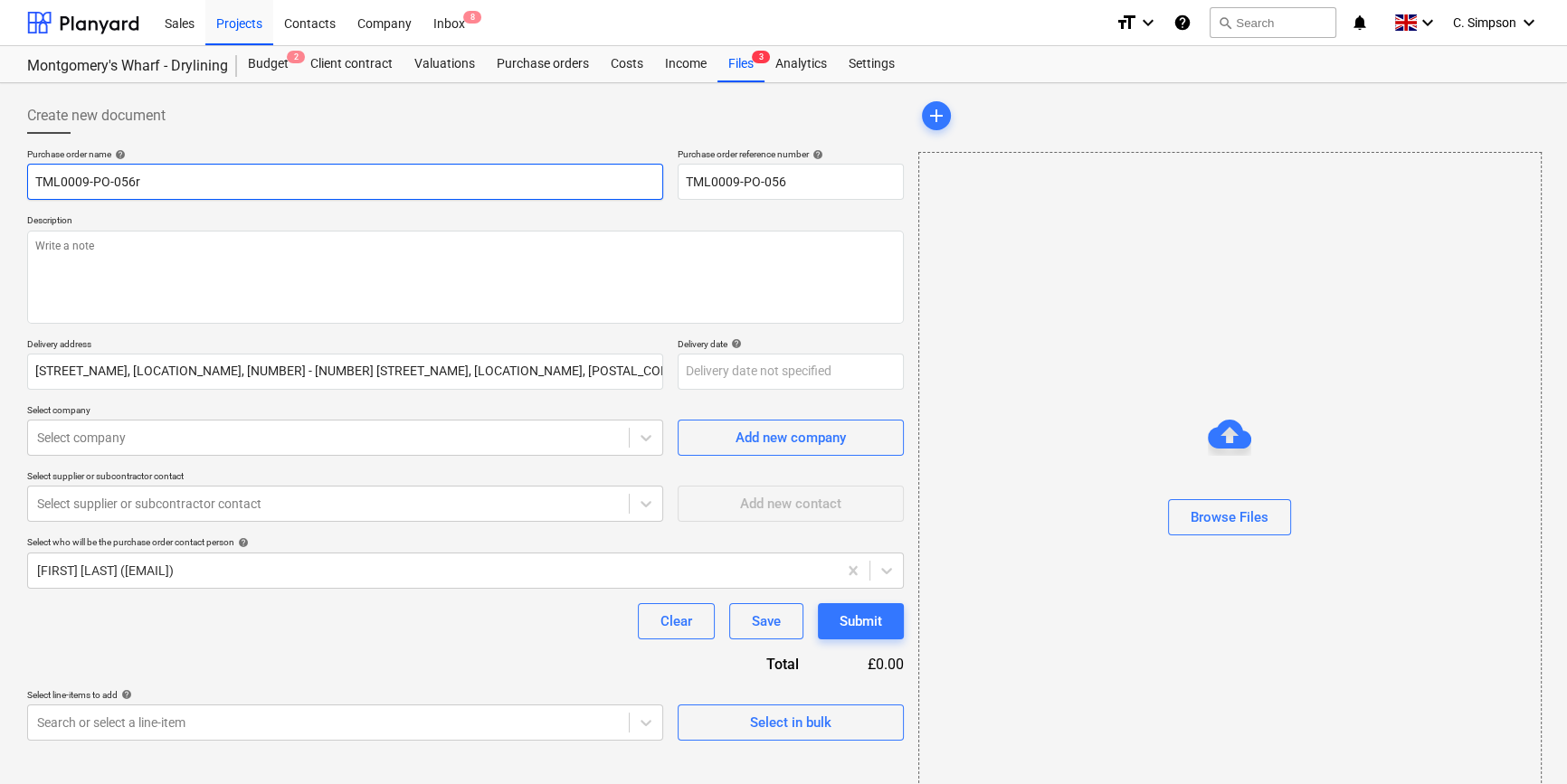 type on "x" 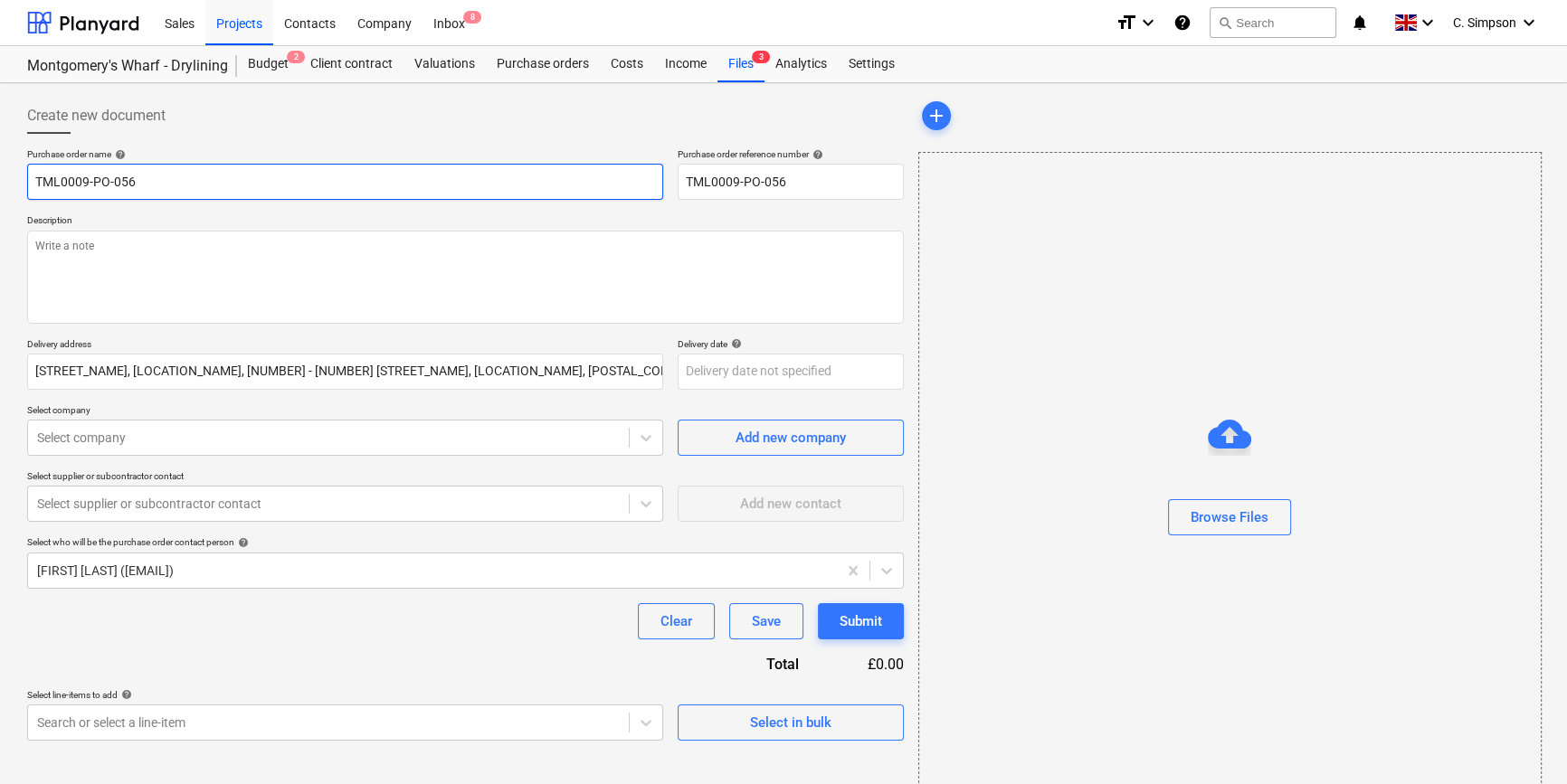 type on "x" 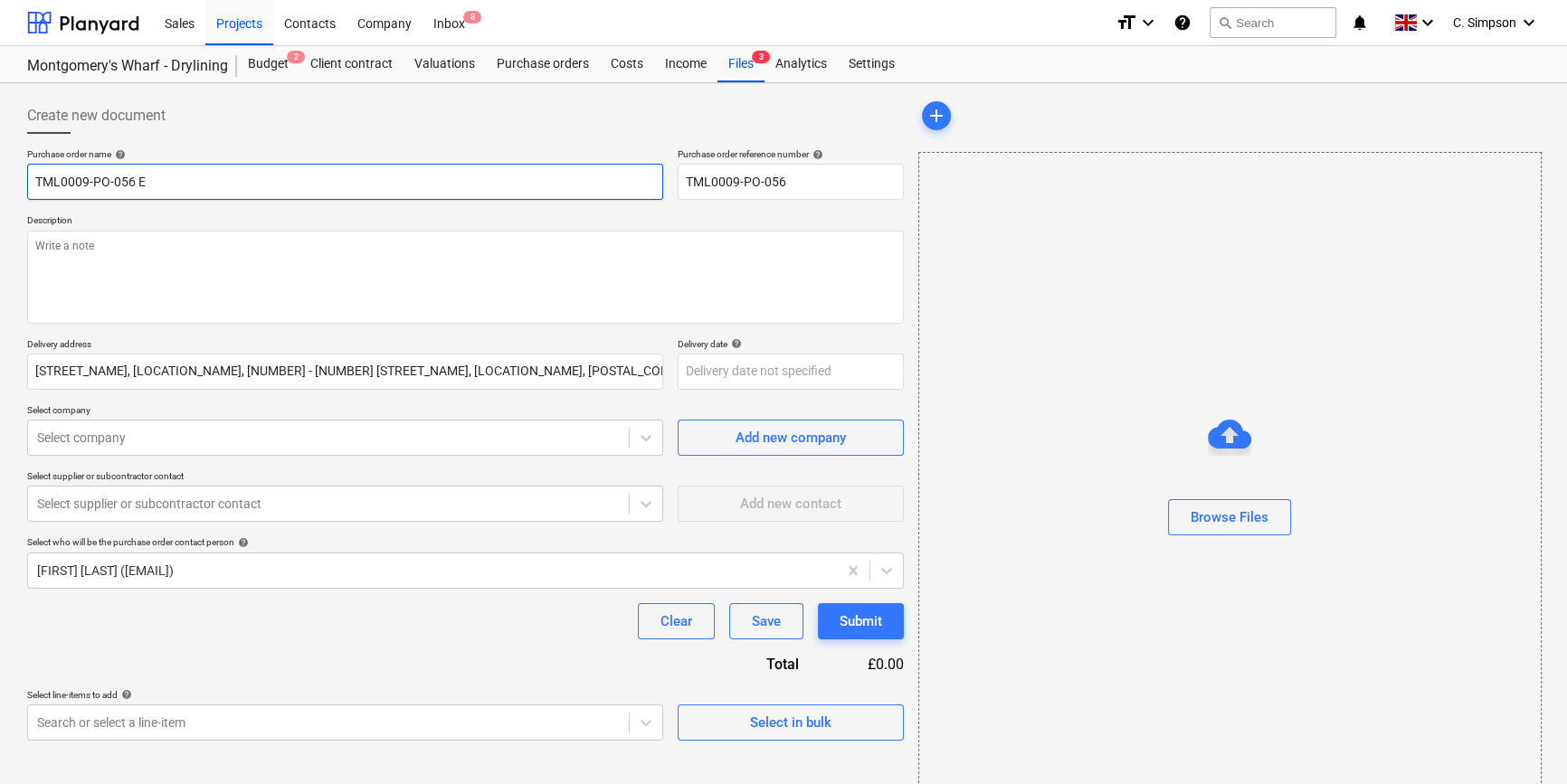 type on "x" 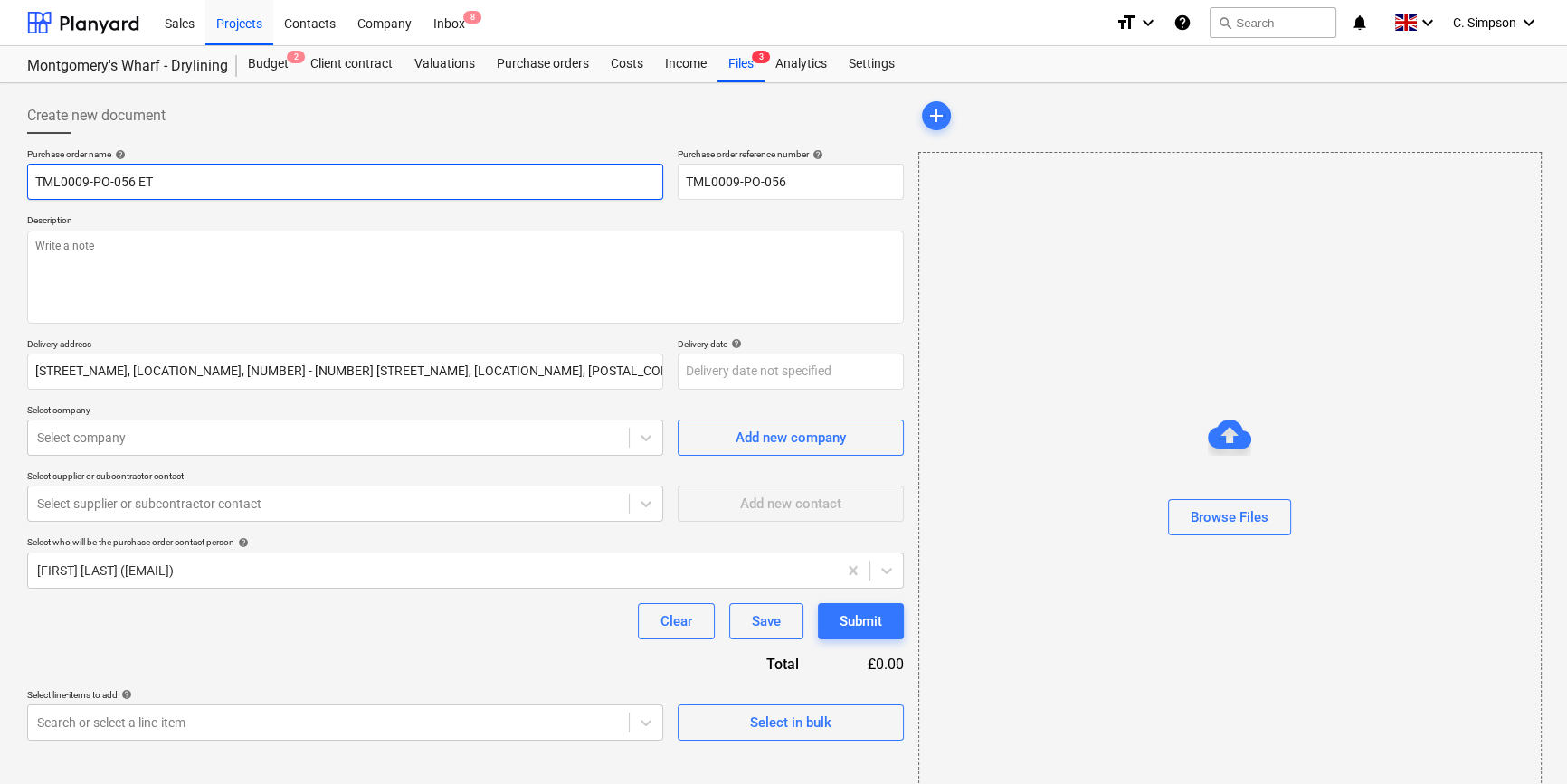 type on "x" 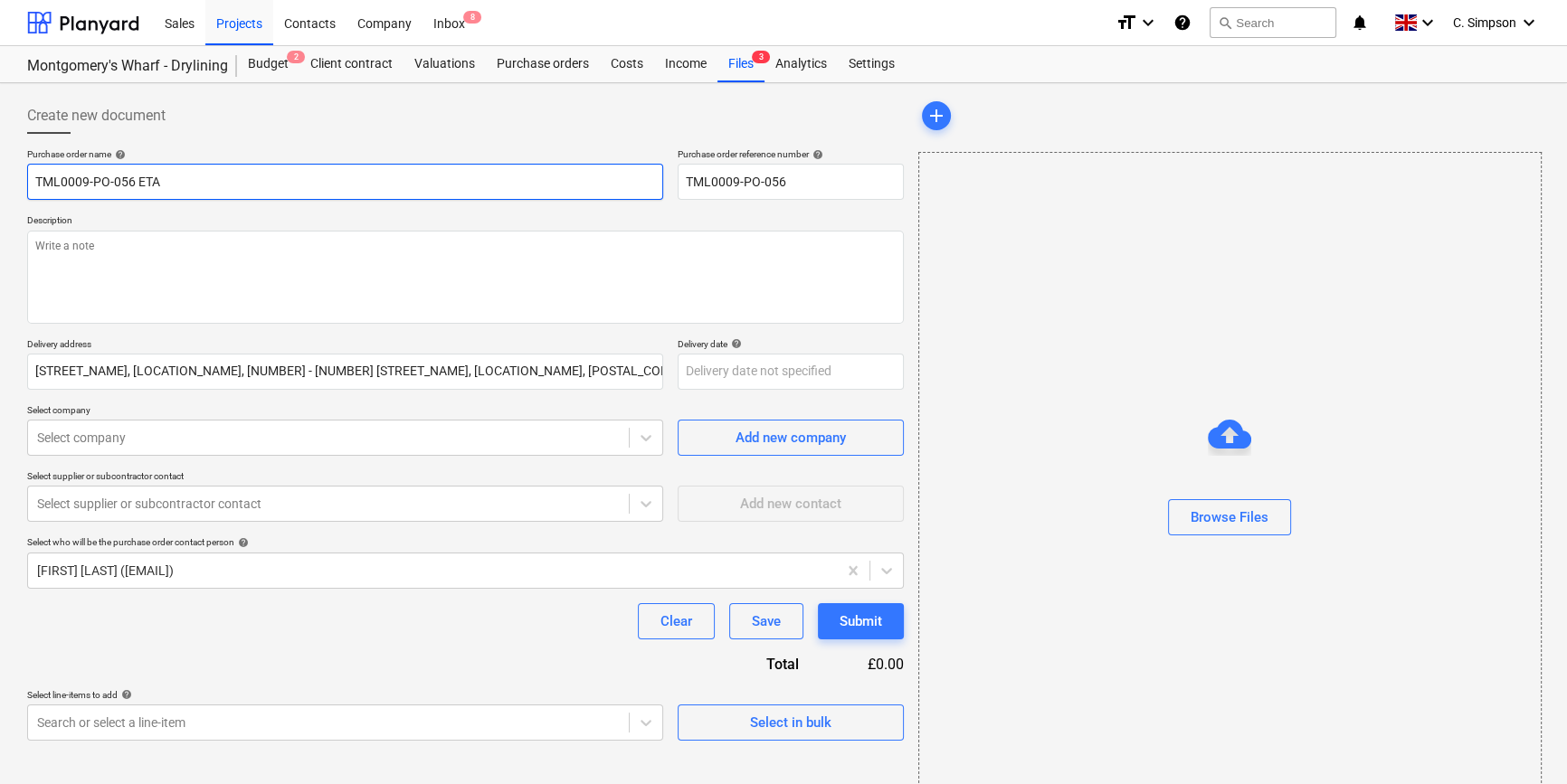 type on "x" 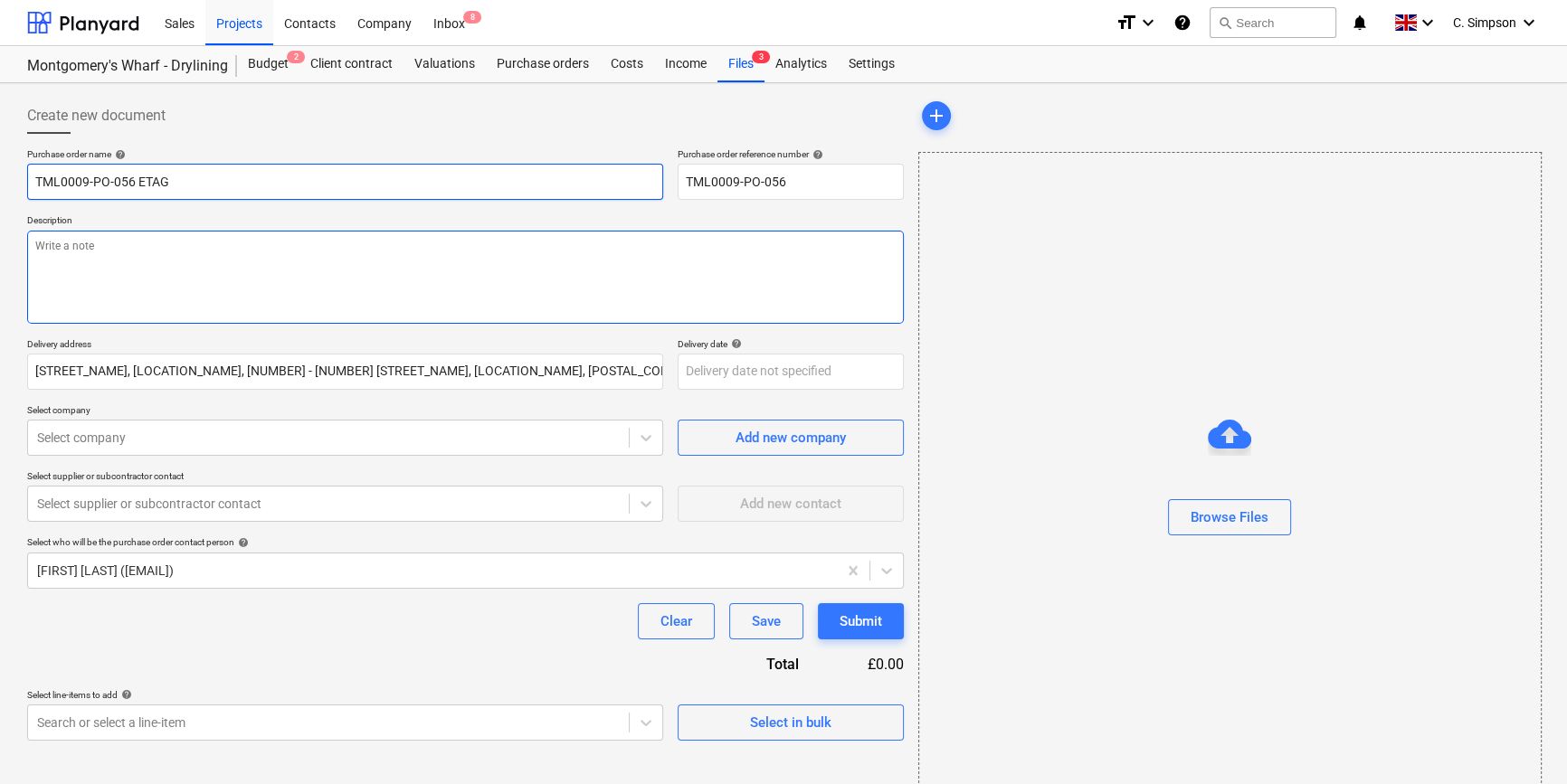 type on "TML0009-PO-056 ETAG" 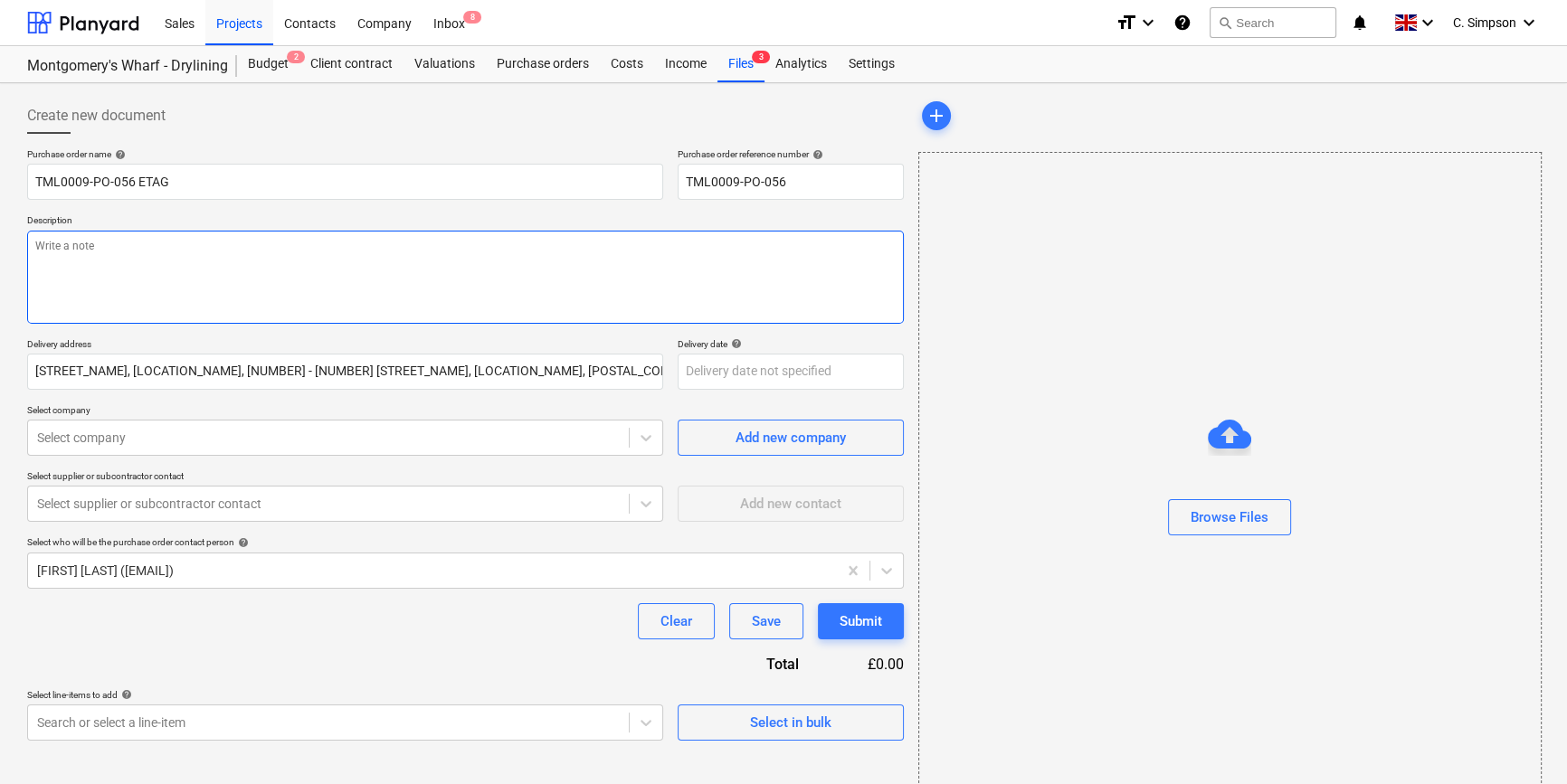 click at bounding box center [465, 277] 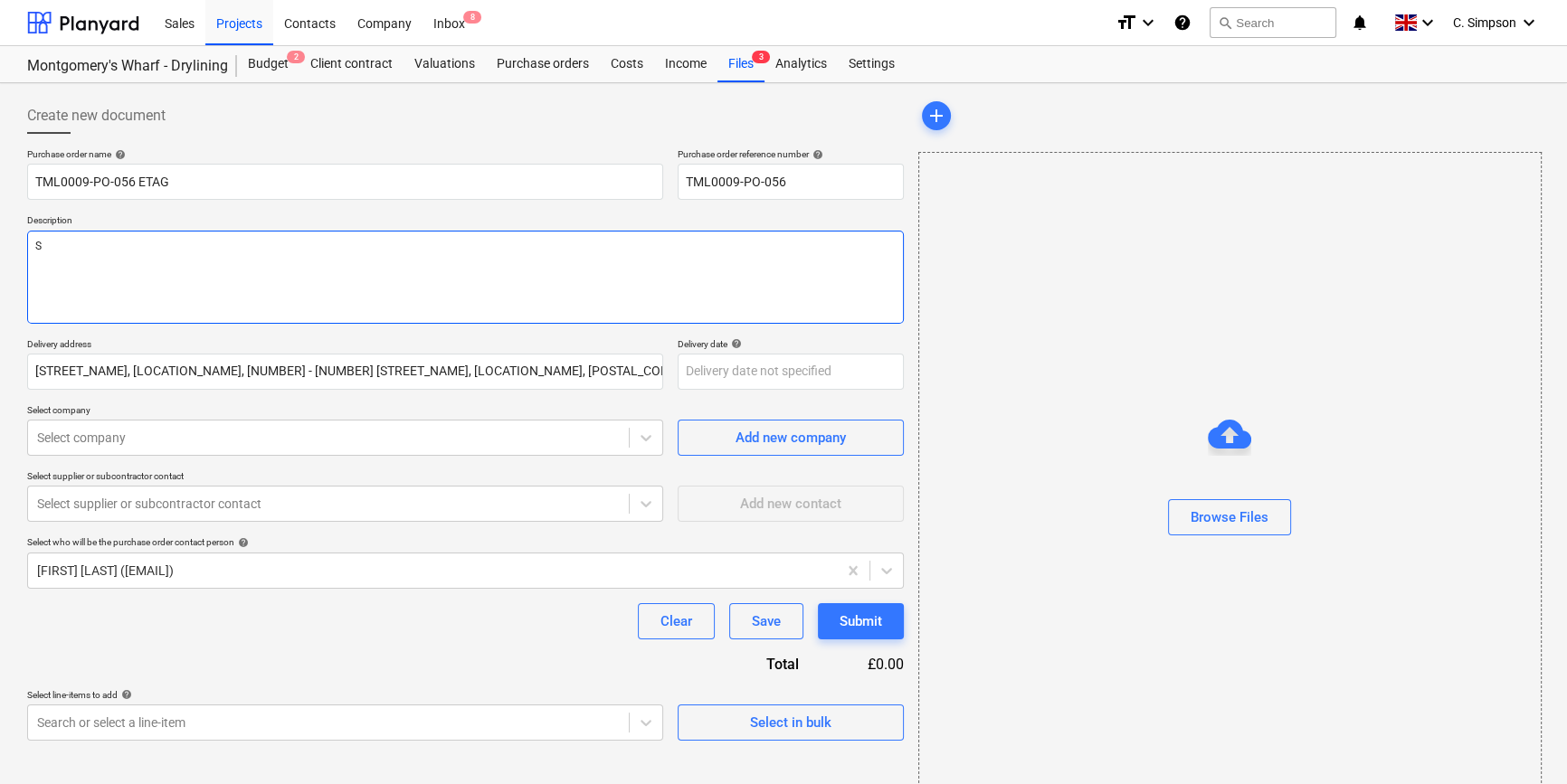 type on "x" 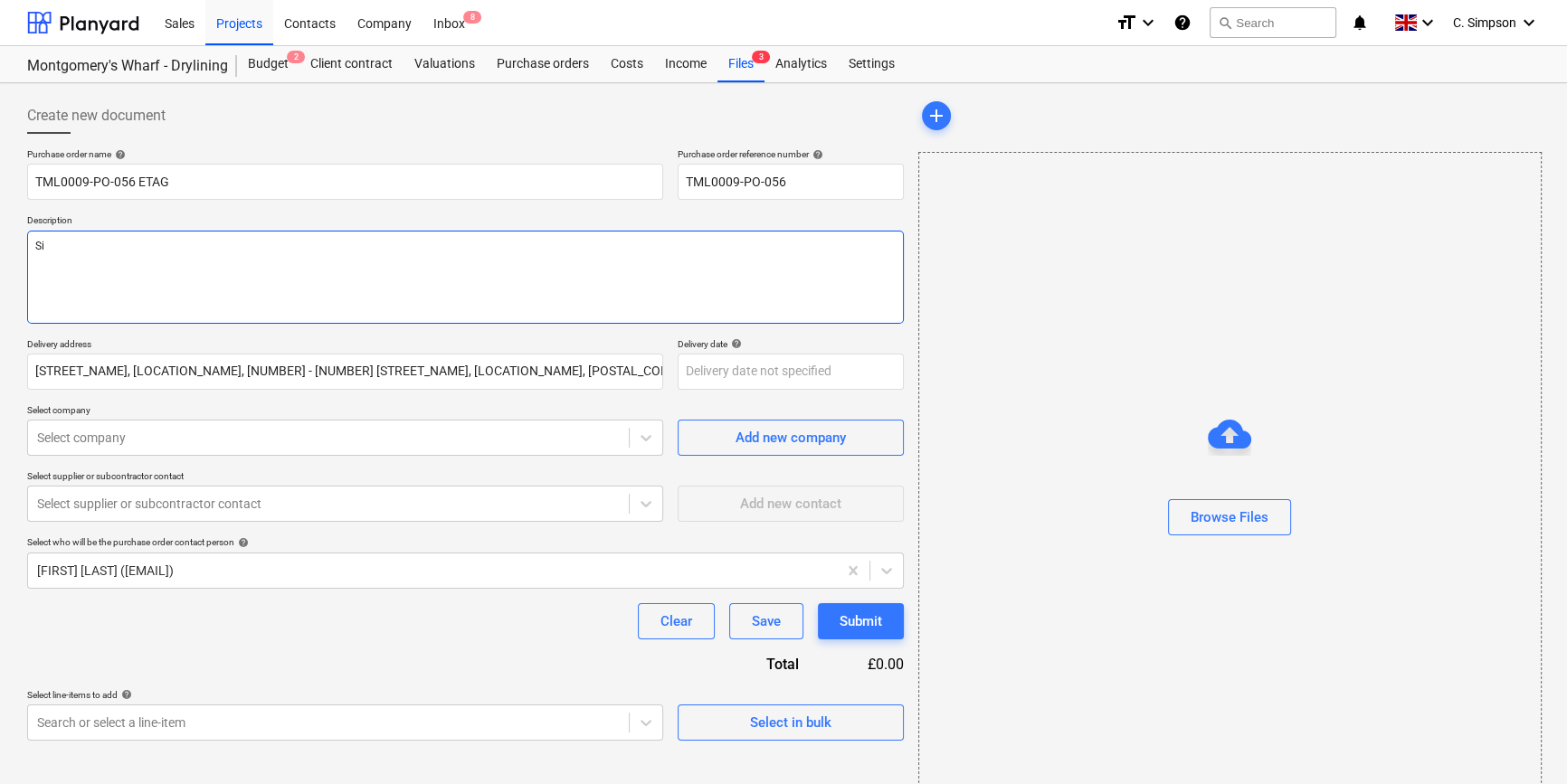 type on "x" 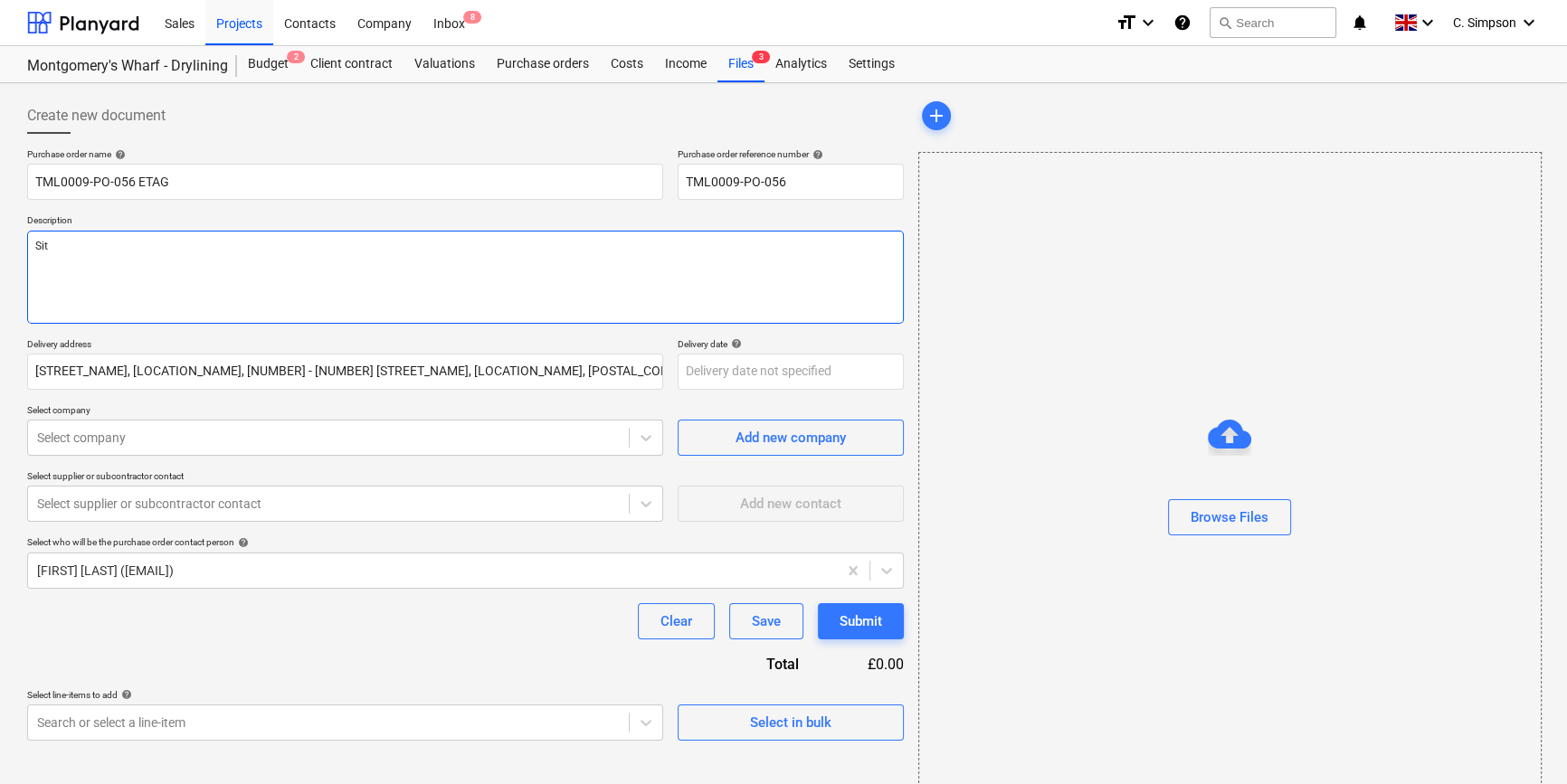 type on "x" 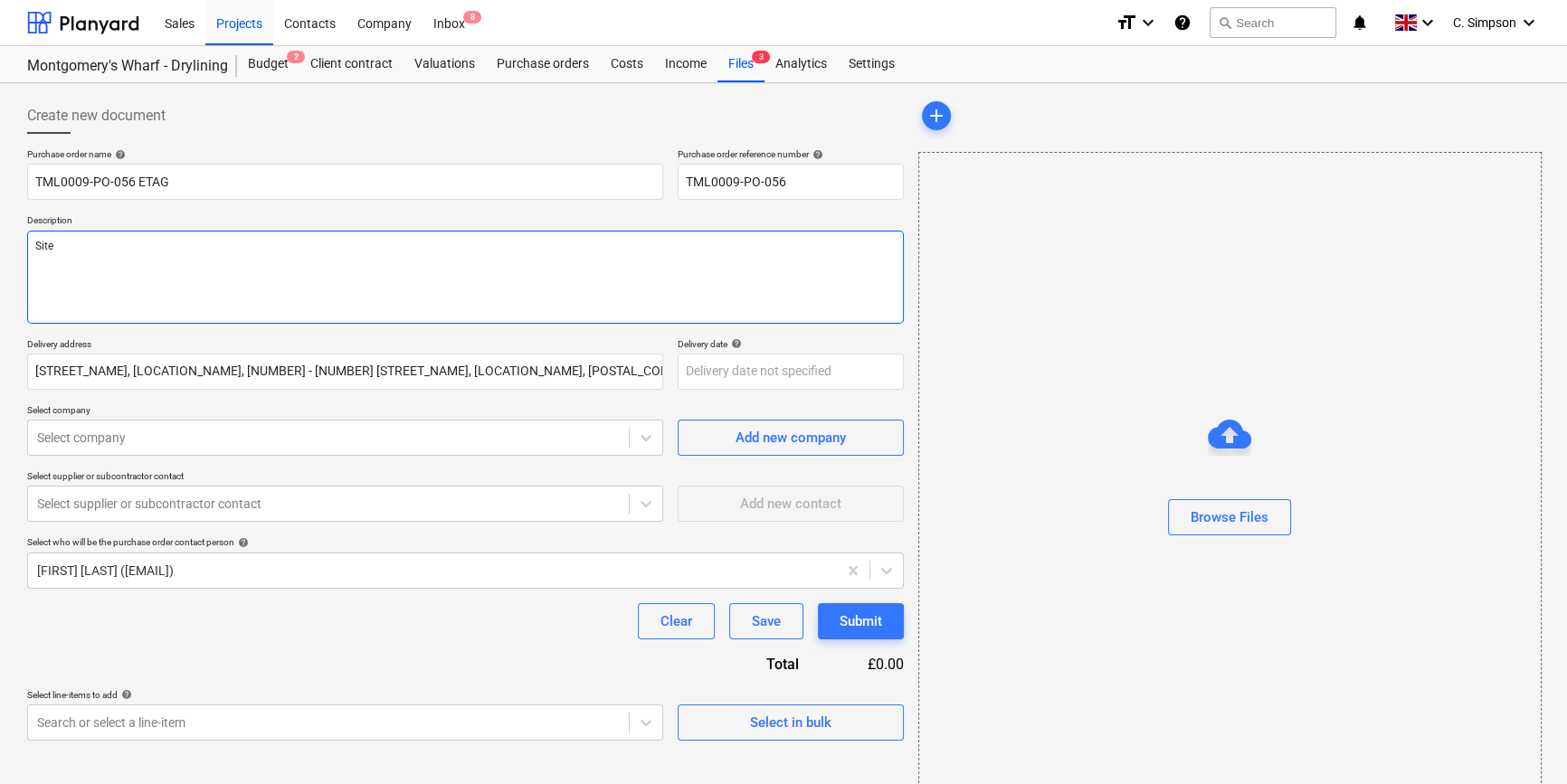 type on "x" 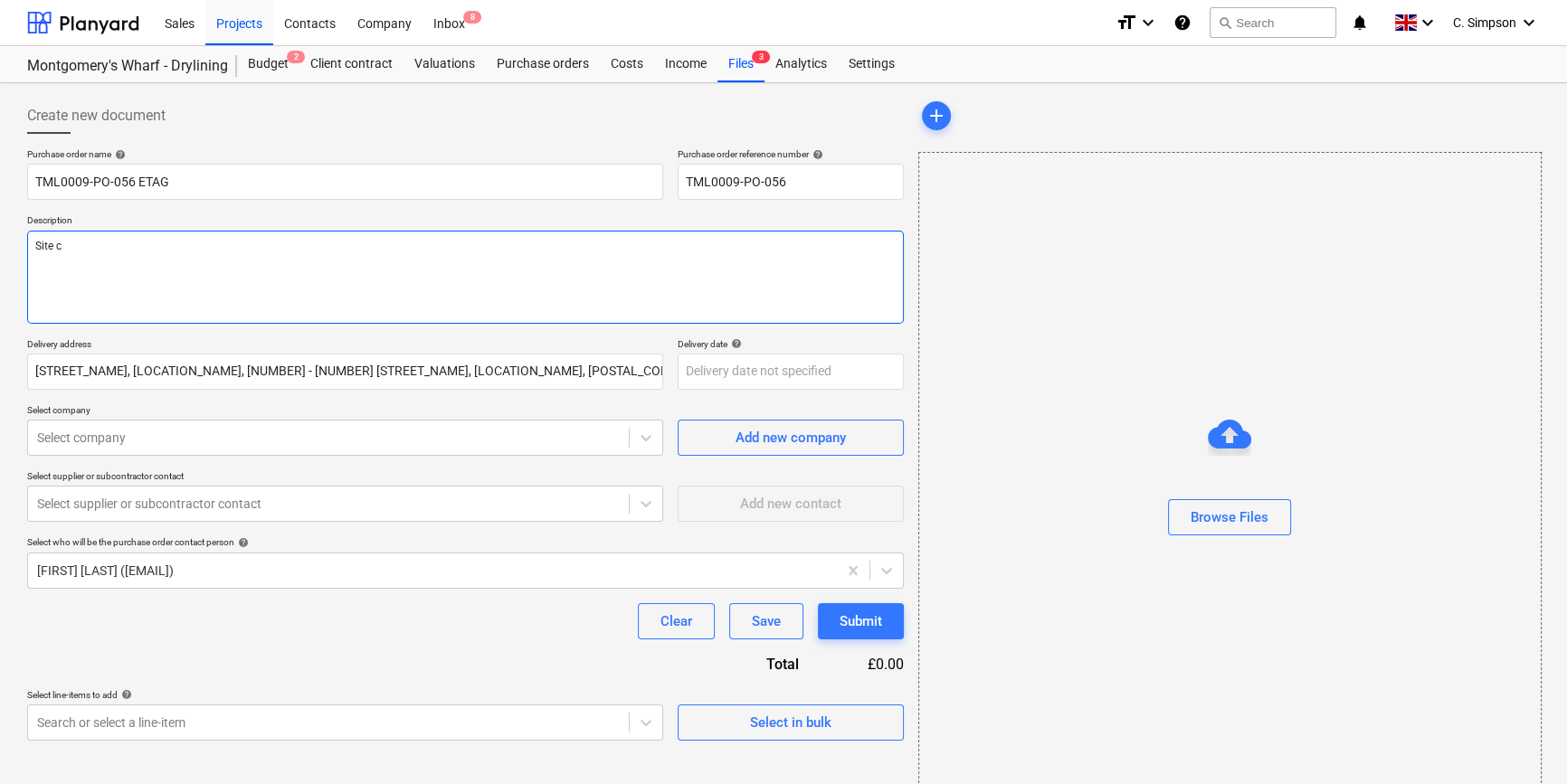 type on "x" 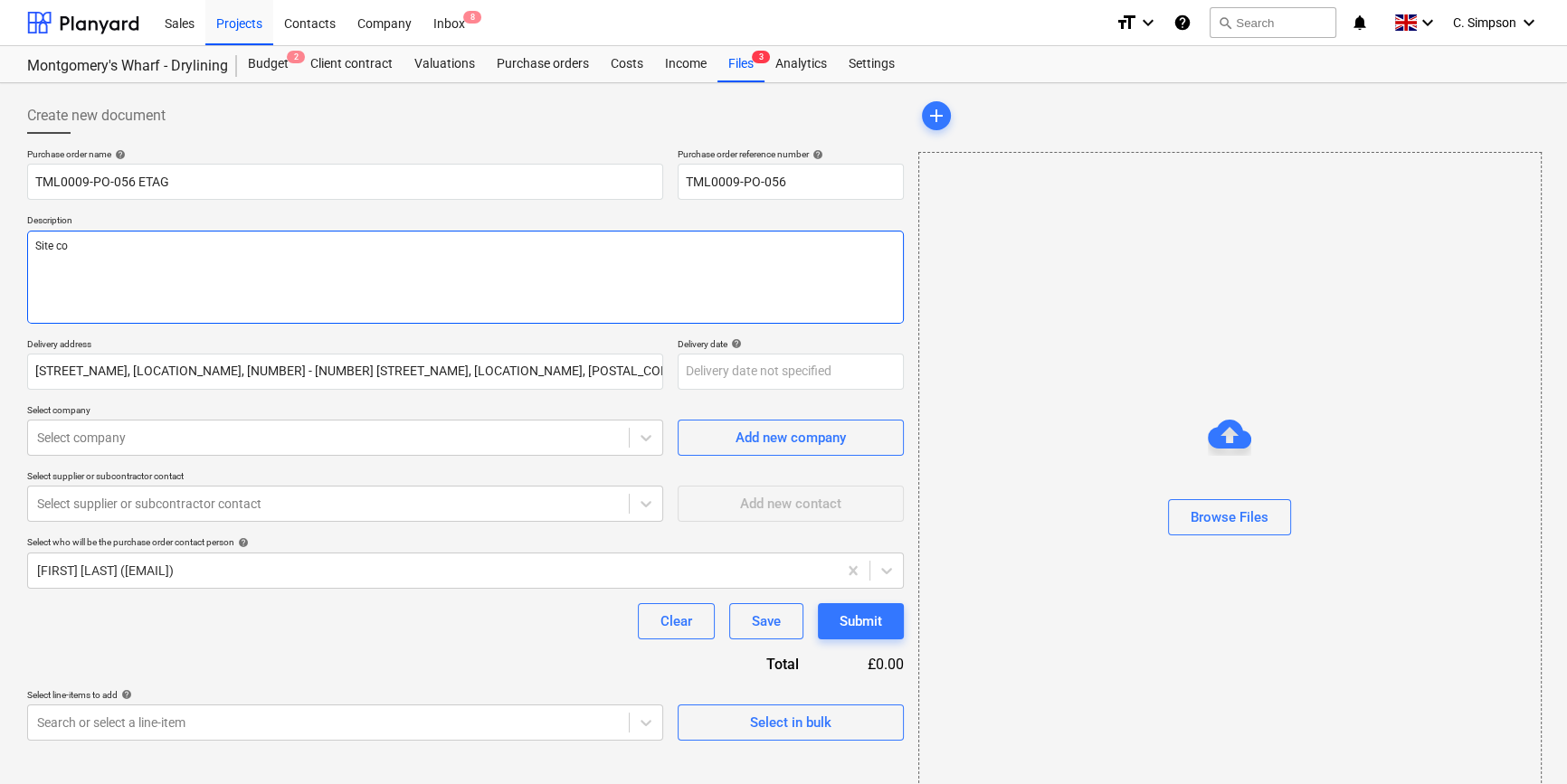 type on "x" 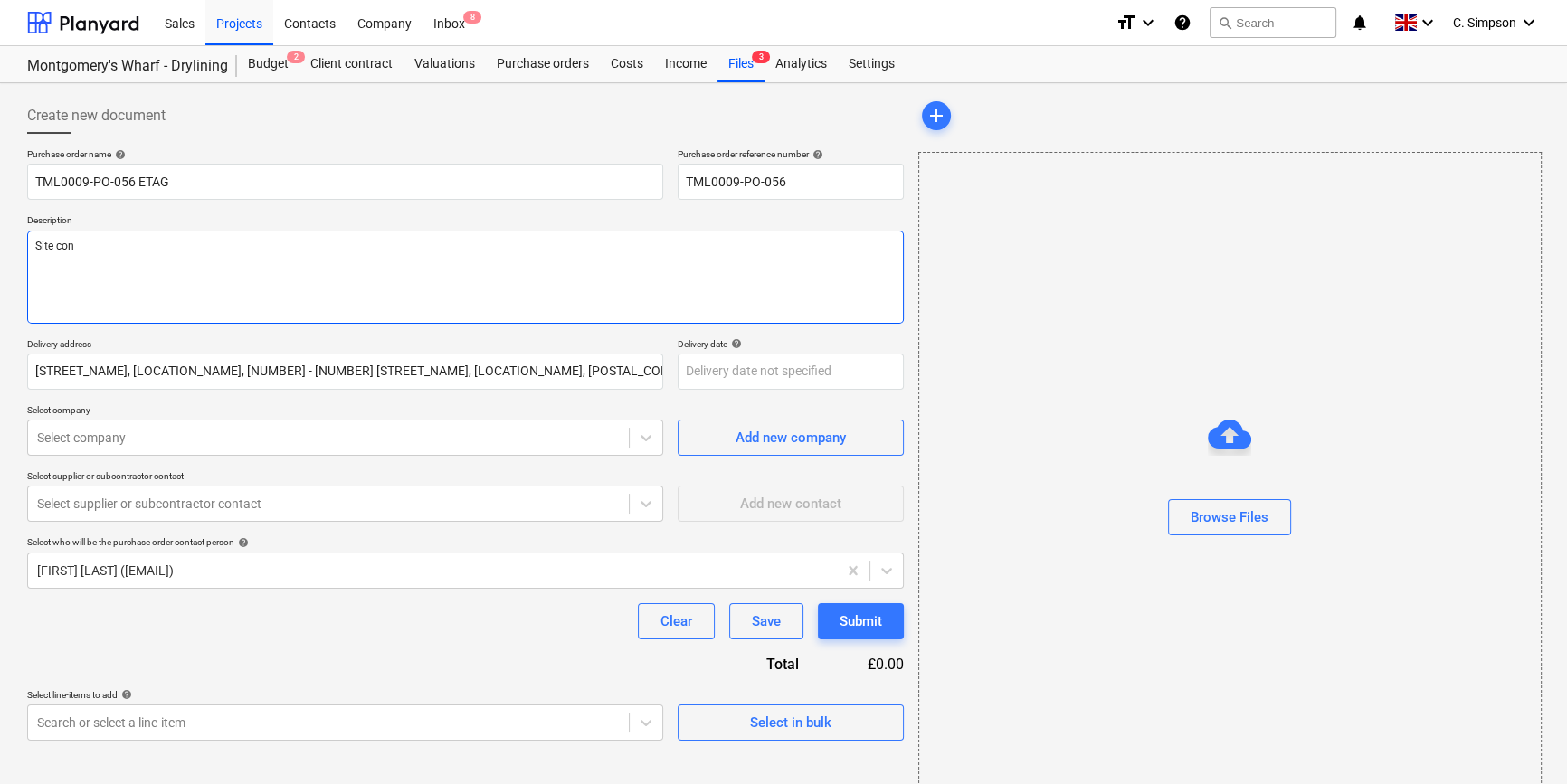 type on "x" 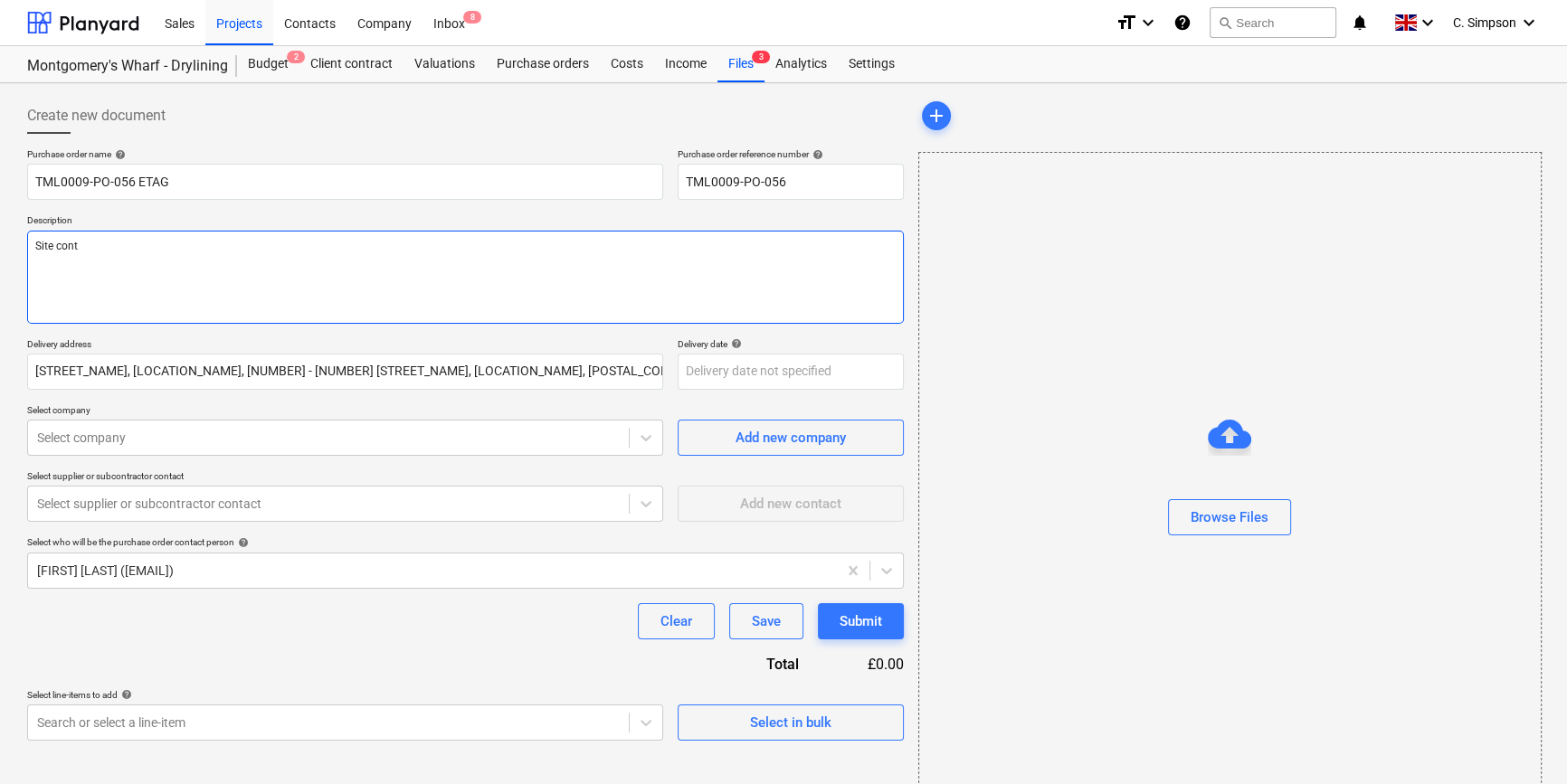 type on "x" 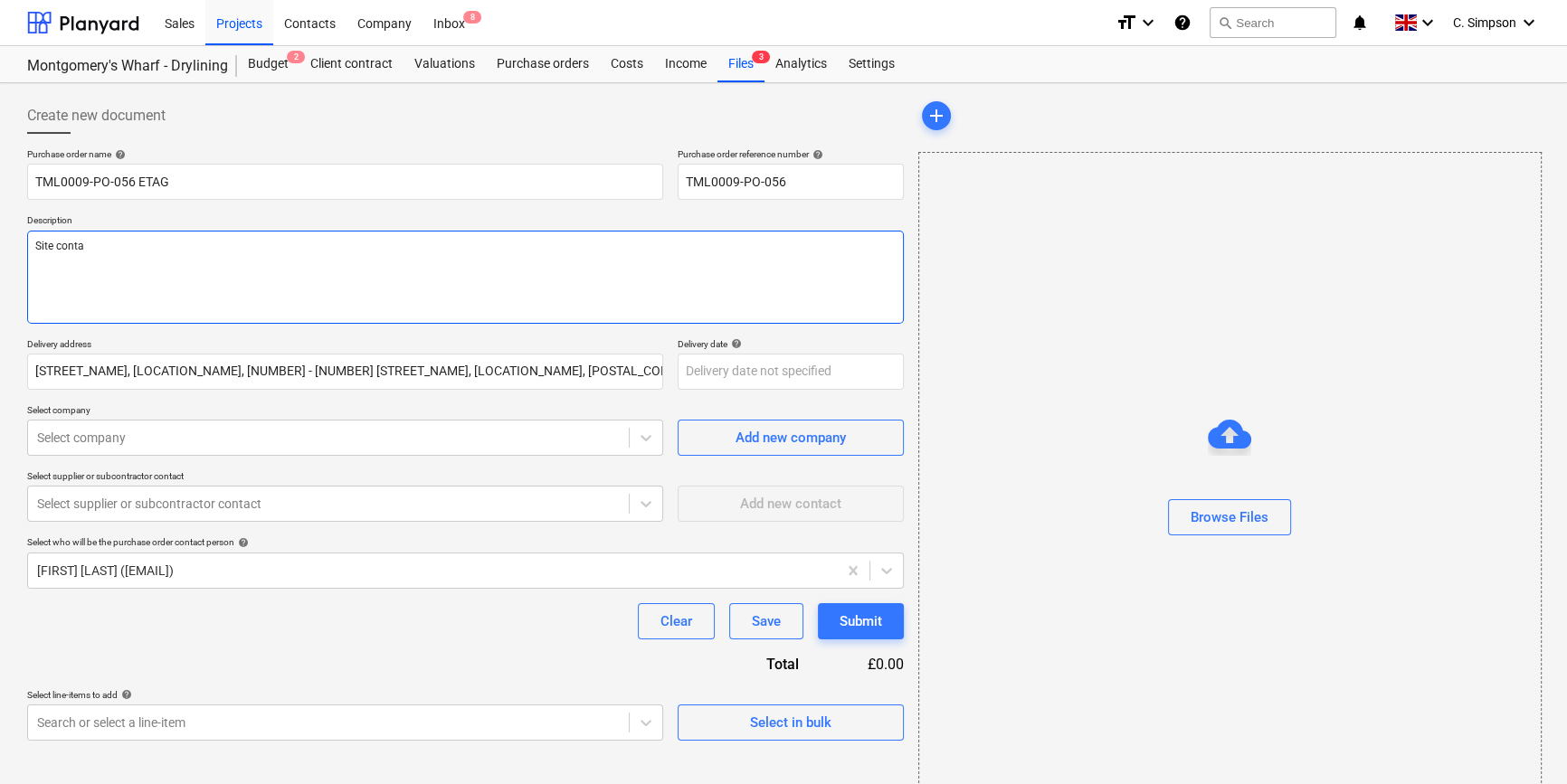 type on "x" 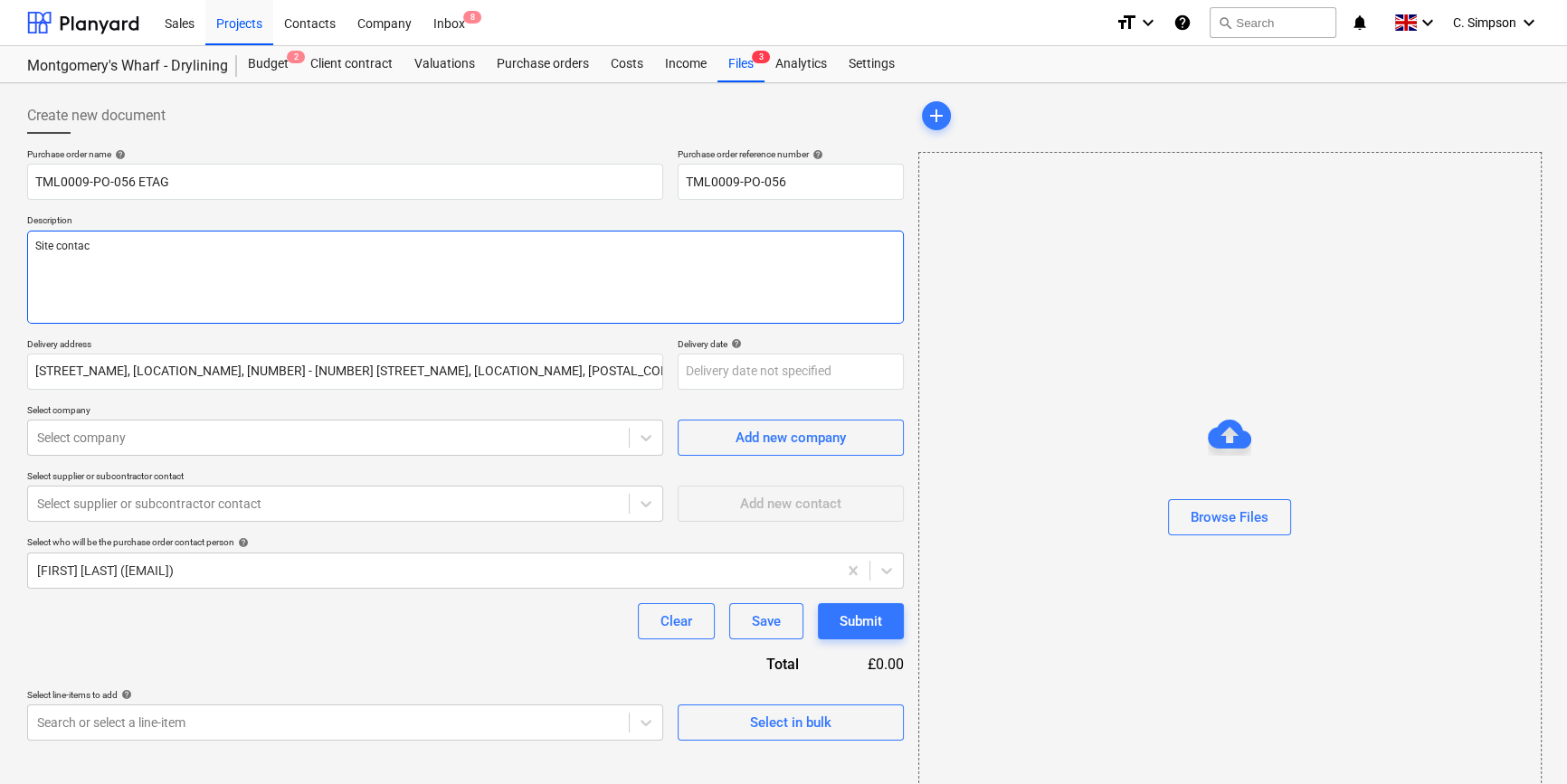 type on "x" 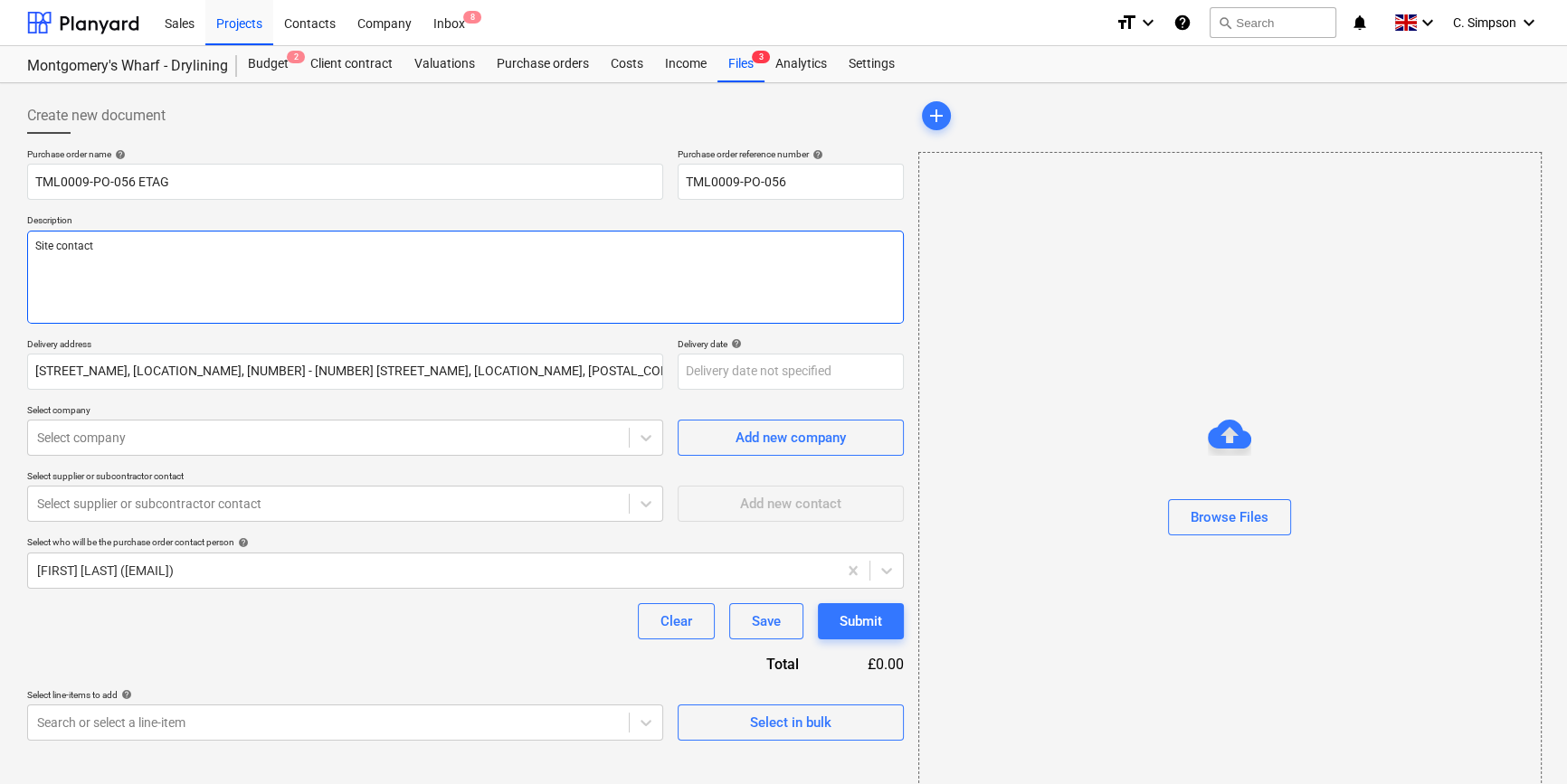type on "x" 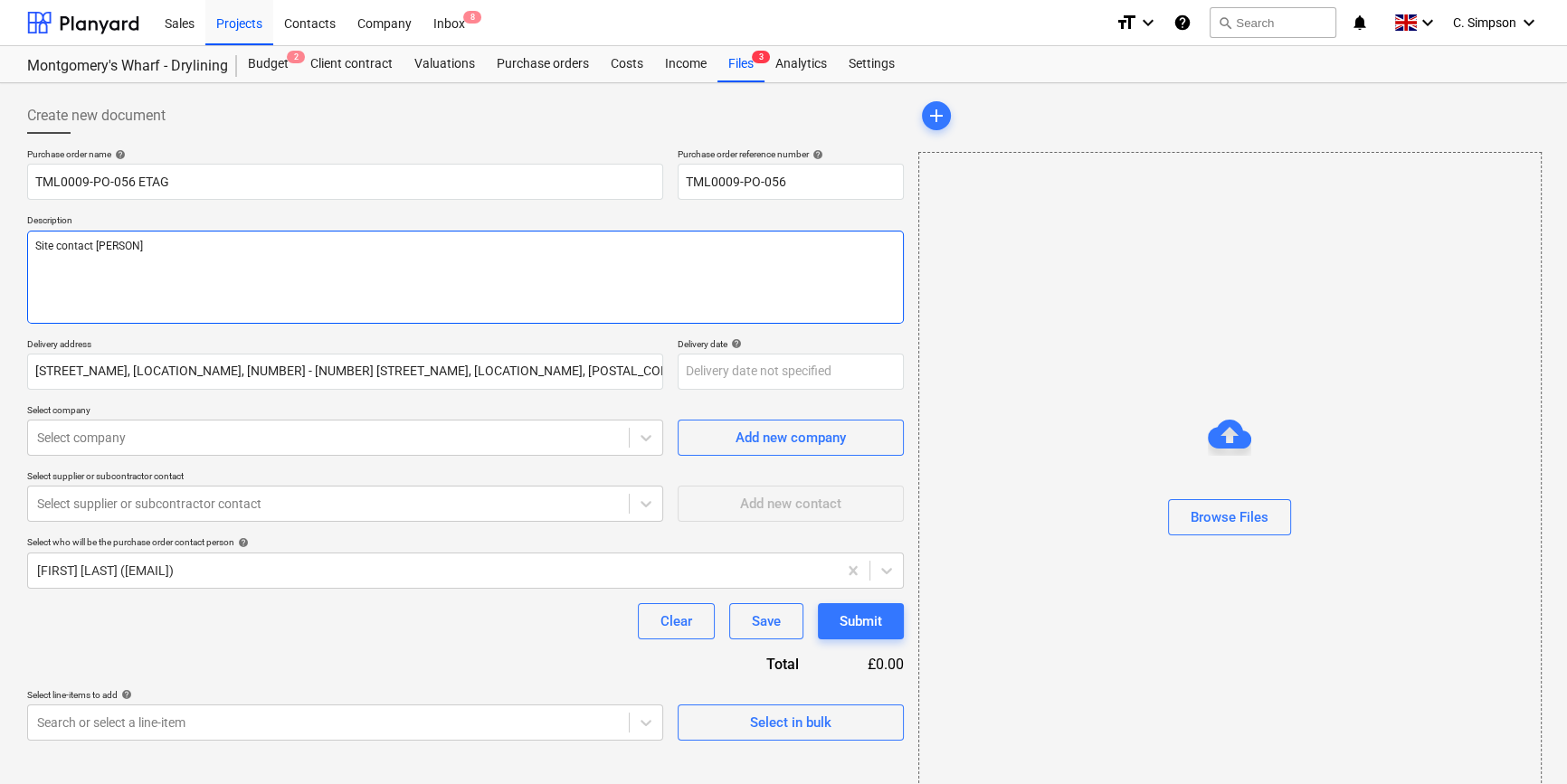 type on "x" 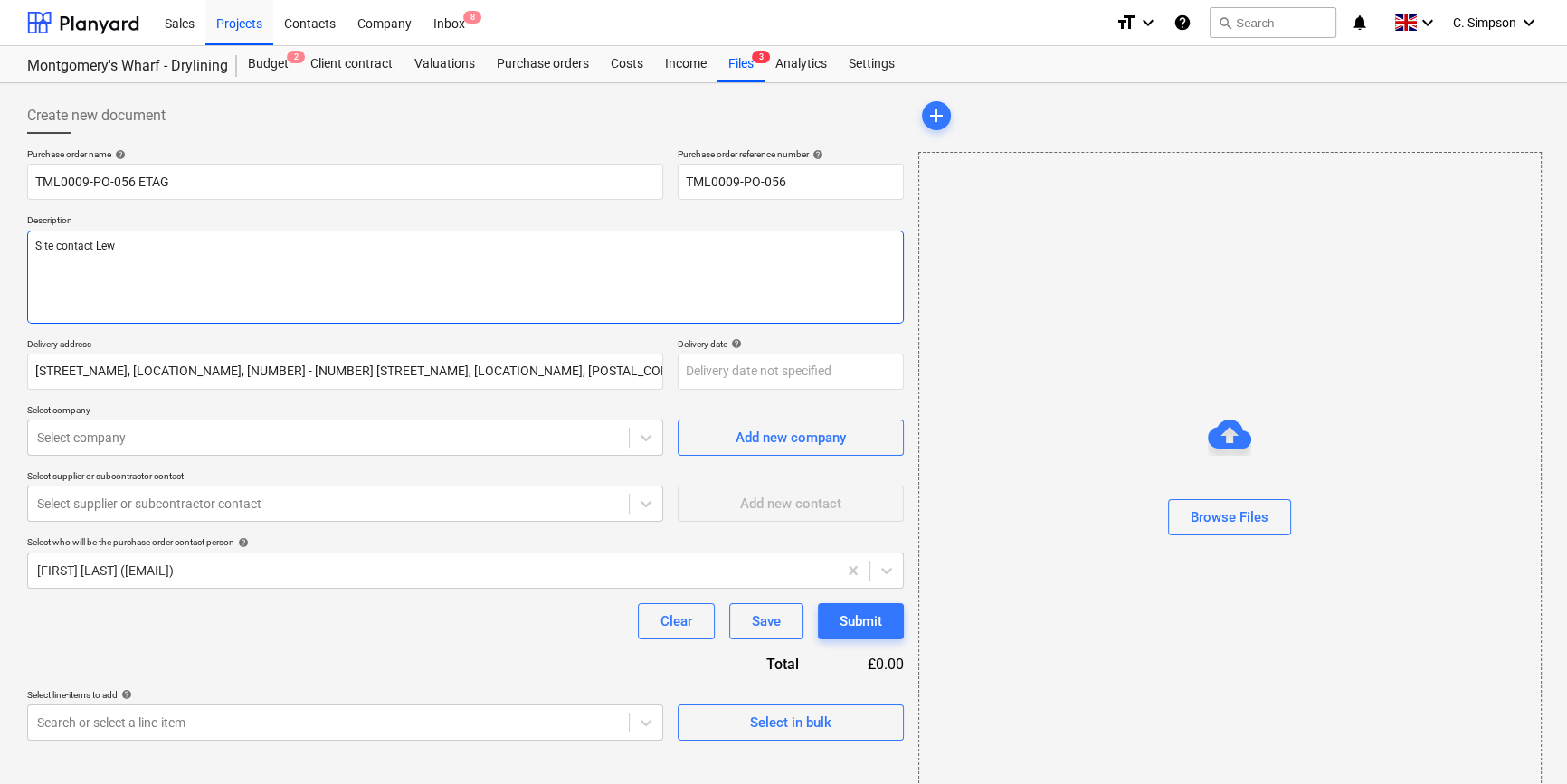 type on "x" 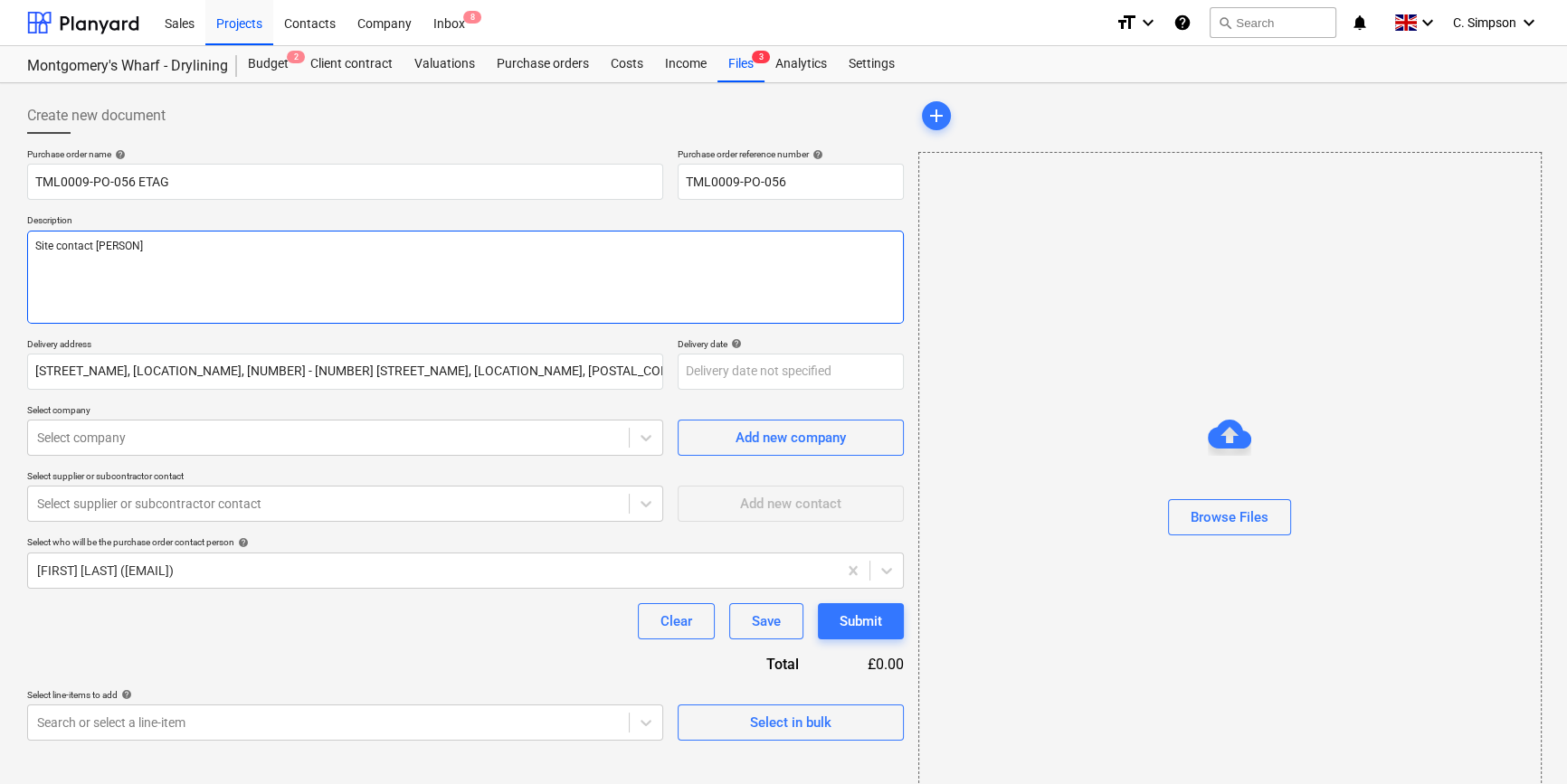type on "x" 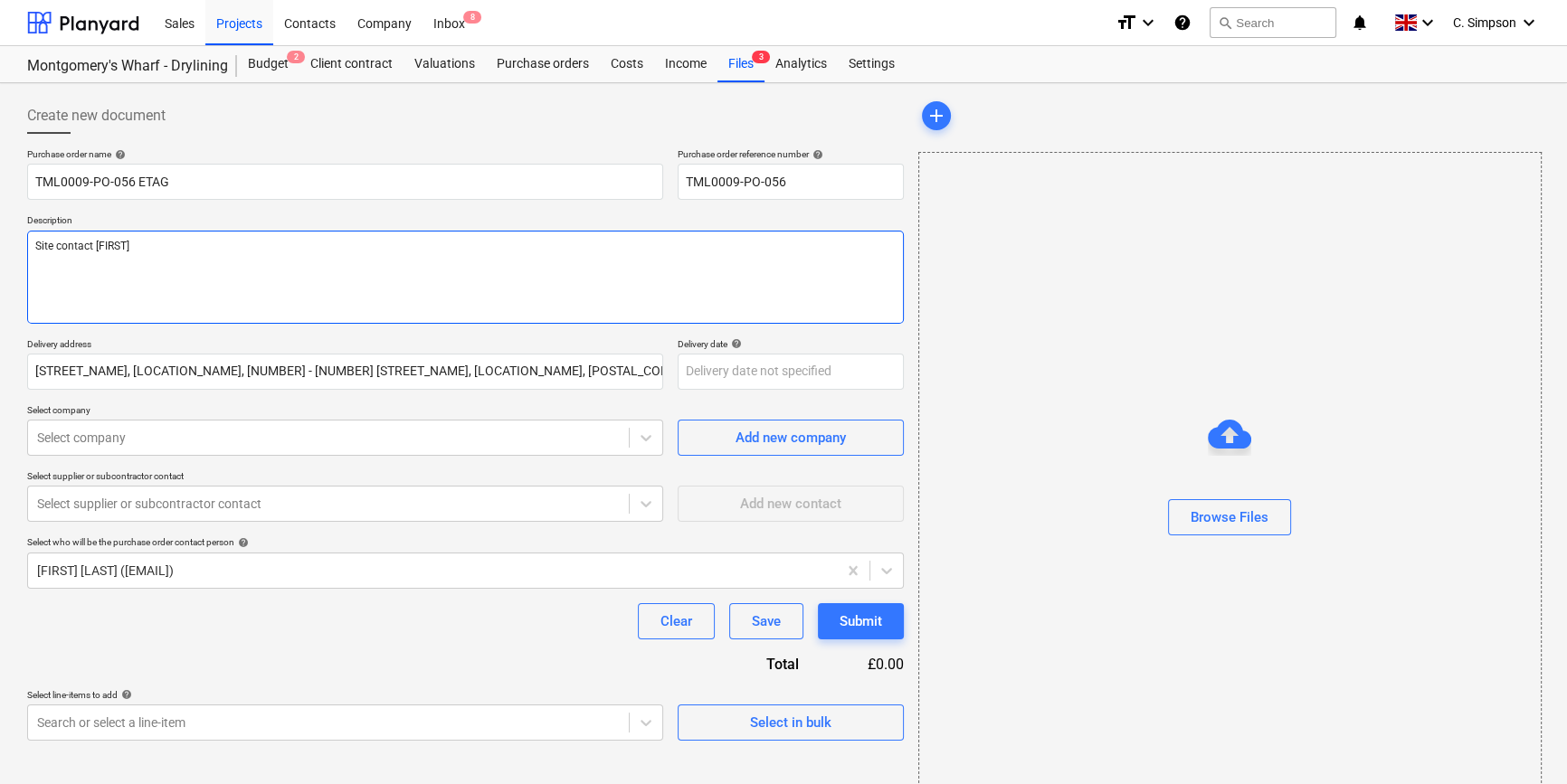 type on "x" 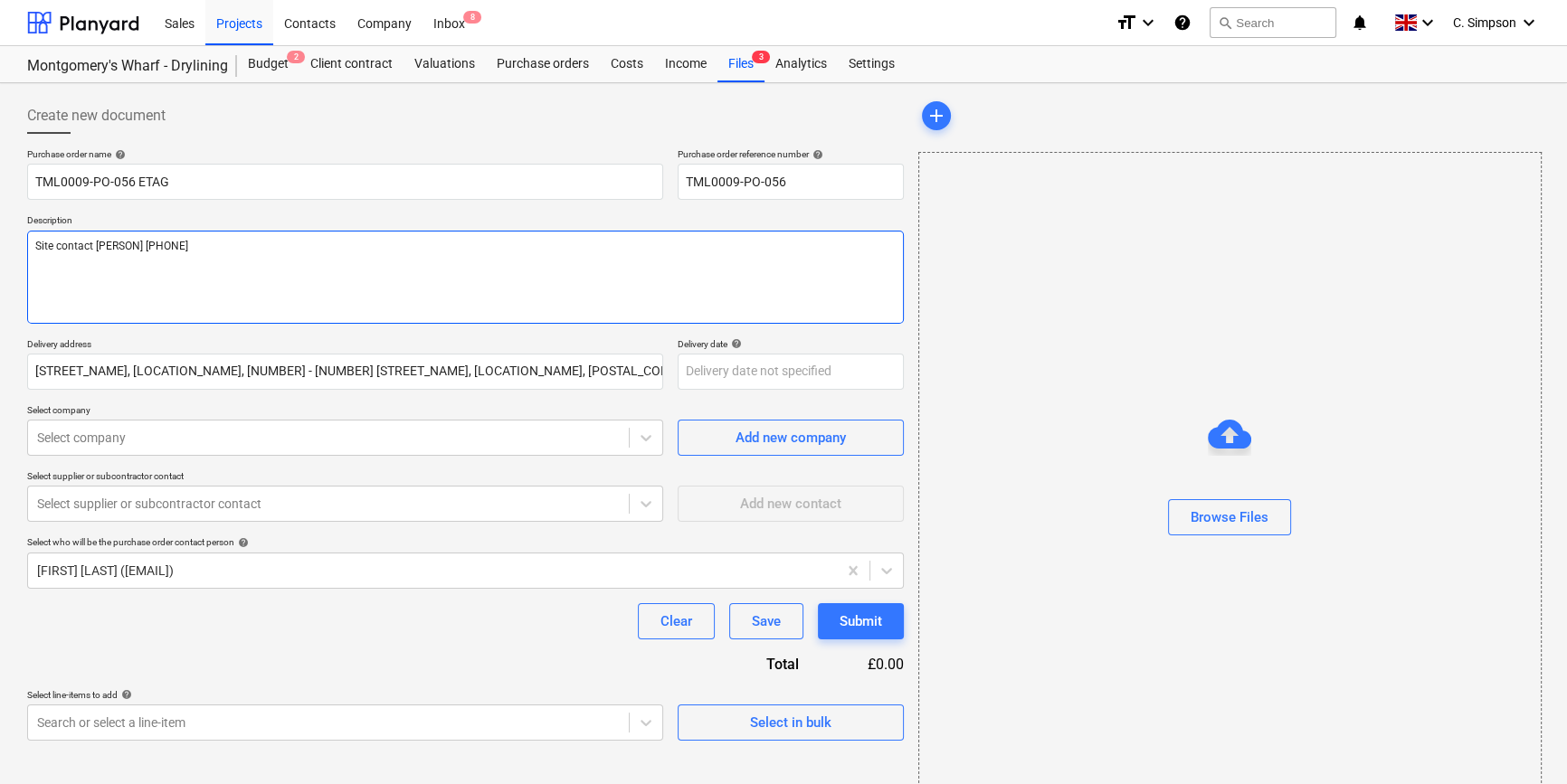 click on "Site contact [PERSON] [PHONE]" at bounding box center (465, 277) 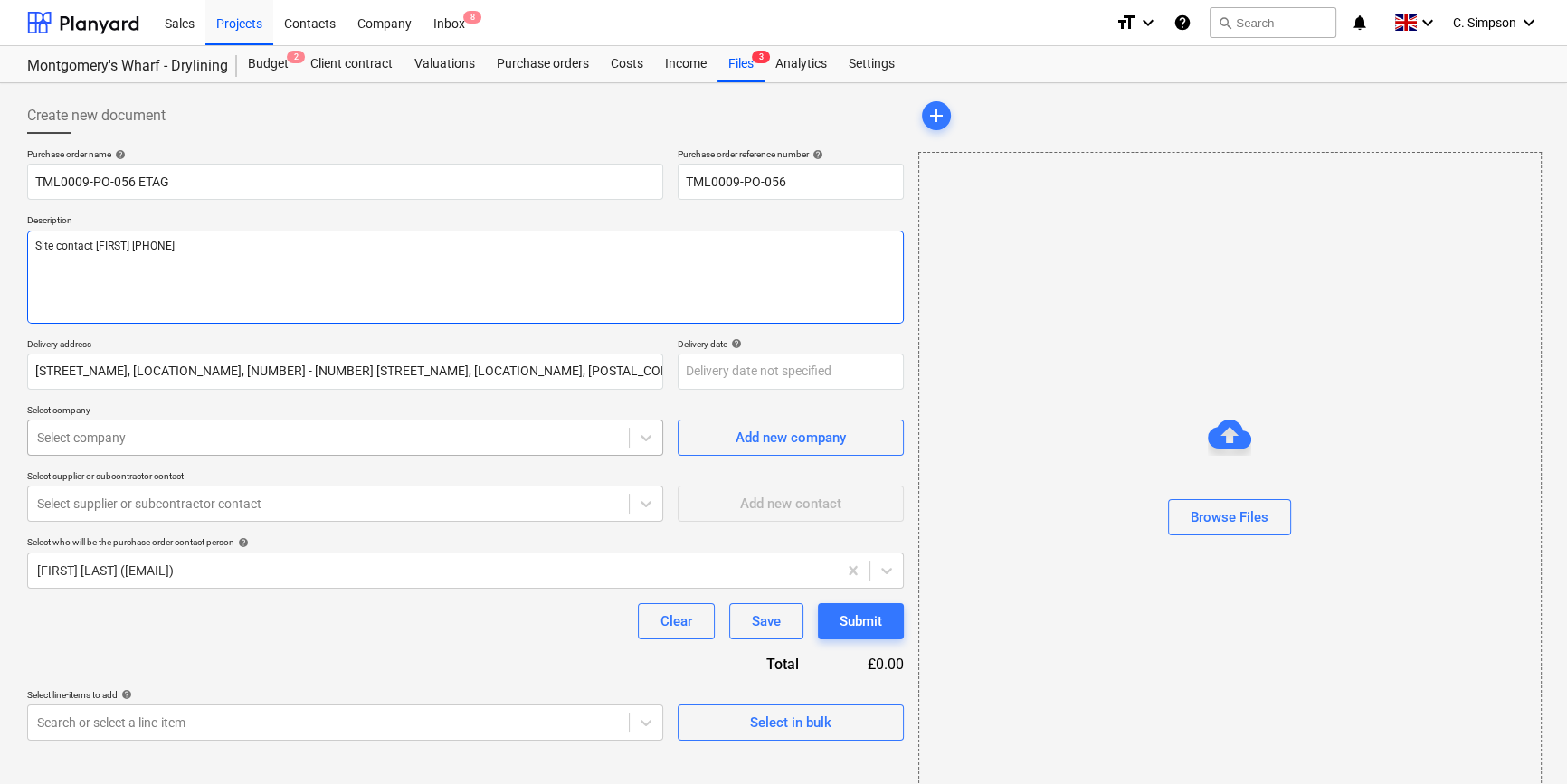 type on "Site contact [FIRST] [PHONE]" 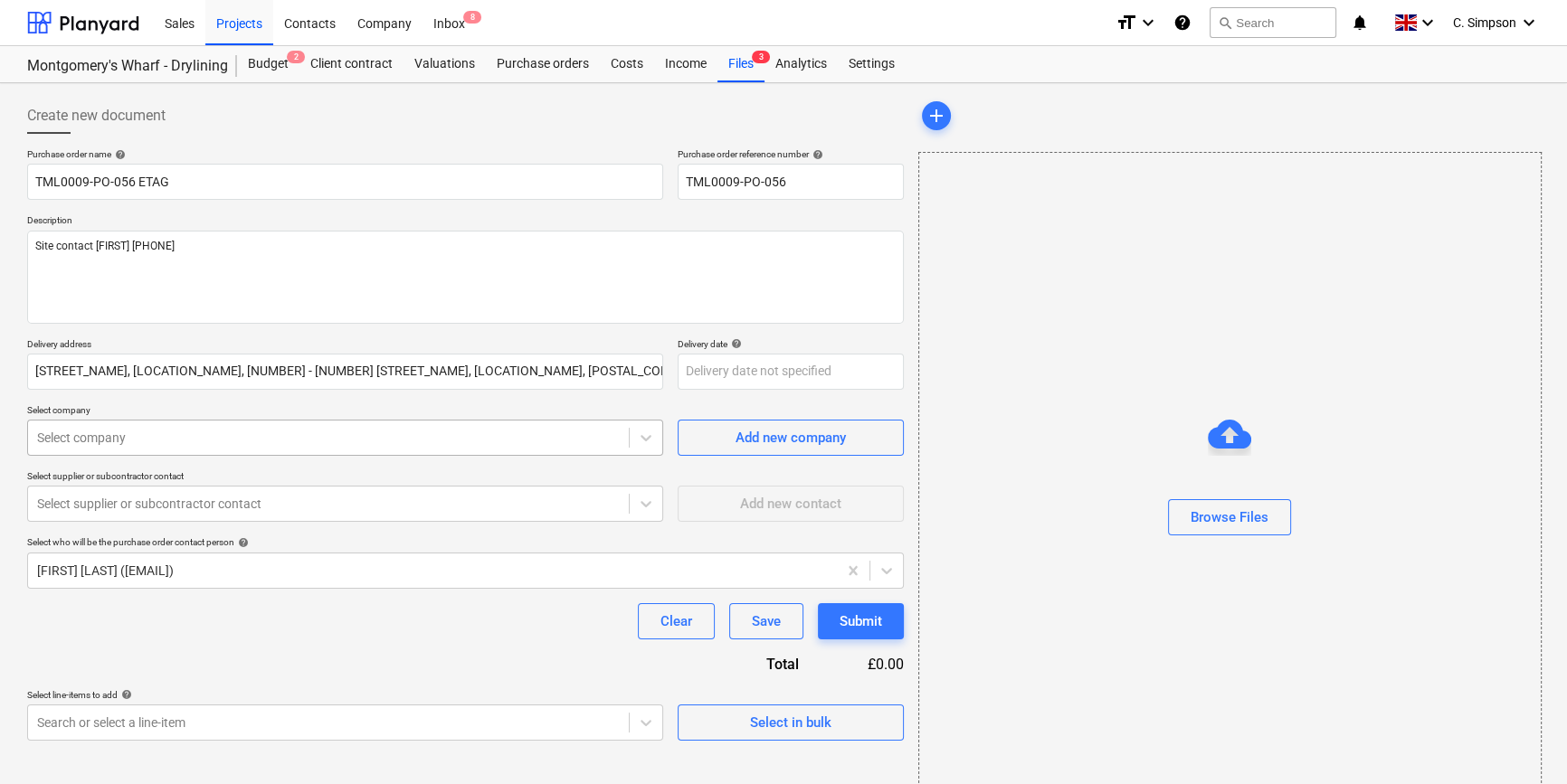 type on "x" 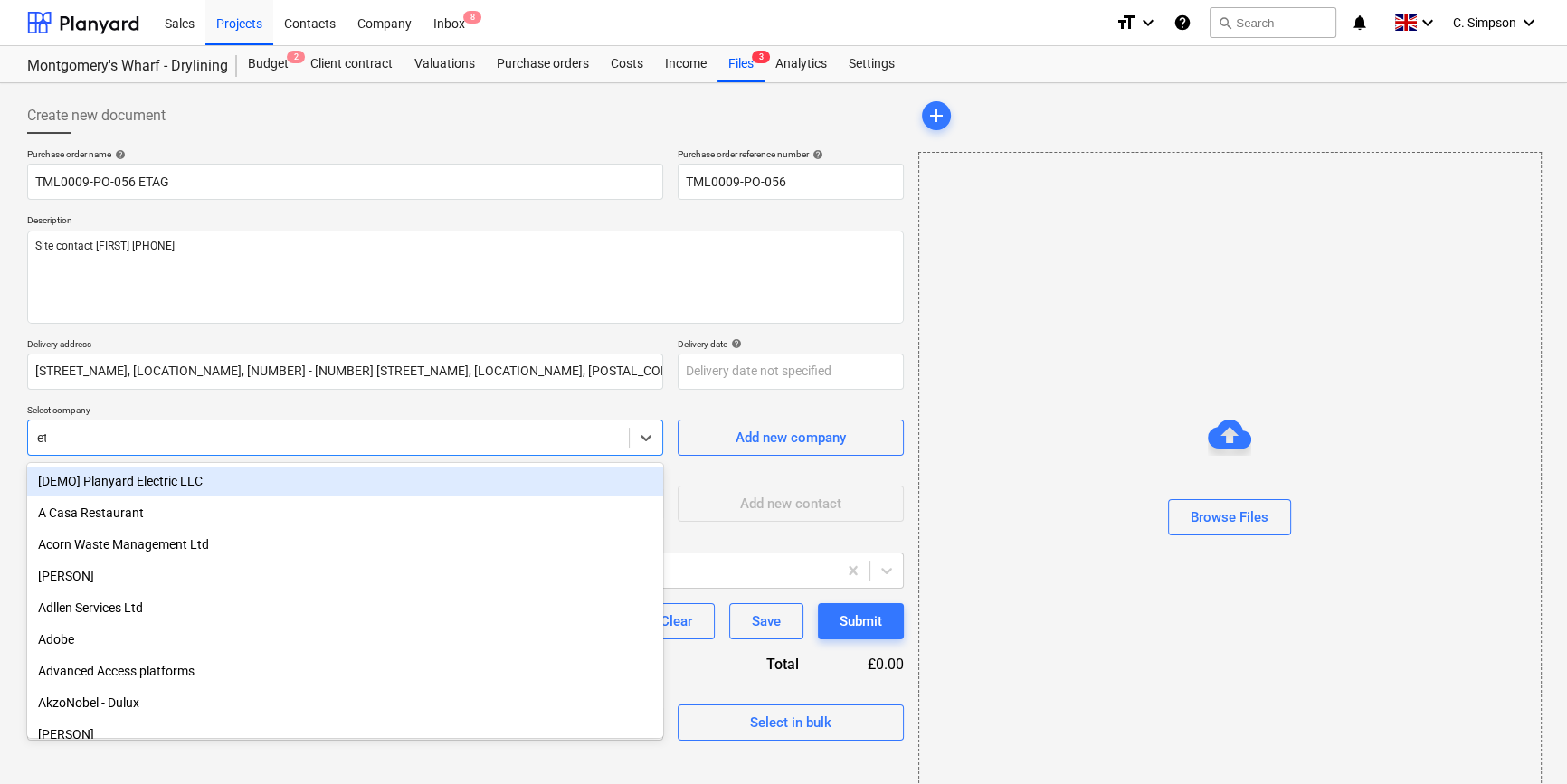 type on "eta" 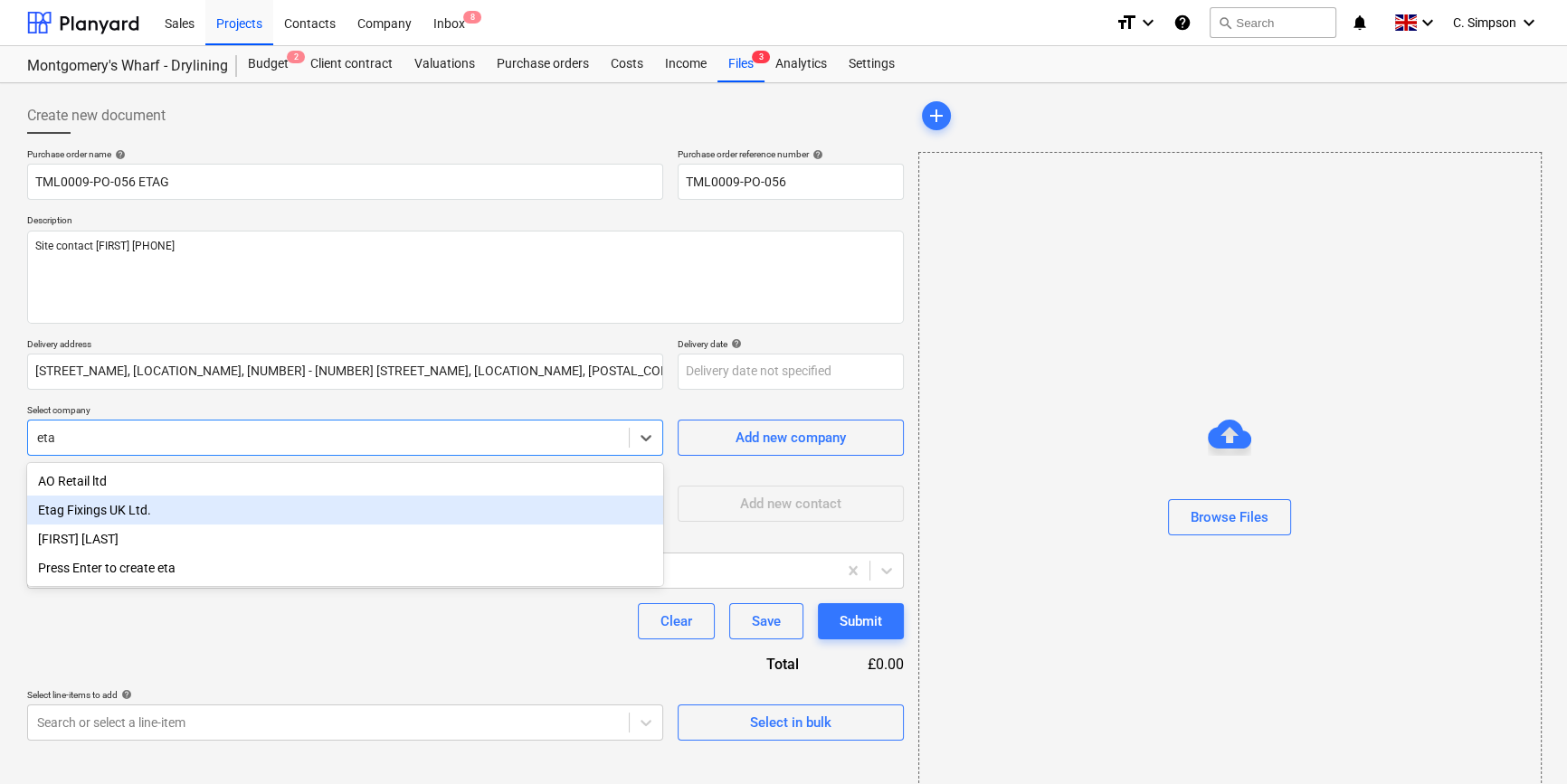 click on "Etag Fixings UK Ltd." at bounding box center (345, 510) 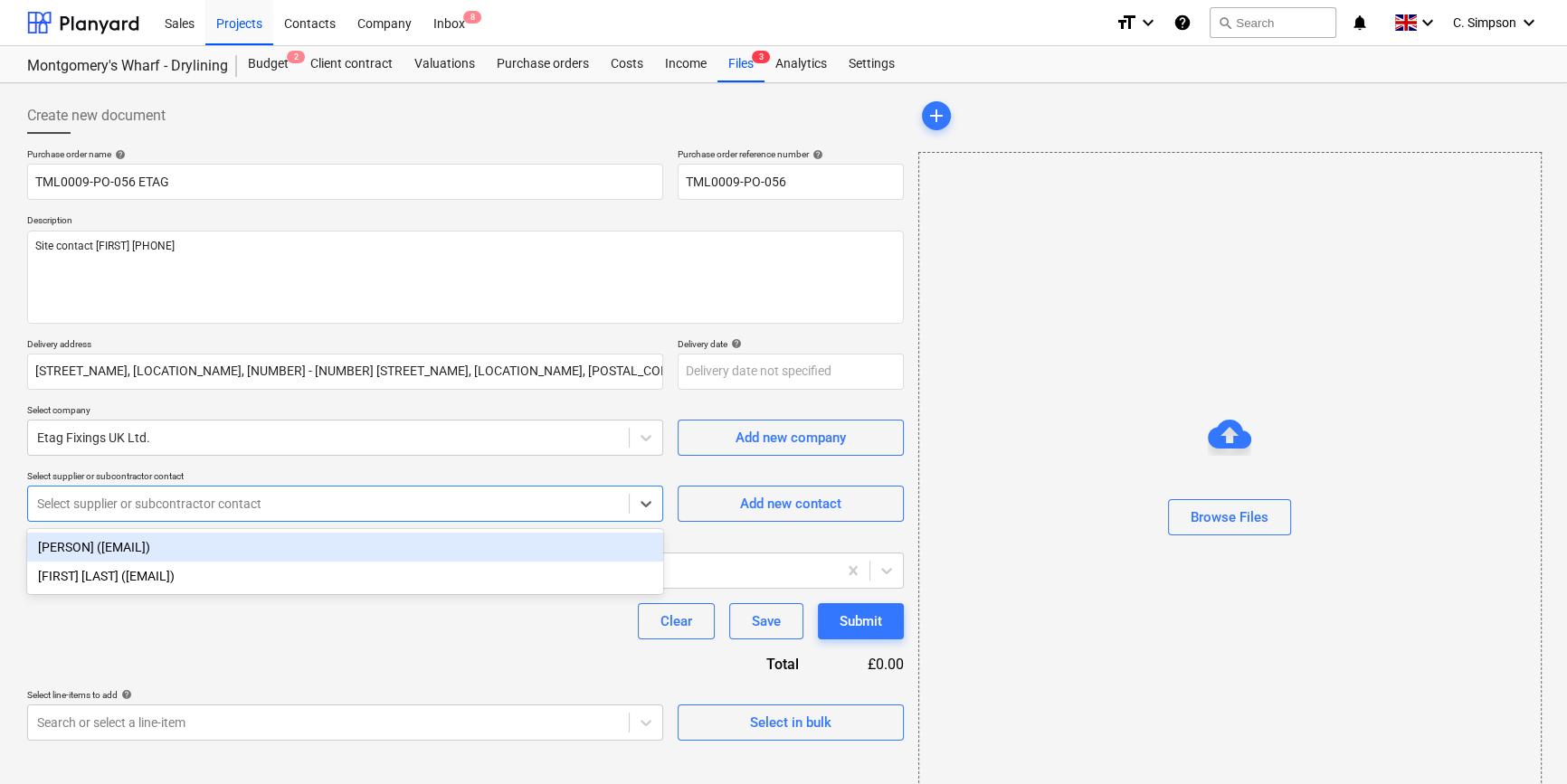 click at bounding box center [328, 504] 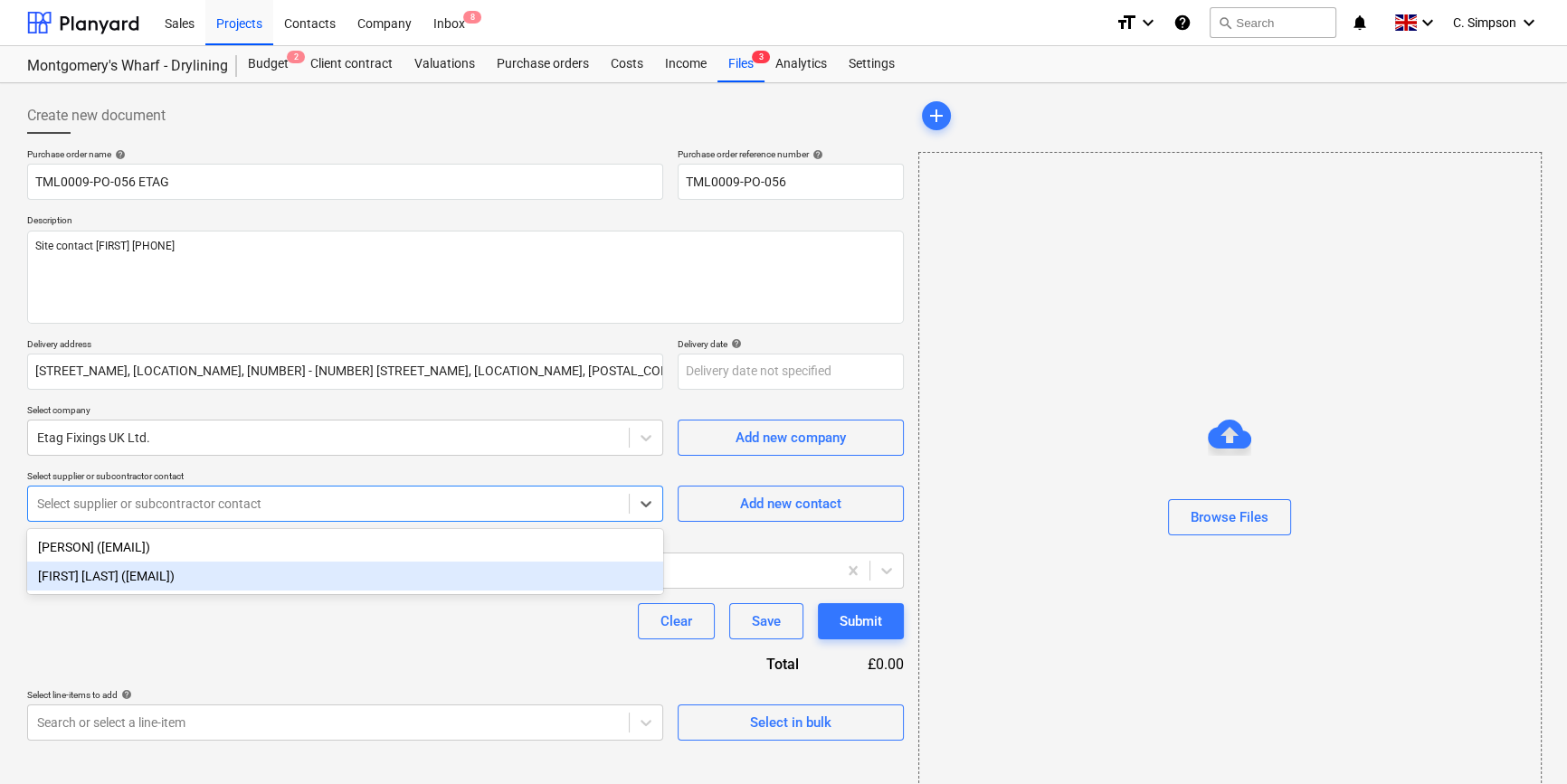 click on "[FIRST] [LAST] ([EMAIL])" at bounding box center [345, 576] 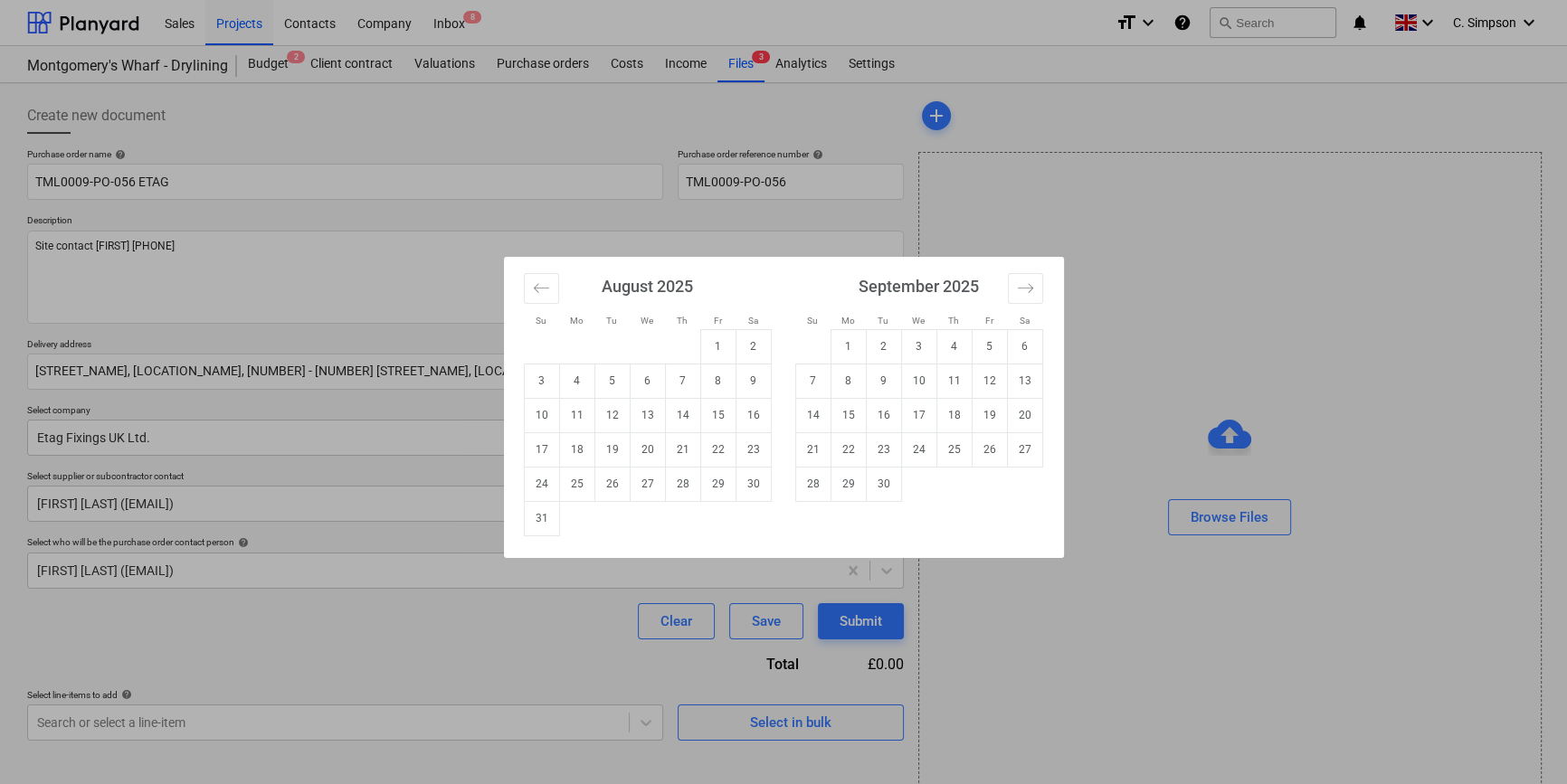 click on "Sales Projects Contacts Company Inbox 8 format_size keyboard_arrow_down help search Search notifications 0 keyboard_arrow_down C. Simpson keyboard_arrow_down Montgomery's Wharf - Drylining Budget 2 Client contract Valuations Purchase orders Costs Income Files 3 Analytics Settings Create new document Purchase order name help TML0009-PO-056 ETAG Purchase order reference number help TML0009-PO-056 Description Site contact Lewis 07934 754353 Delivery address Fairview Estates, Montgomery's Wharf, 69 - 76 High Street, Brentford, TW8 0YL Delivery date help Press the down arrow key to interact with the calendar and
select a date. Press the question mark key to get the keyboard shortcuts for changing dates. Select company Etag Fixings UK Ltd.   Add new company Select supplier or subcontractor contact Cornel Grigorie (cornel@etagfixings.com) Add new contact Select who will be the purchase order contact person help Colin Simpson (colin.simpson@tudormay.com) Clear Save Submit Total £0.00 Select line-items to add" at bounding box center (784, 392) 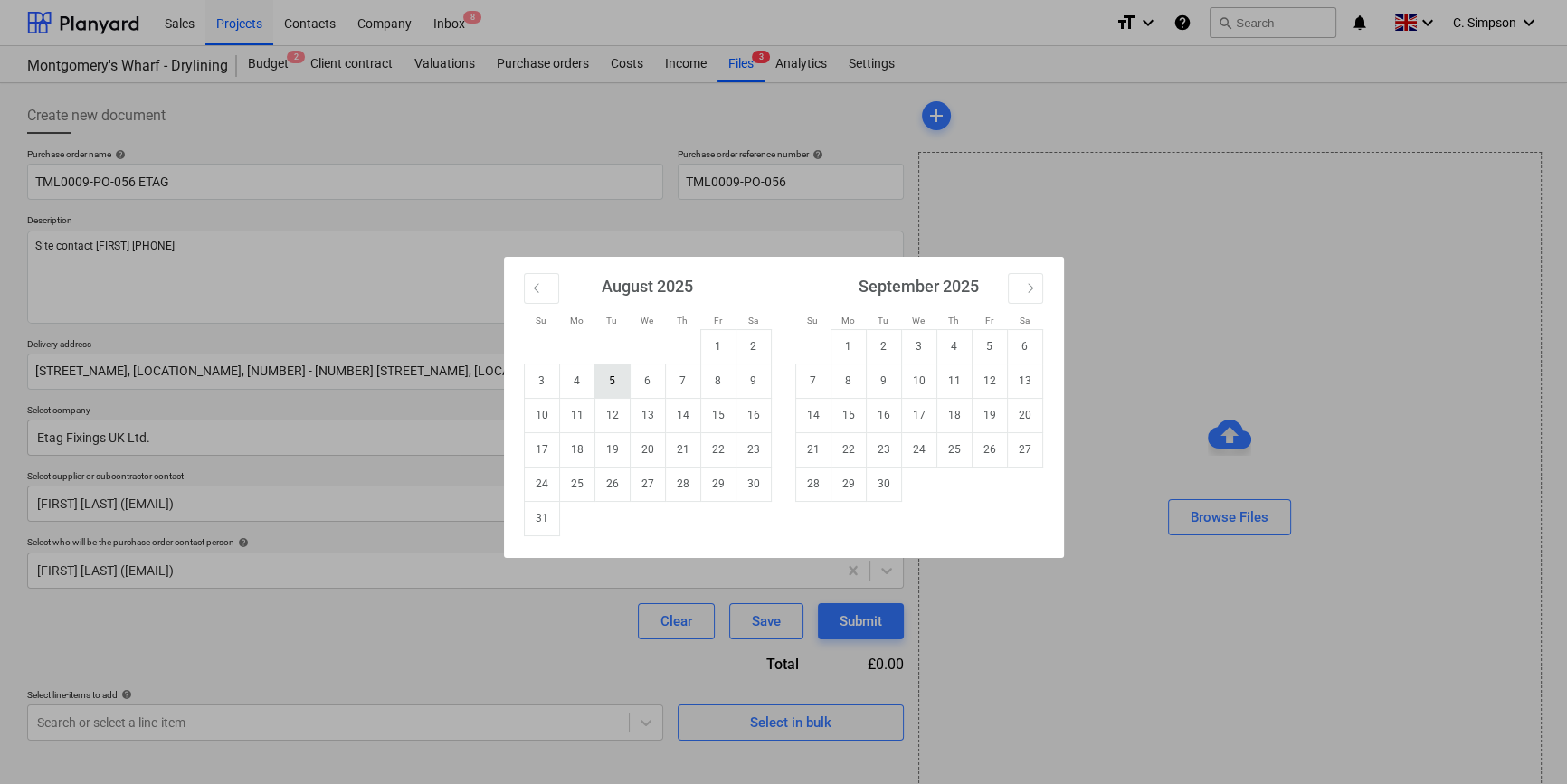 click on "5" at bounding box center [612, 381] 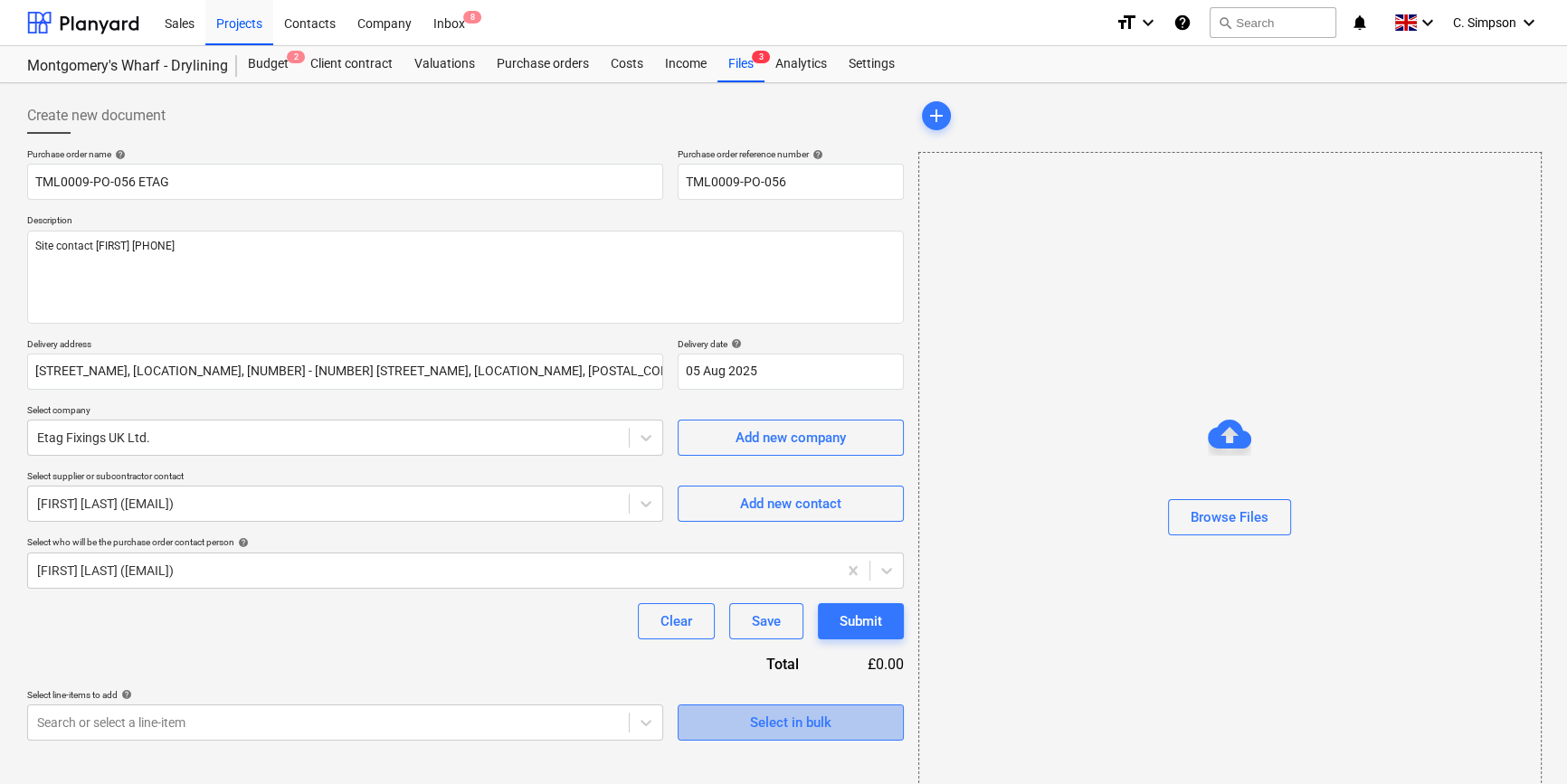 click on "Select in bulk" at bounding box center [791, 723] 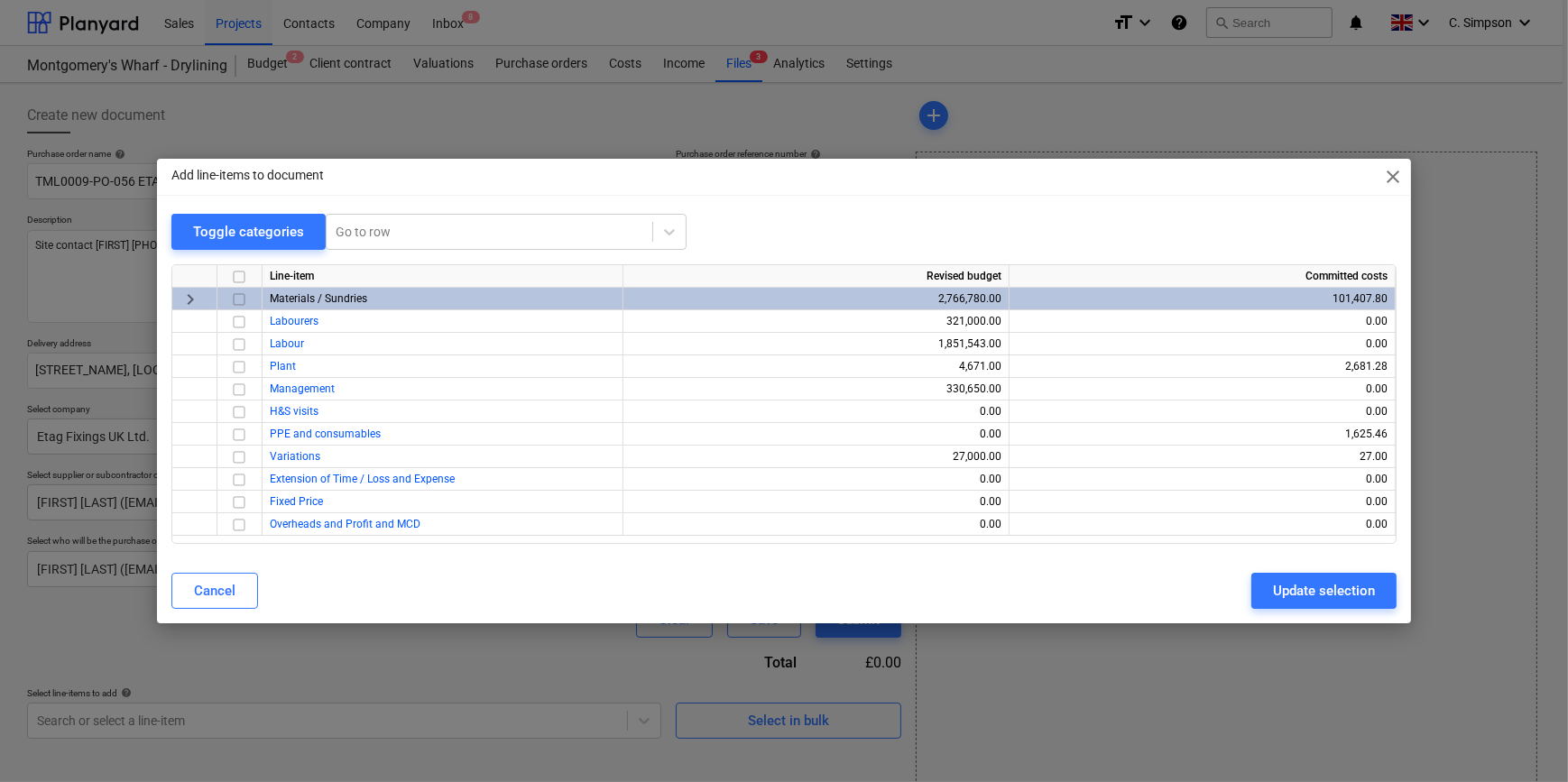click at bounding box center [239, 299] 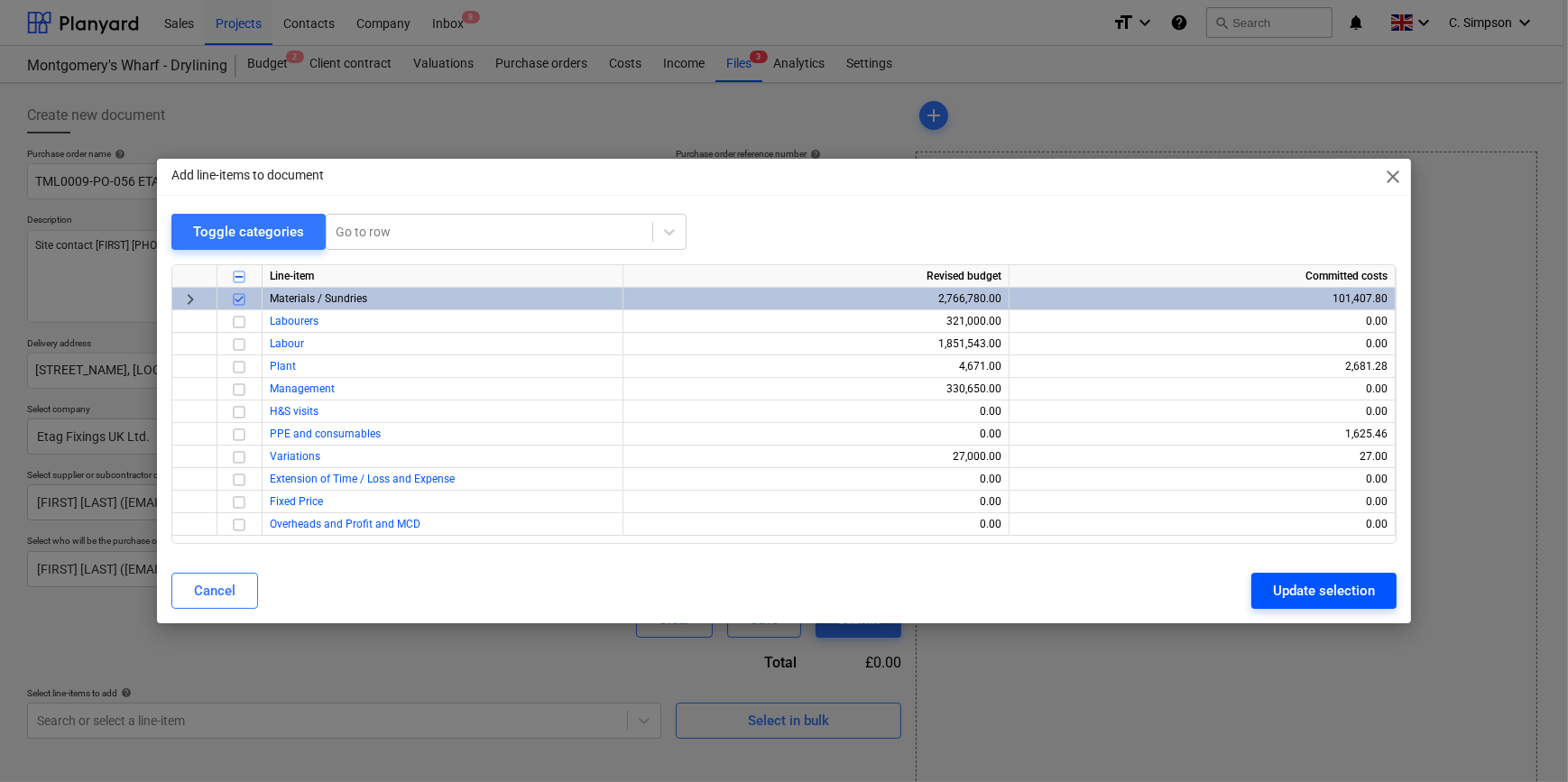 click on "Update selection" at bounding box center (1324, 591) 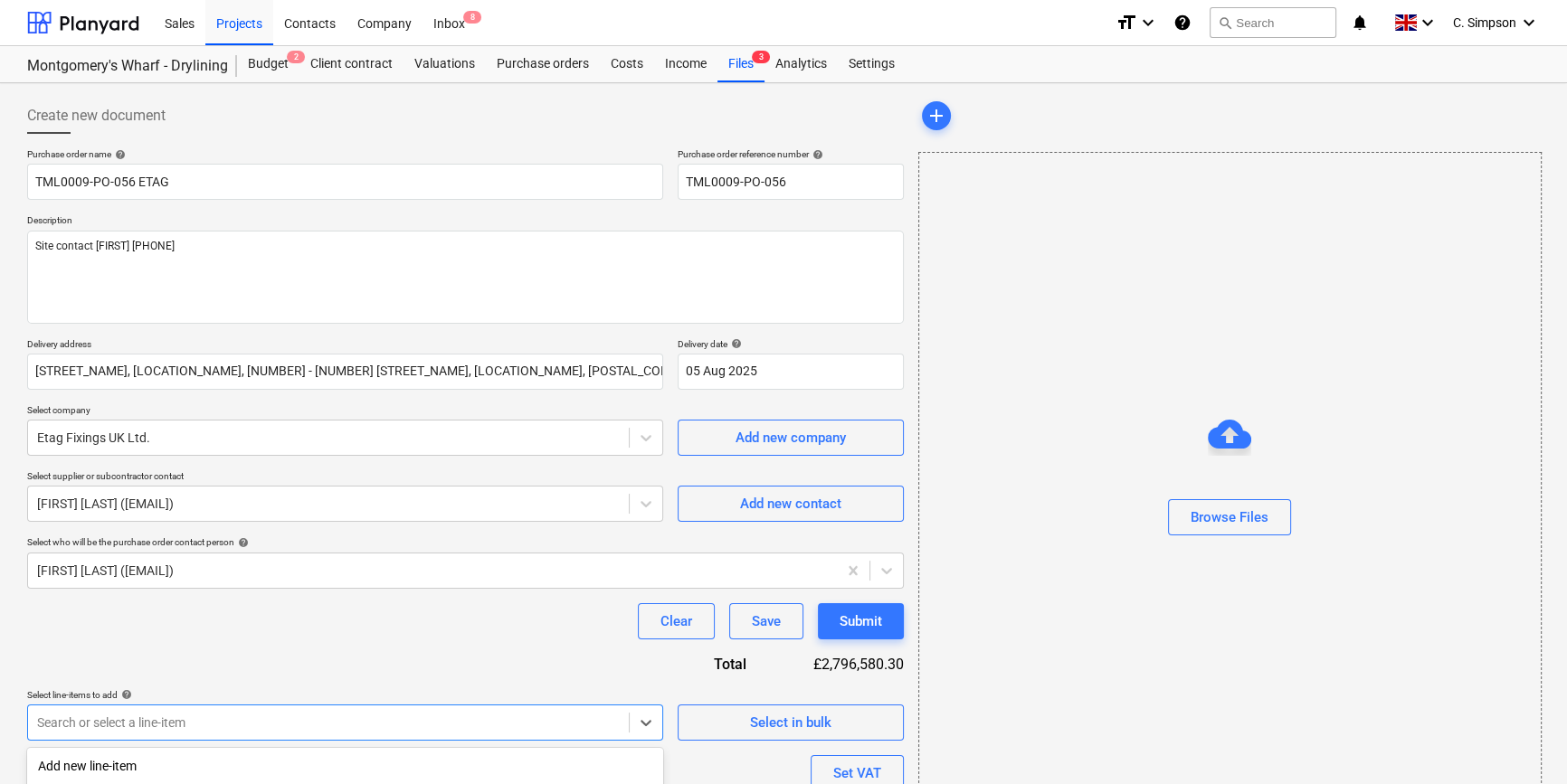 scroll, scrollTop: 234, scrollLeft: 0, axis: vertical 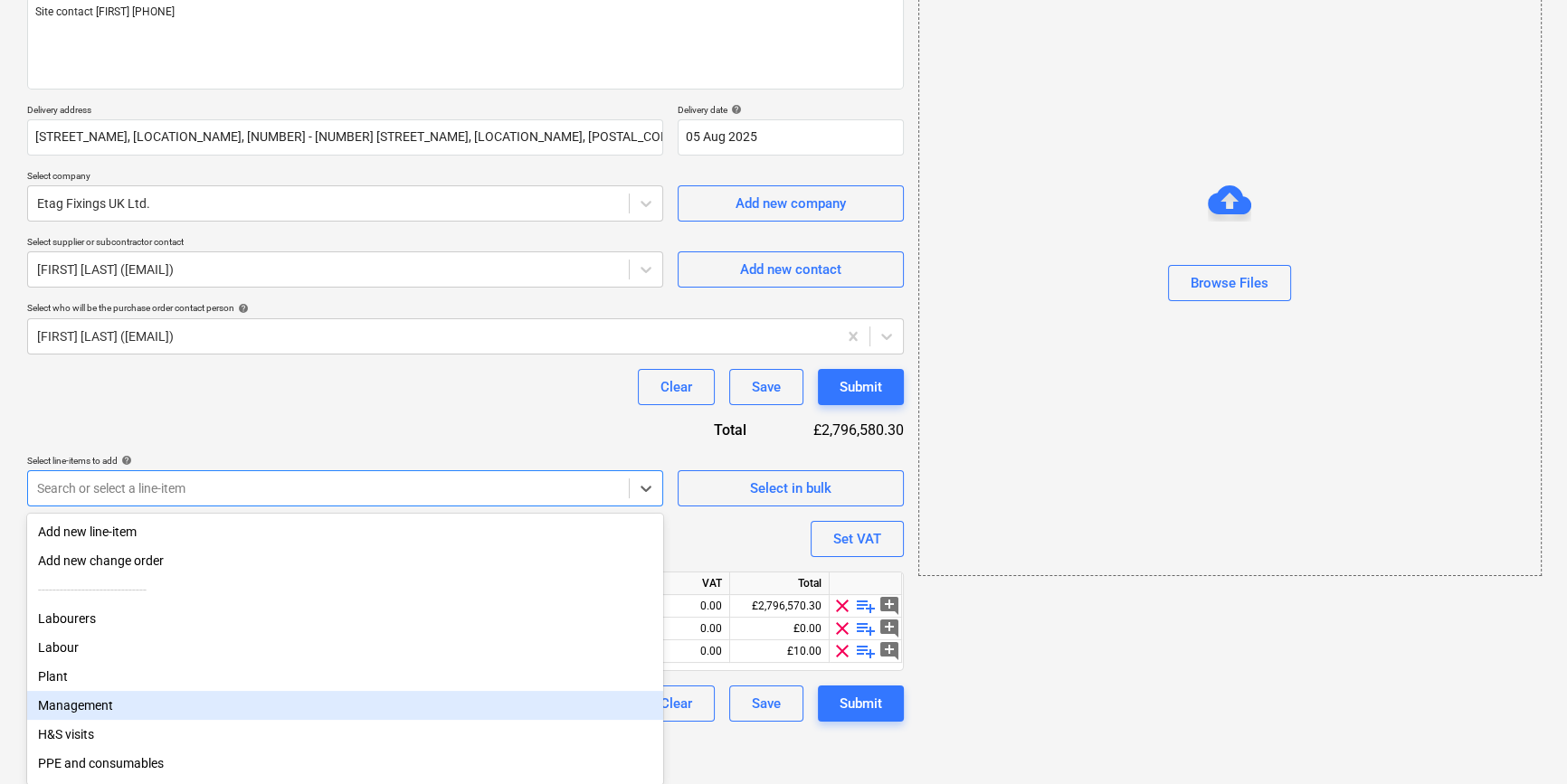 click on "Sales Projects Contacts Company Inbox 8 format_size keyboard_arrow_down help search Search notifications 0 keyboard_arrow_down [FIRST] [LAST] keyboard_arrow_down [ADDRESS] Budget 2 Client contract Valuations Purchase orders Costs Income Files 3 Analytics Settings Create new document Purchase order name help TML0009-PO-056 ETAG Purchase order reference number help TML0009-PO-056 Description Site contact [FIRST] [PHONE] Delivery address [ADDRESS] Delivery date help 05 Aug 2025 05.08.2025 Press the down arrow key to interact with the calendar and
select a date. Press the question mark key to get the keyboard shortcuts for changing dates. Select company [COMPANY]   Add new company Select supplier or subcontractor contact [FIRST] [LAST] ([EMAIL]) Add new contact Select who will be the purchase order contact person help [FIRST] [LAST] ([EMAIL]) Clear Save Submit Total help VAT" at bounding box center (784, 157) 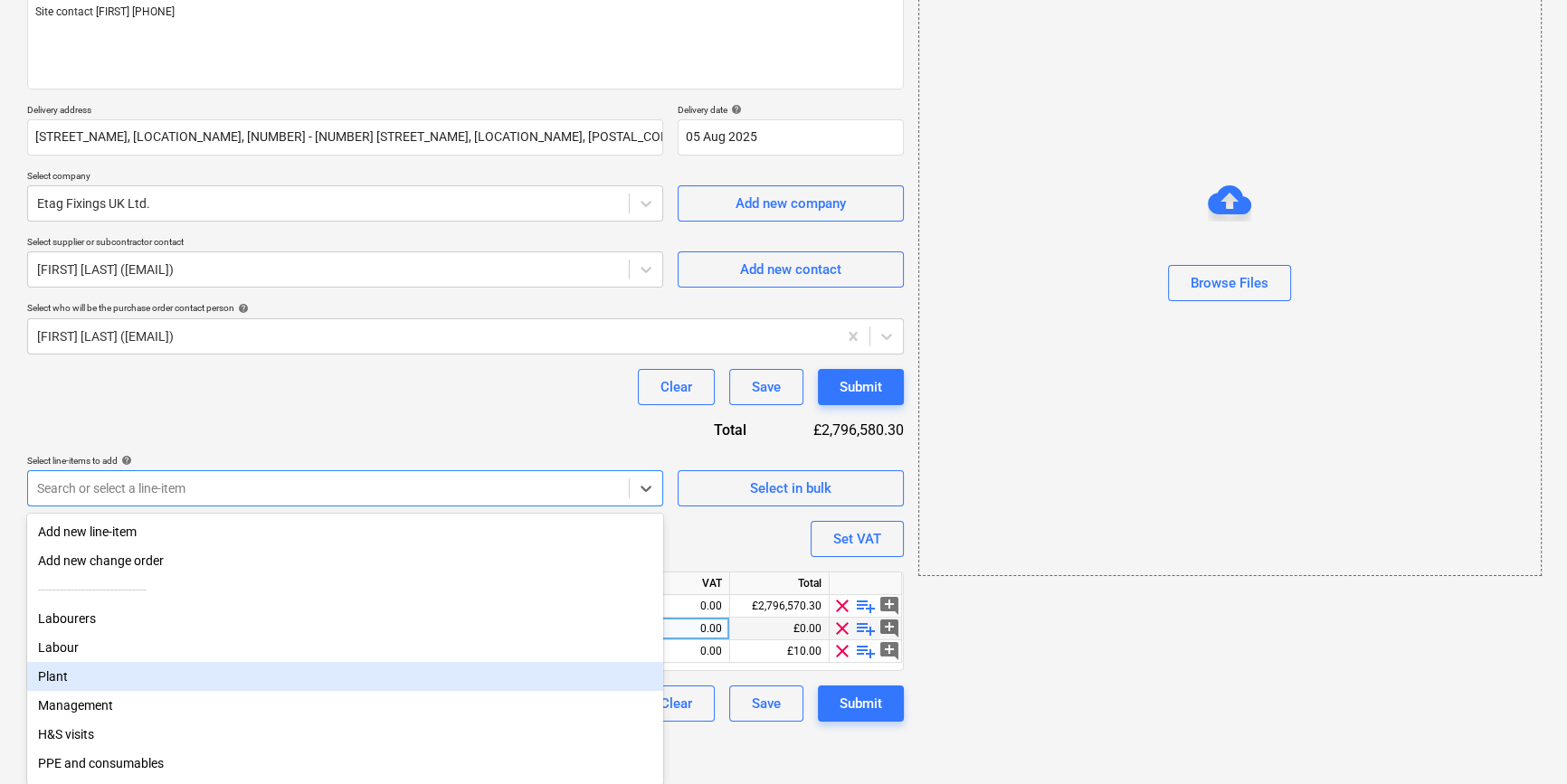 scroll, scrollTop: 185, scrollLeft: 0, axis: vertical 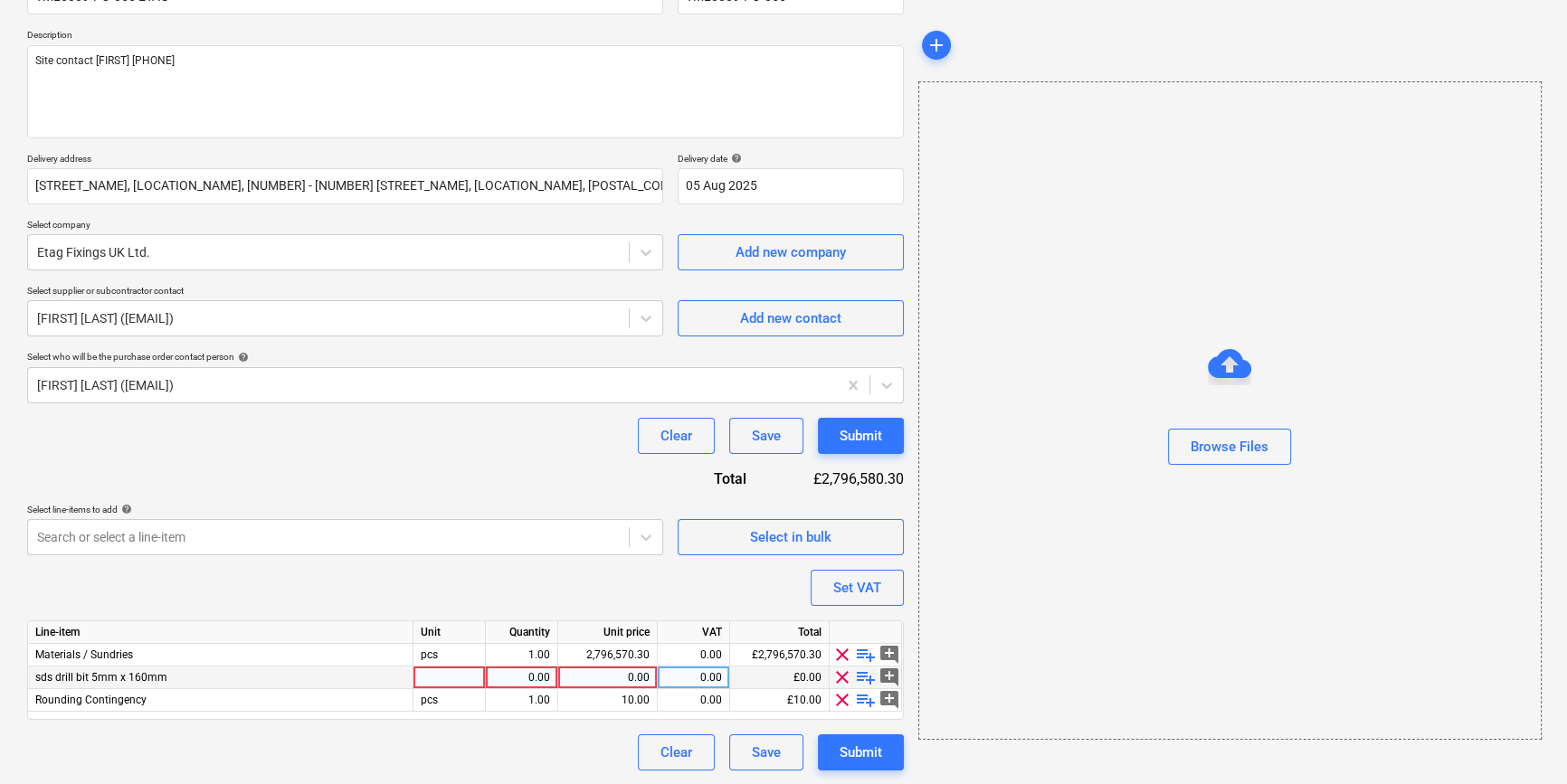 click on "clear" at bounding box center [842, 677] 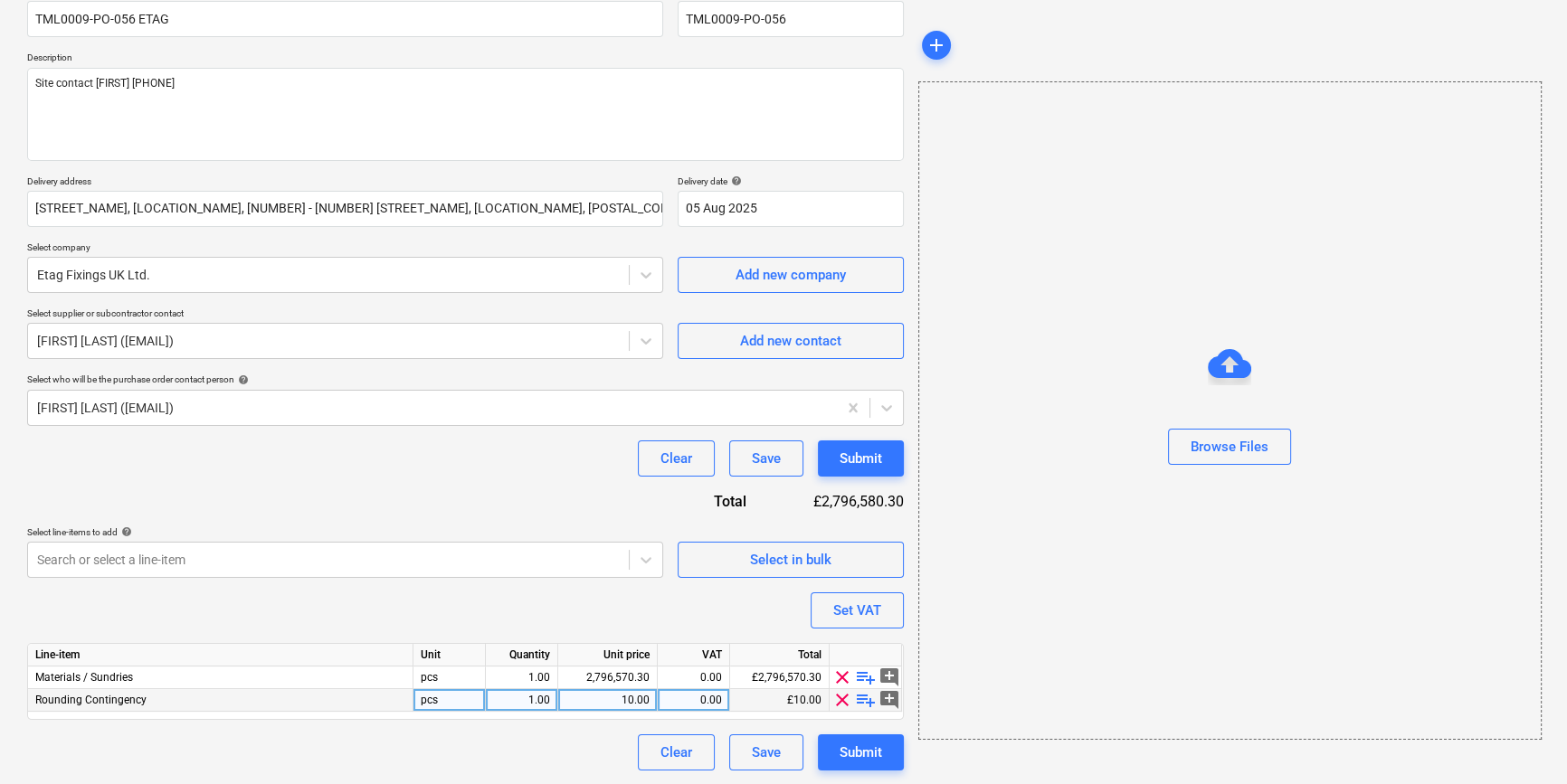 click on "clear" at bounding box center [842, 700] 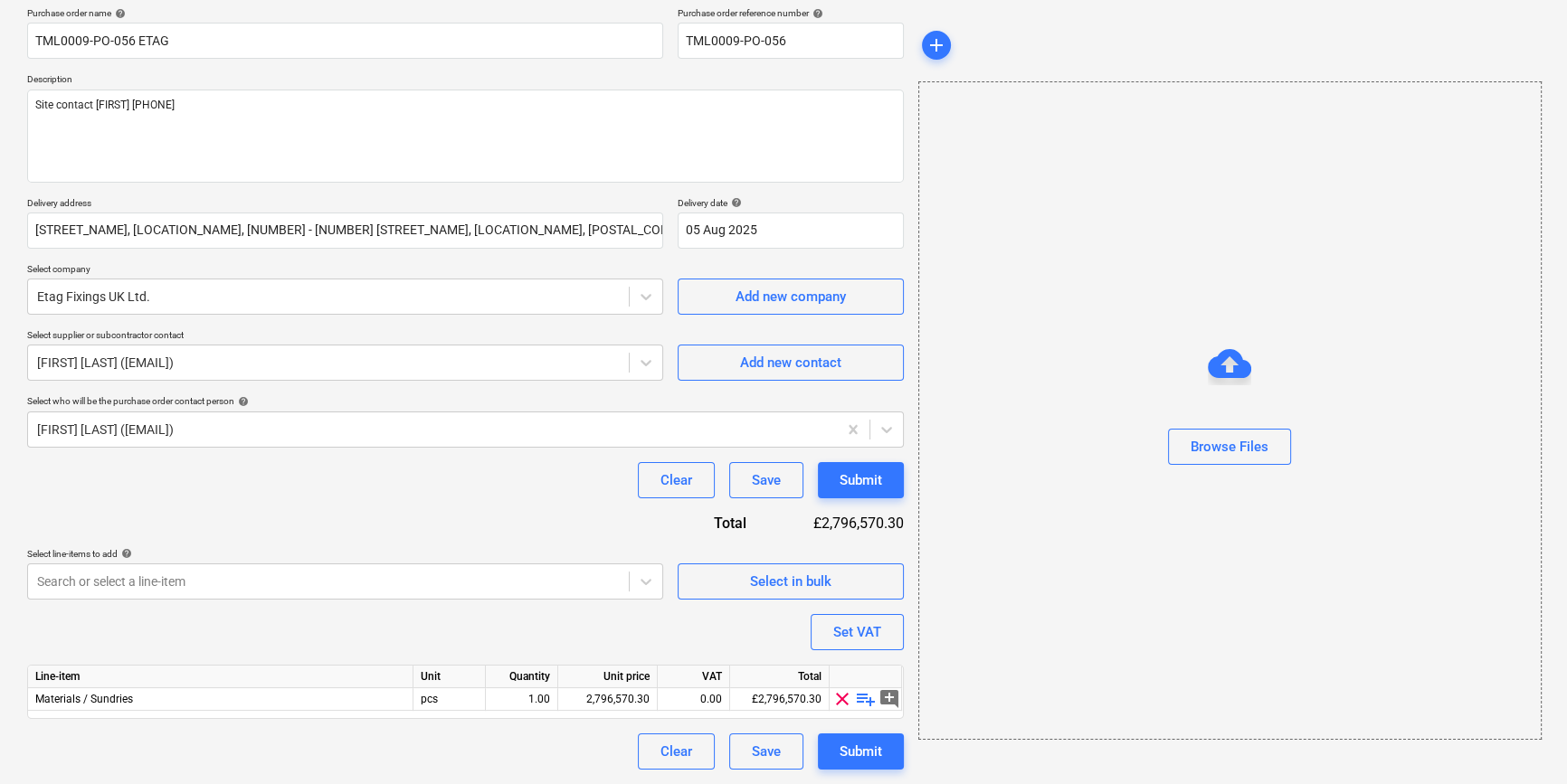 scroll, scrollTop: 140, scrollLeft: 0, axis: vertical 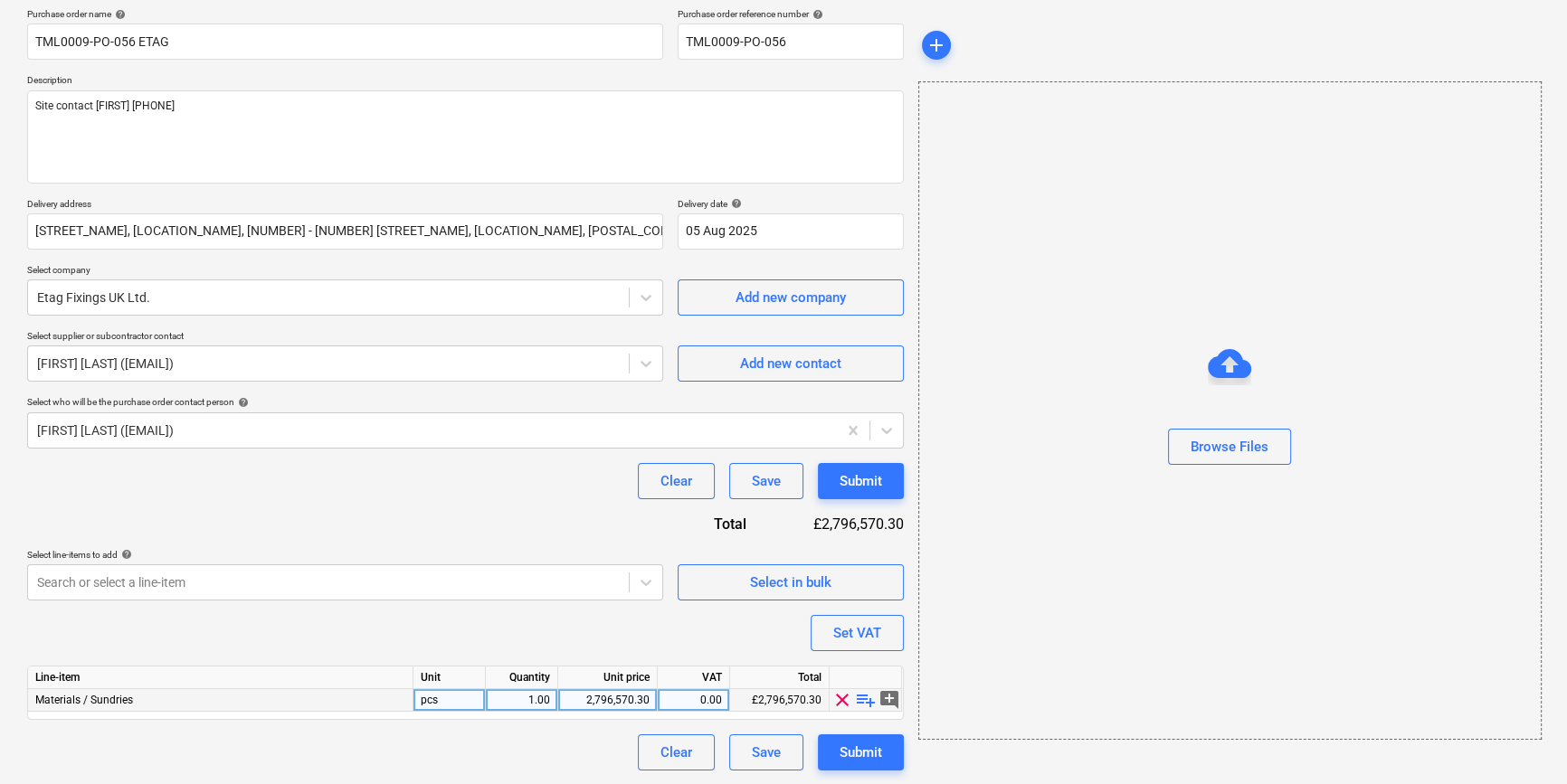 click on "playlist_add" at bounding box center (866, 700) 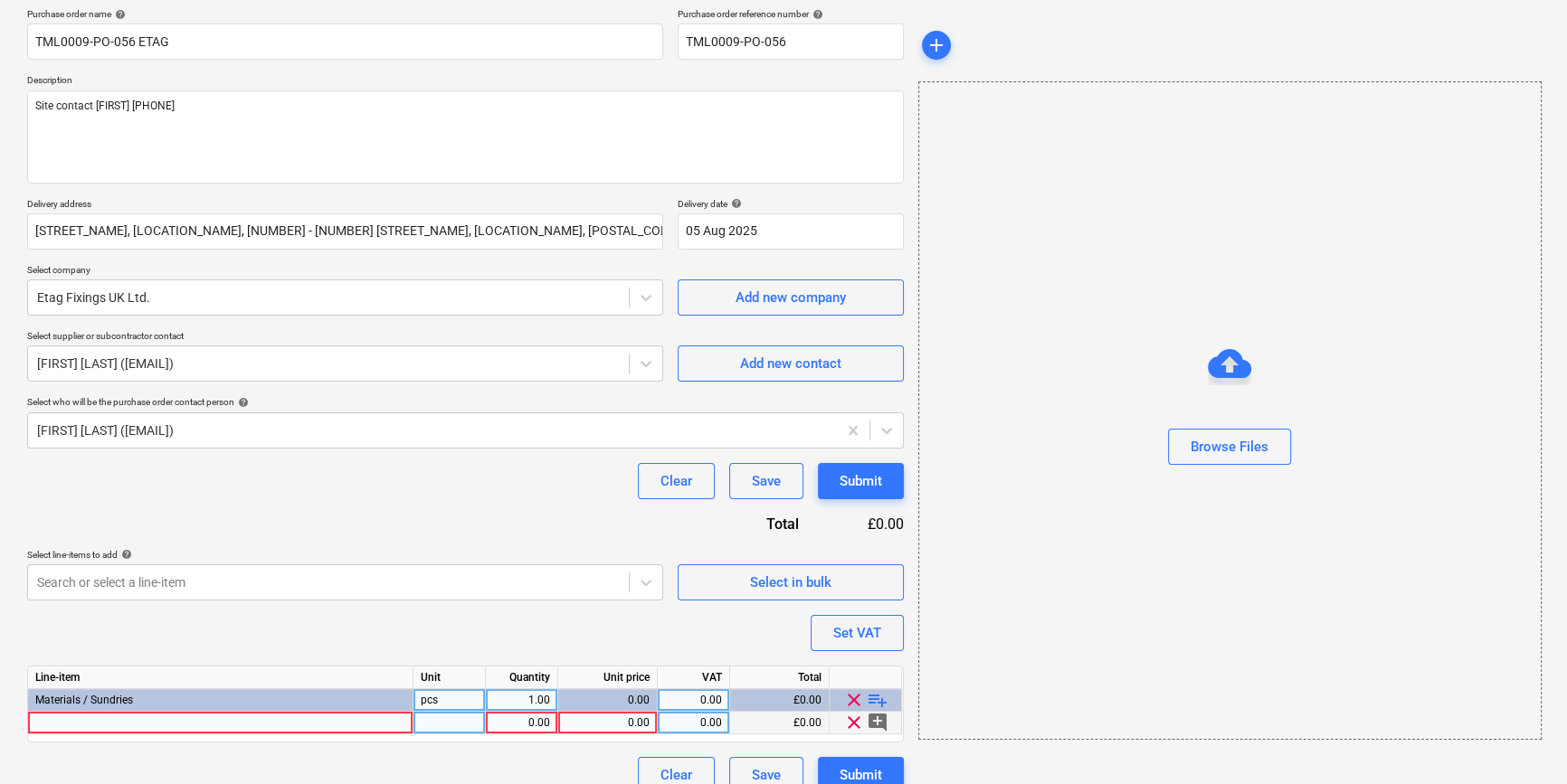 click at bounding box center [221, 723] 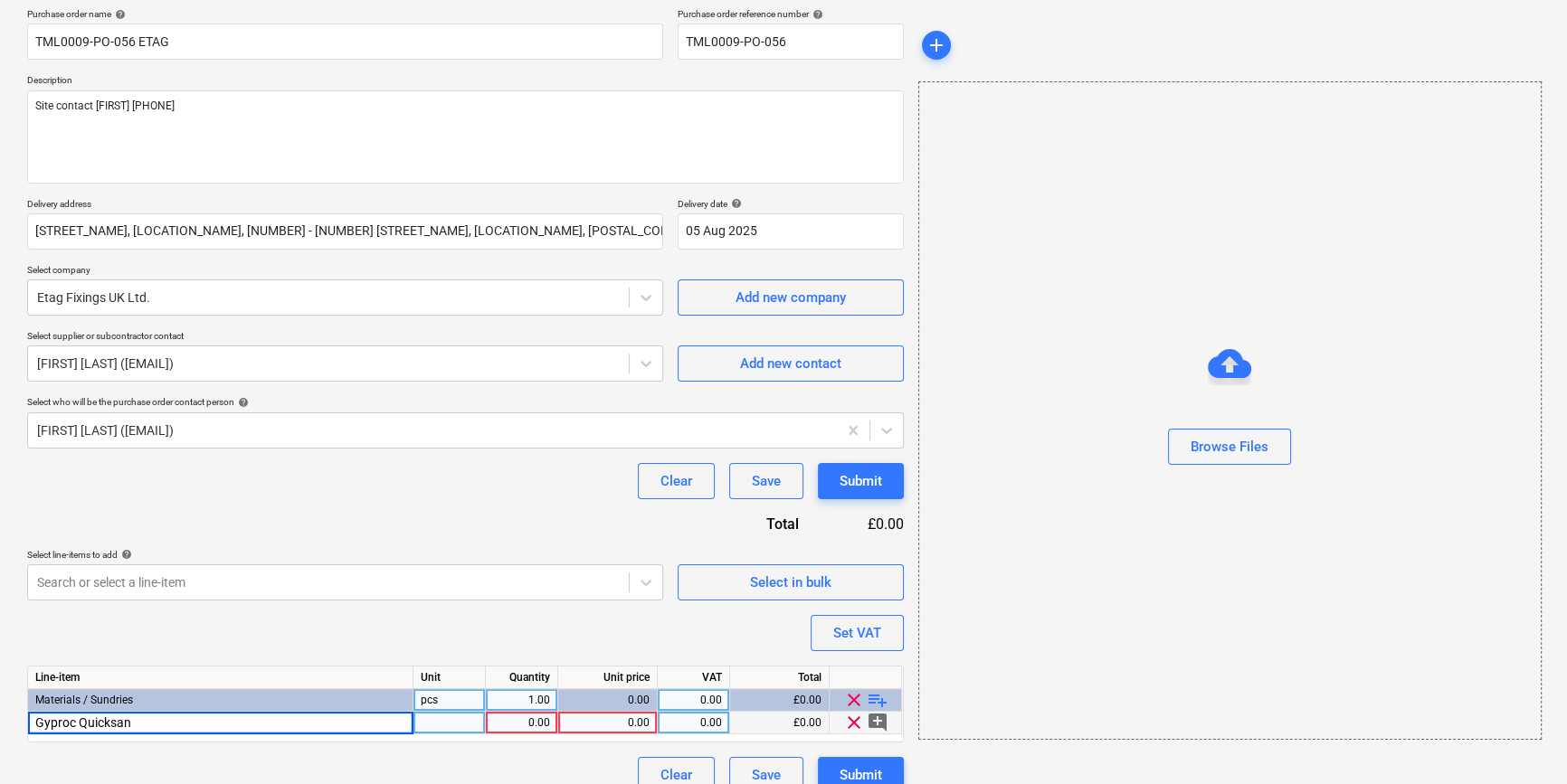 type on "Gyproc Quicksand" 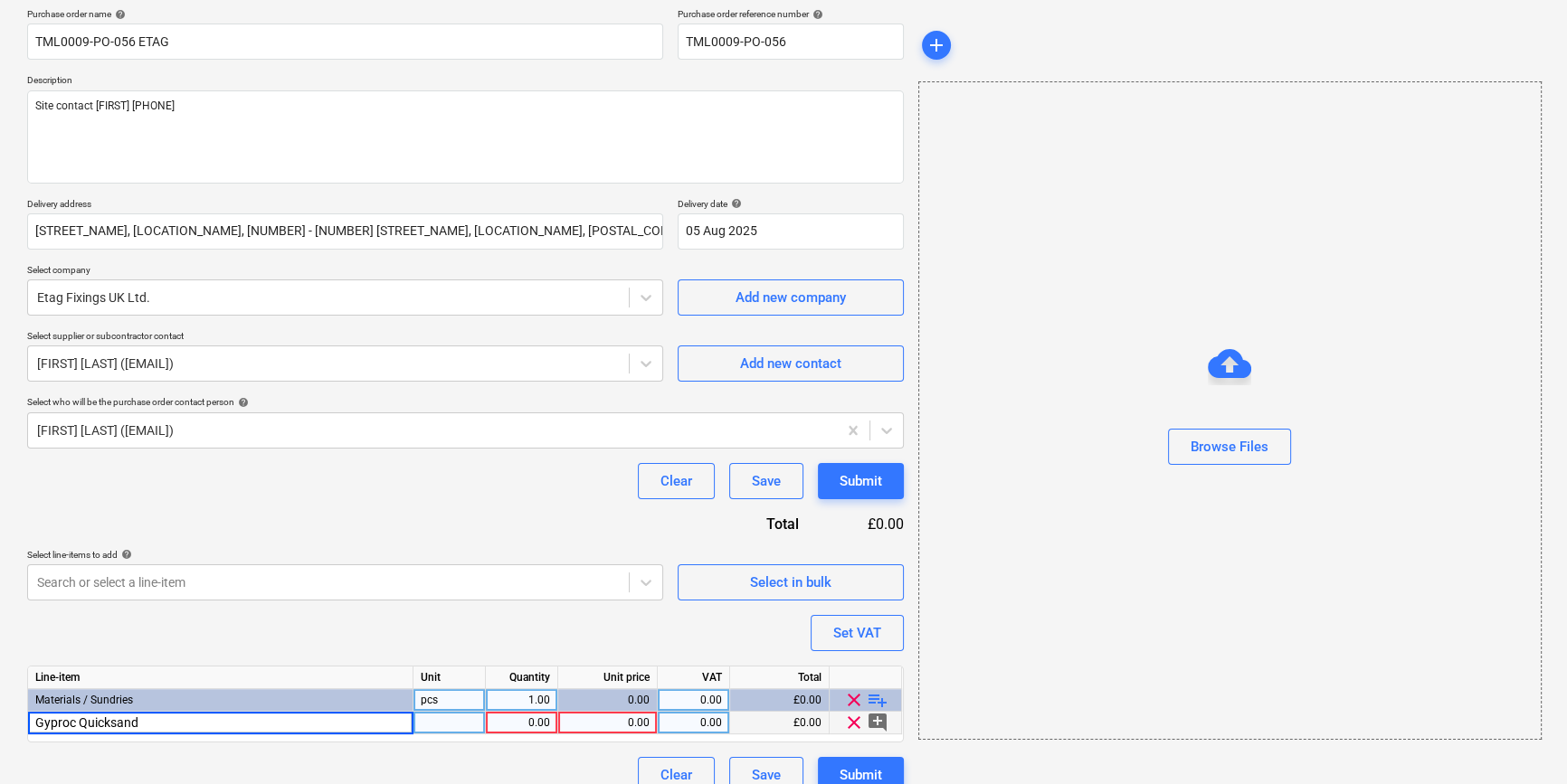 type on "x" 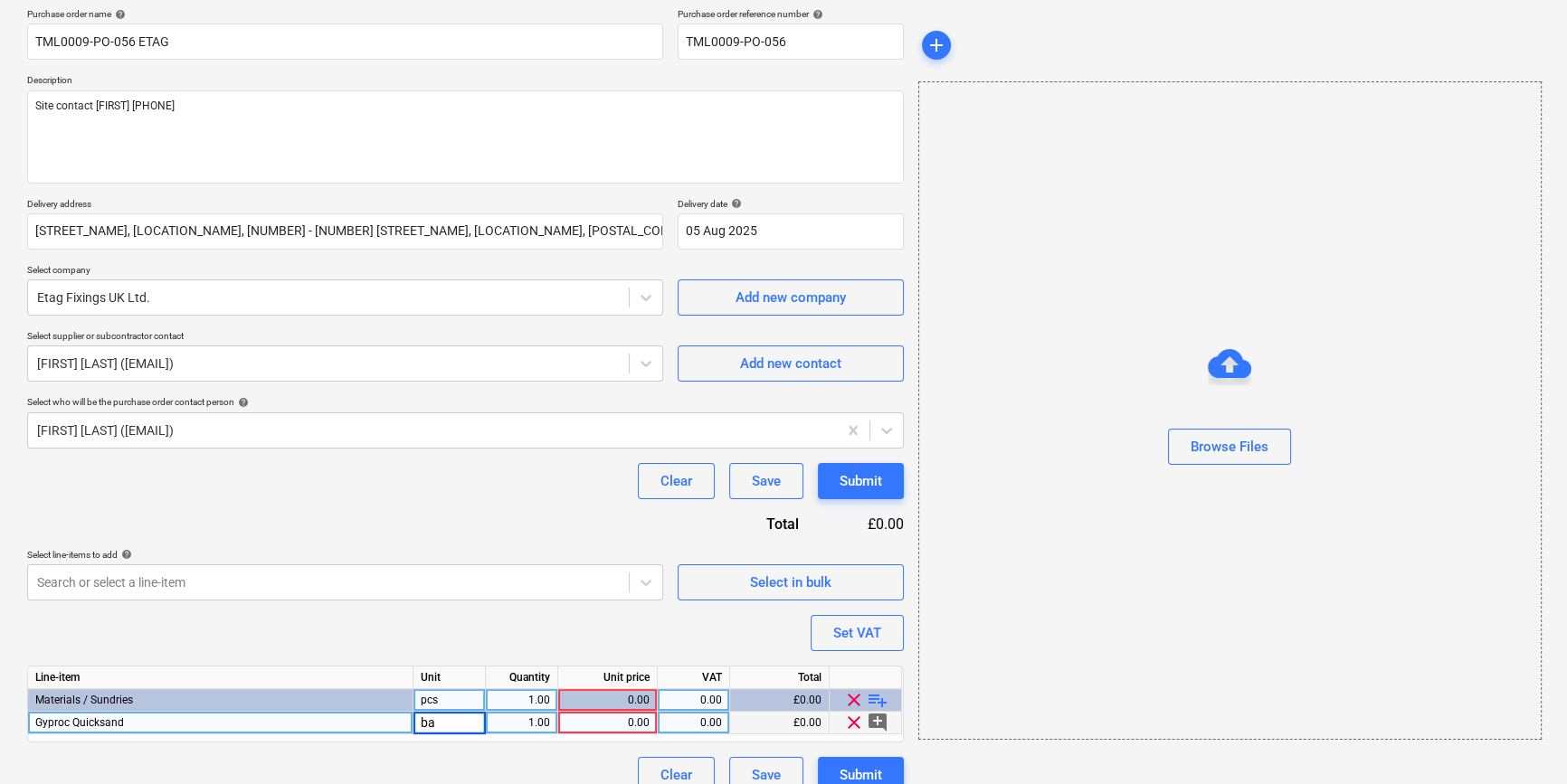 type on "bag" 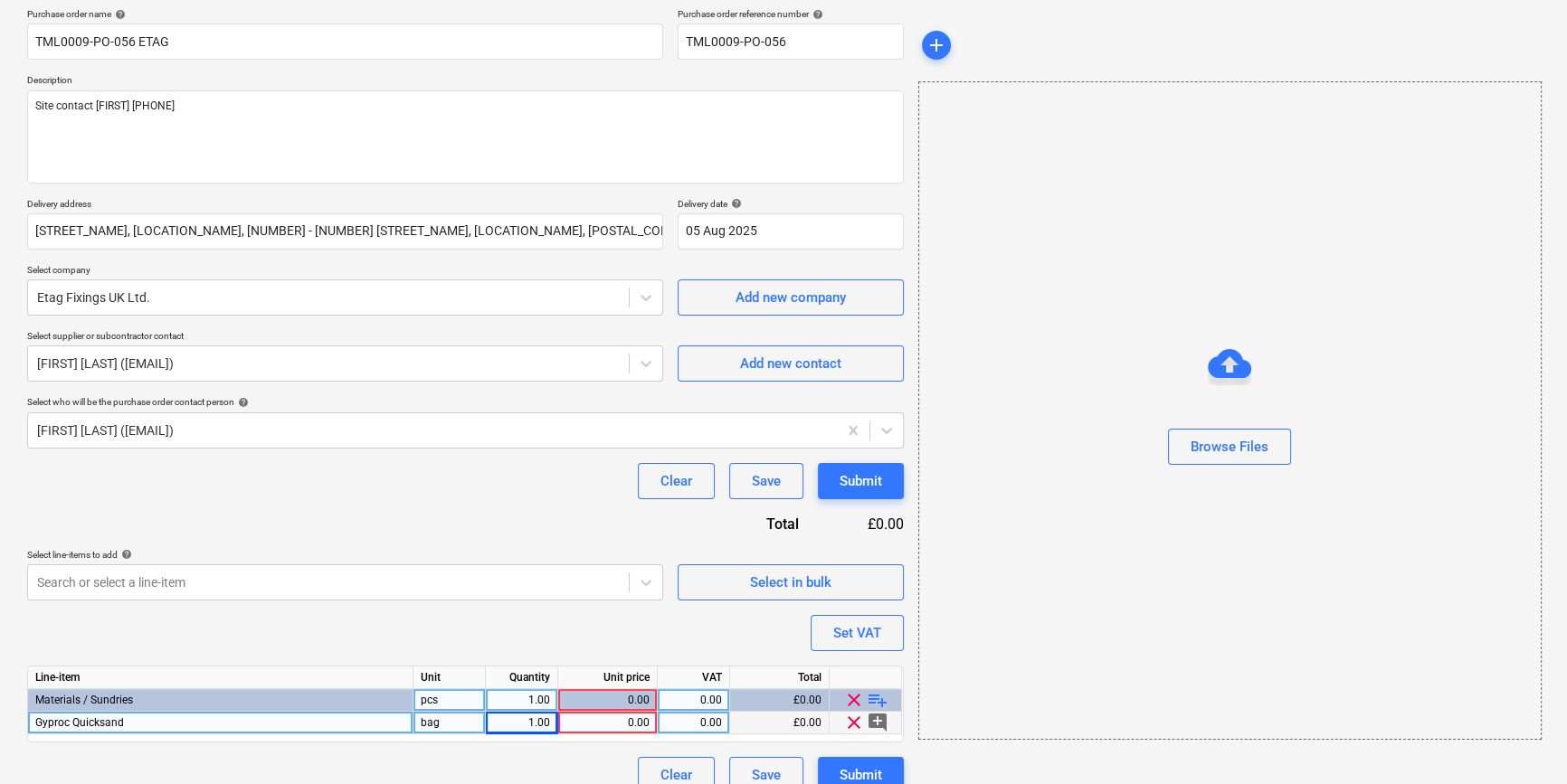 type on "x" 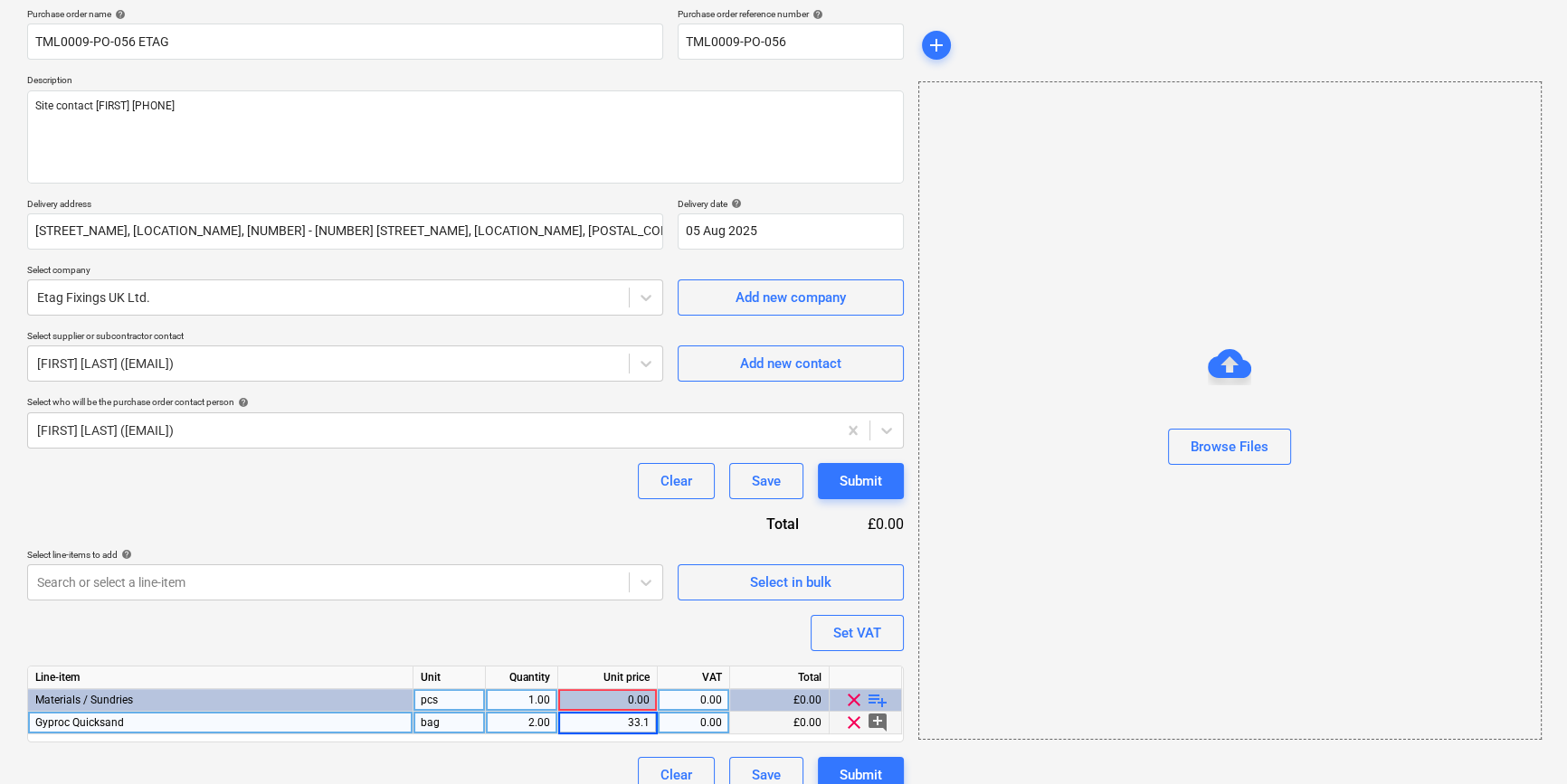 type on "33.19" 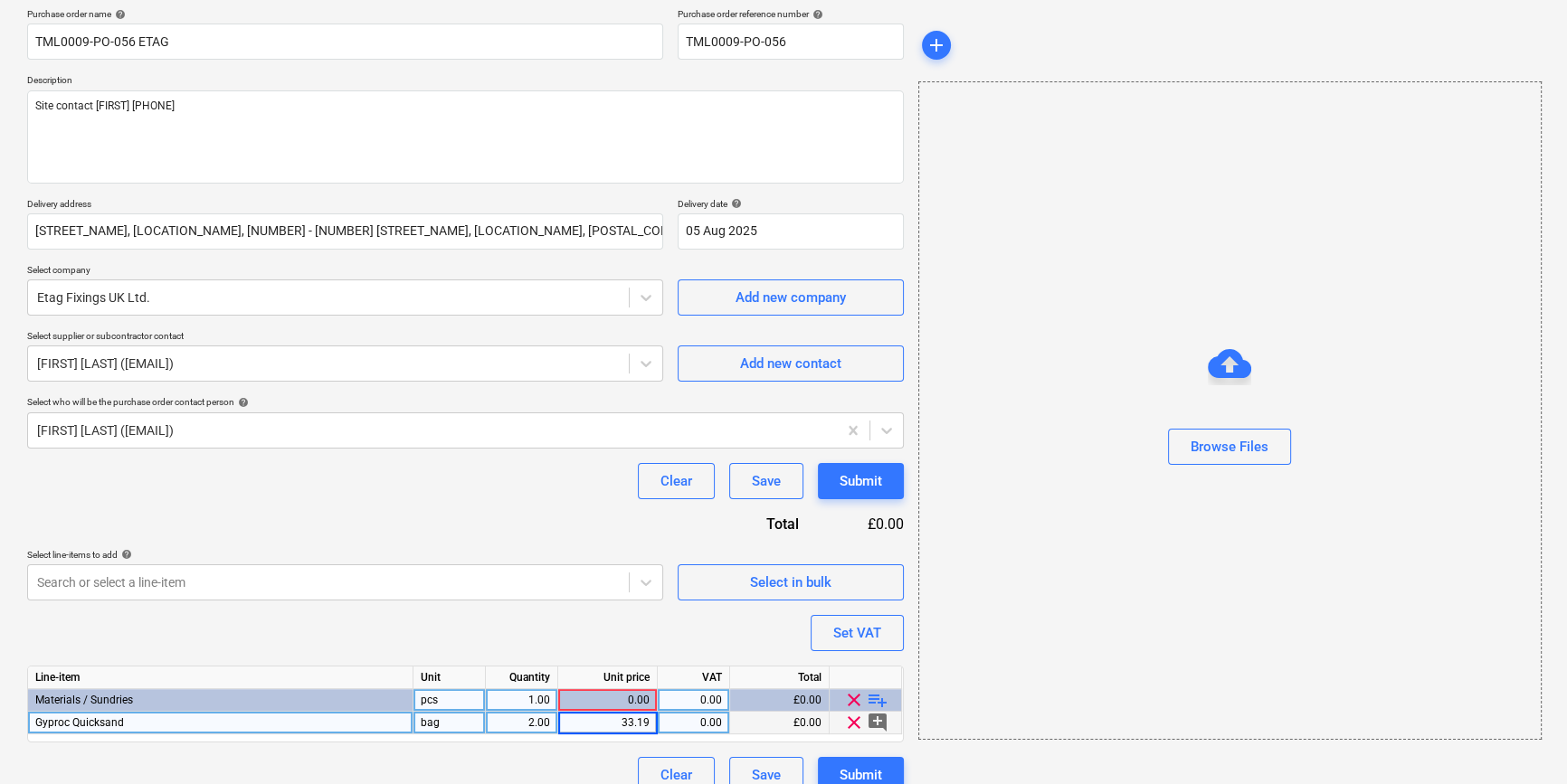 type on "x" 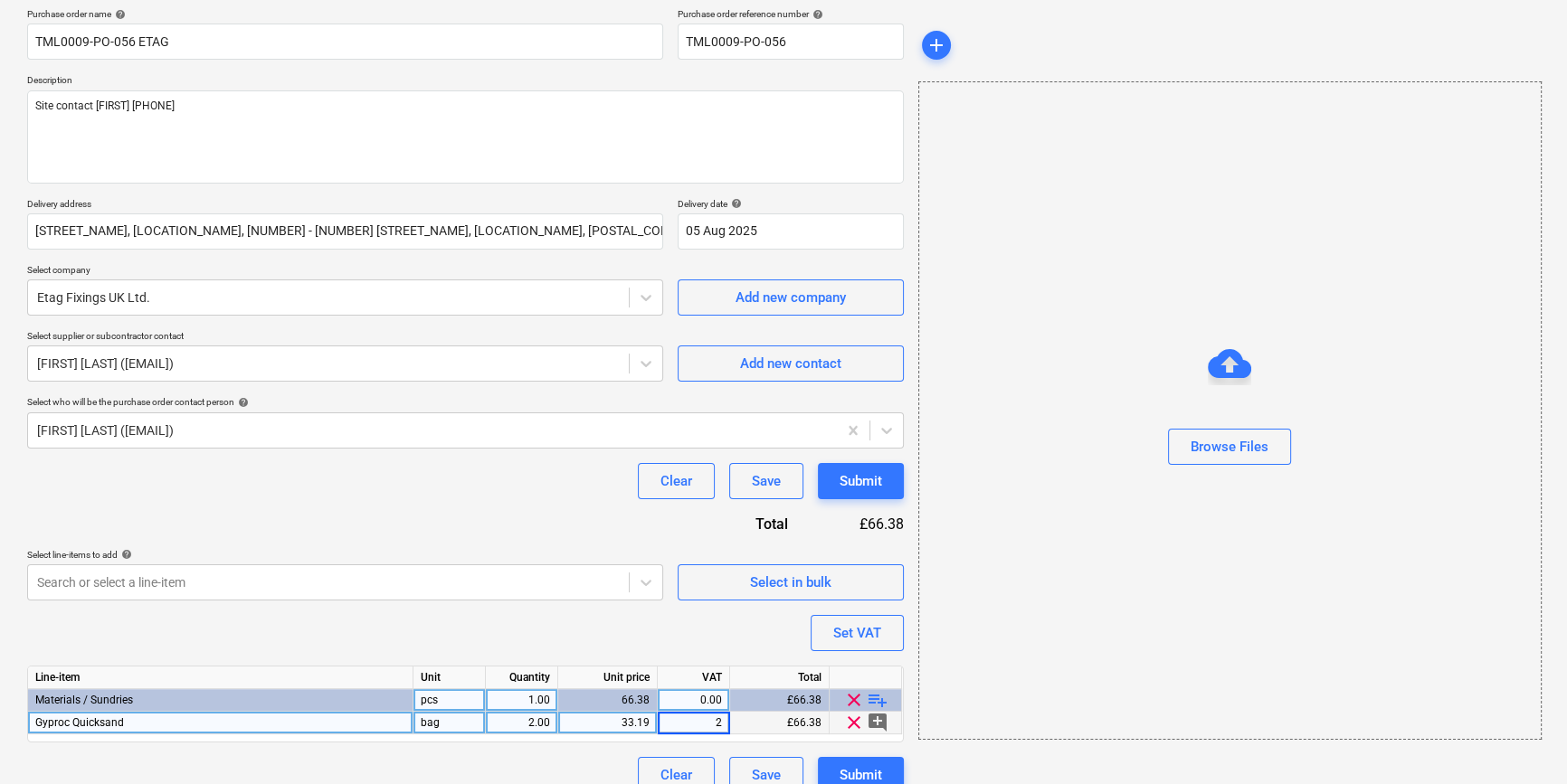 type on "20" 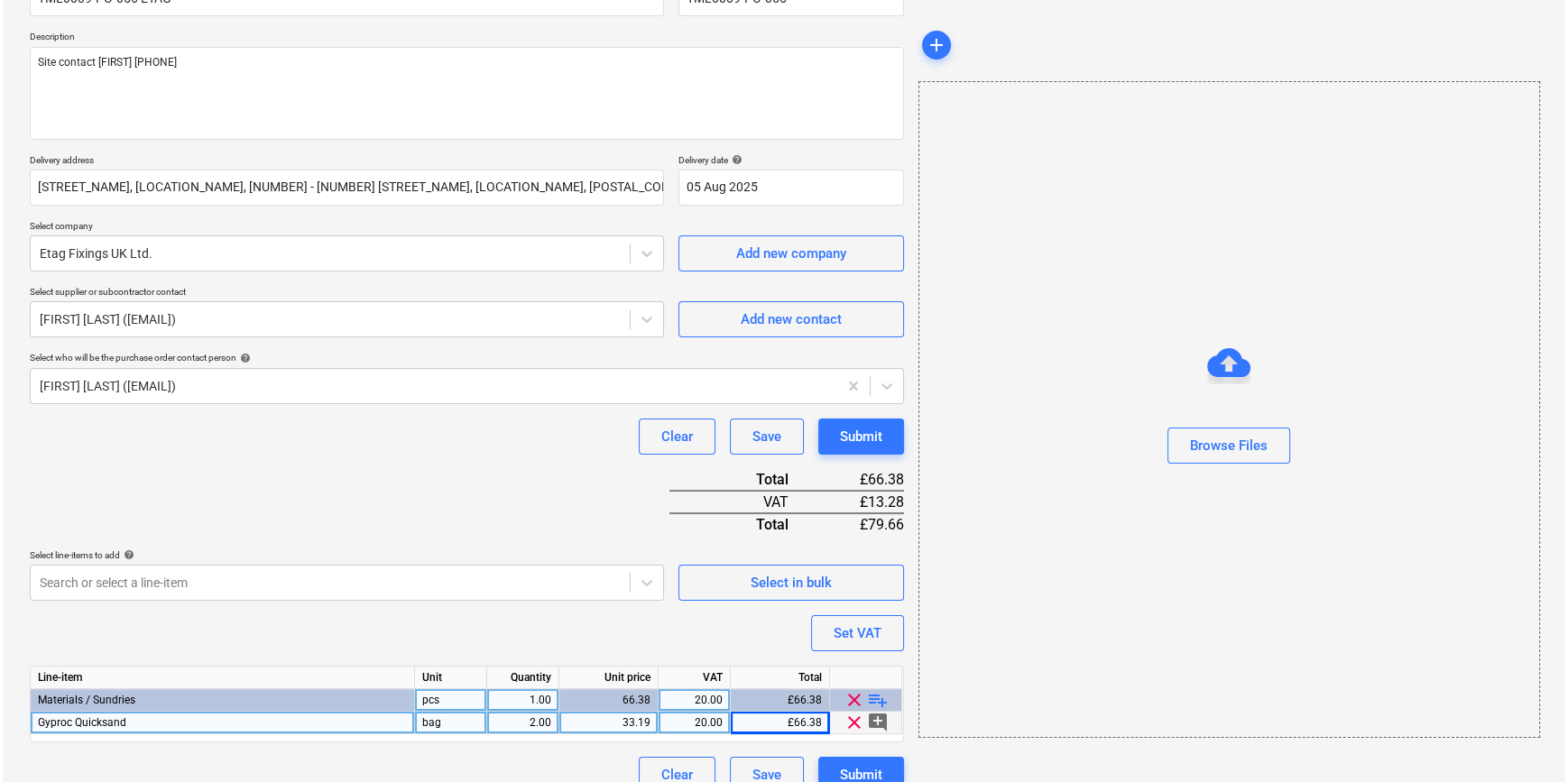 scroll, scrollTop: 207, scrollLeft: 0, axis: vertical 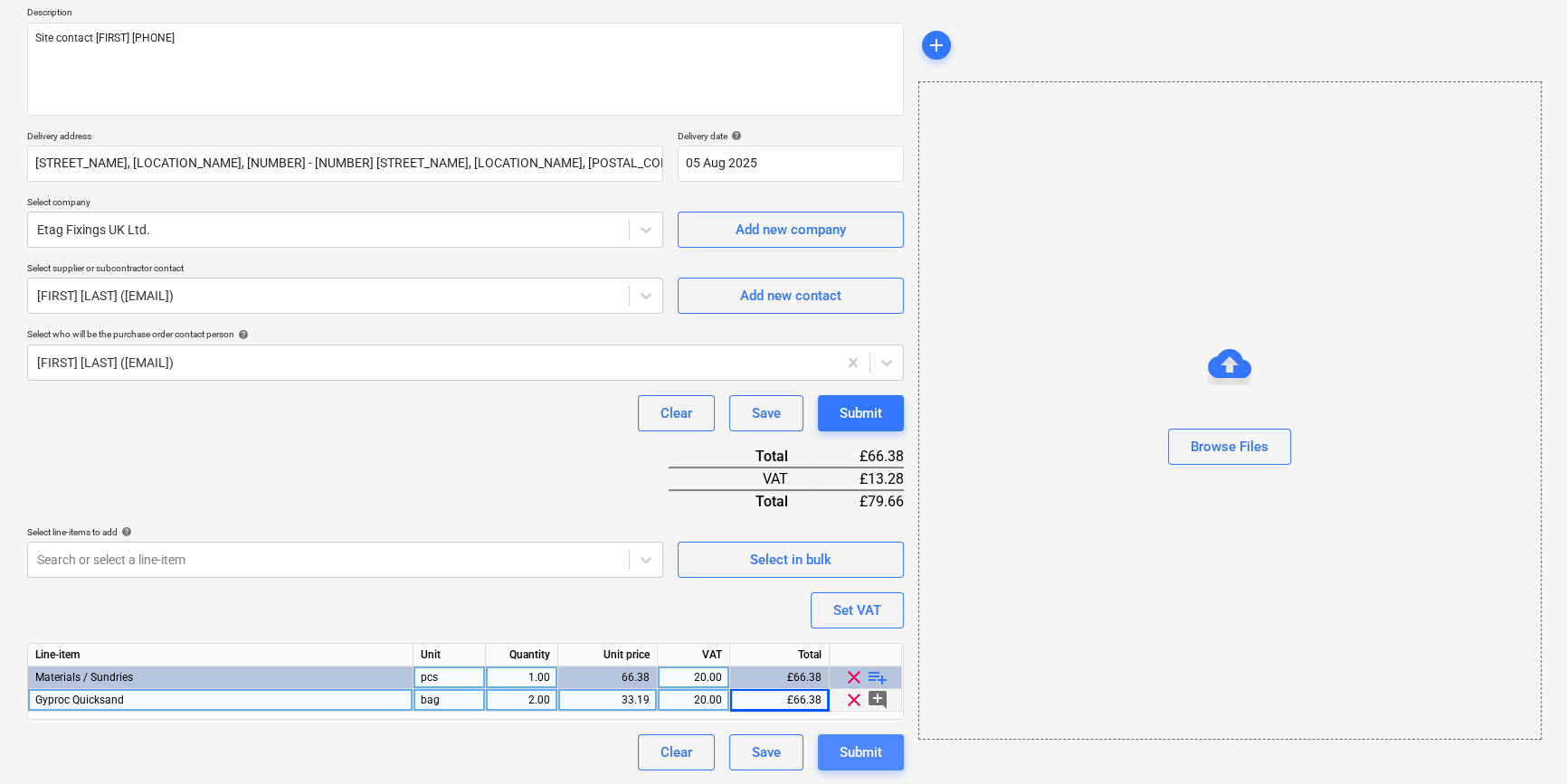 click on "Submit" at bounding box center [860, 752] 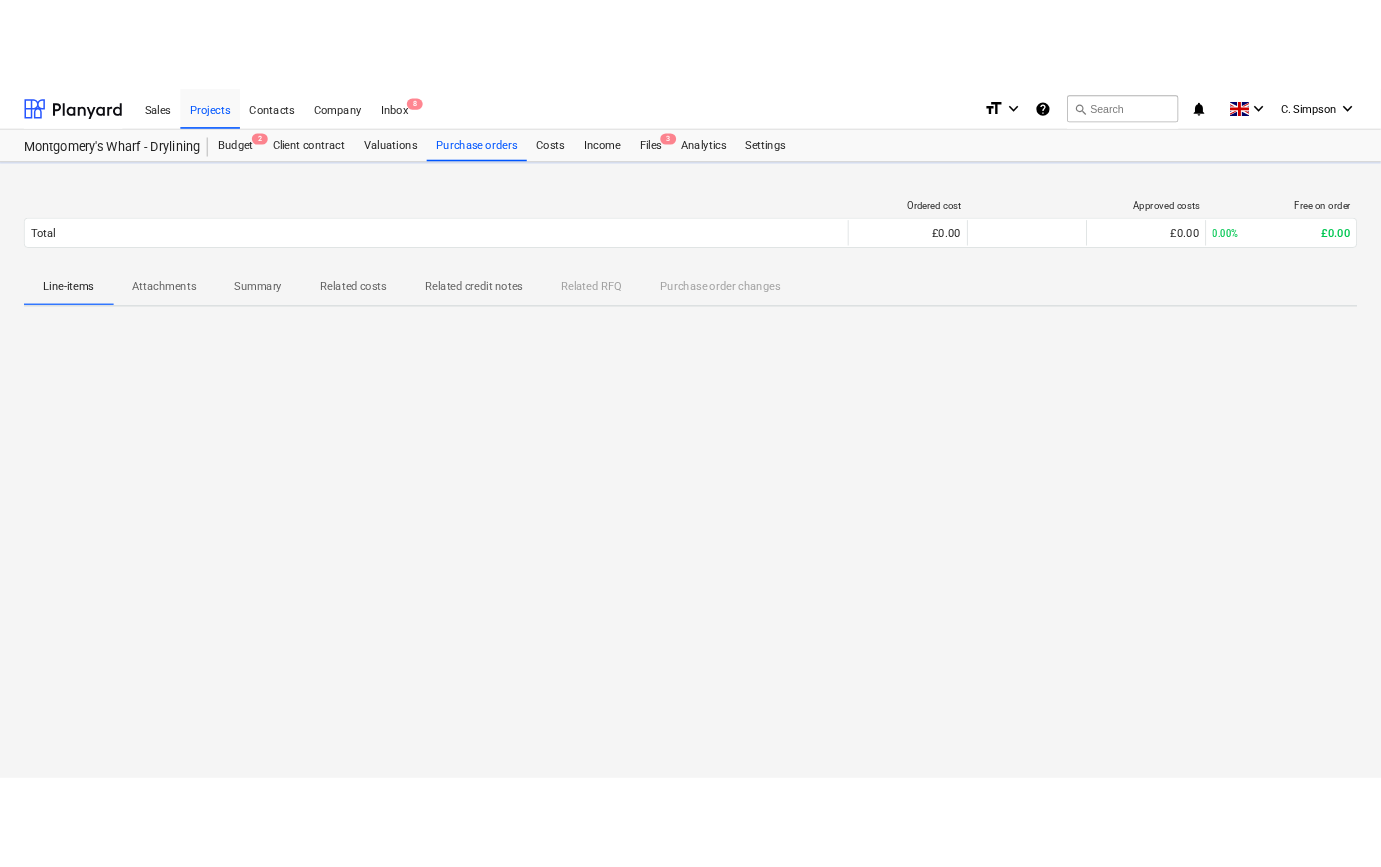 scroll, scrollTop: 0, scrollLeft: 0, axis: both 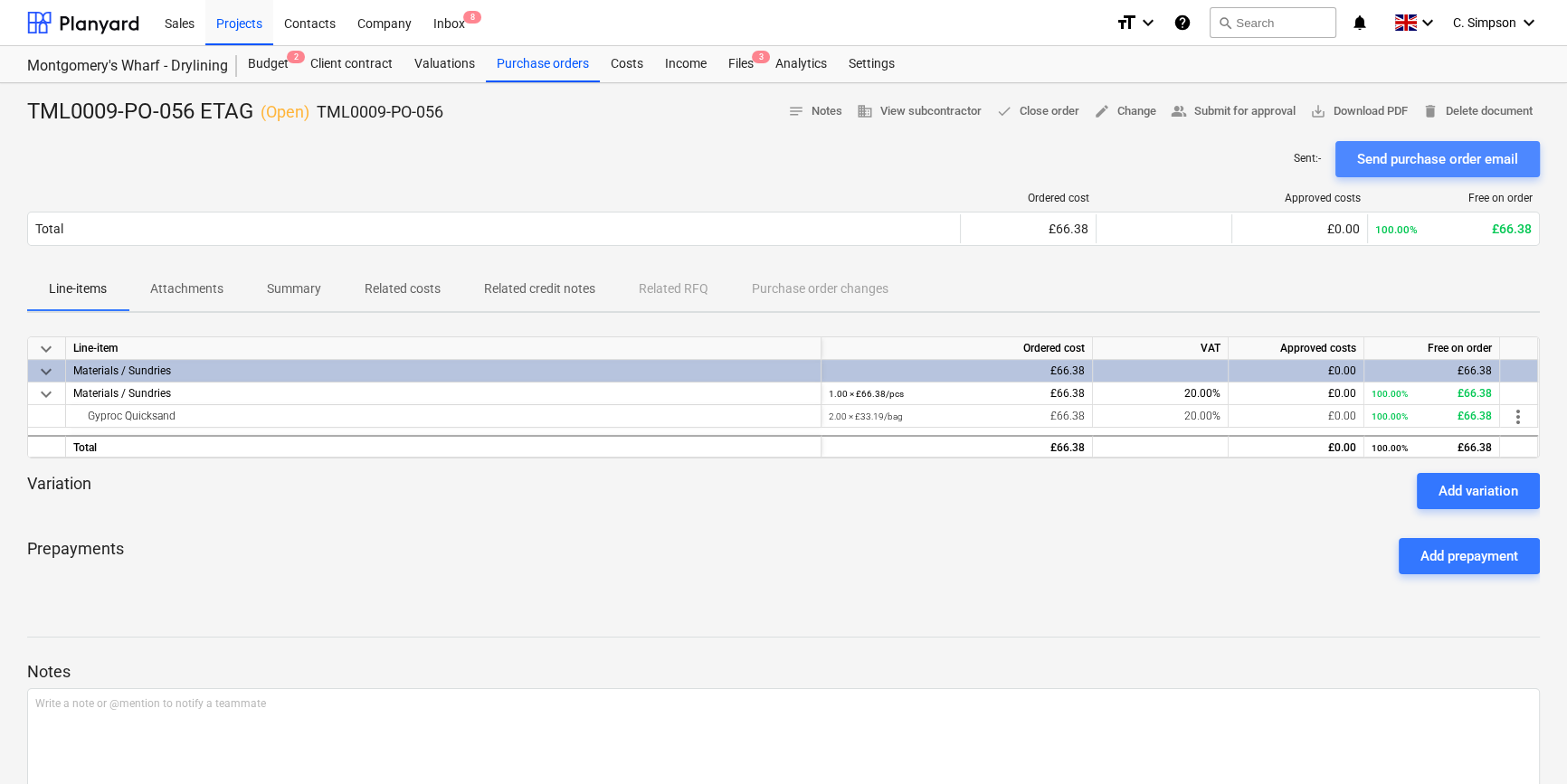 click on "Send purchase order email" at bounding box center [1438, 159] 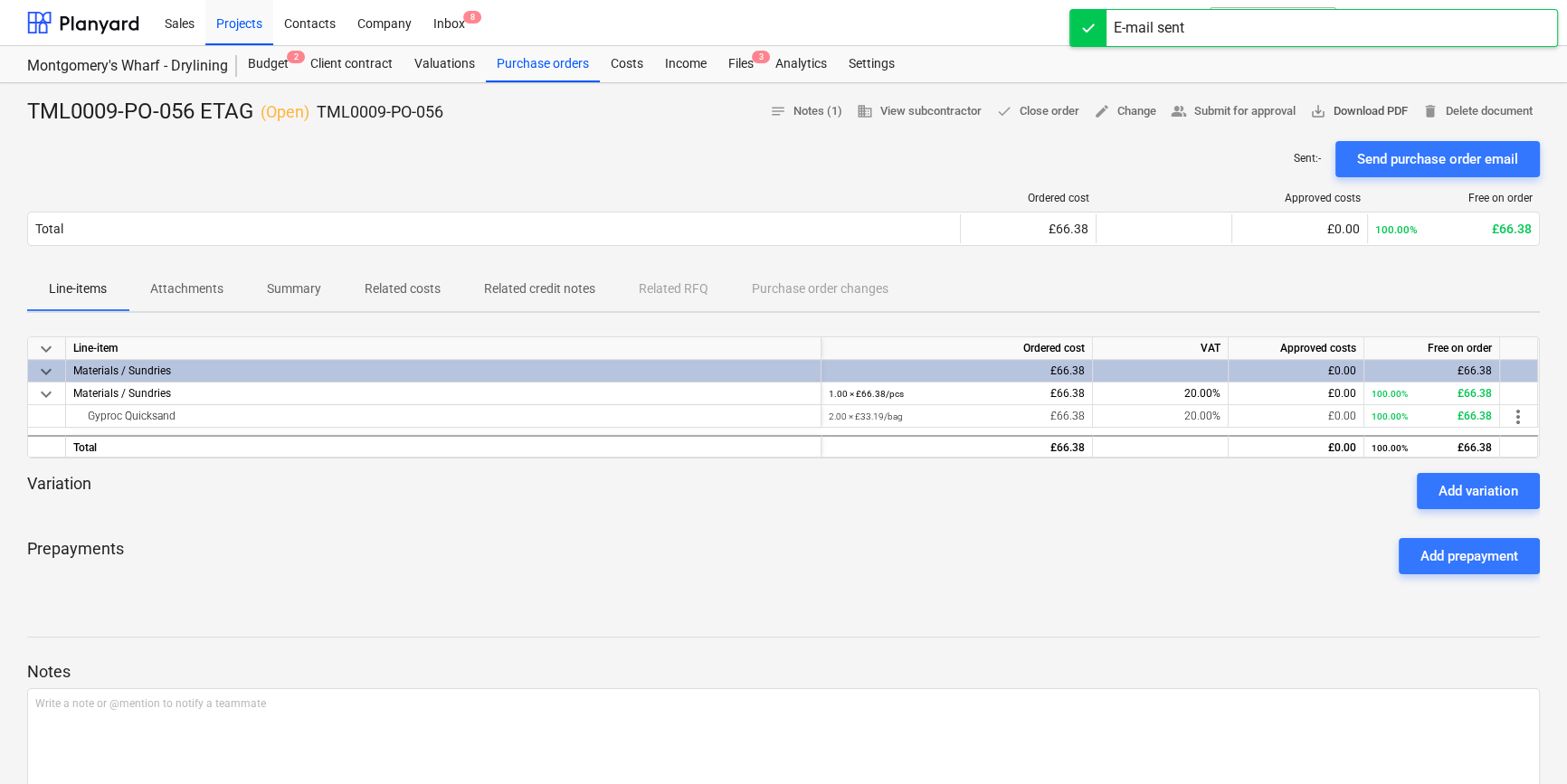click on "save_alt Download PDF" at bounding box center [1359, 111] 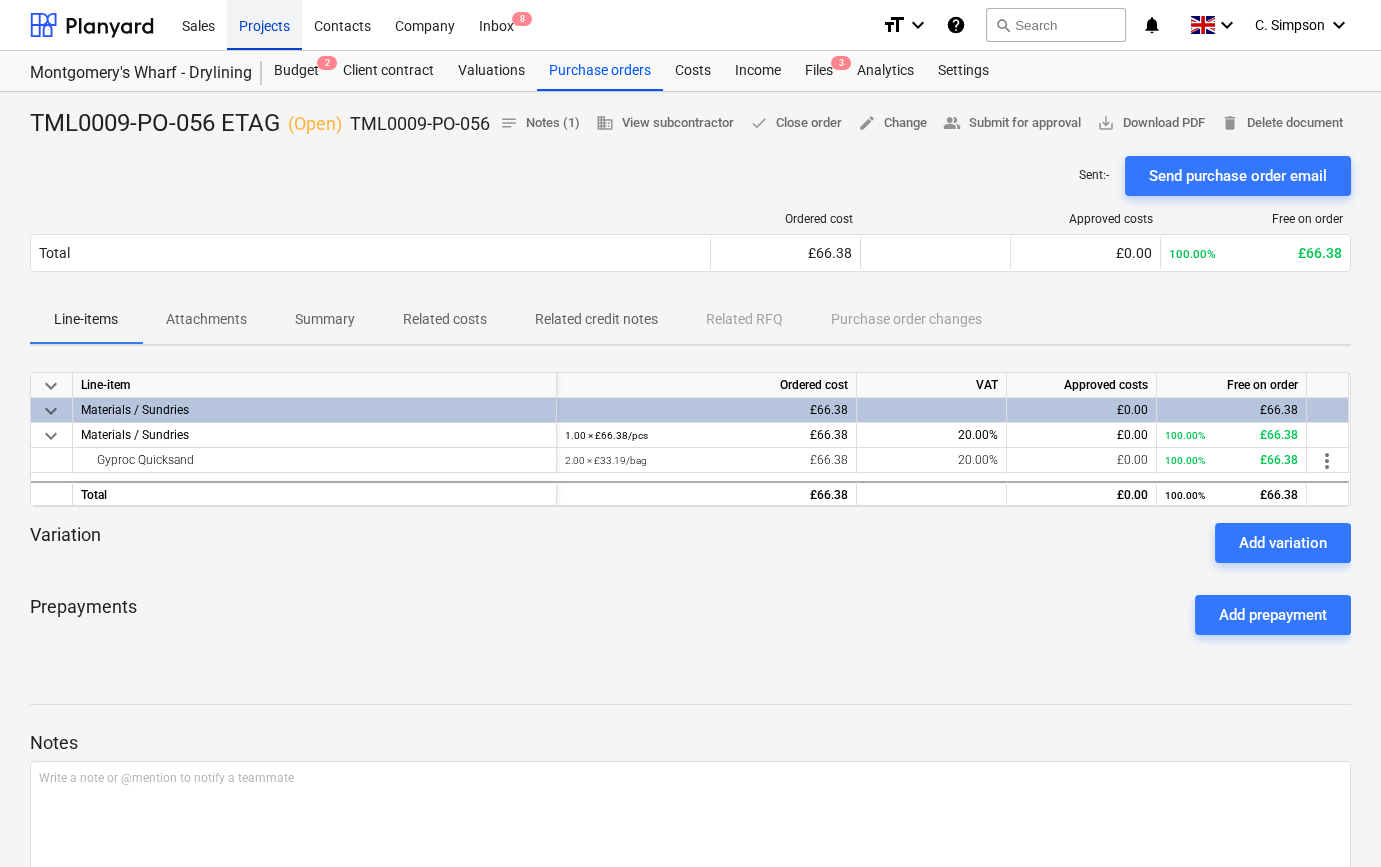 click on "Projects" at bounding box center [264, 24] 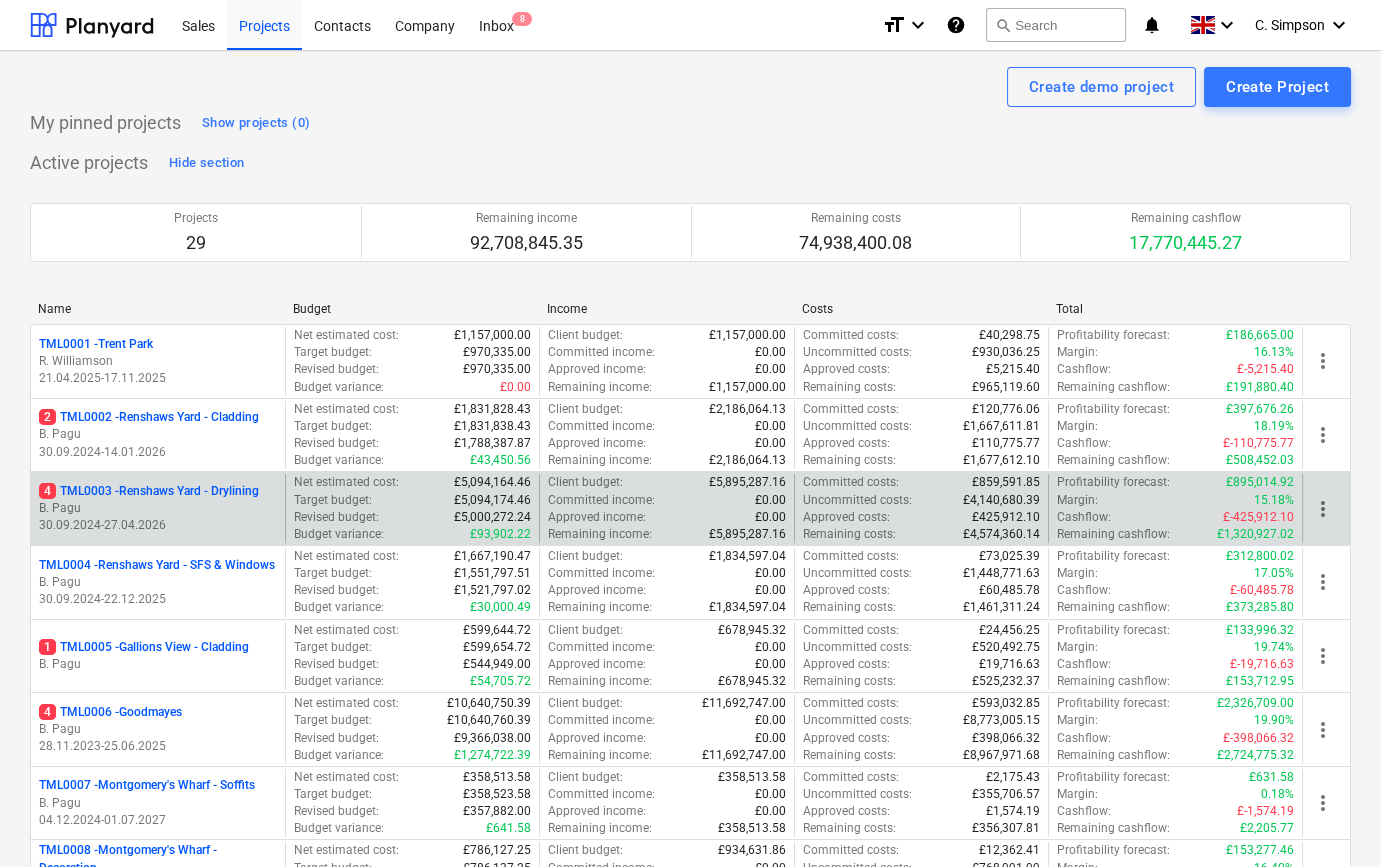 click on "B. Pagu" at bounding box center [158, 508] 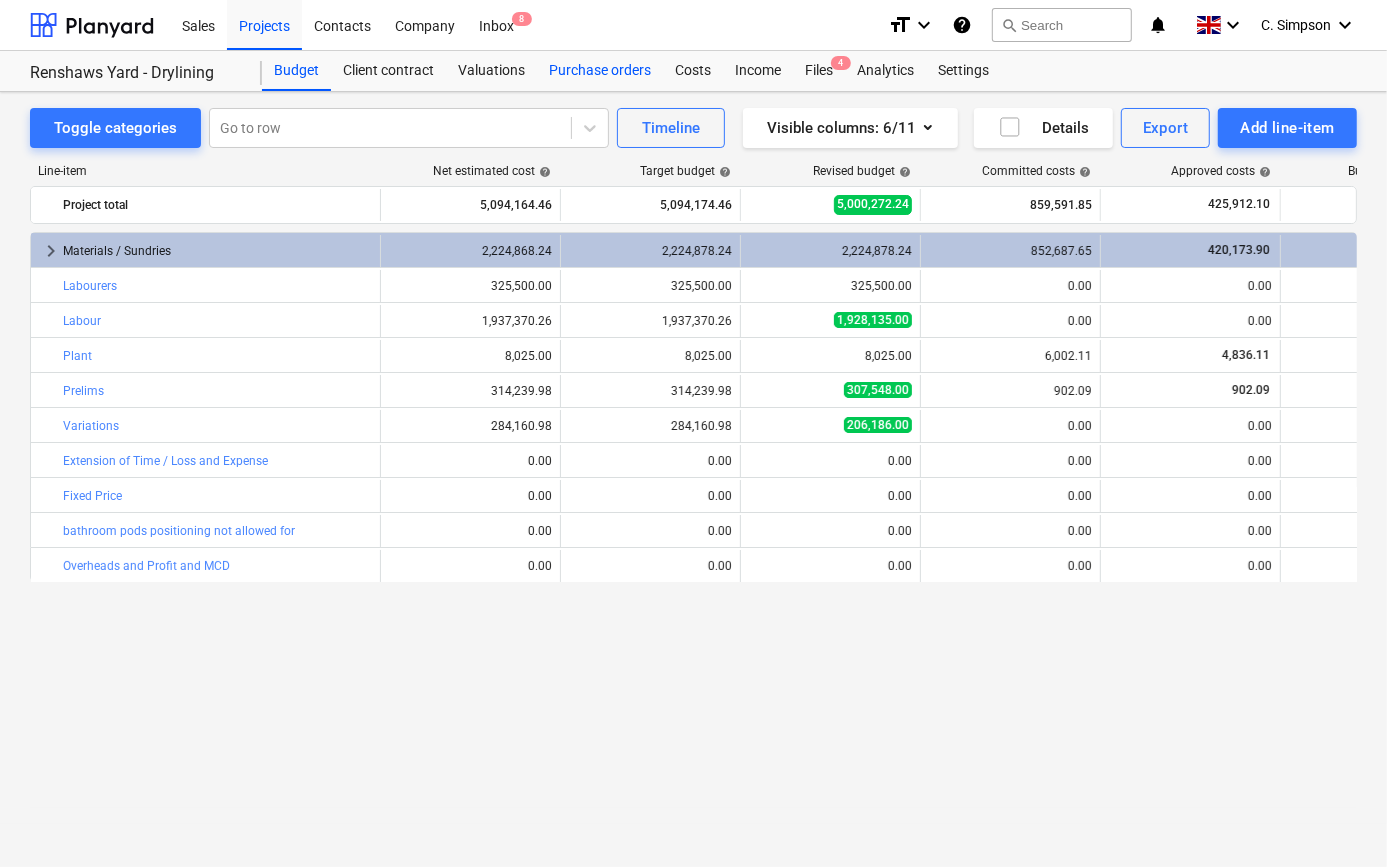 click on "Purchase orders" at bounding box center [600, 71] 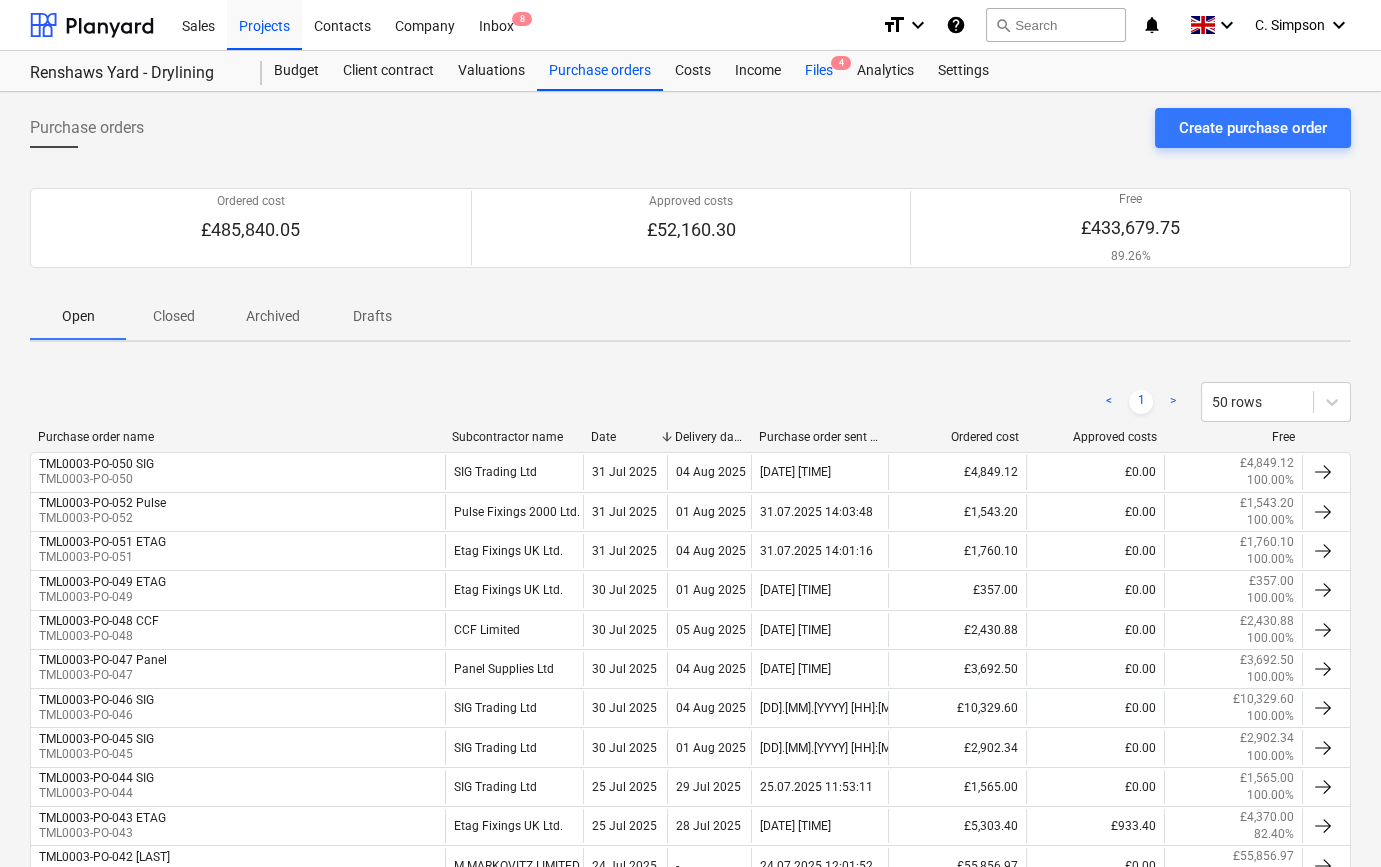 click on "Files 4" at bounding box center (819, 71) 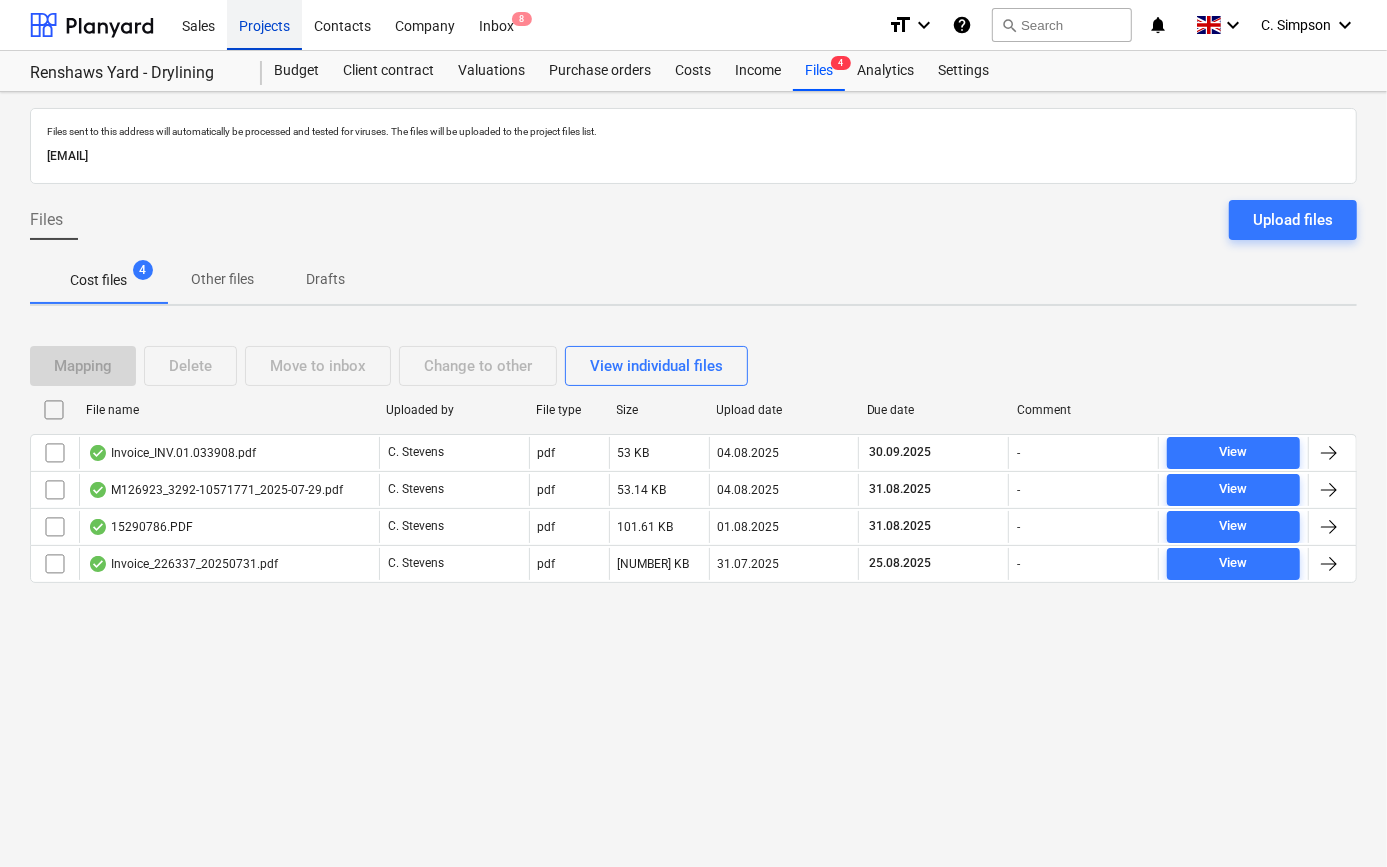 click on "Projects" at bounding box center [264, 24] 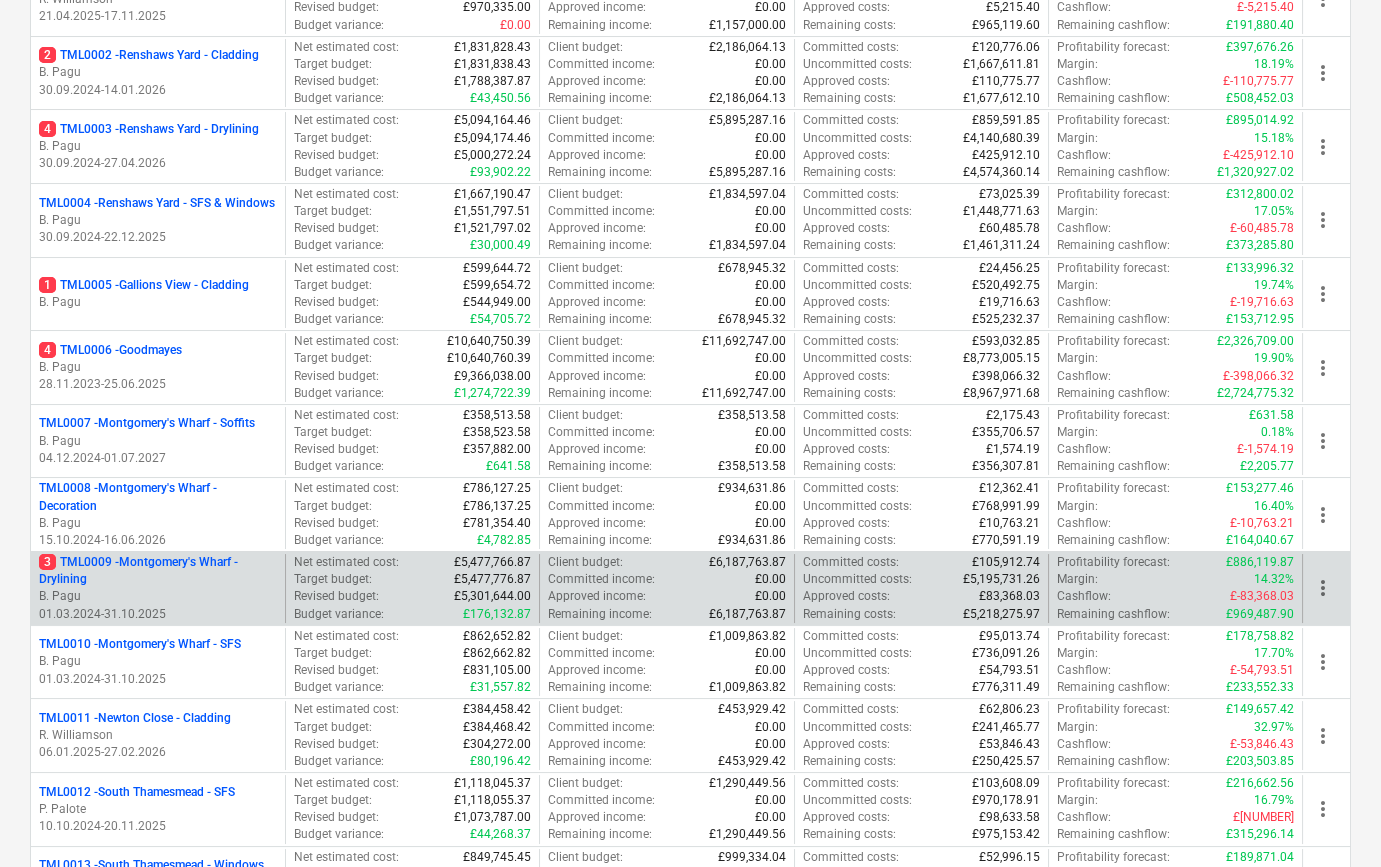scroll, scrollTop: 363, scrollLeft: 0, axis: vertical 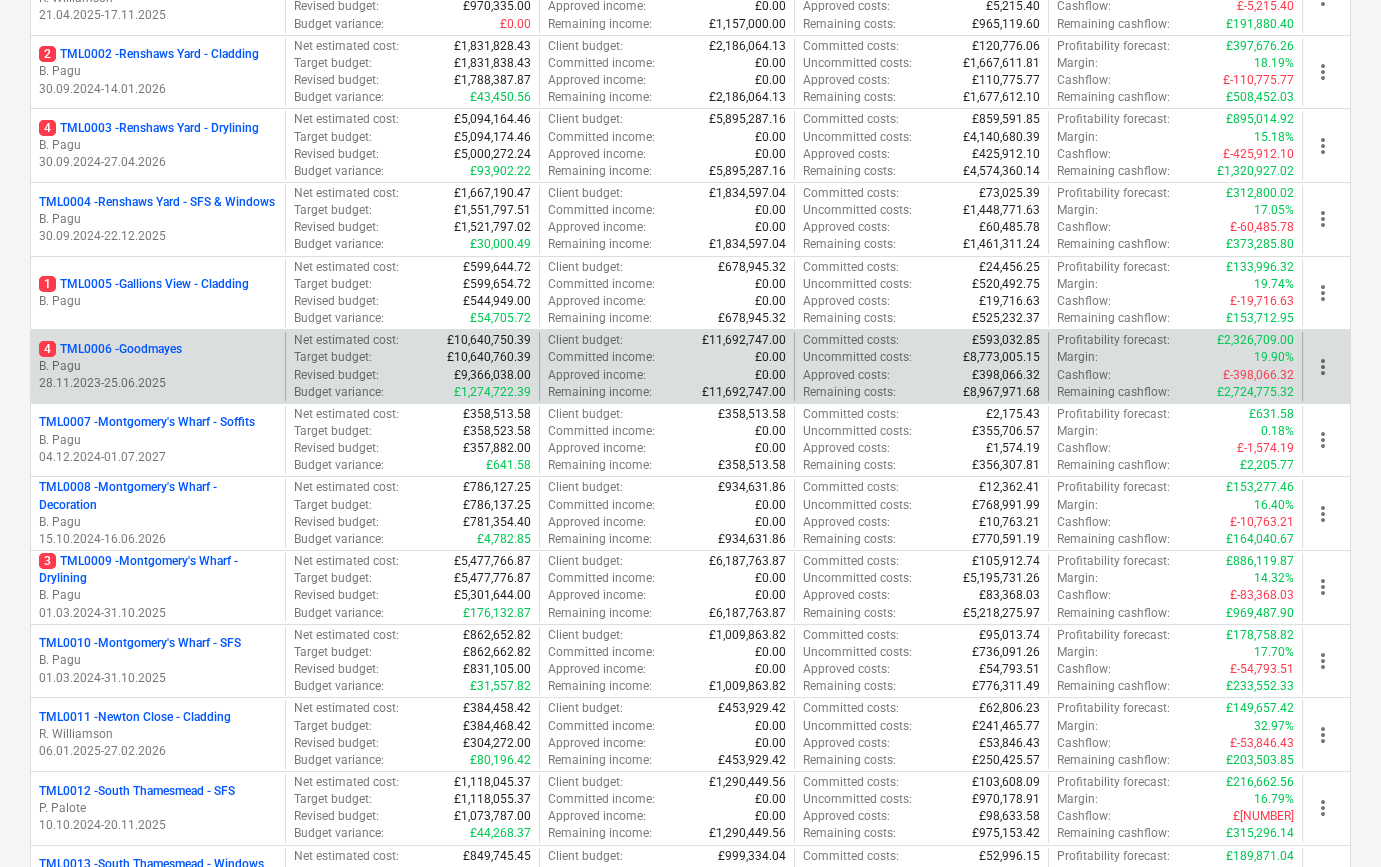 click on "B. Pagu" at bounding box center (158, 366) 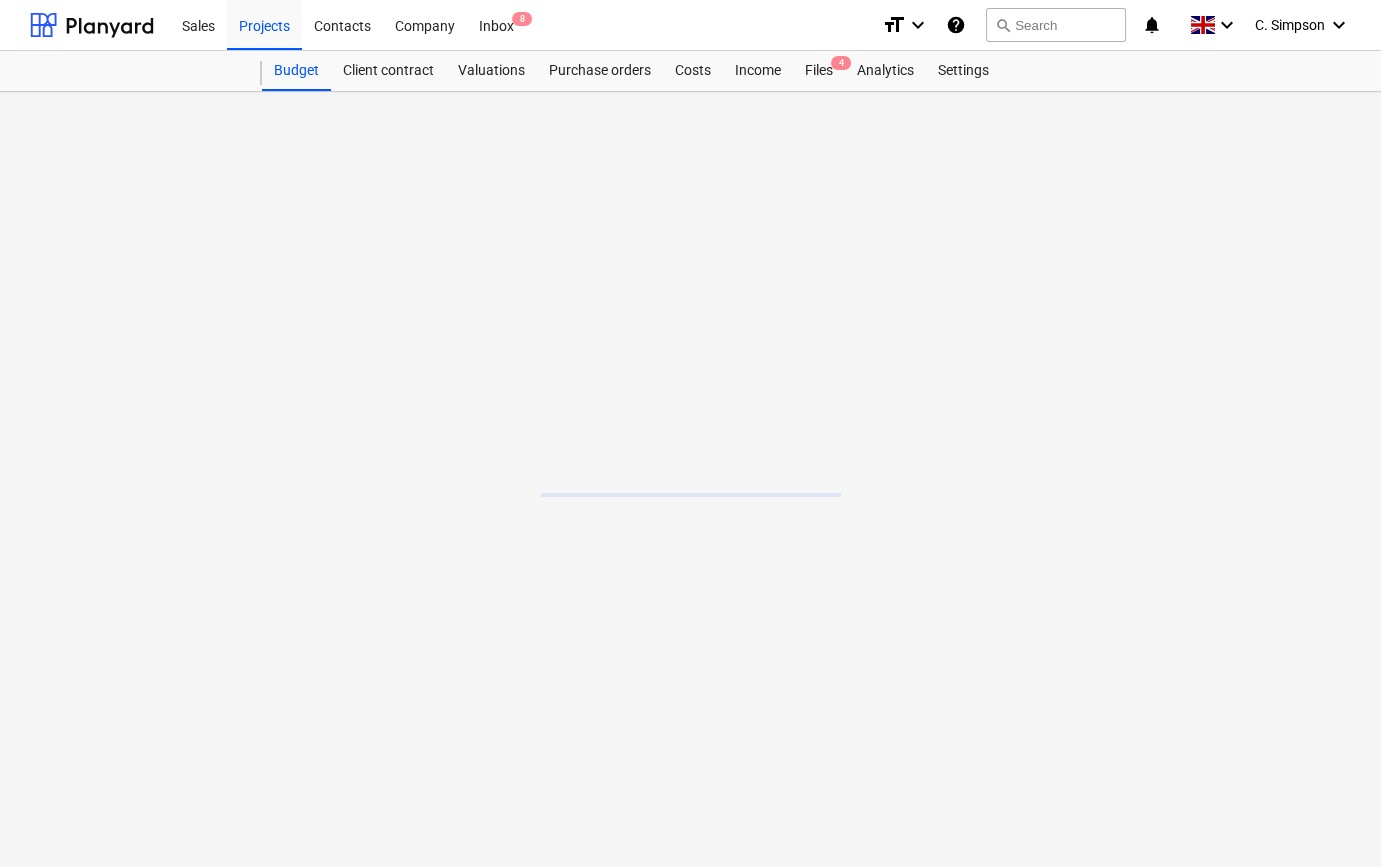 scroll, scrollTop: 0, scrollLeft: 0, axis: both 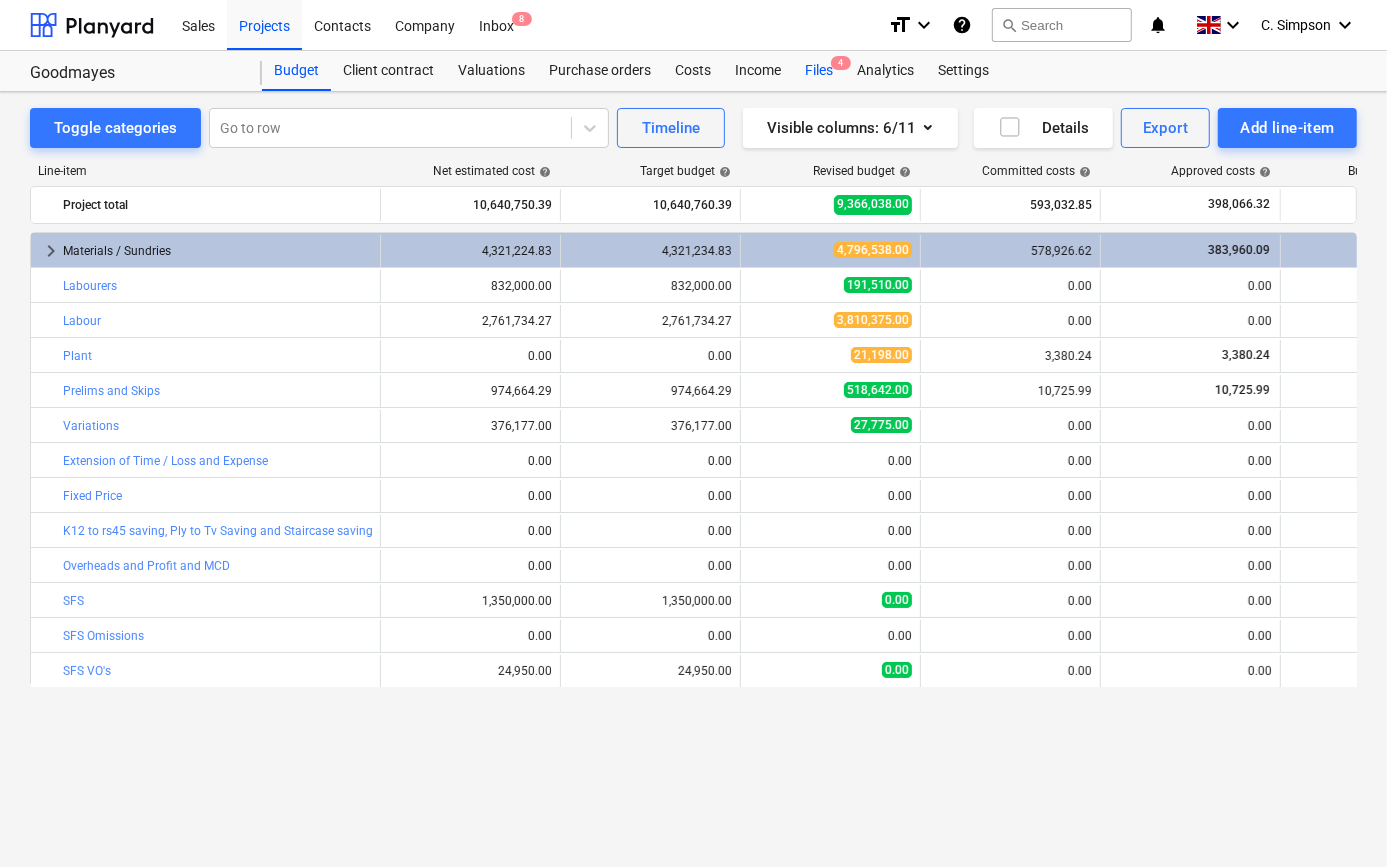 click on "Files 4" at bounding box center (819, 71) 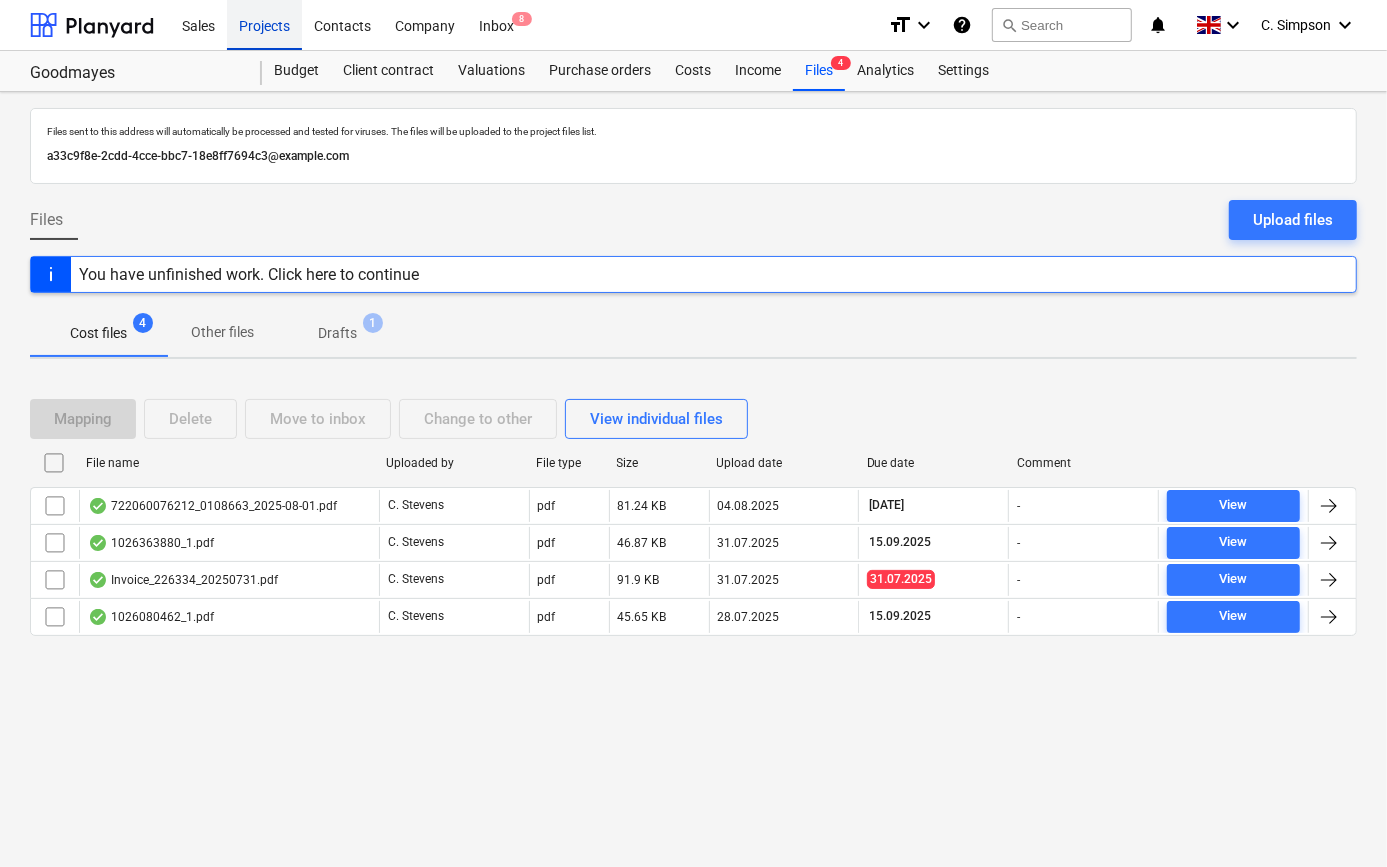 click on "Projects" at bounding box center [264, 24] 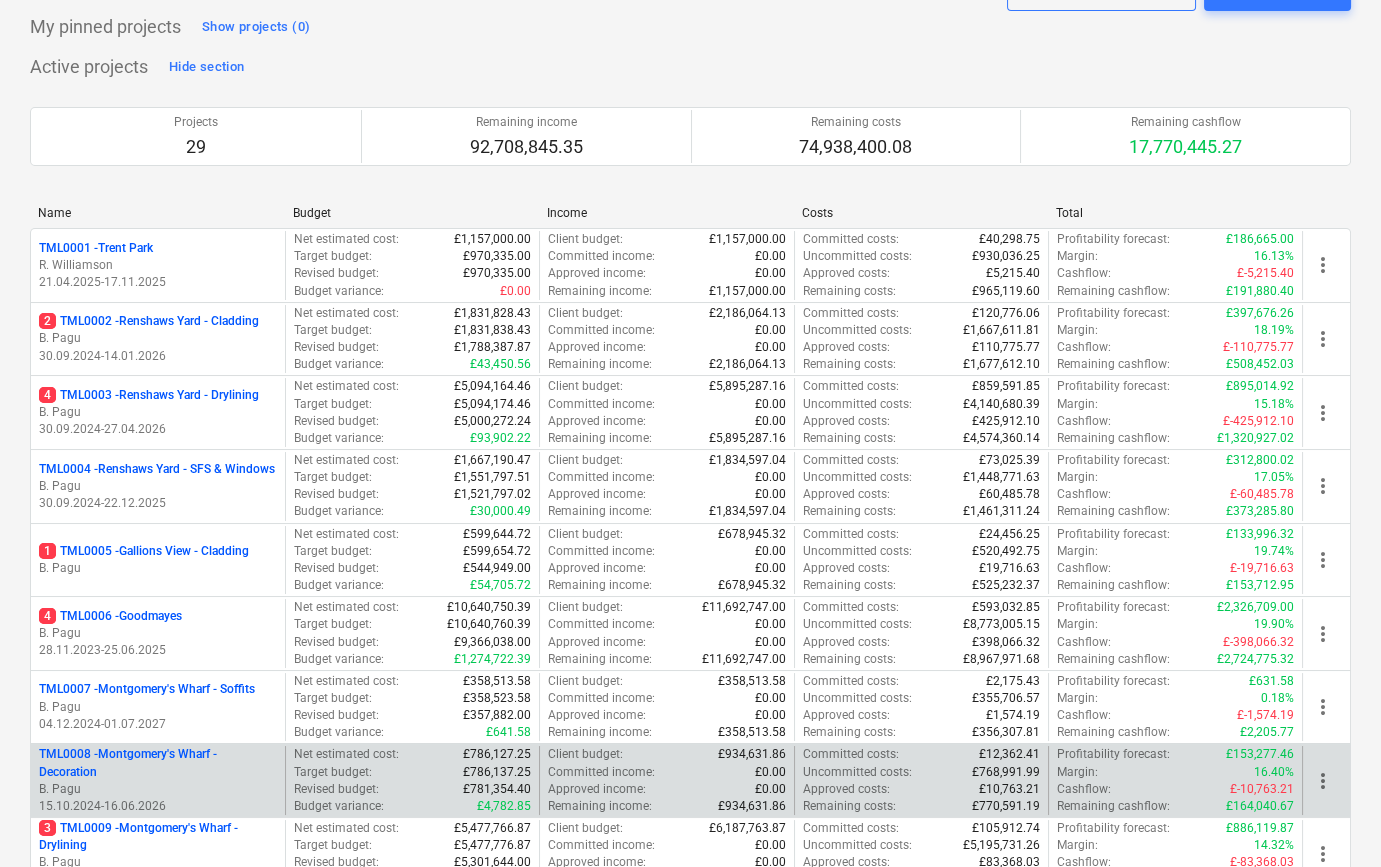 scroll, scrollTop: 181, scrollLeft: 0, axis: vertical 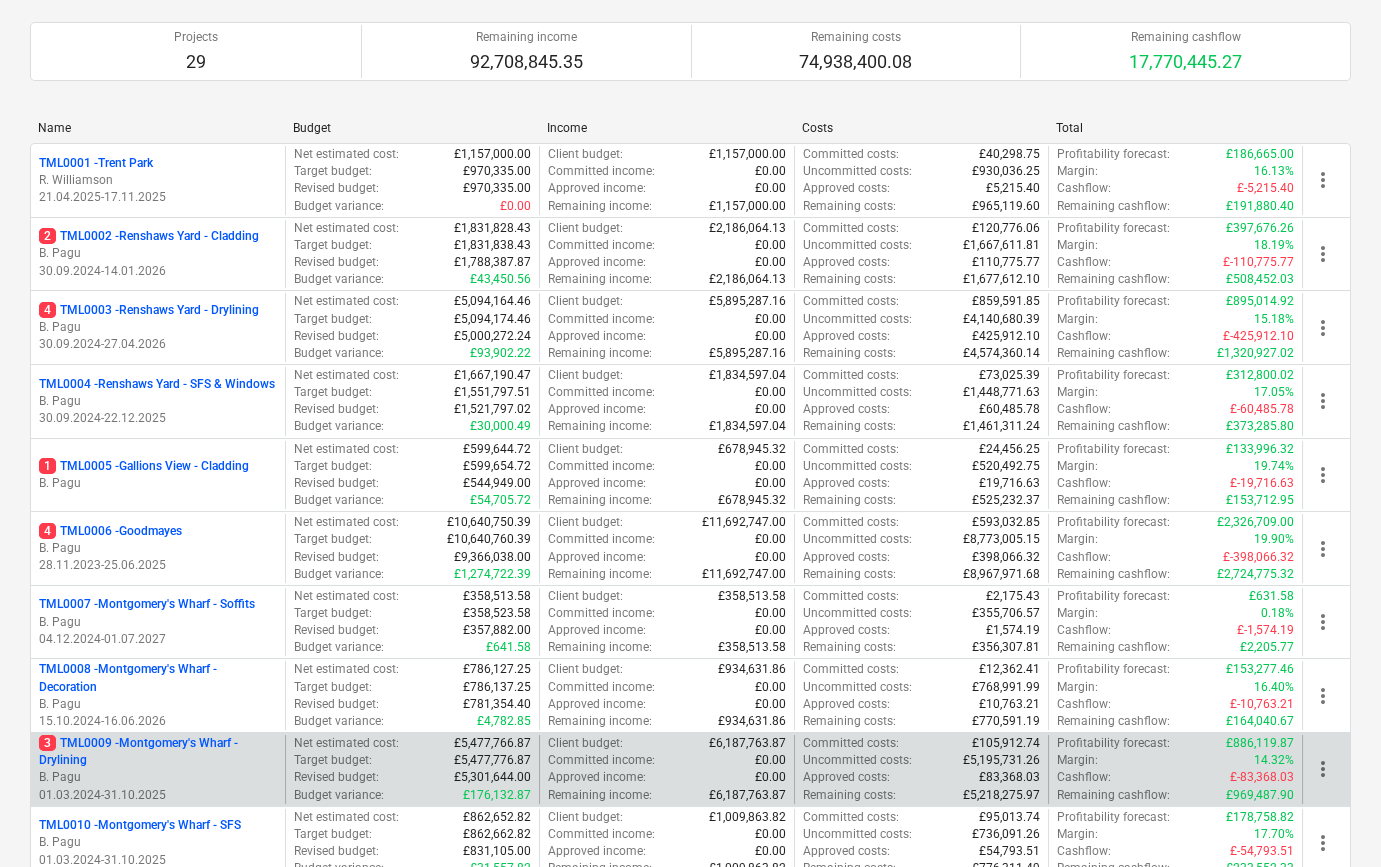 click on "B. Pagu" at bounding box center [158, 777] 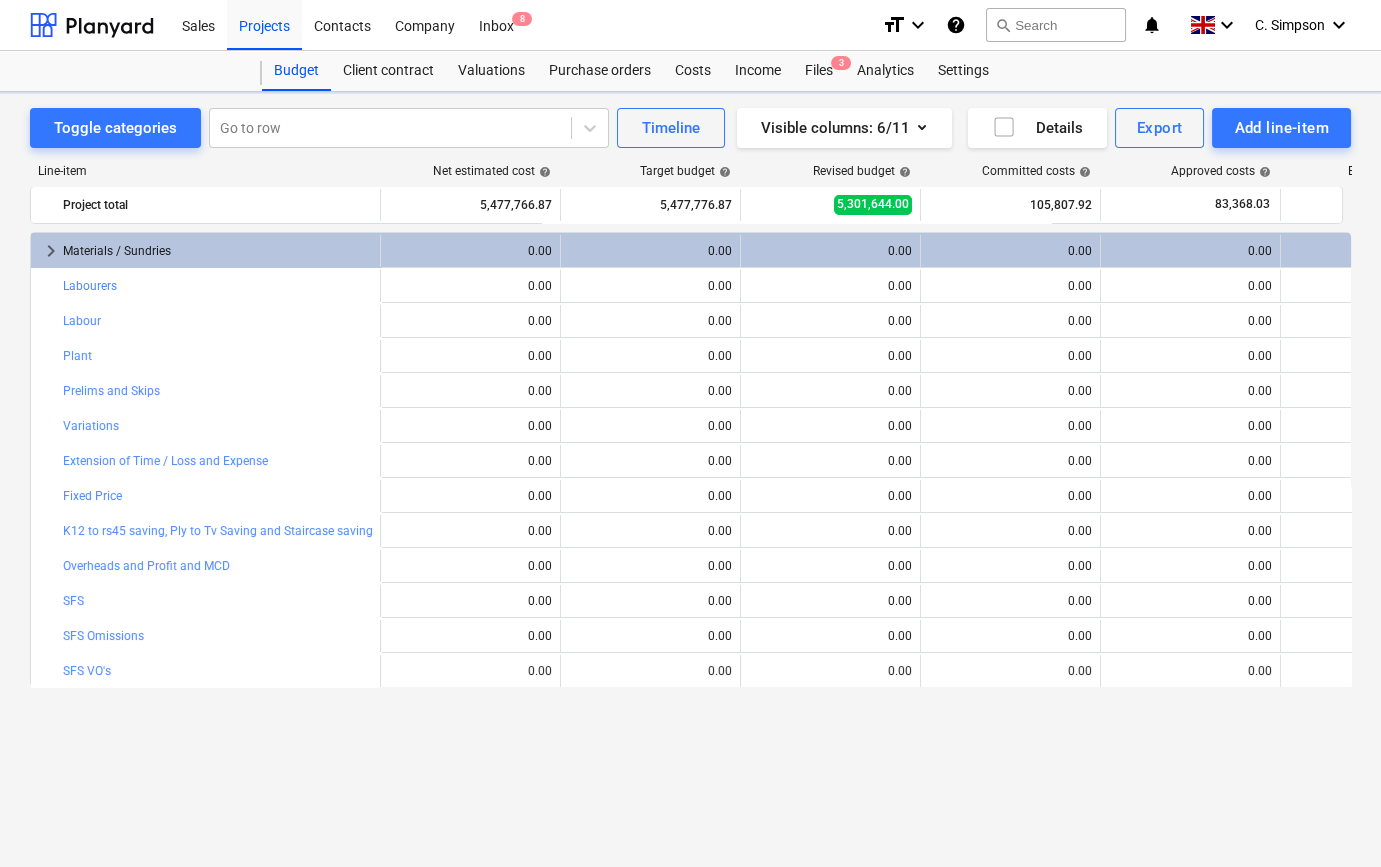 scroll, scrollTop: 0, scrollLeft: 0, axis: both 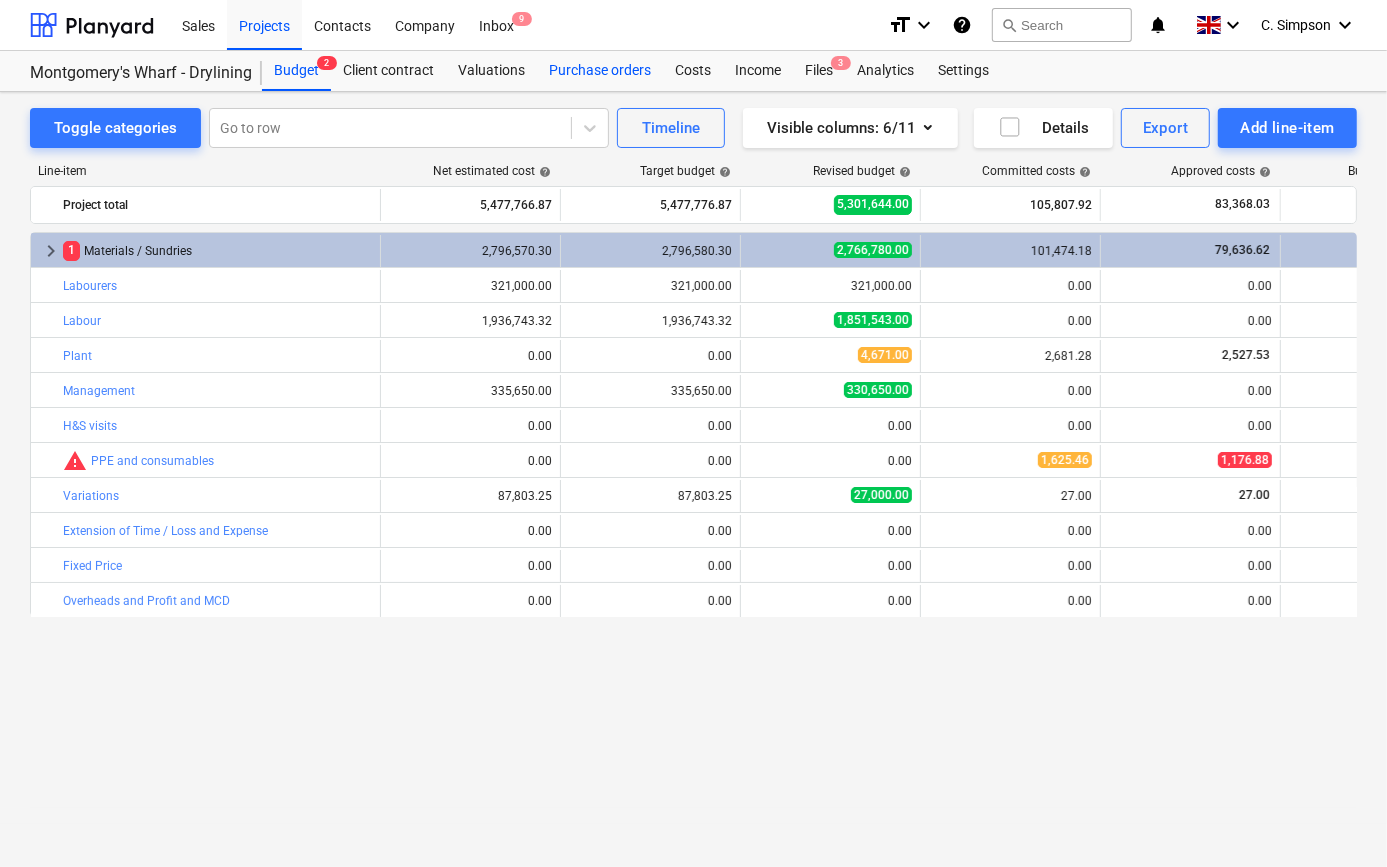 click on "Purchase orders" at bounding box center [600, 71] 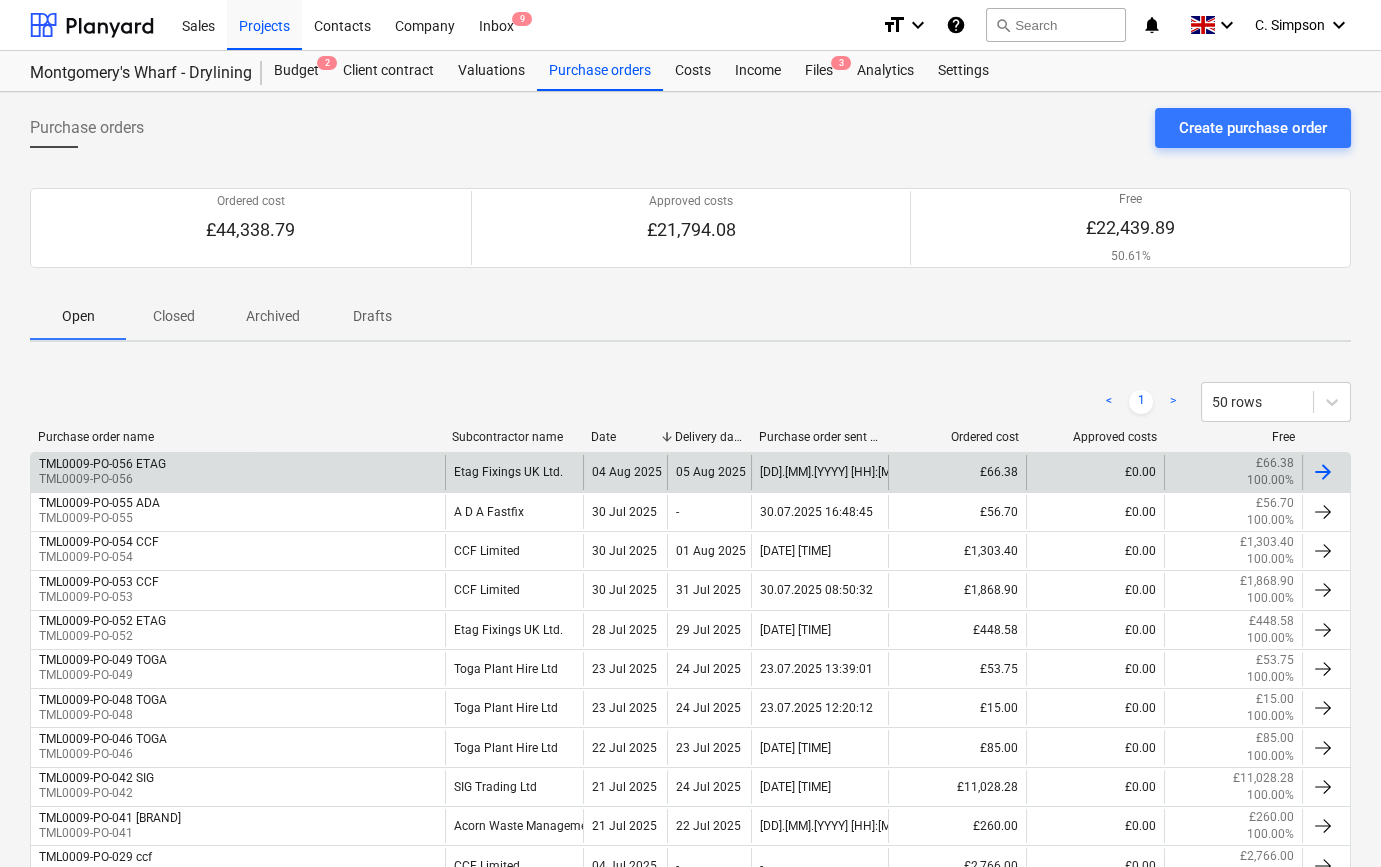 click at bounding box center (1326, 472) 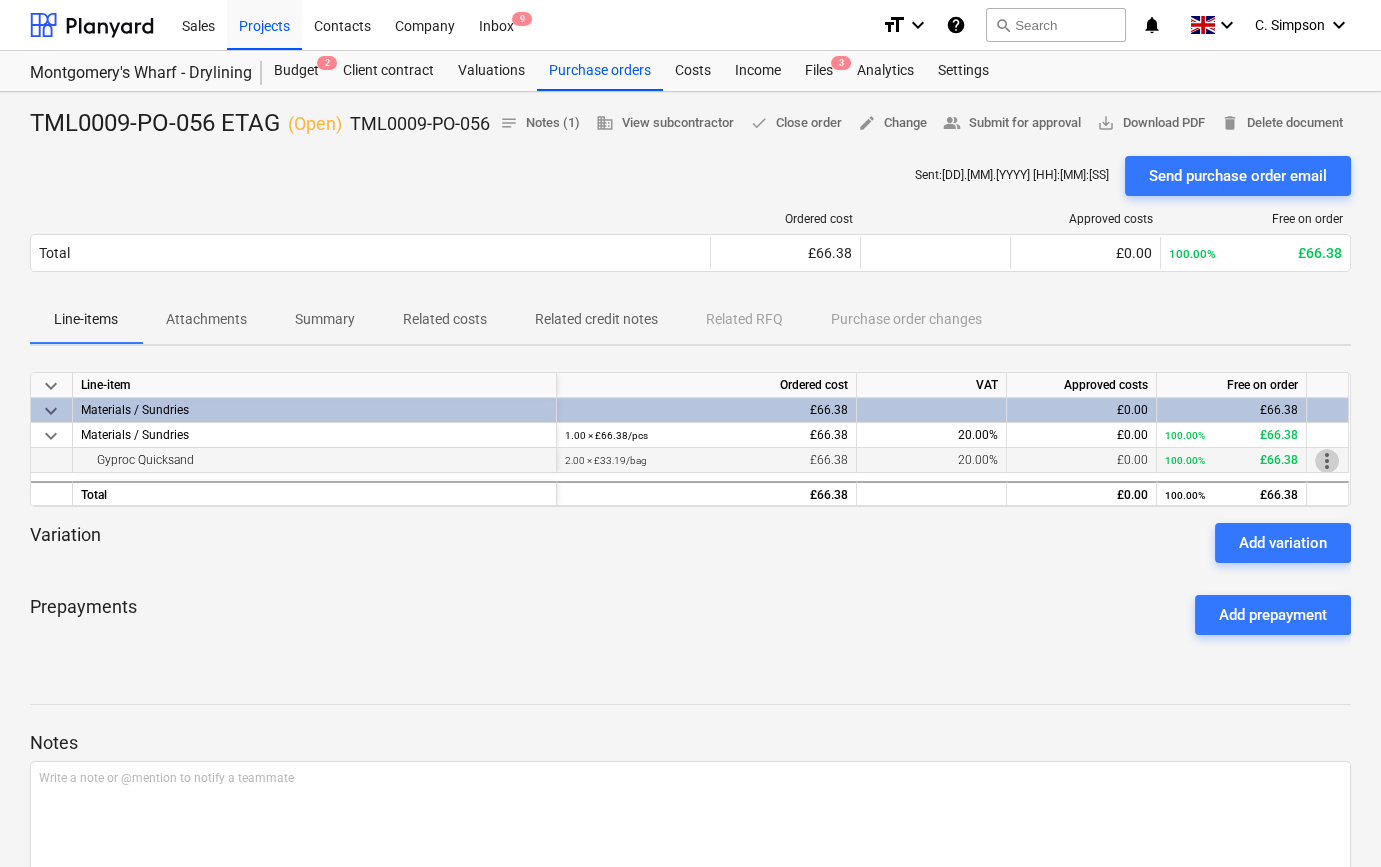 click on "more_vert" at bounding box center (1327, 461) 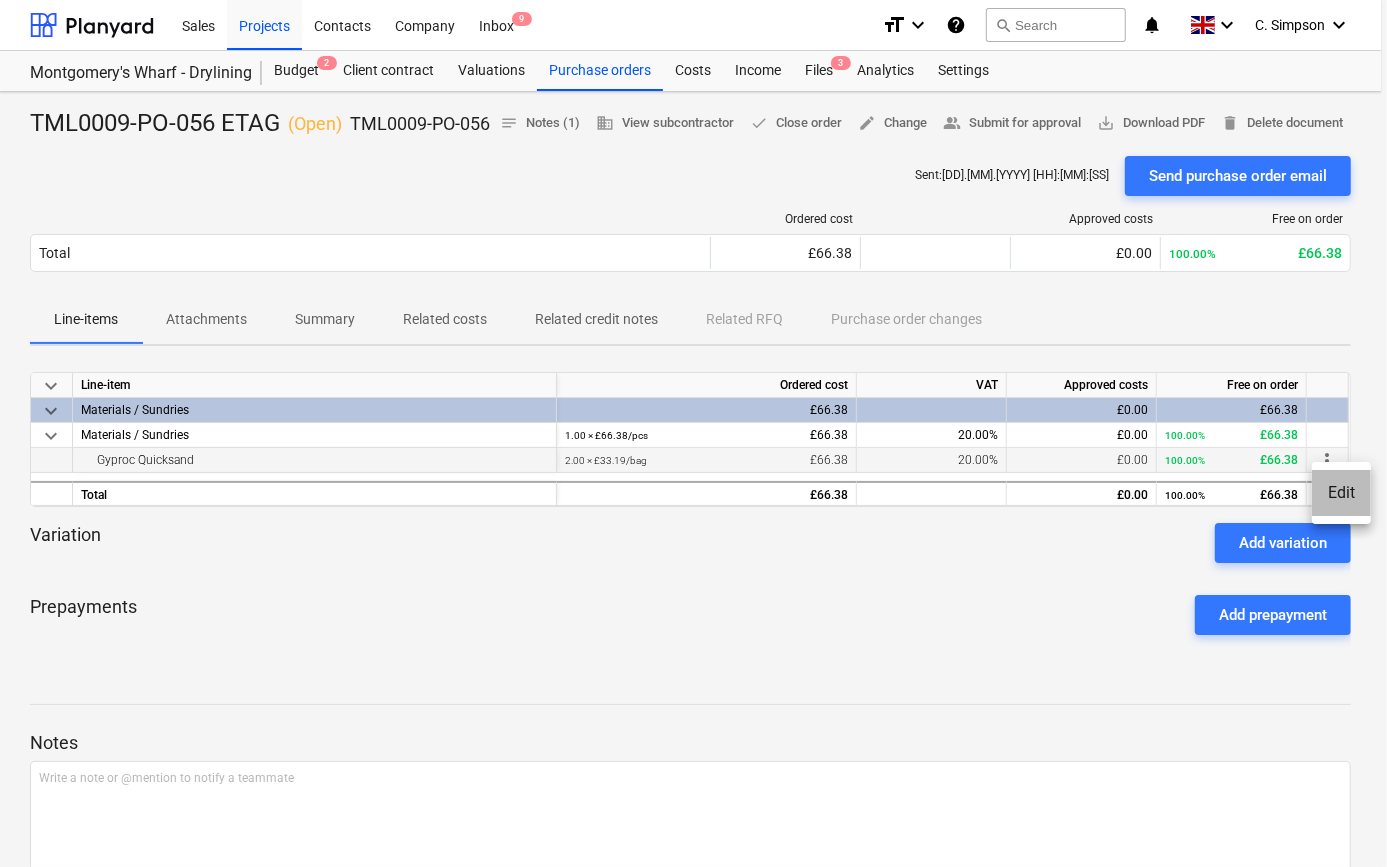 click on "Edit" at bounding box center [1341, 493] 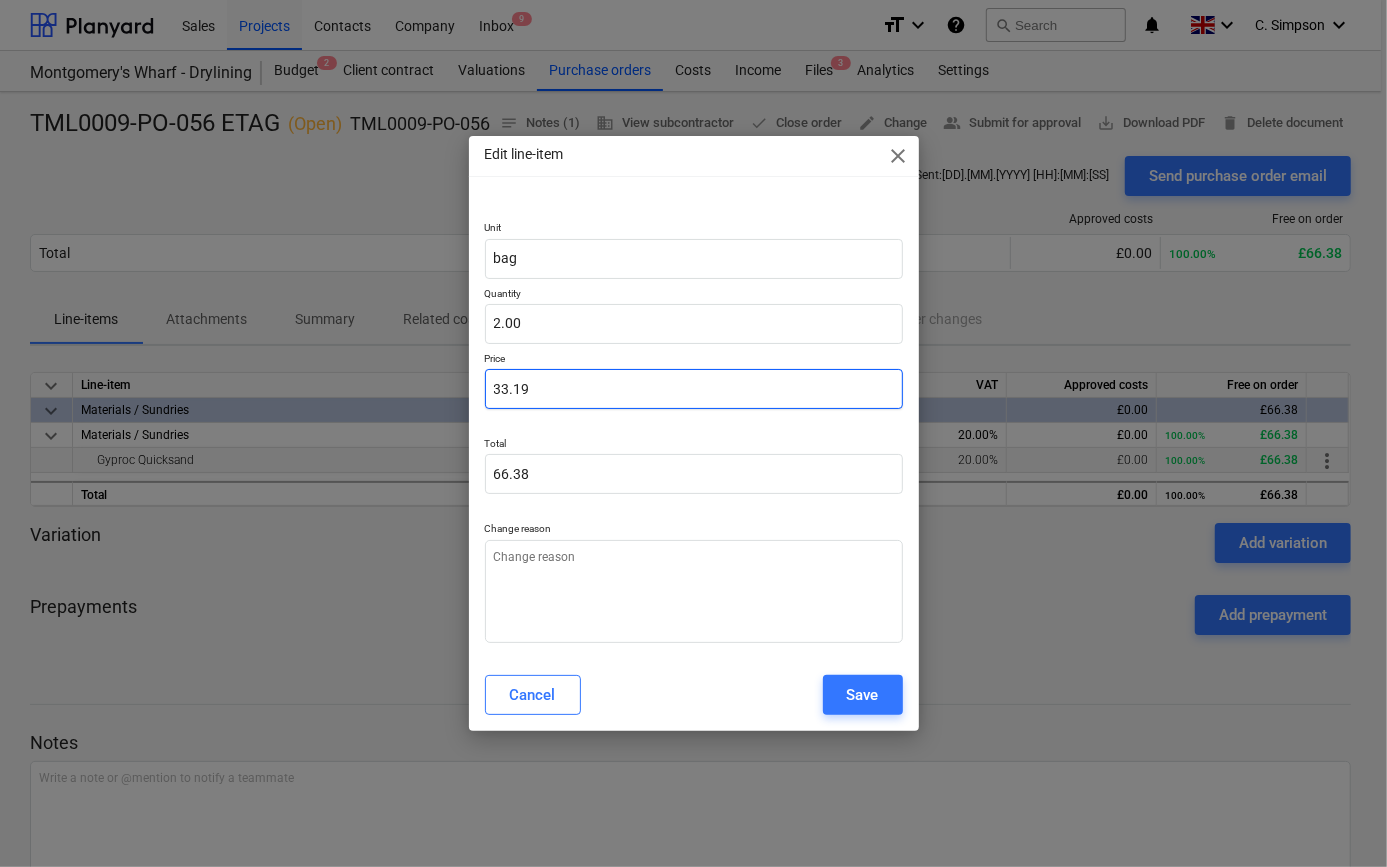 click on "33.19" at bounding box center [694, 389] 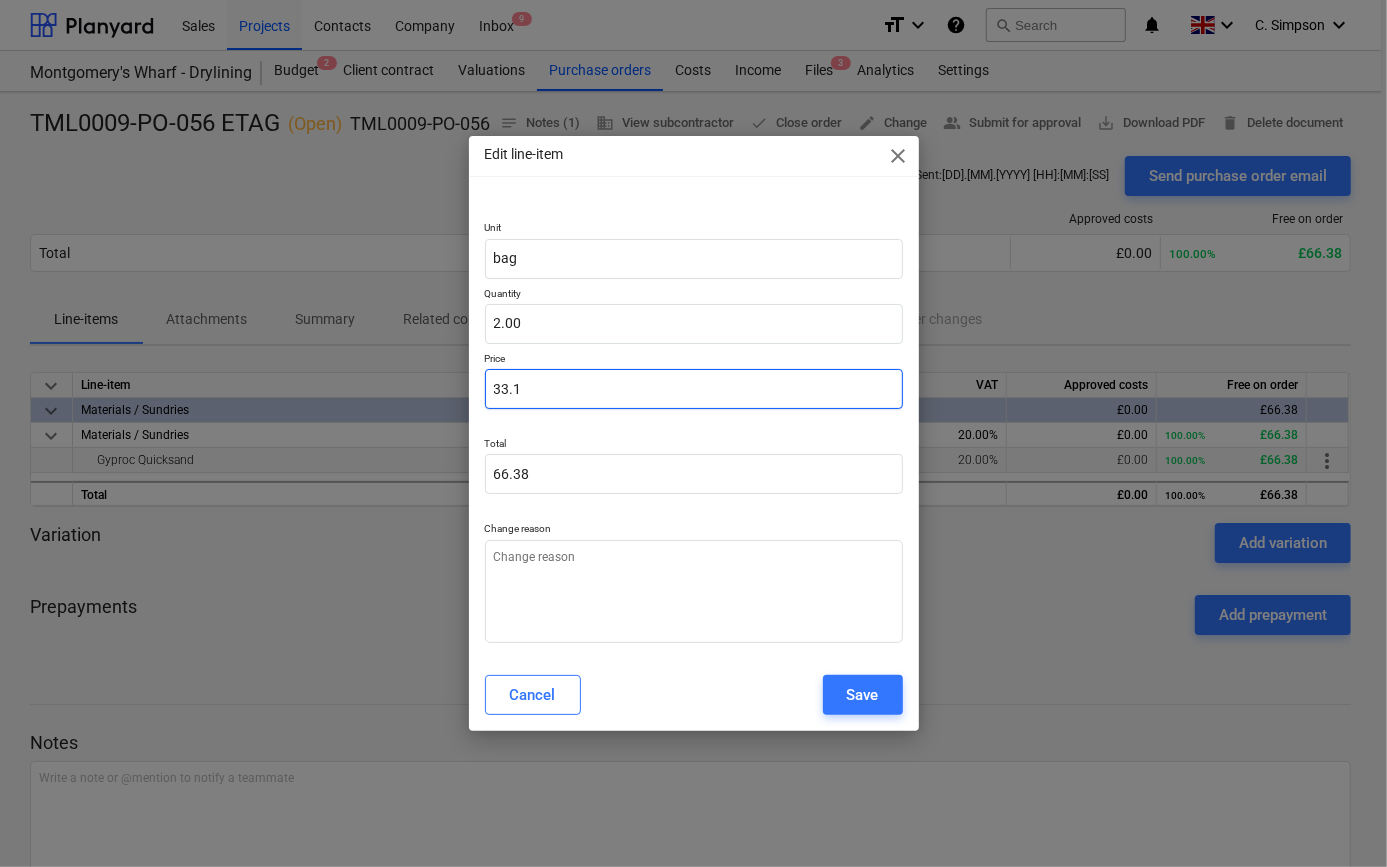 type on "66.20" 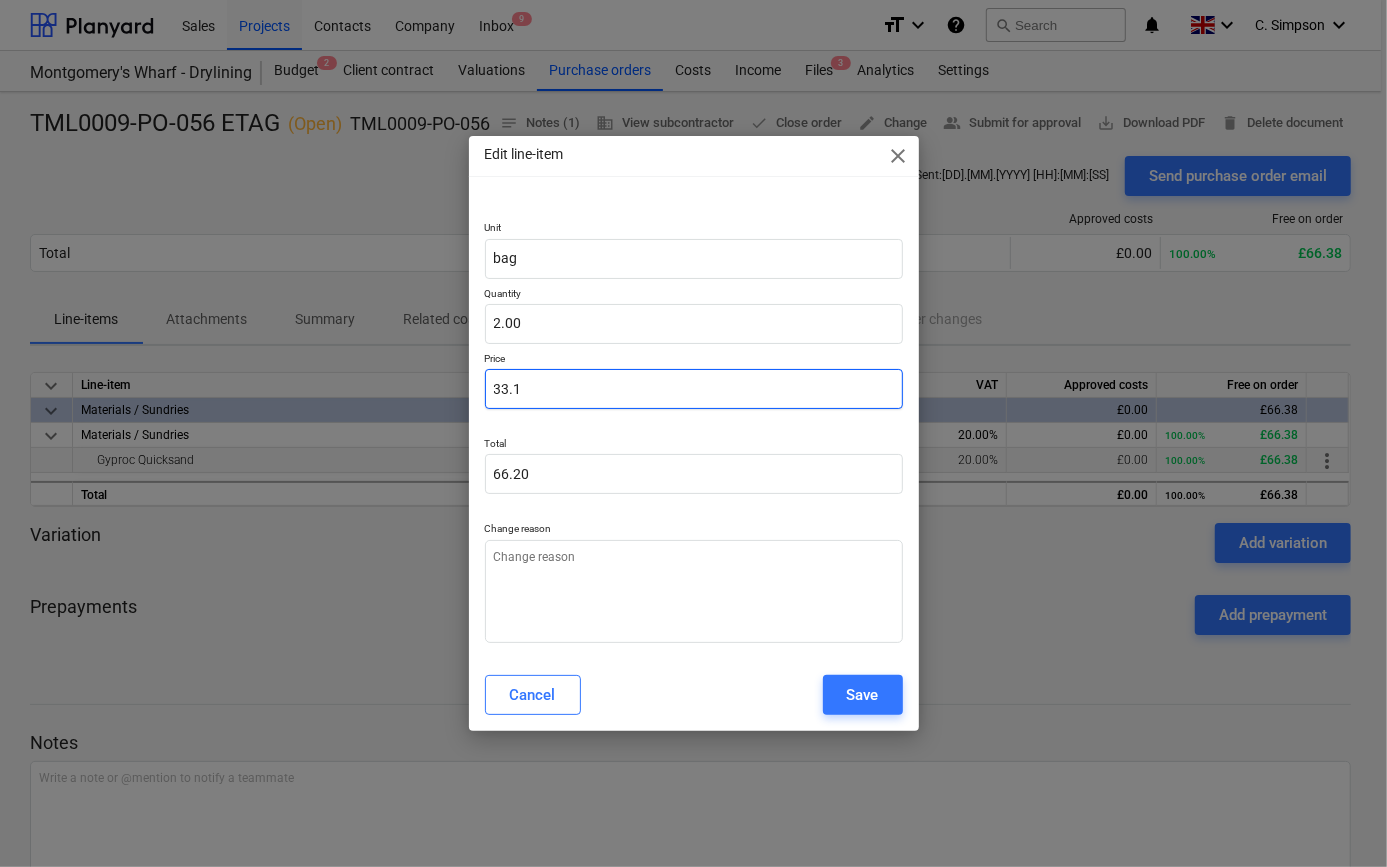 type on "x" 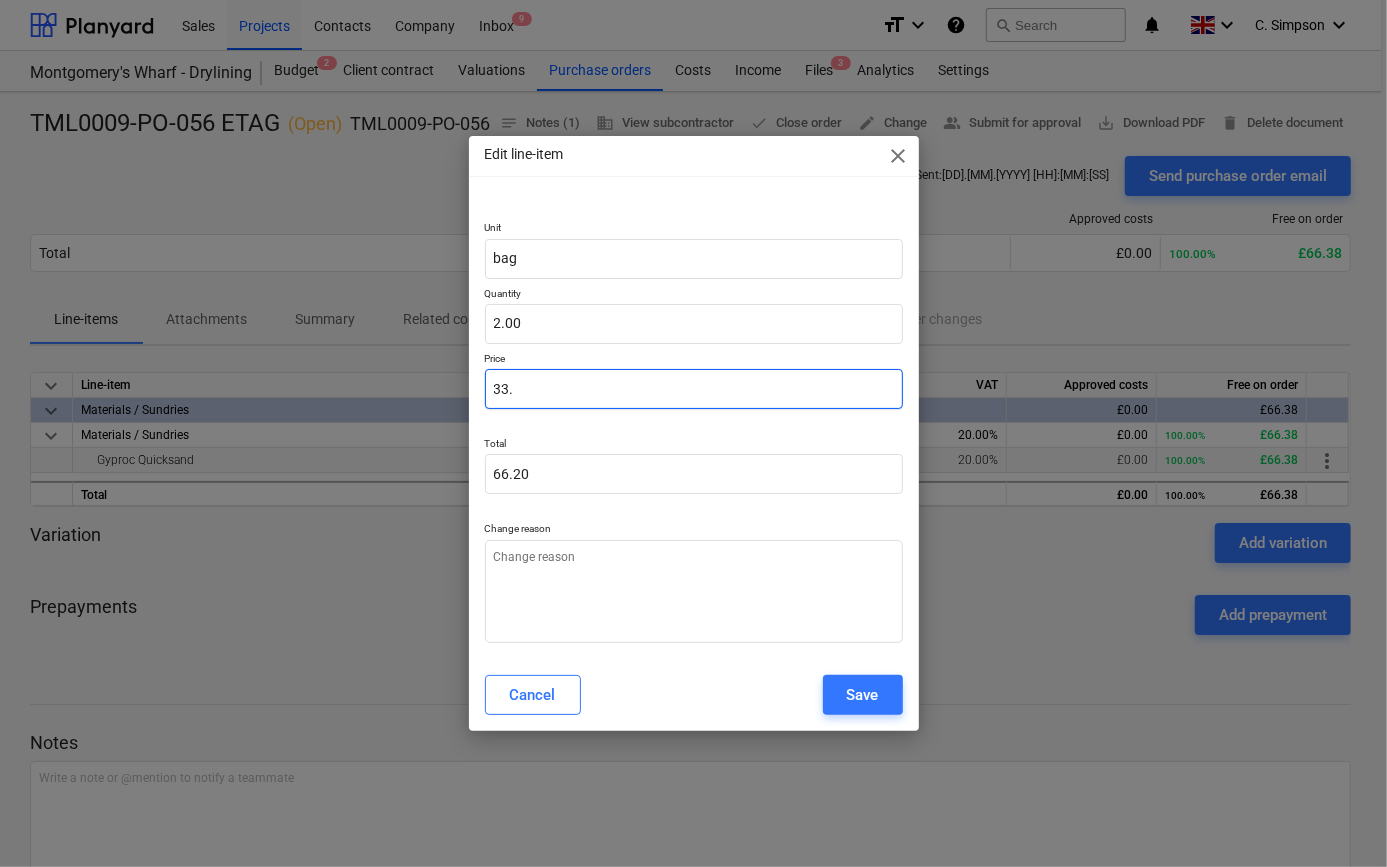 type on "66.00" 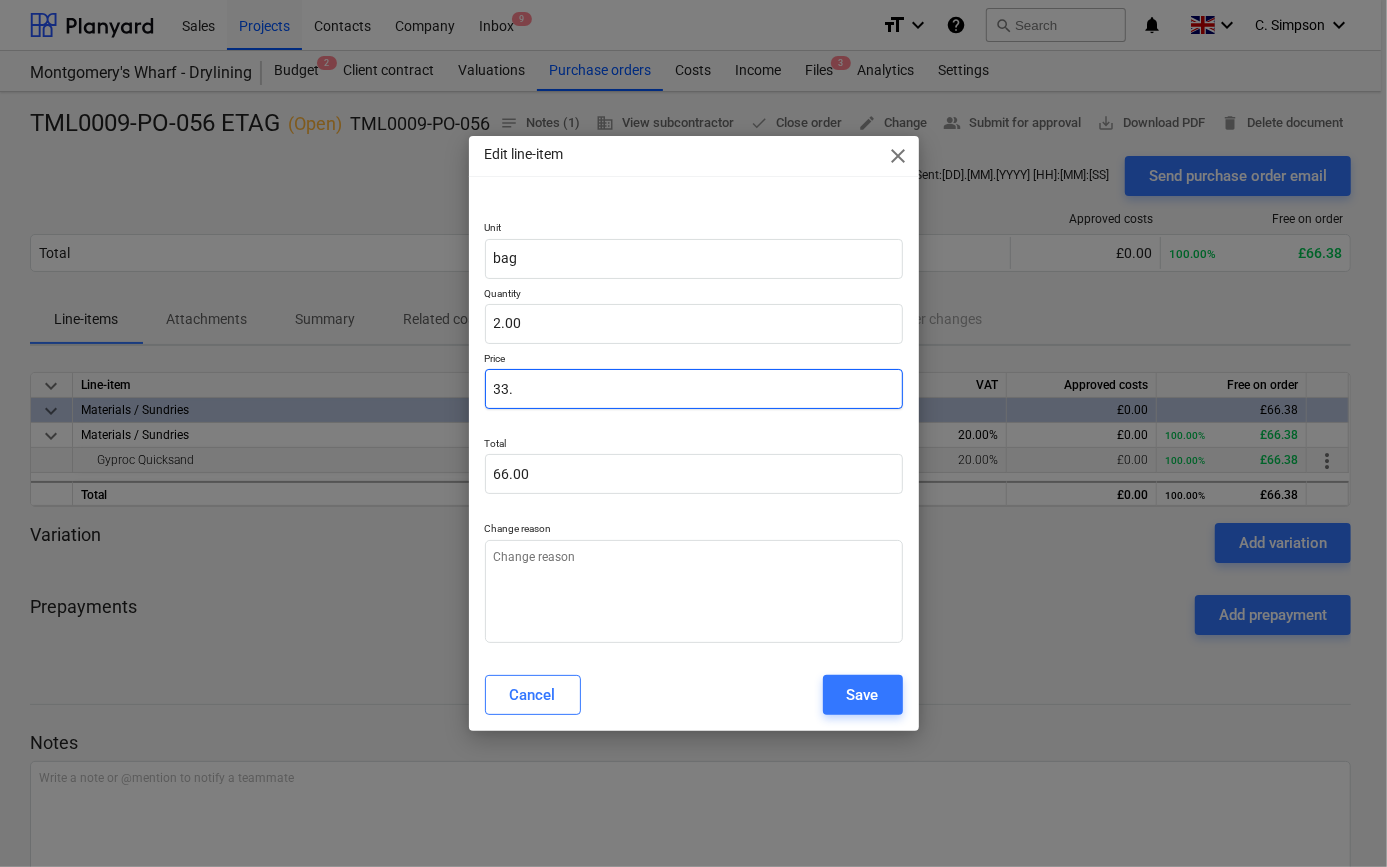 type on "x" 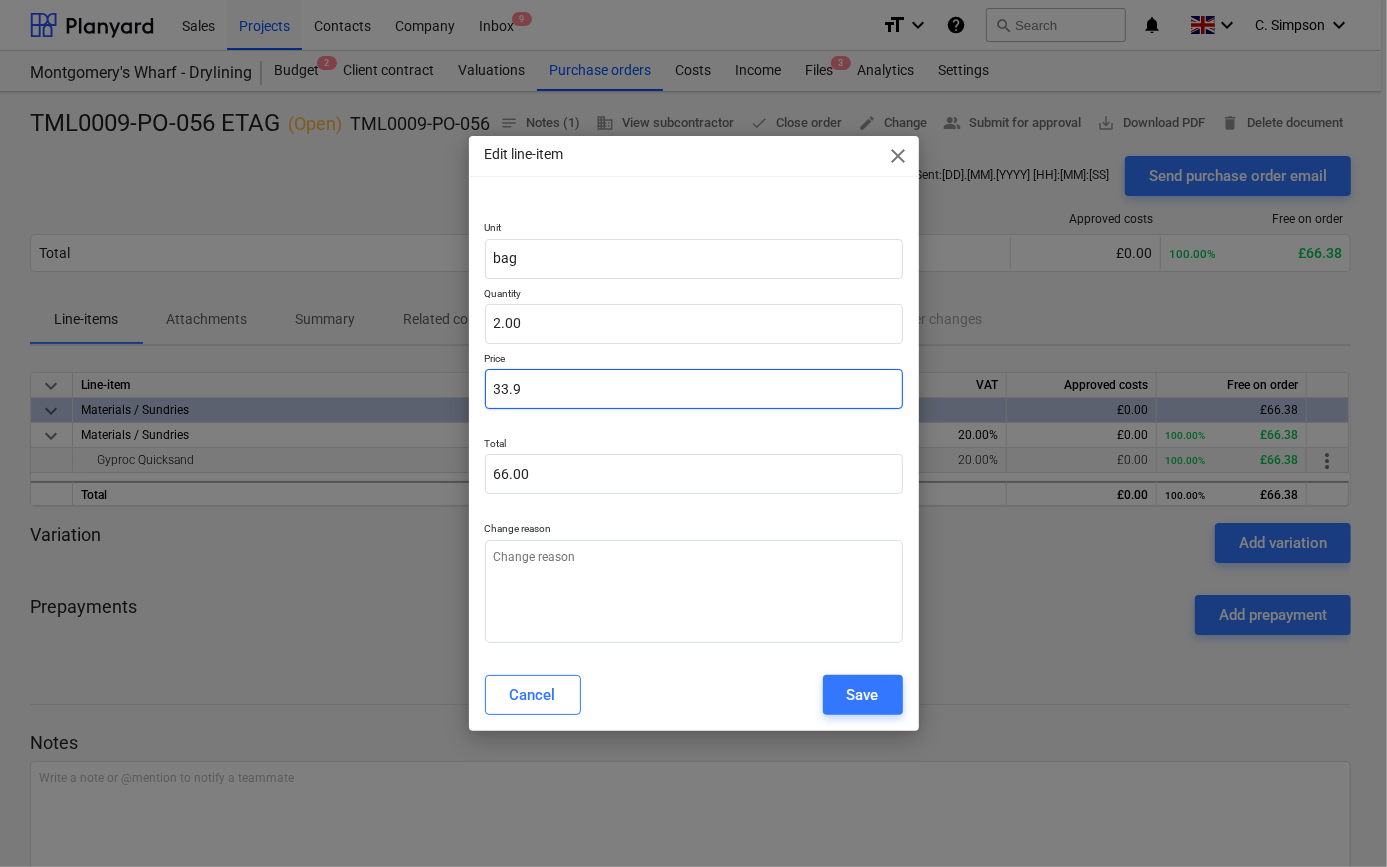 type on "67.80" 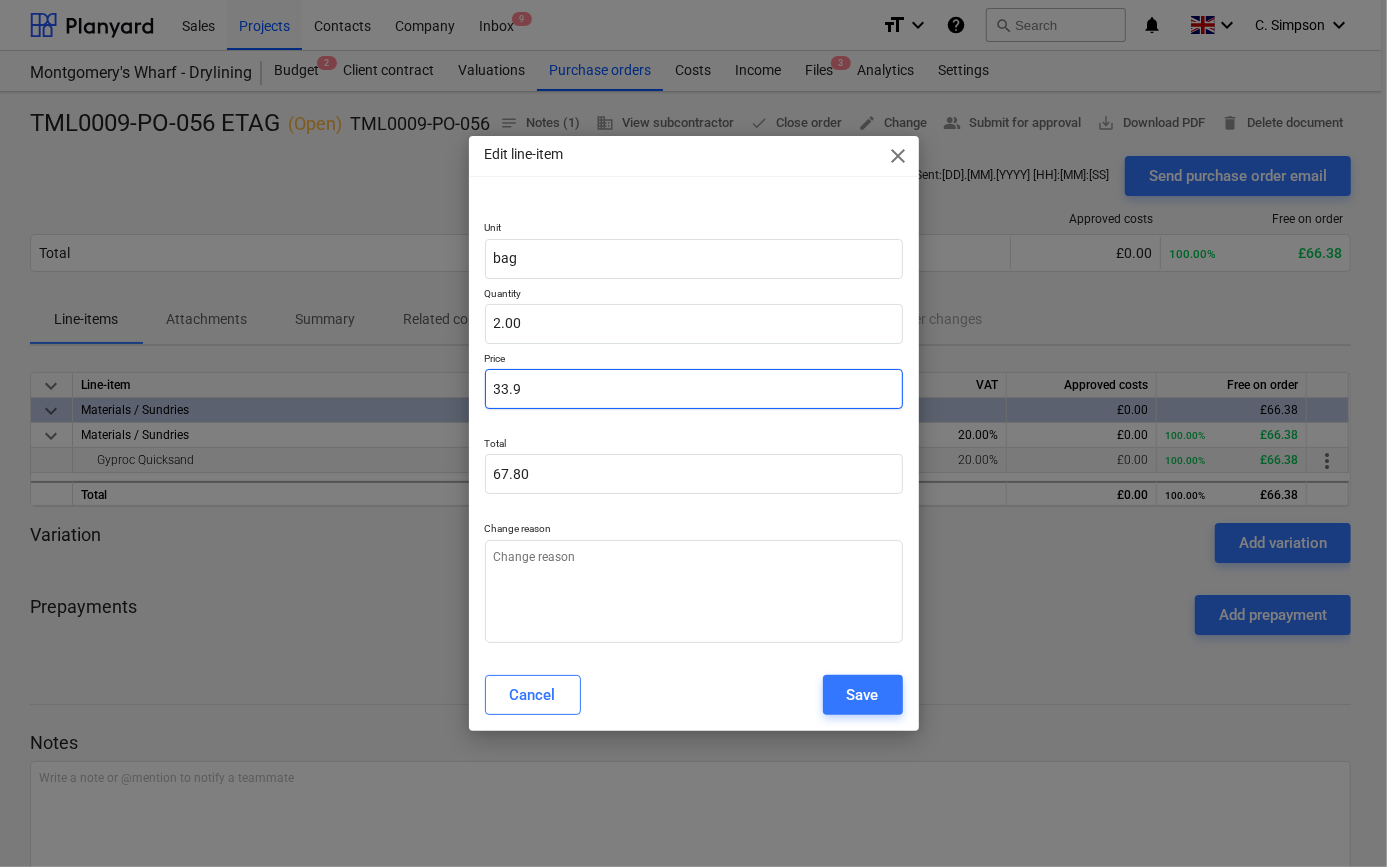type on "x" 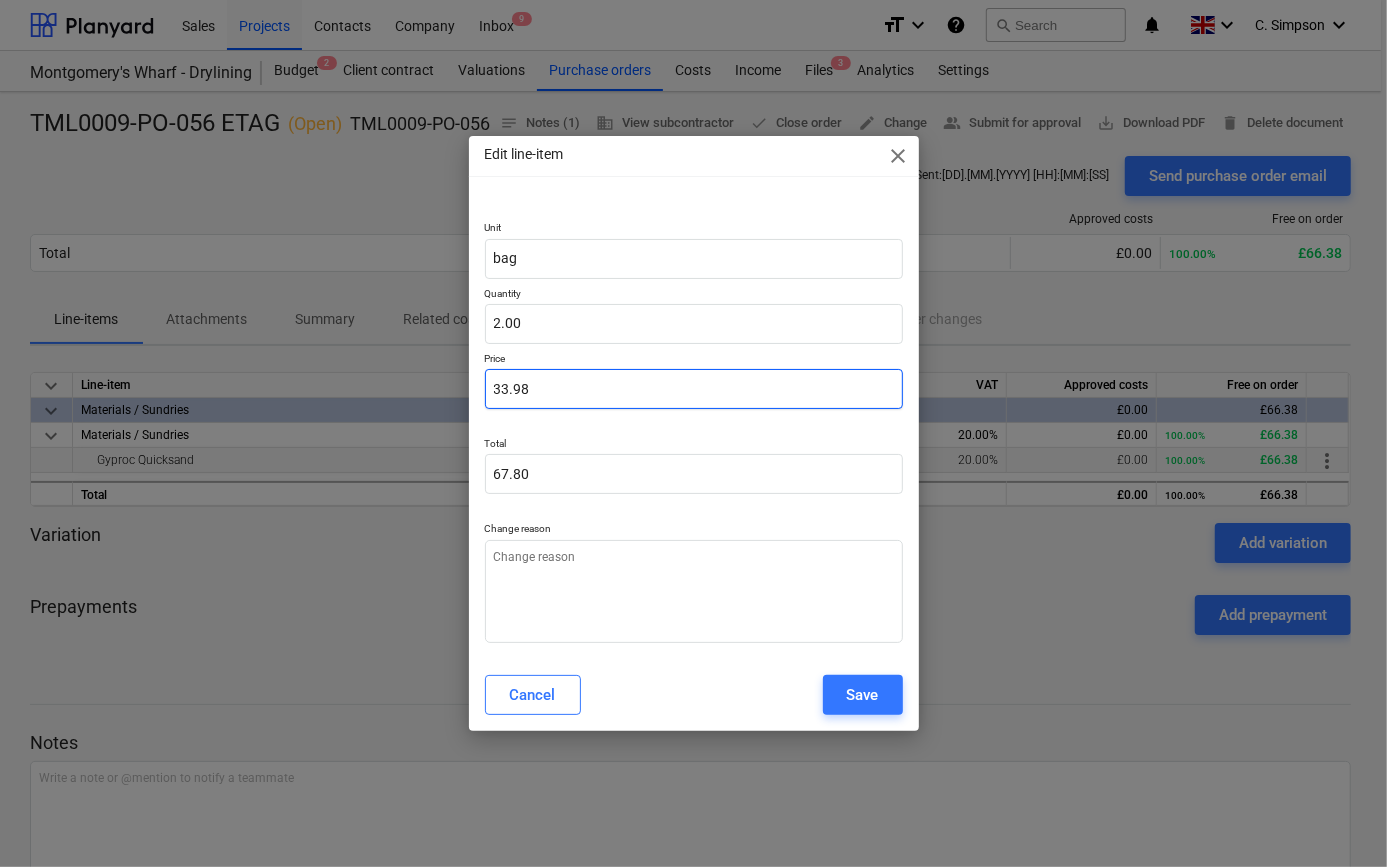 type on "67.96" 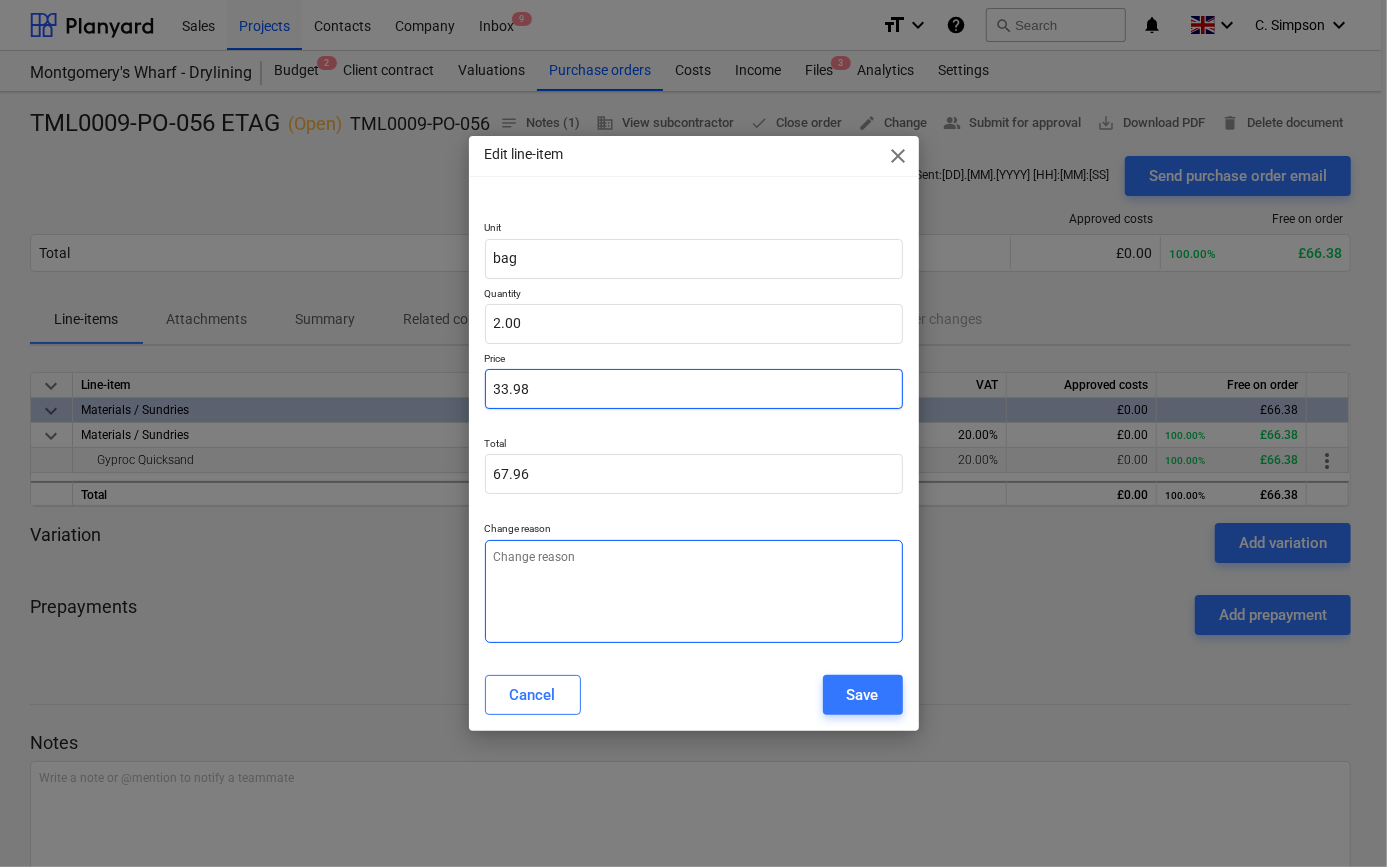 type on "33.98" 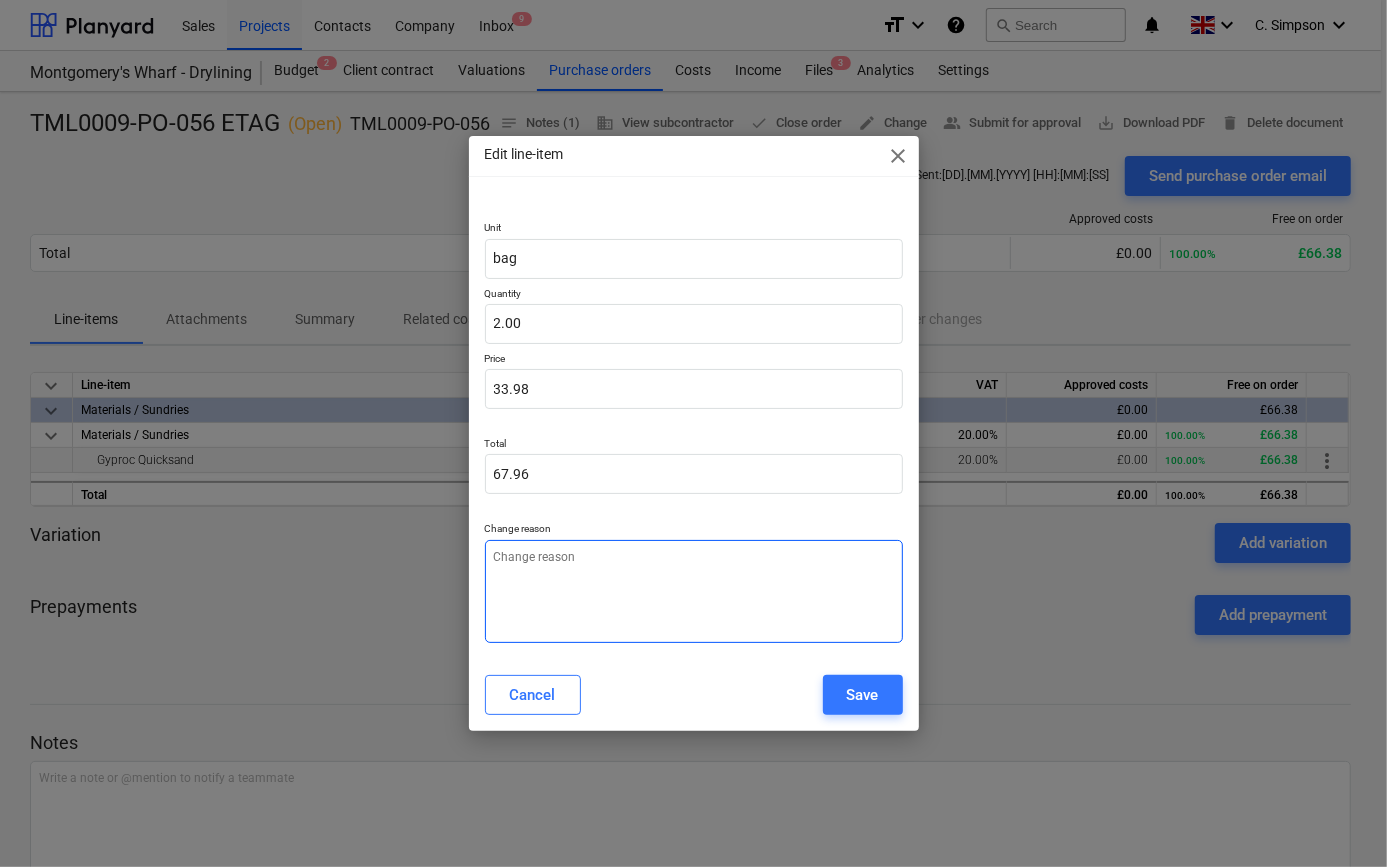 click at bounding box center [694, 591] 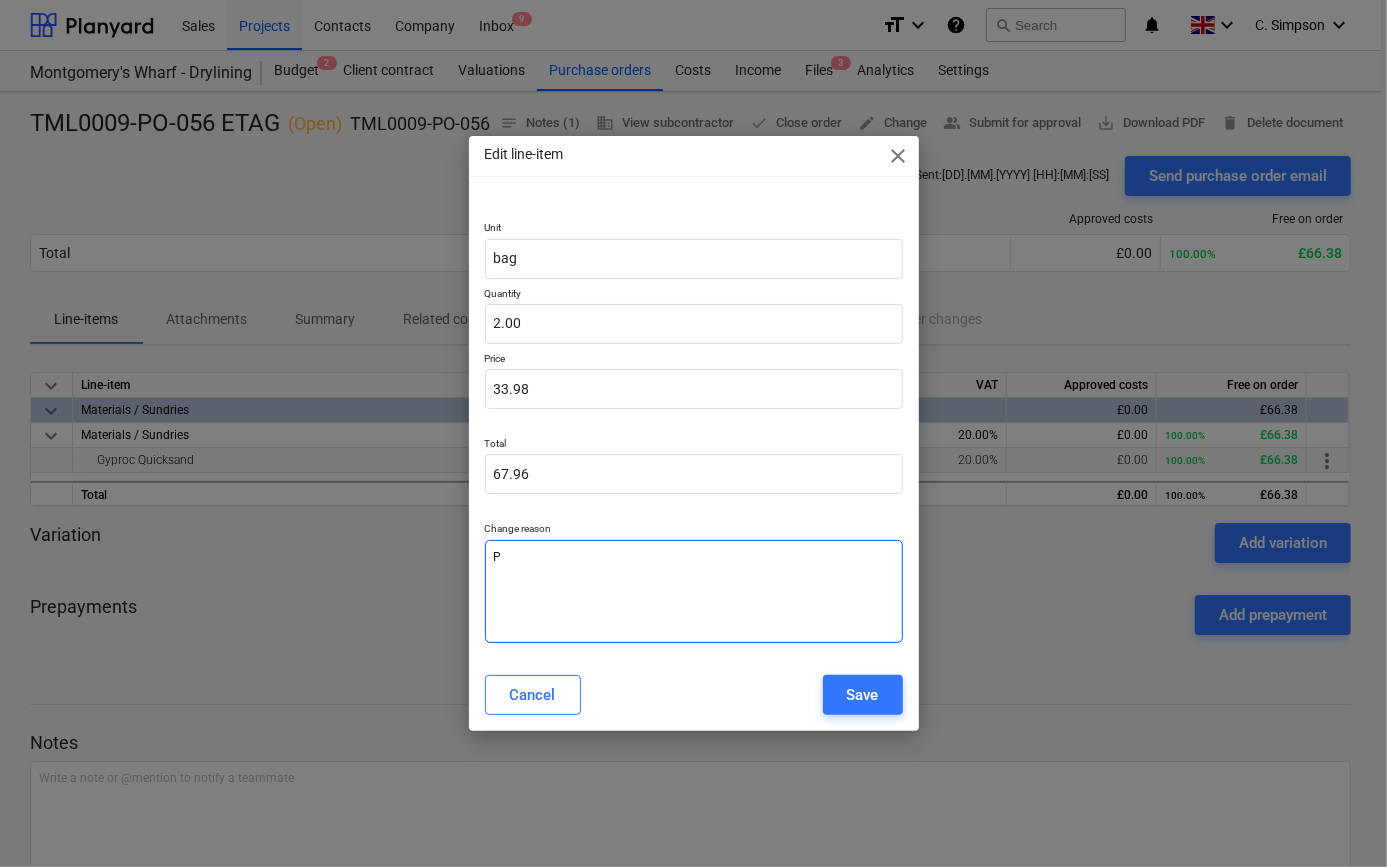 type on "x" 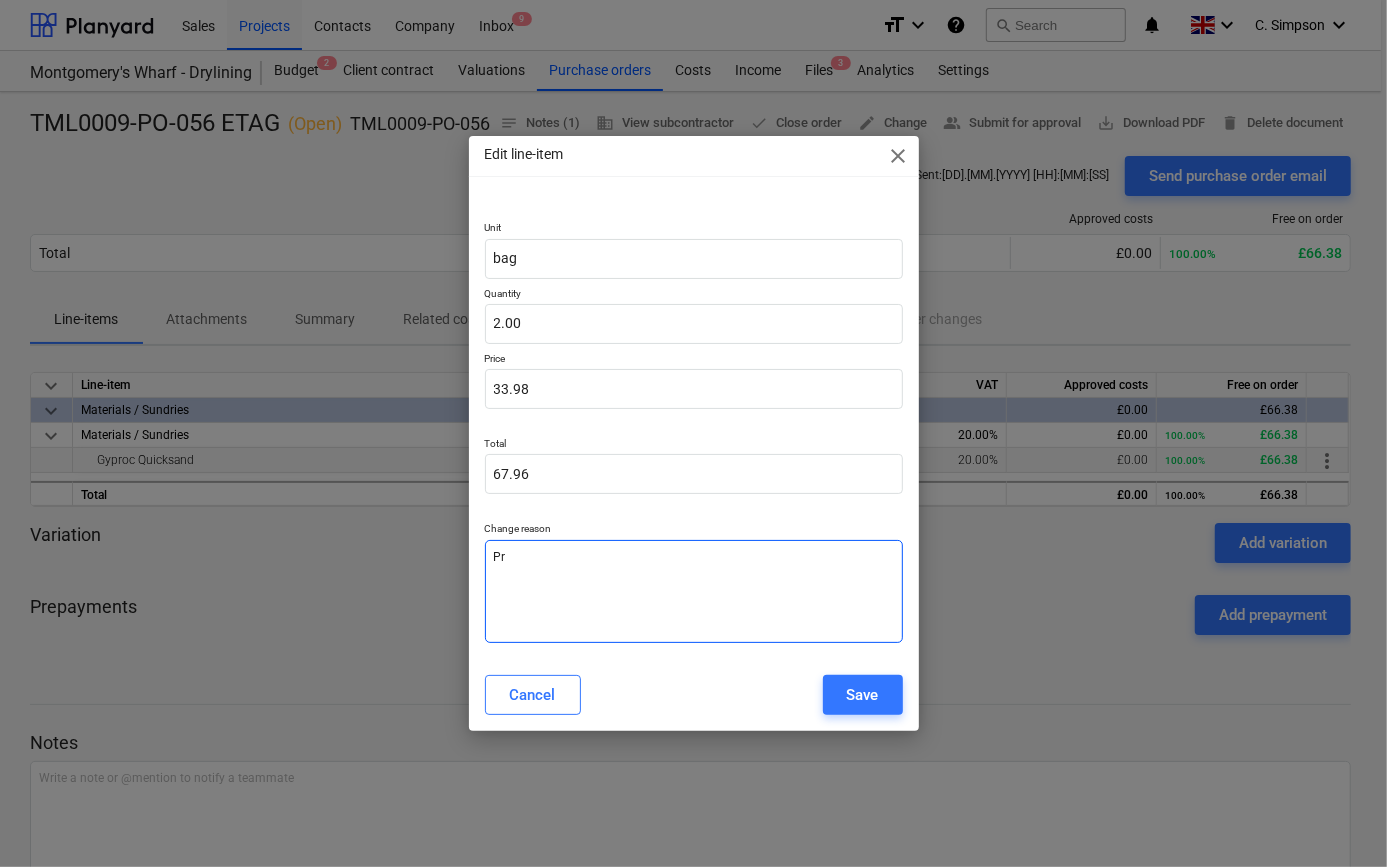 type on "x" 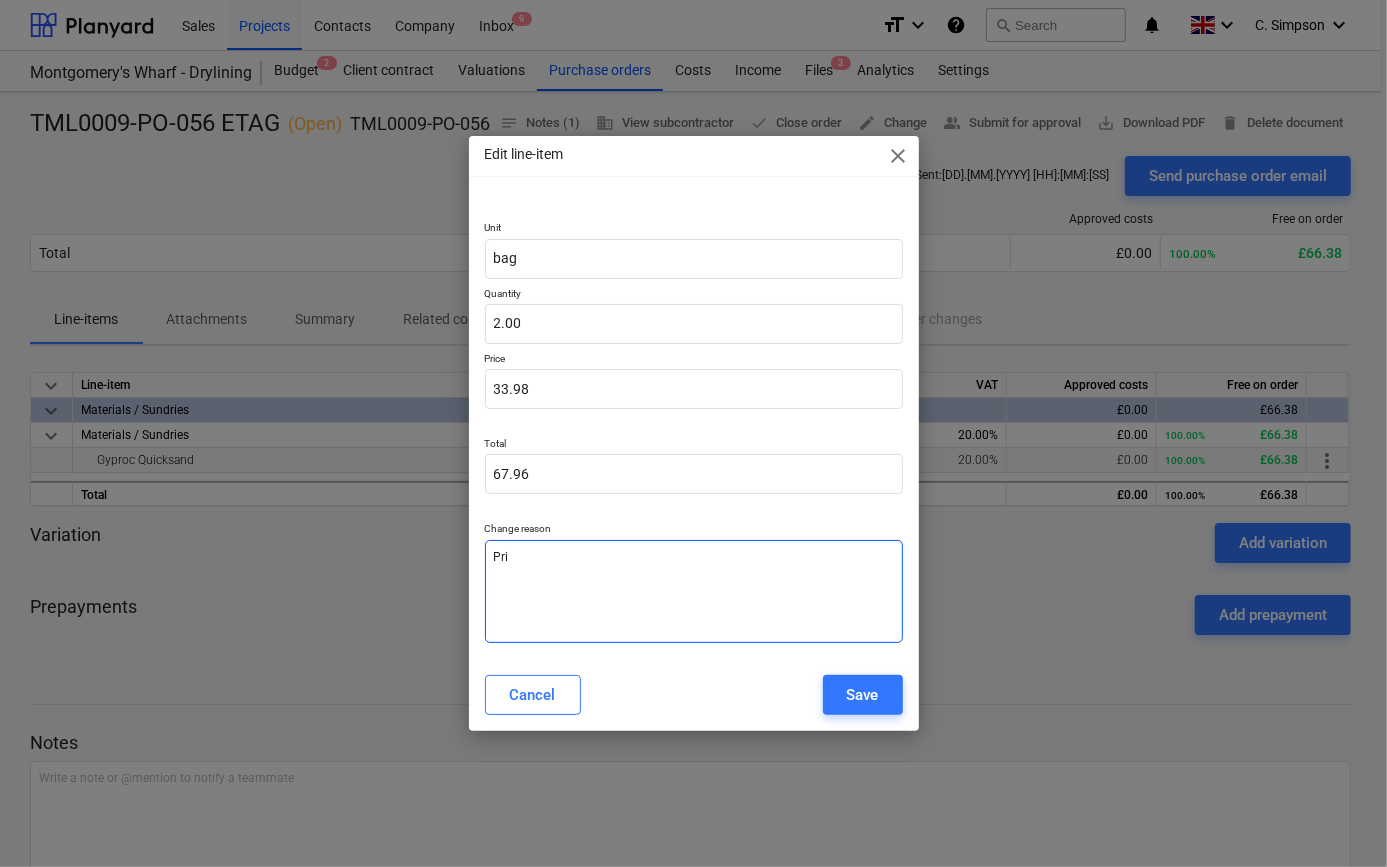 type on "x" 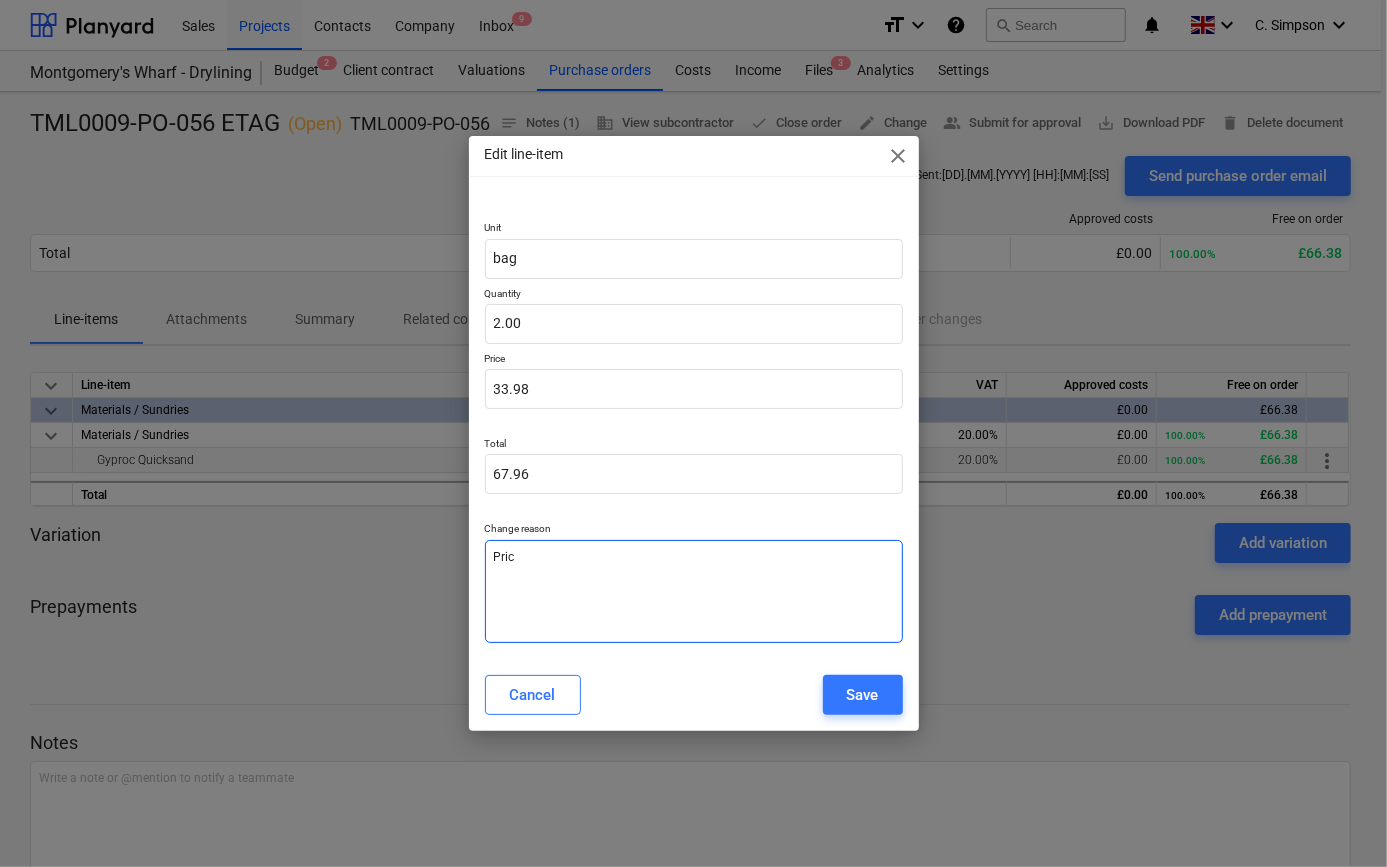 type on "x" 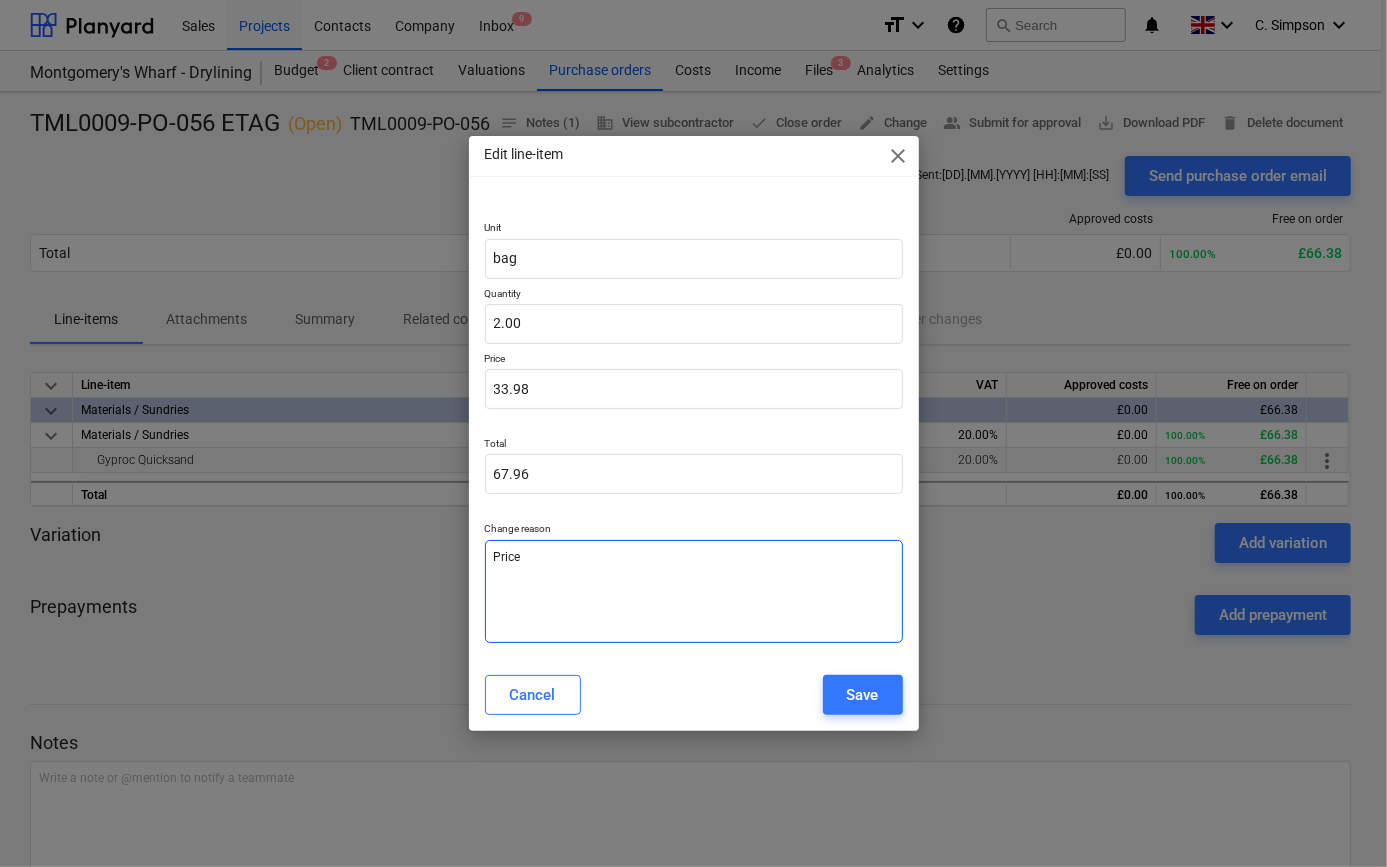 type on "x" 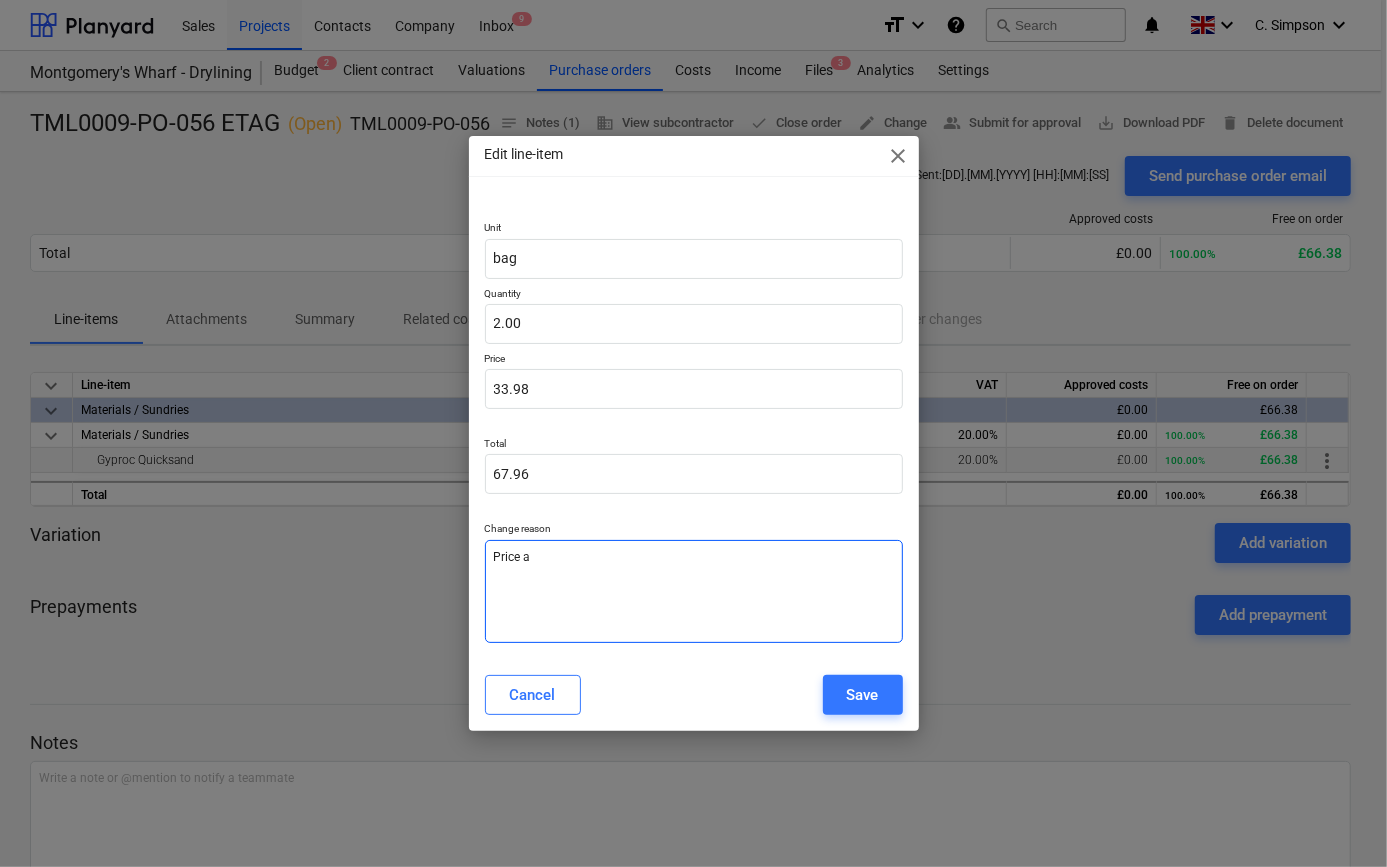 type on "x" 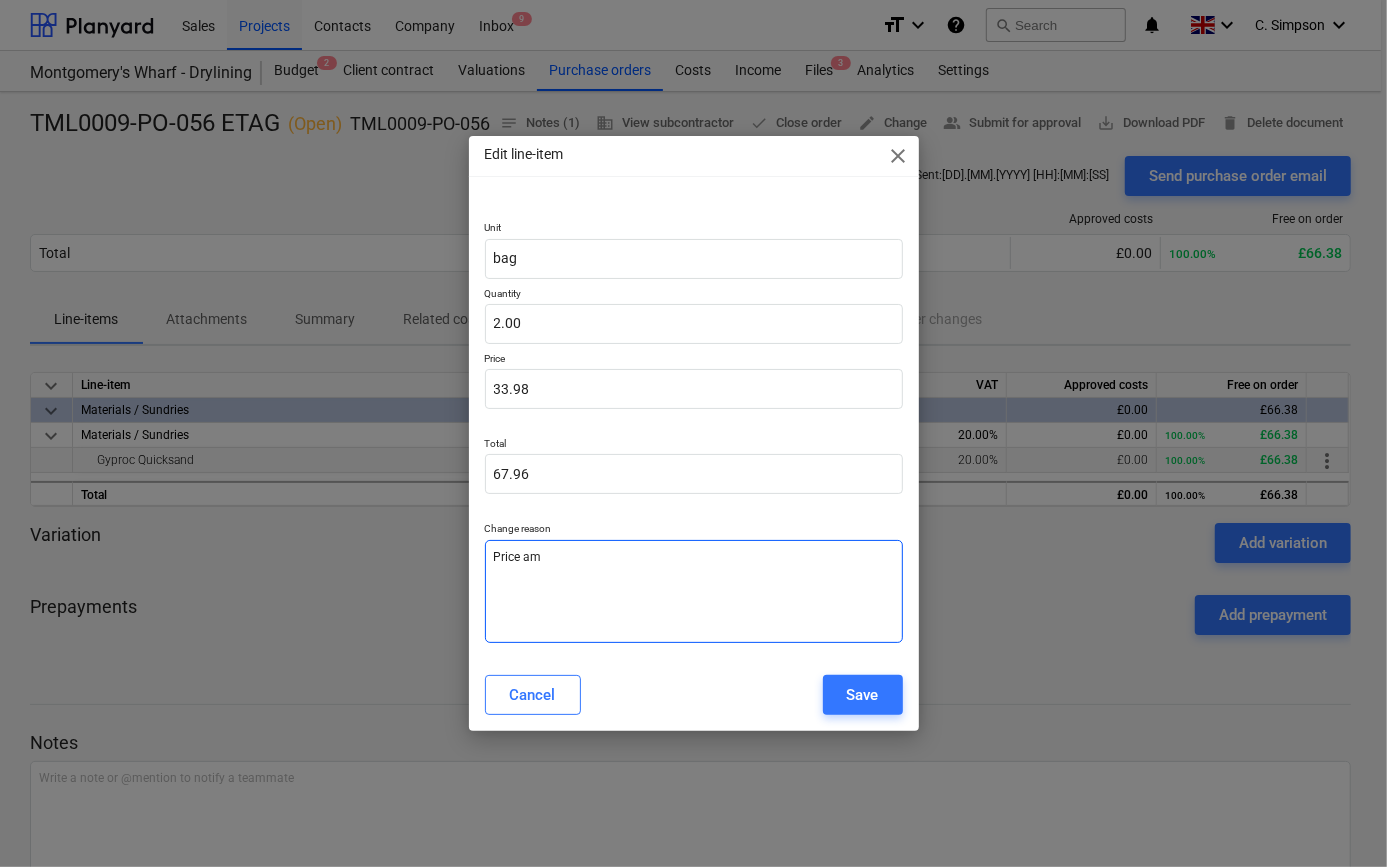 type on "x" 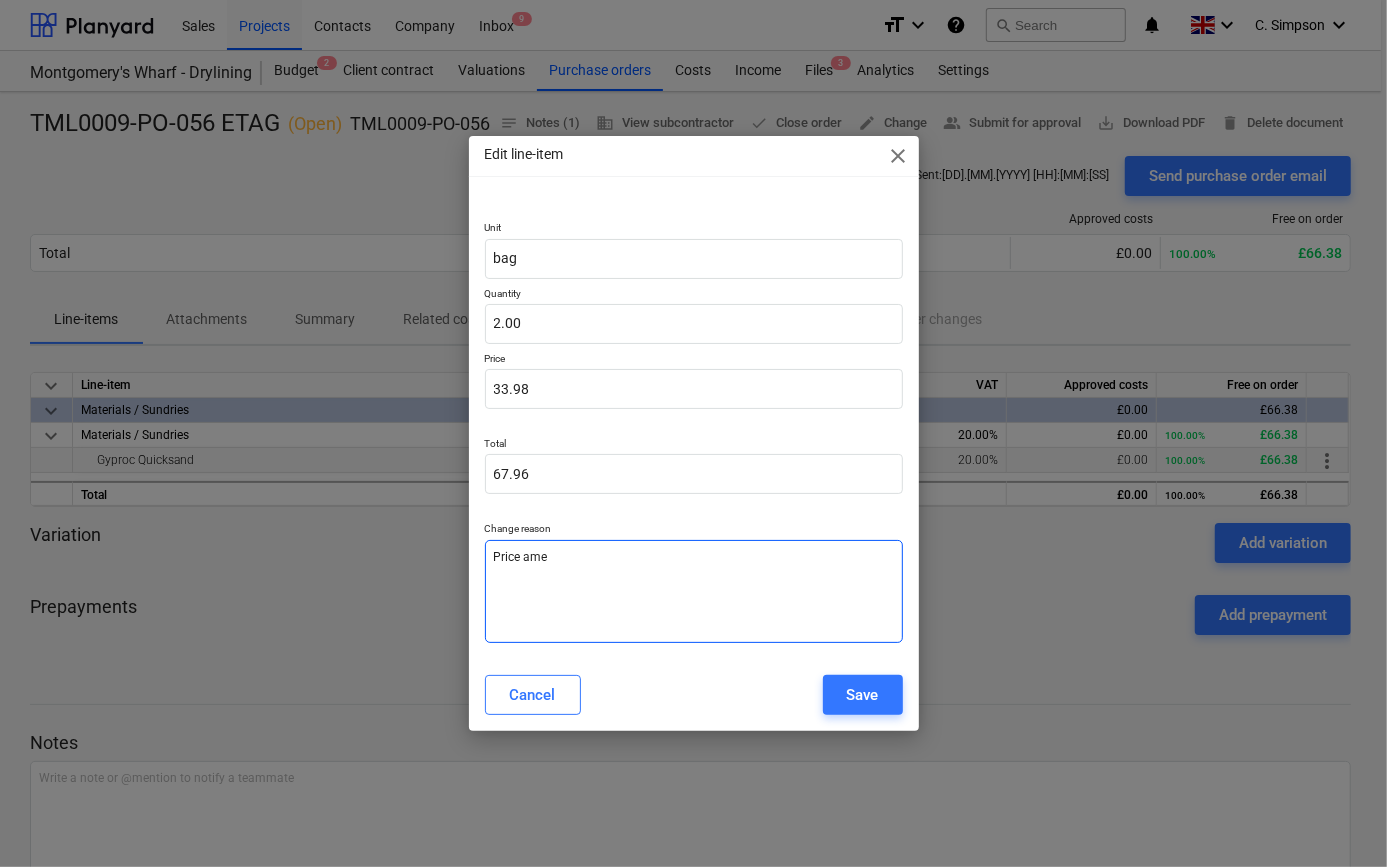 type on "x" 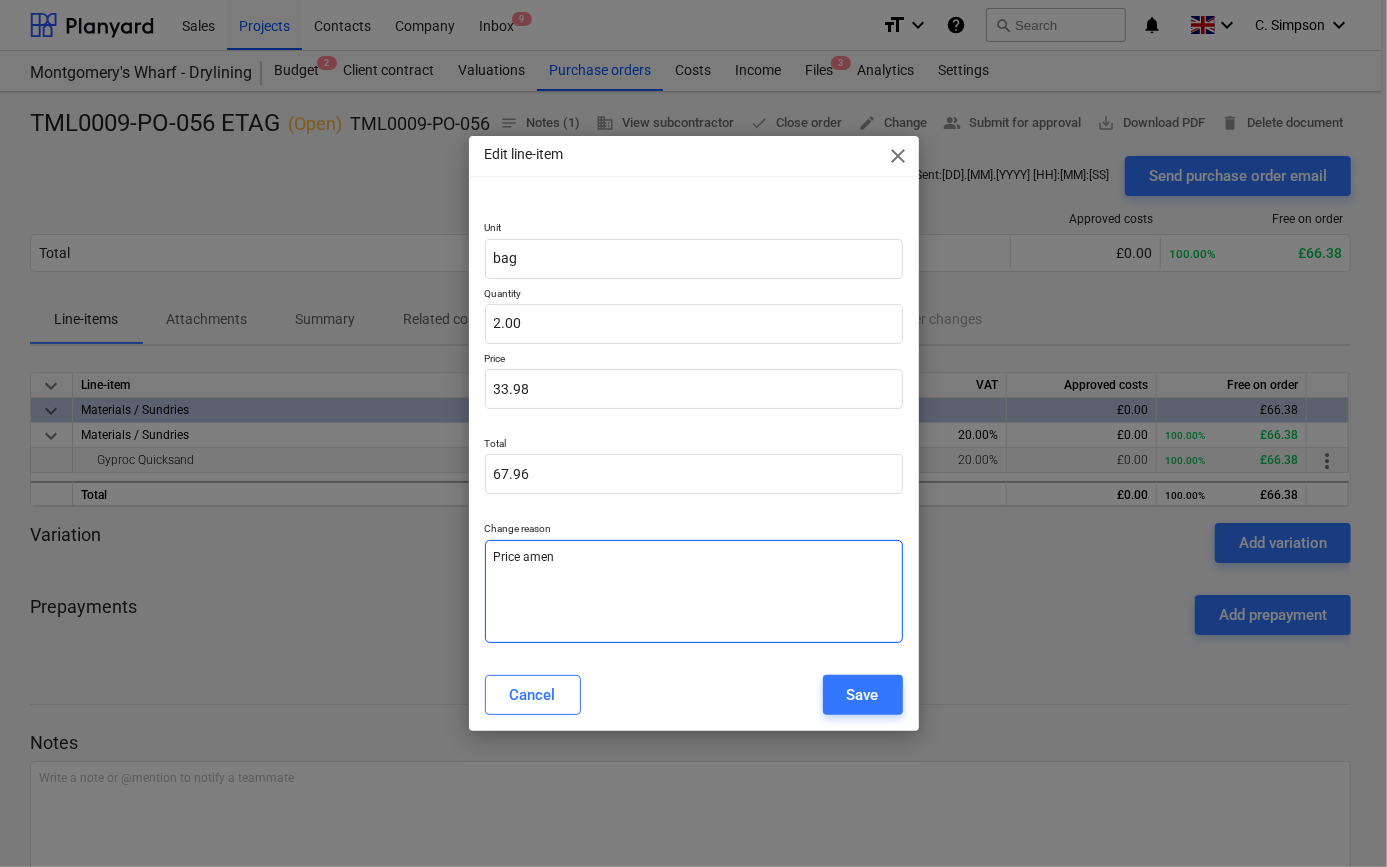 type on "x" 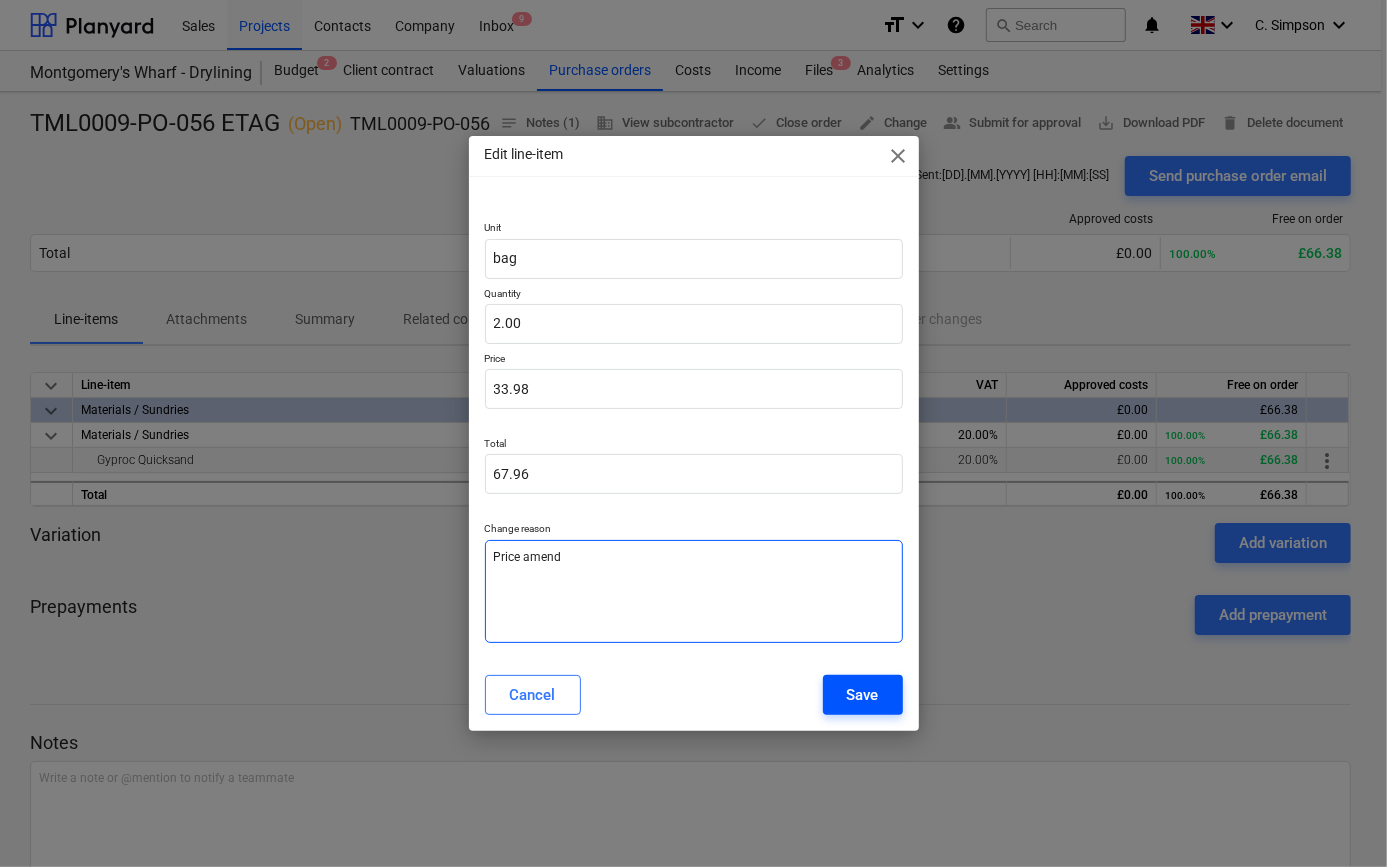 type on "Price amend" 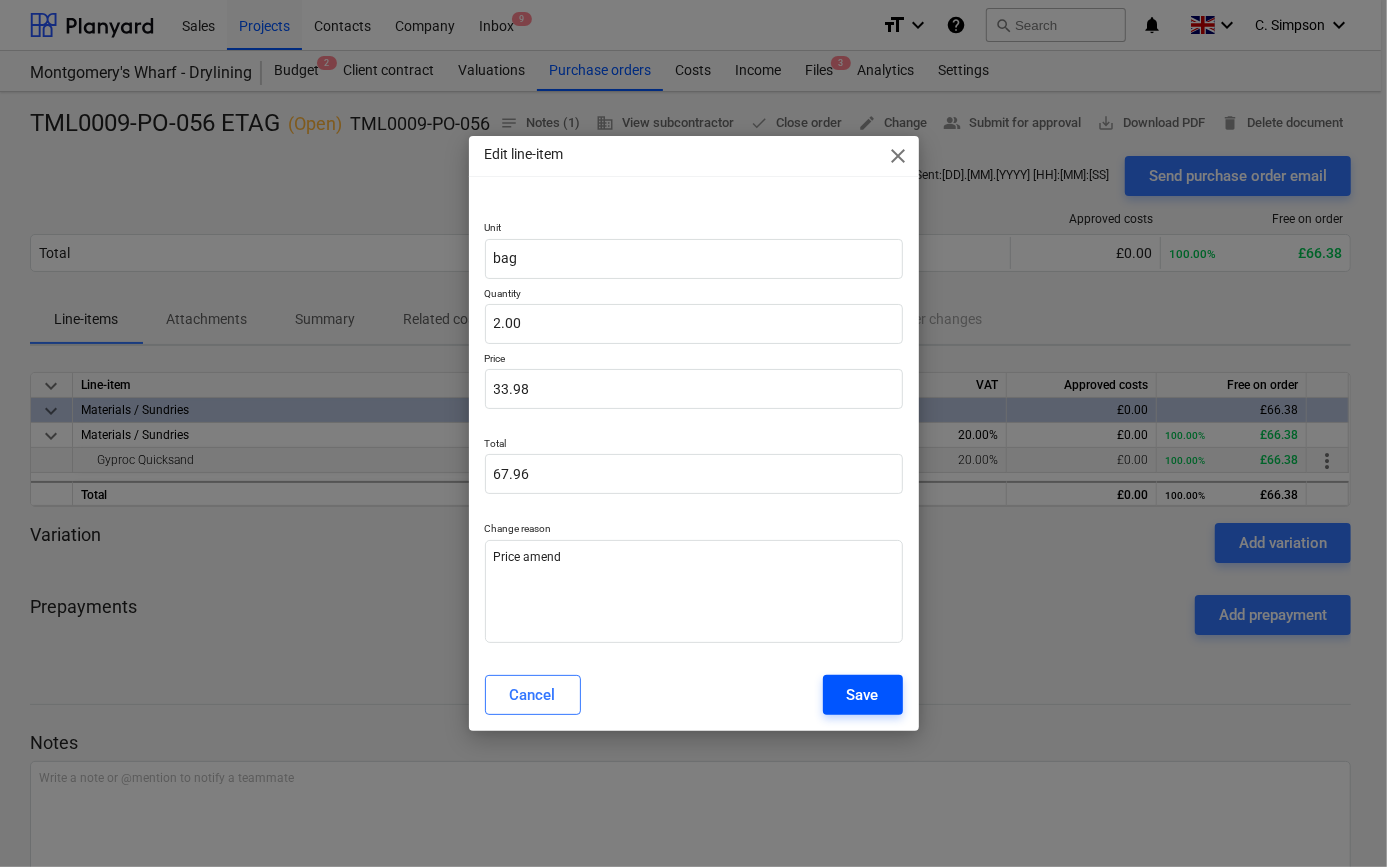 click on "Save" at bounding box center [863, 695] 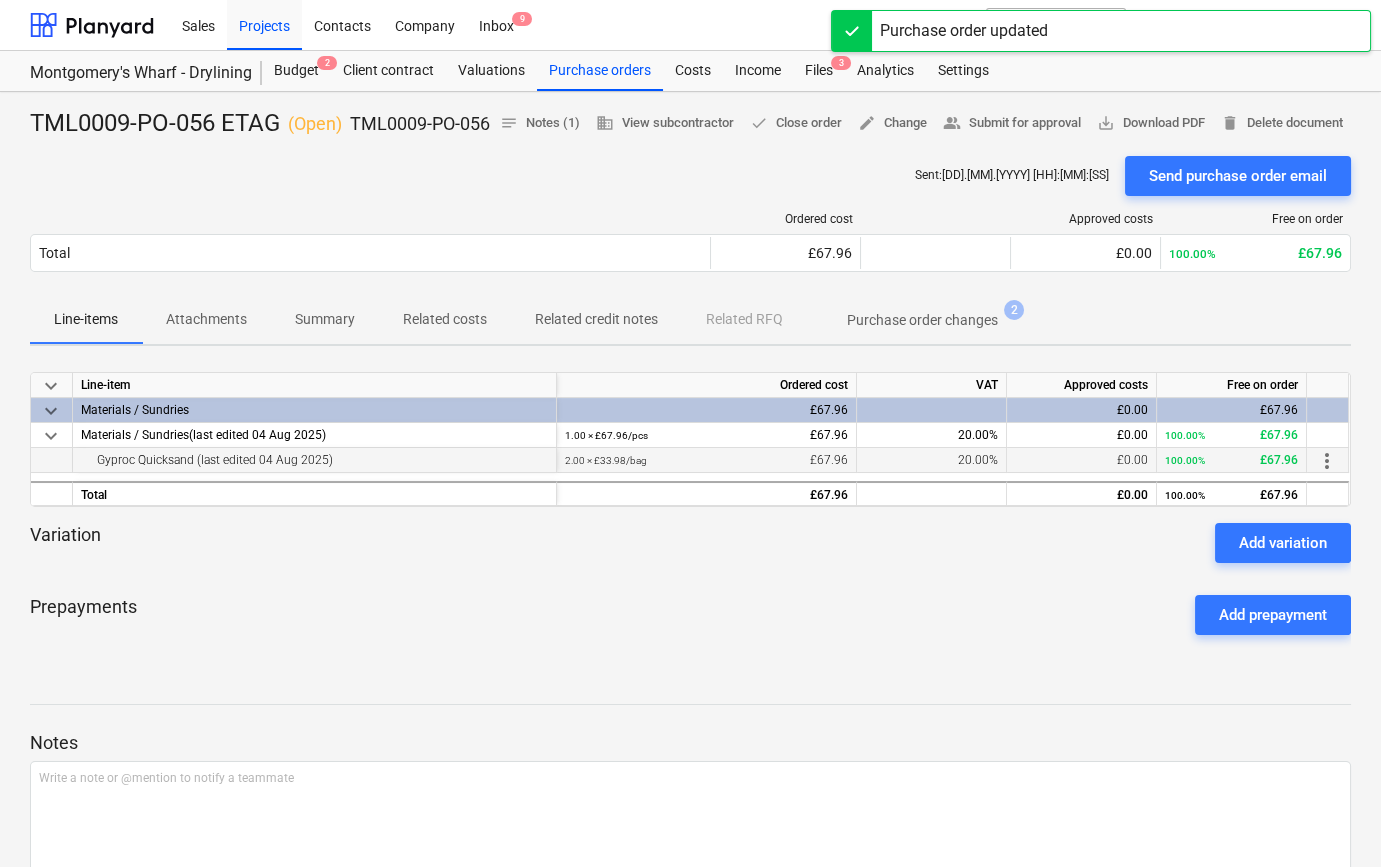 click on "CS [PERSON] Reply Edit" at bounding box center (690, 635) 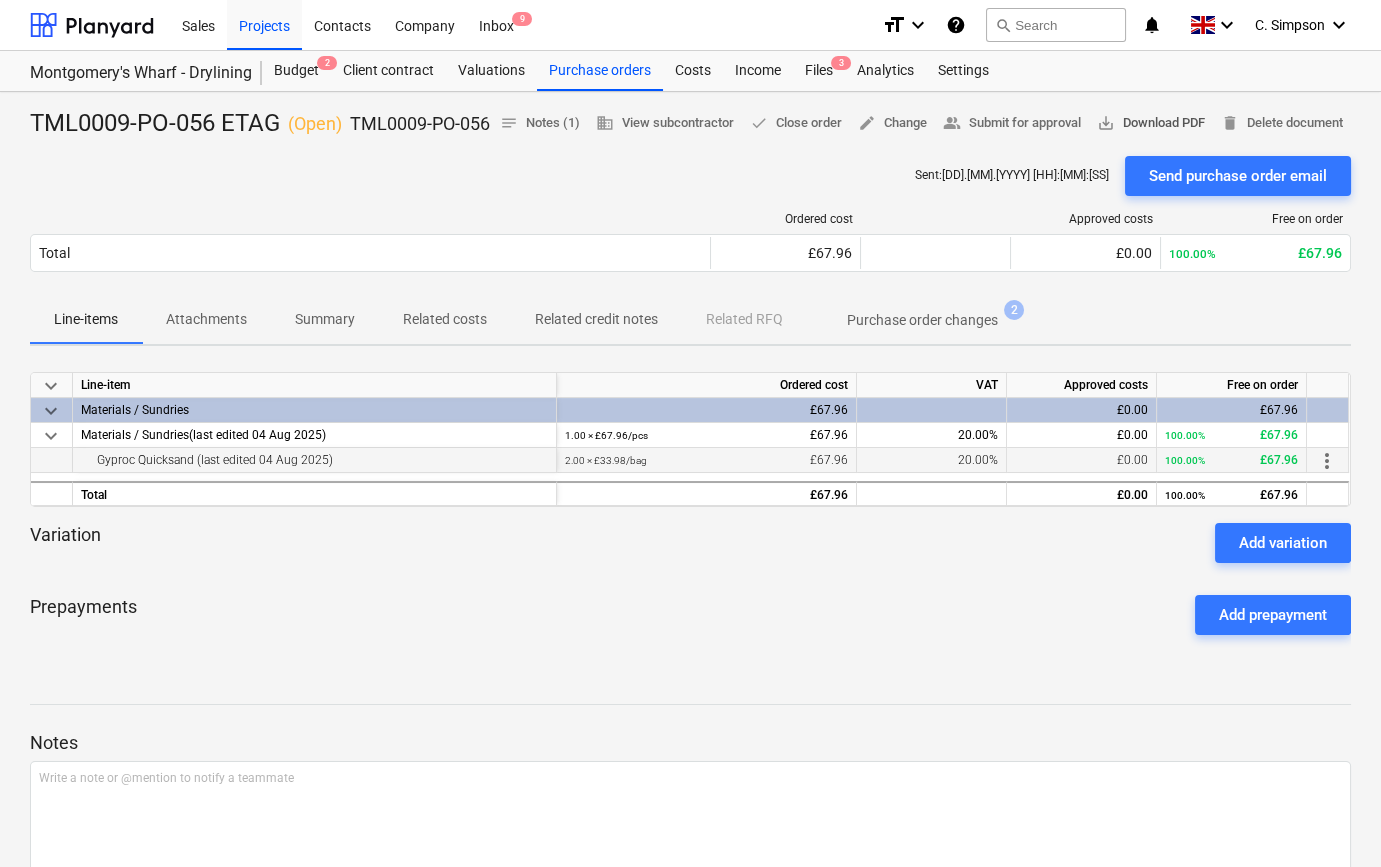 click on "save_alt Download PDF" at bounding box center (1151, 123) 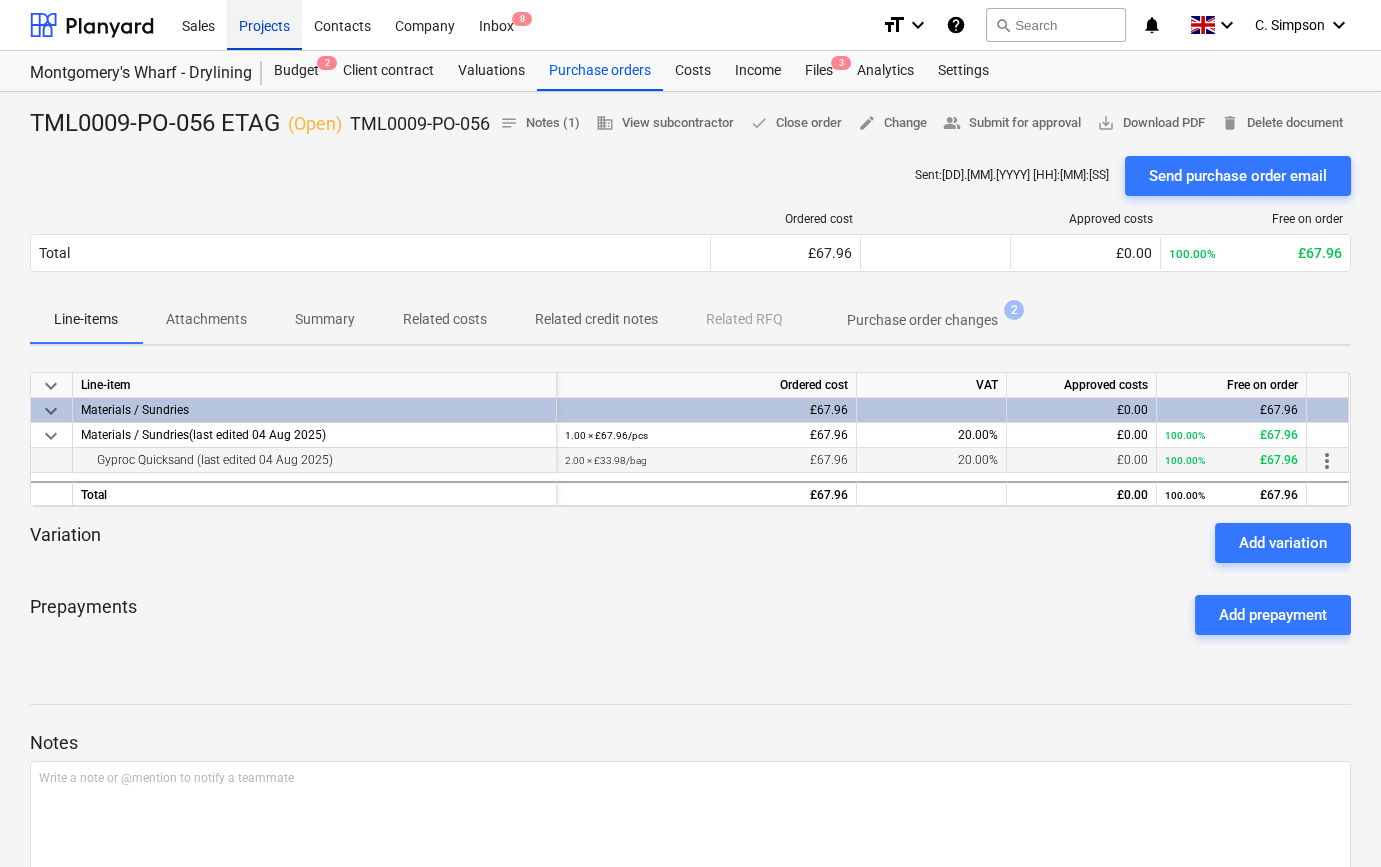 click on "Projects" at bounding box center [264, 24] 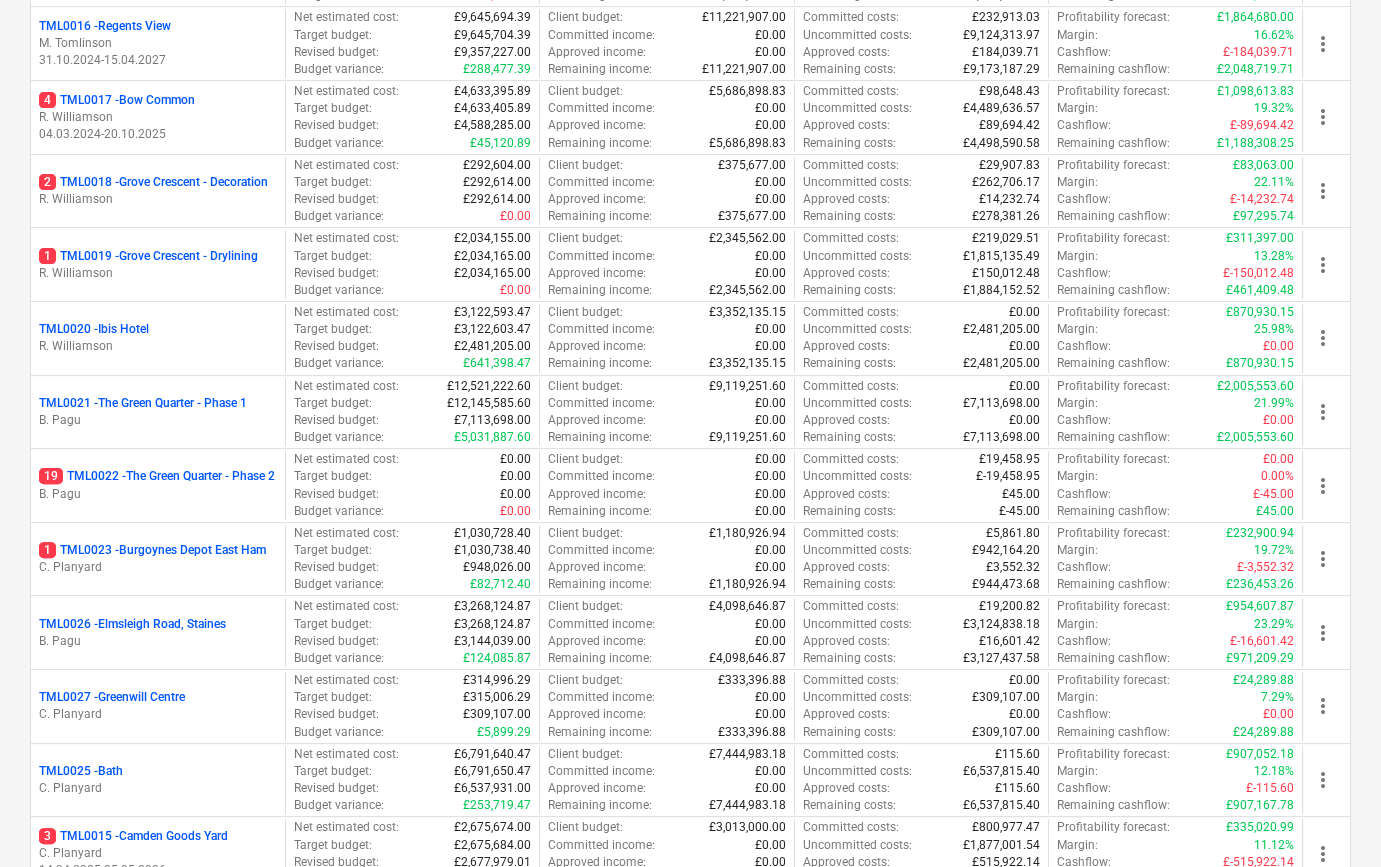 scroll, scrollTop: 1454, scrollLeft: 0, axis: vertical 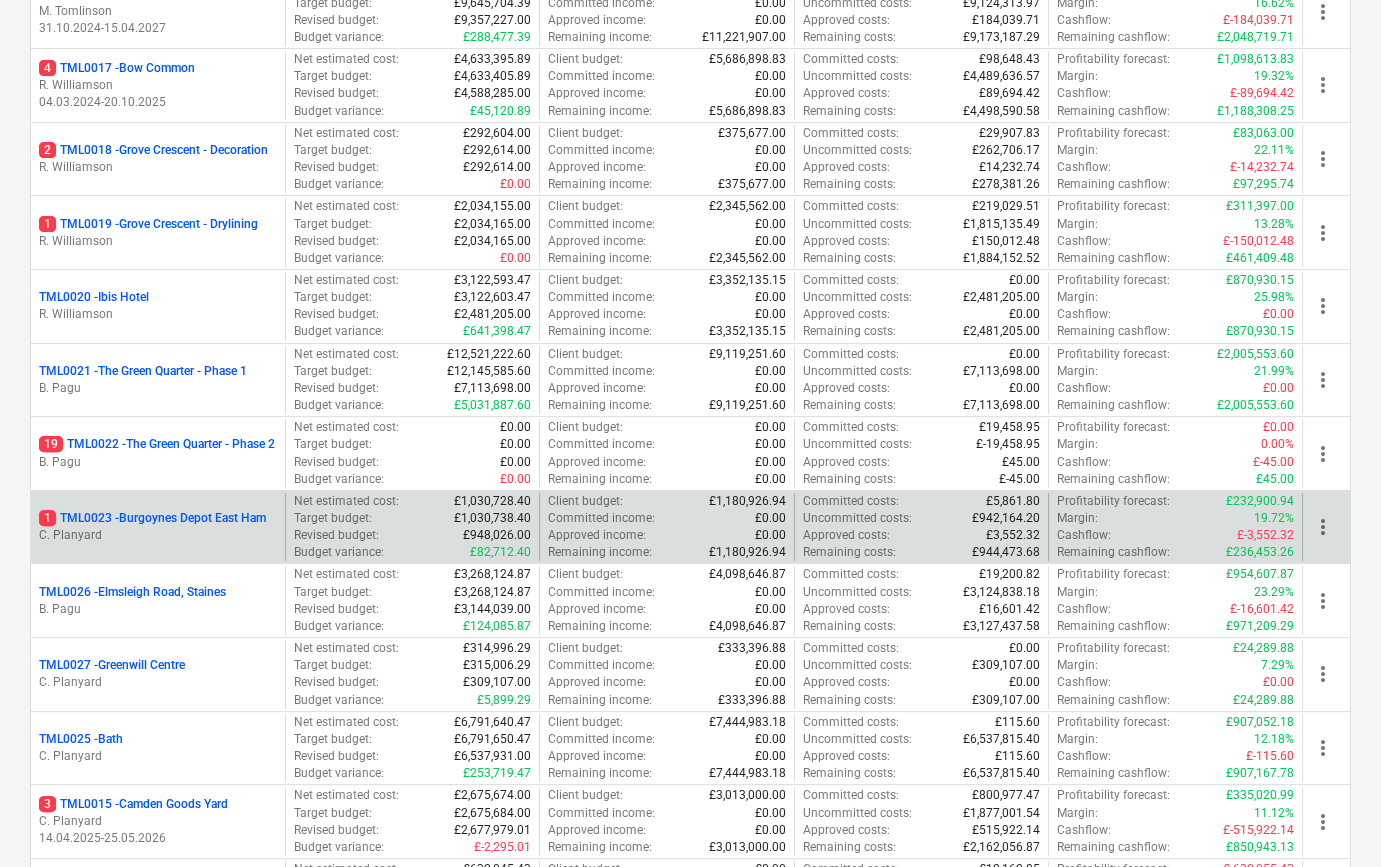 click on "[DATE]" at bounding box center (152, 518) 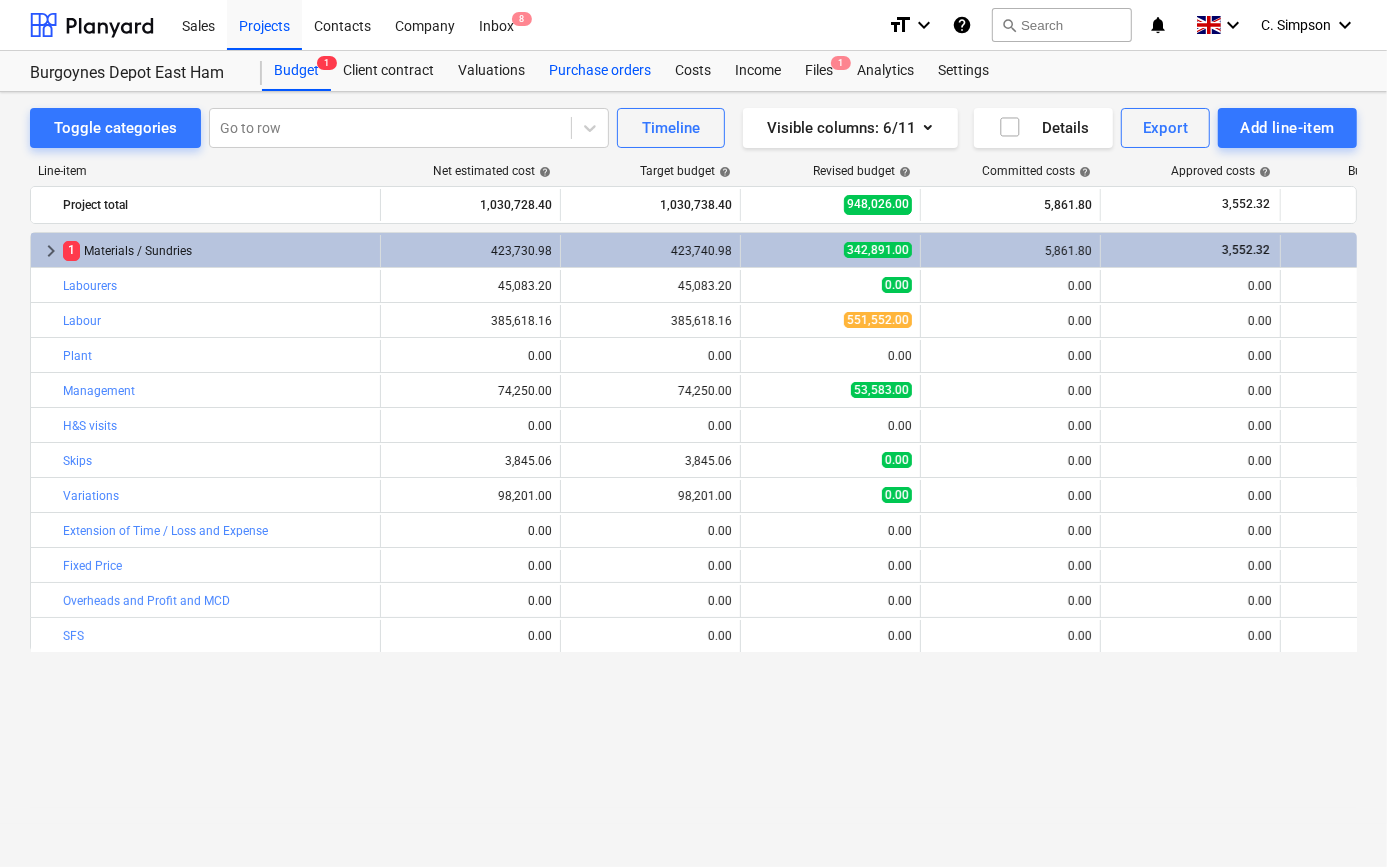 click on "Purchase orders" at bounding box center [600, 71] 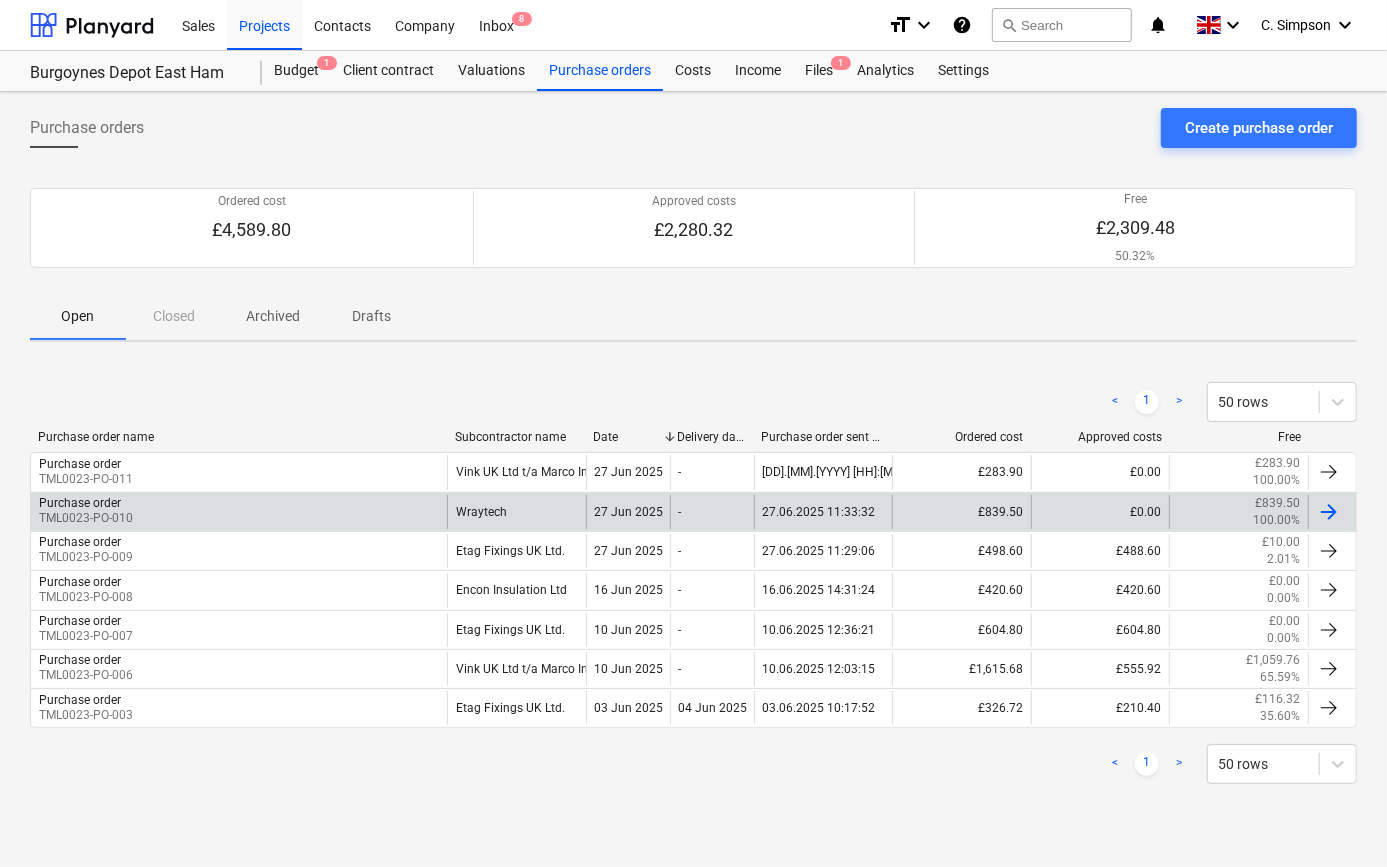 click on "TML0023-PO-010" at bounding box center (86, 518) 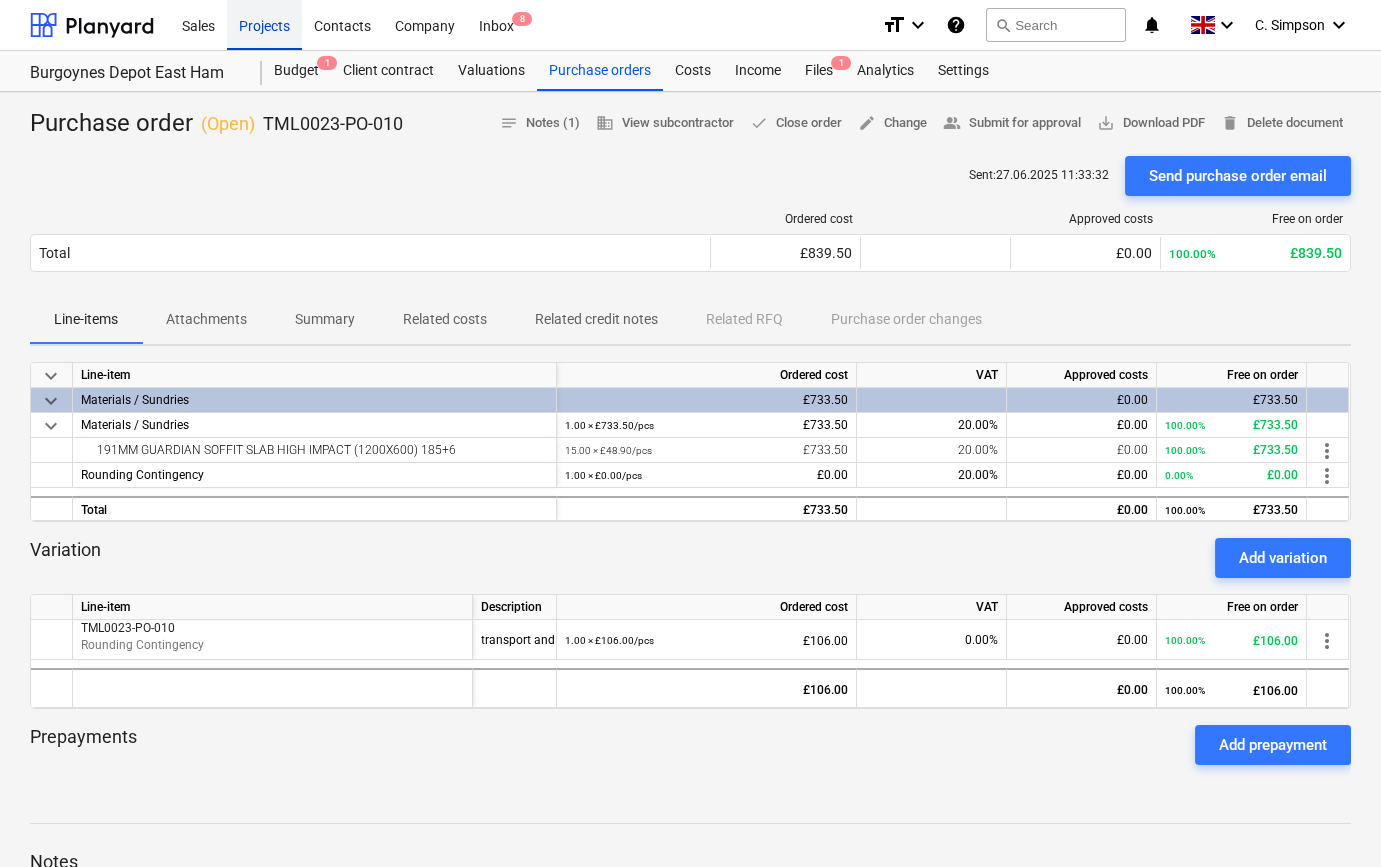 click on "Projects" at bounding box center [264, 24] 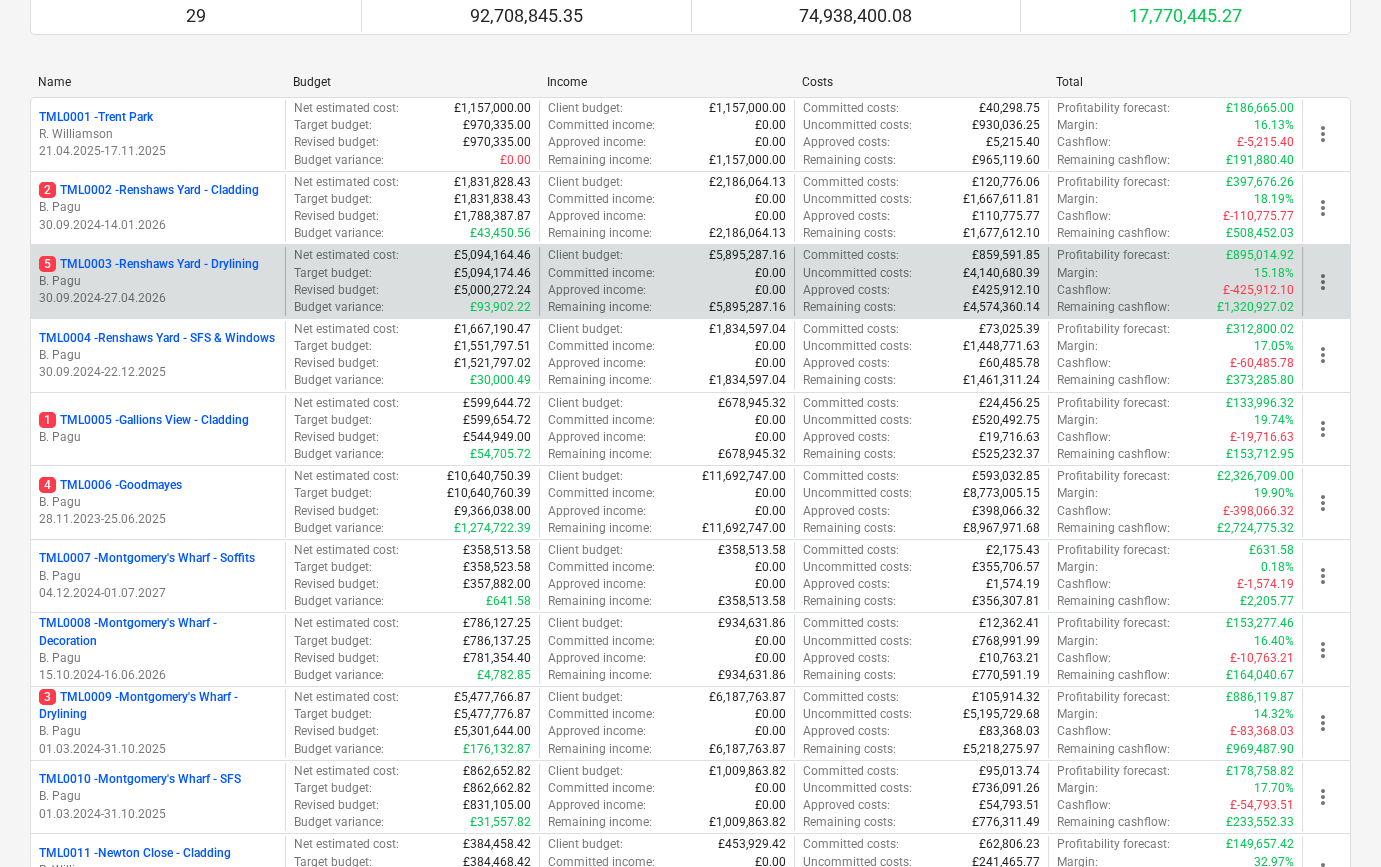 scroll, scrollTop: 272, scrollLeft: 0, axis: vertical 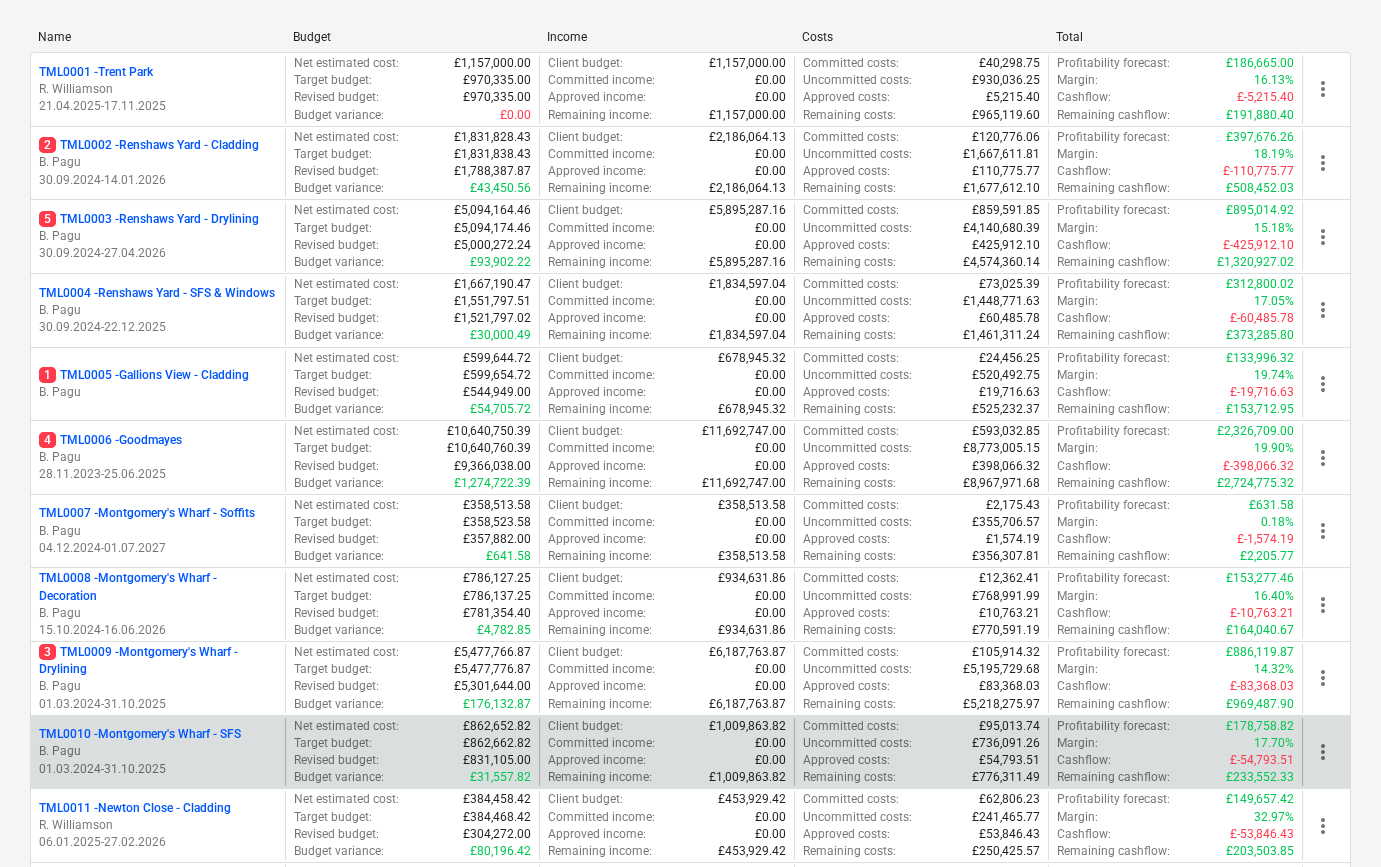 click on "B. Pagu" at bounding box center [158, 751] 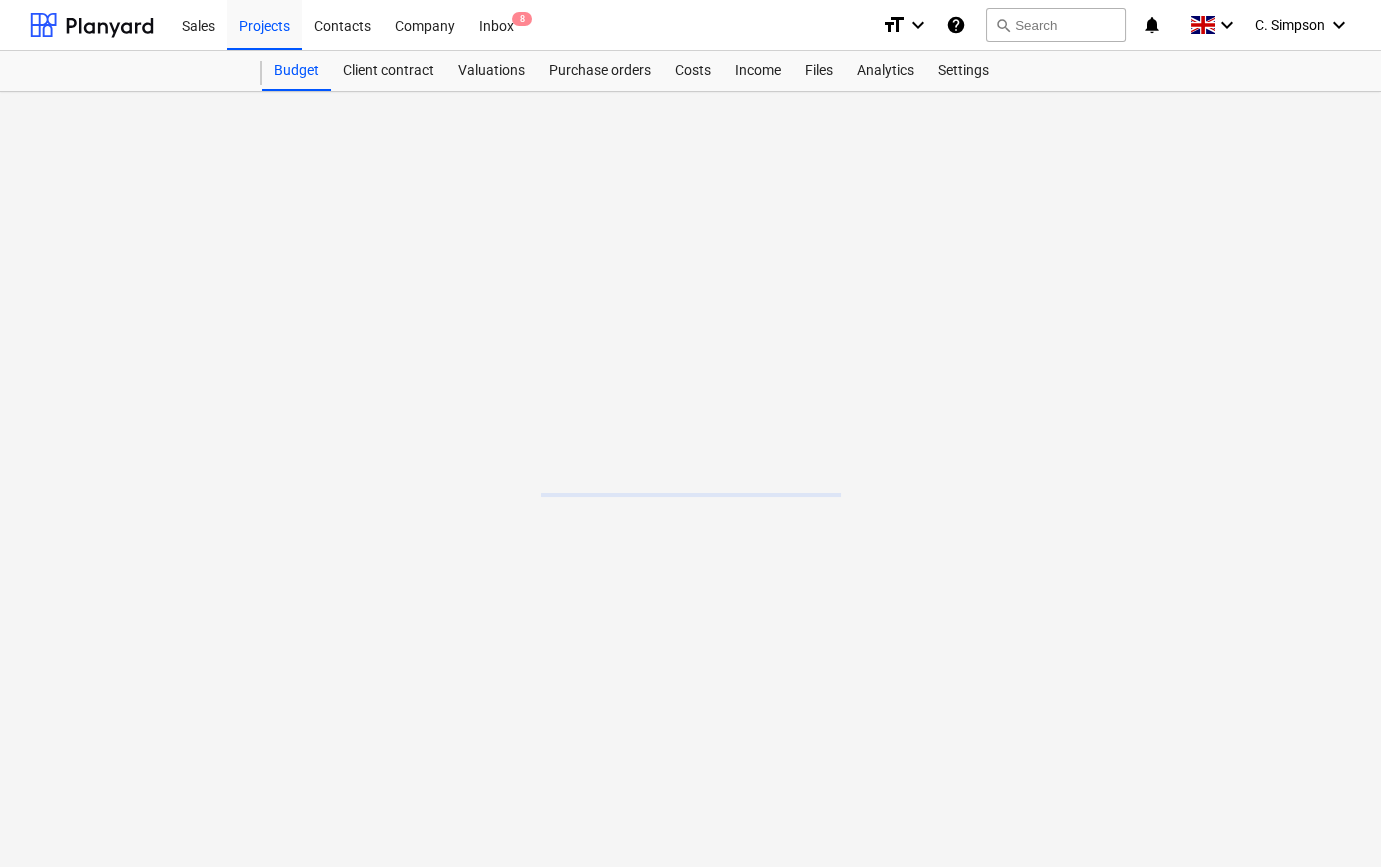 scroll, scrollTop: 0, scrollLeft: 0, axis: both 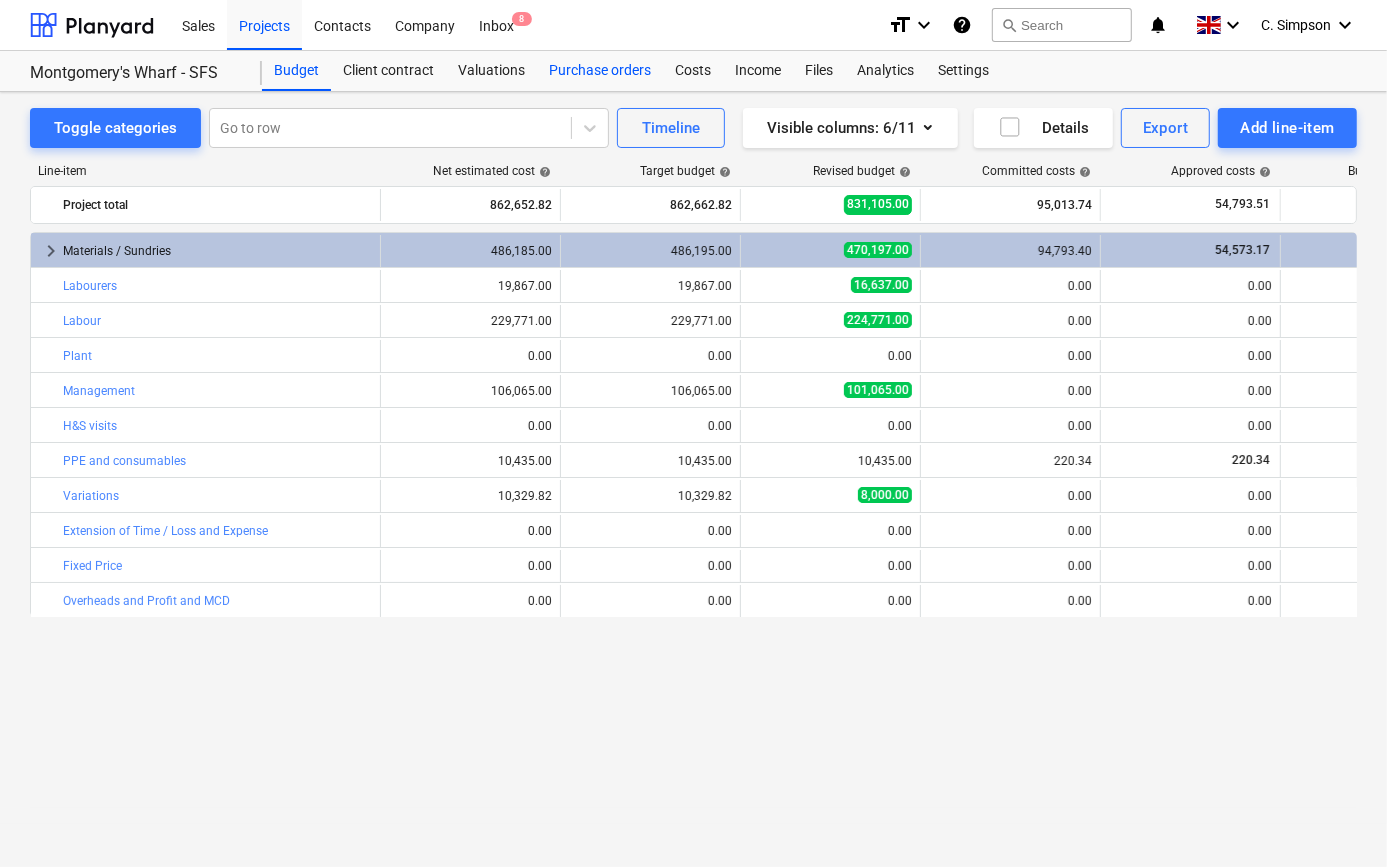 click on "Purchase orders" at bounding box center [600, 71] 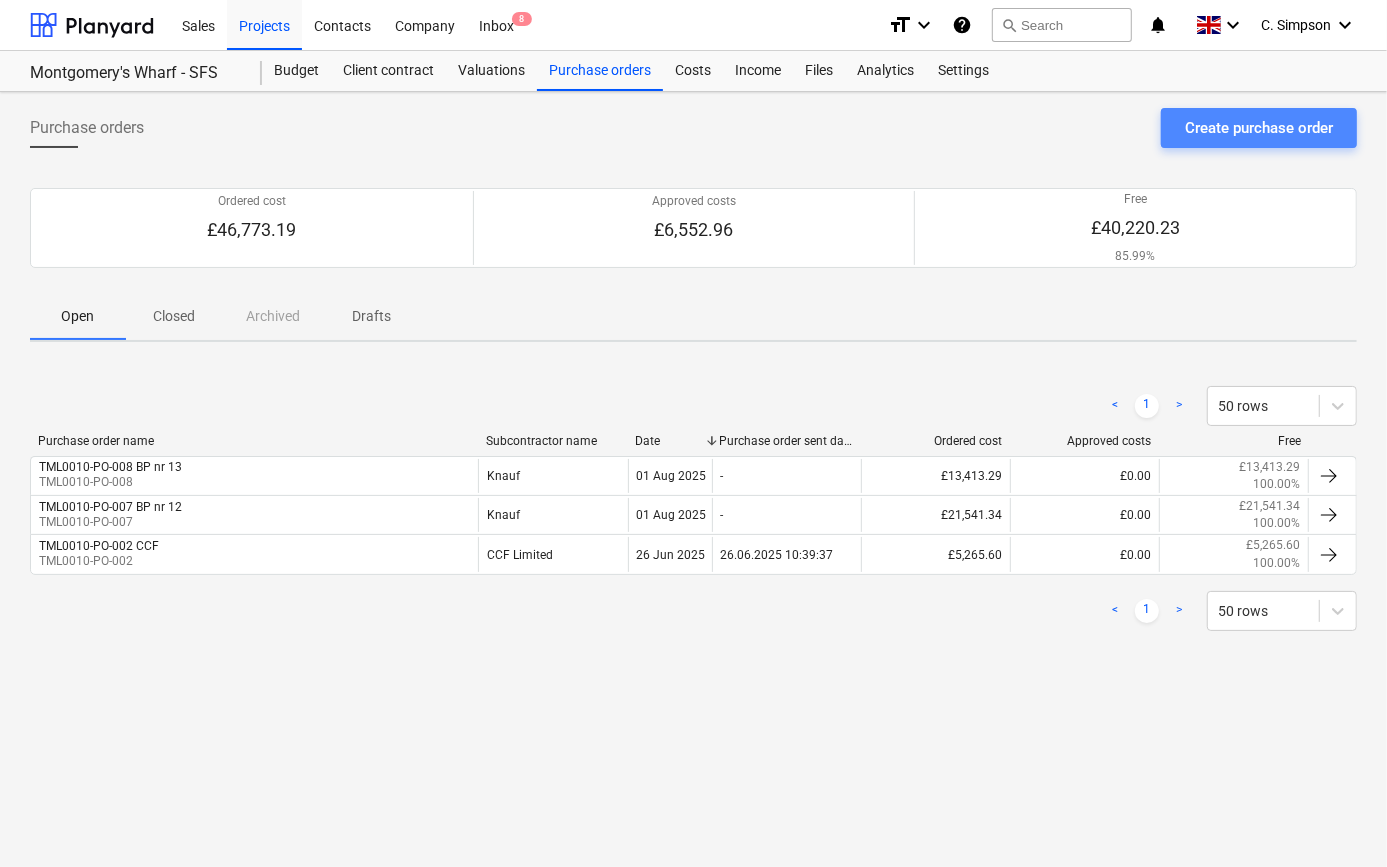 click on "Create purchase order" at bounding box center (1259, 128) 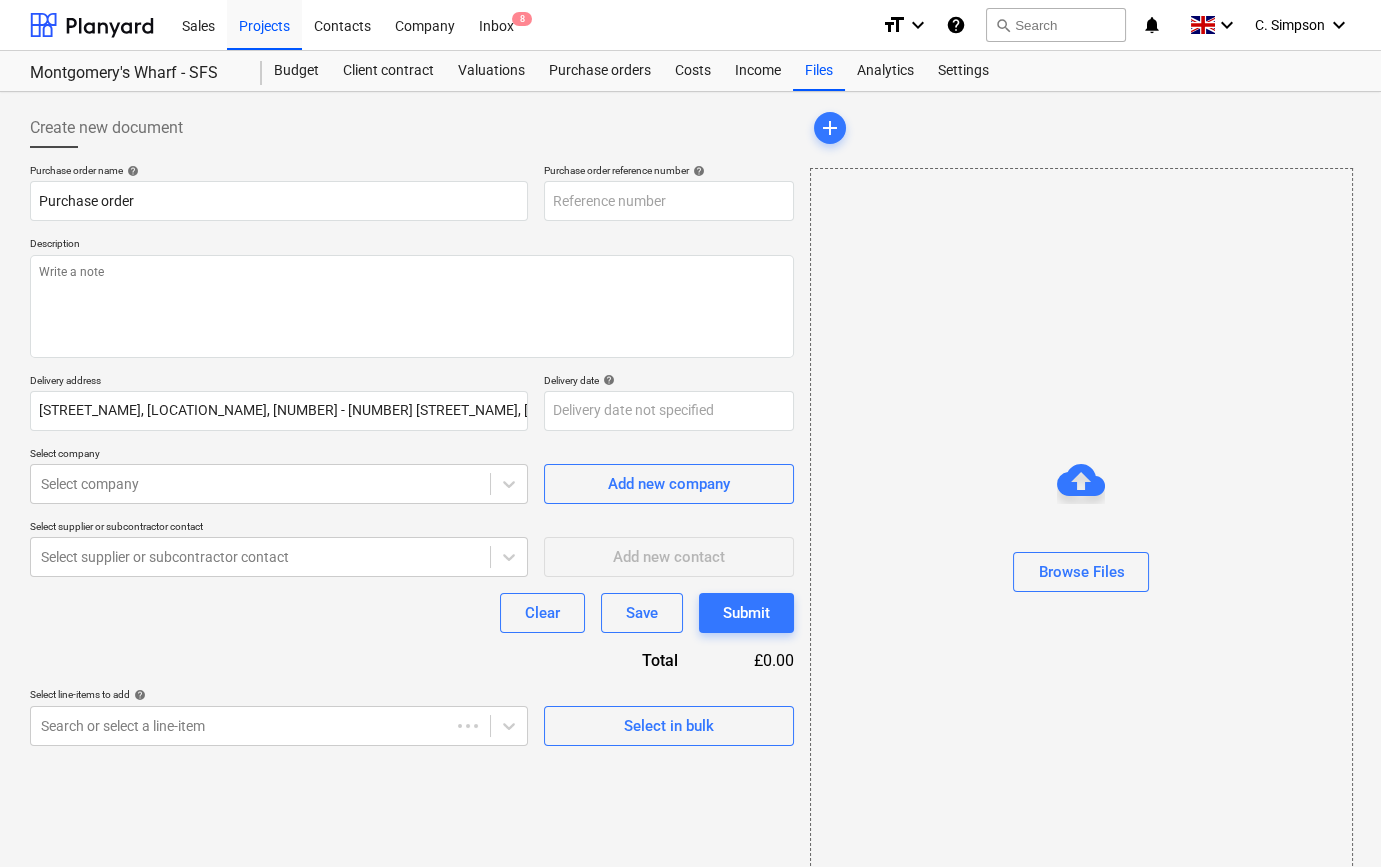 type on "x" 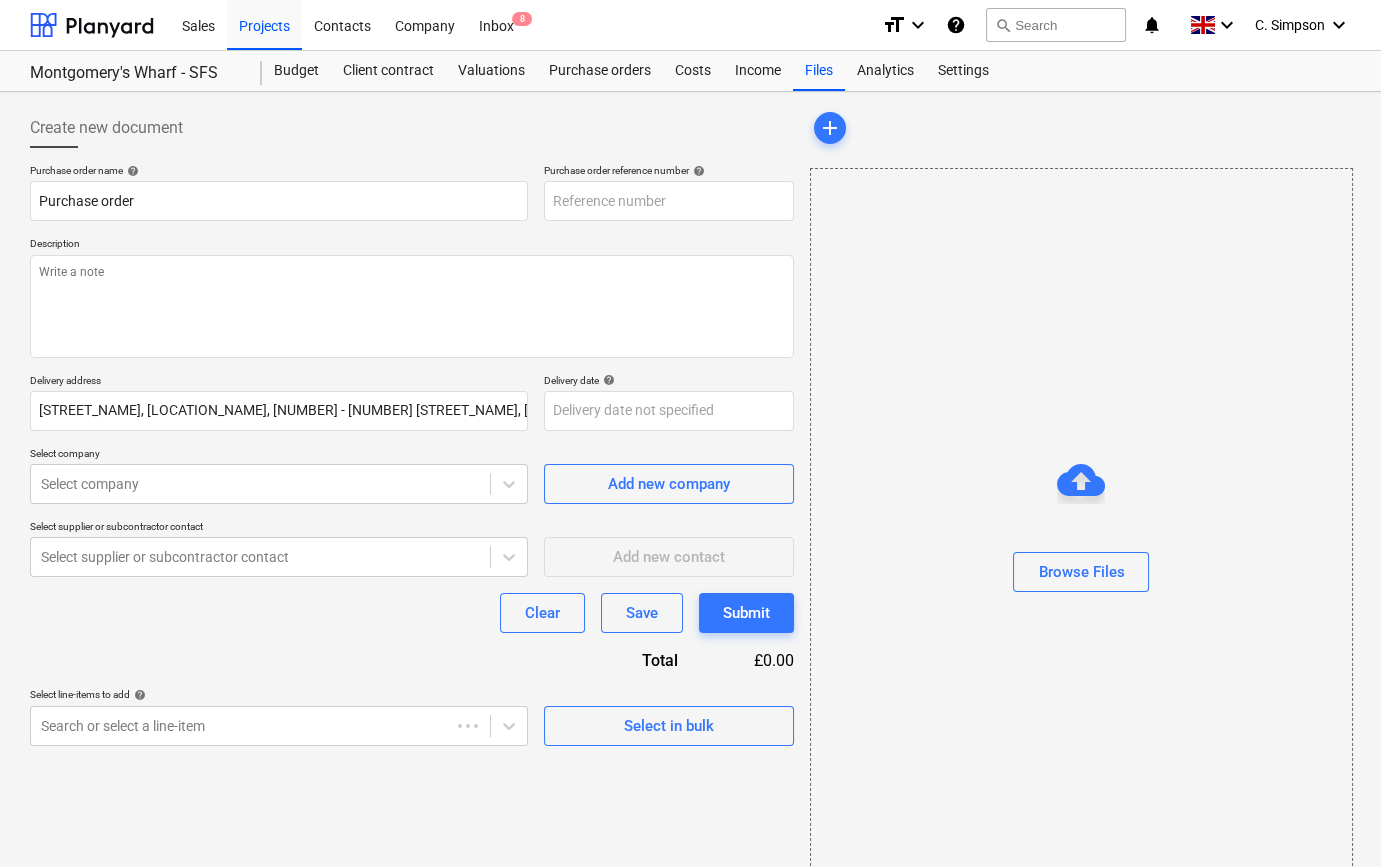 type on "TML0010-PO-009" 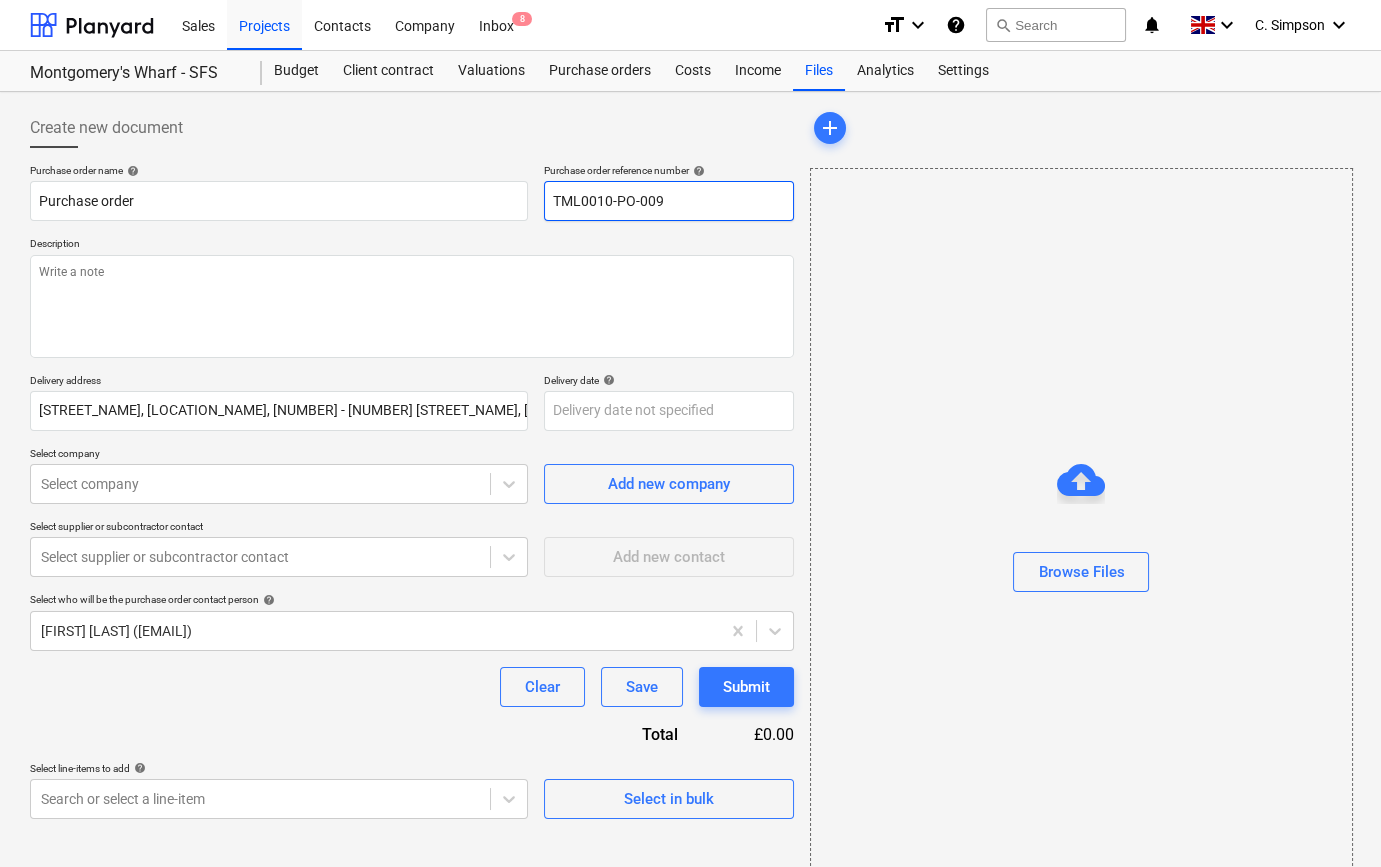 drag, startPoint x: 667, startPoint y: 200, endPoint x: 545, endPoint y: 196, distance: 122.06556 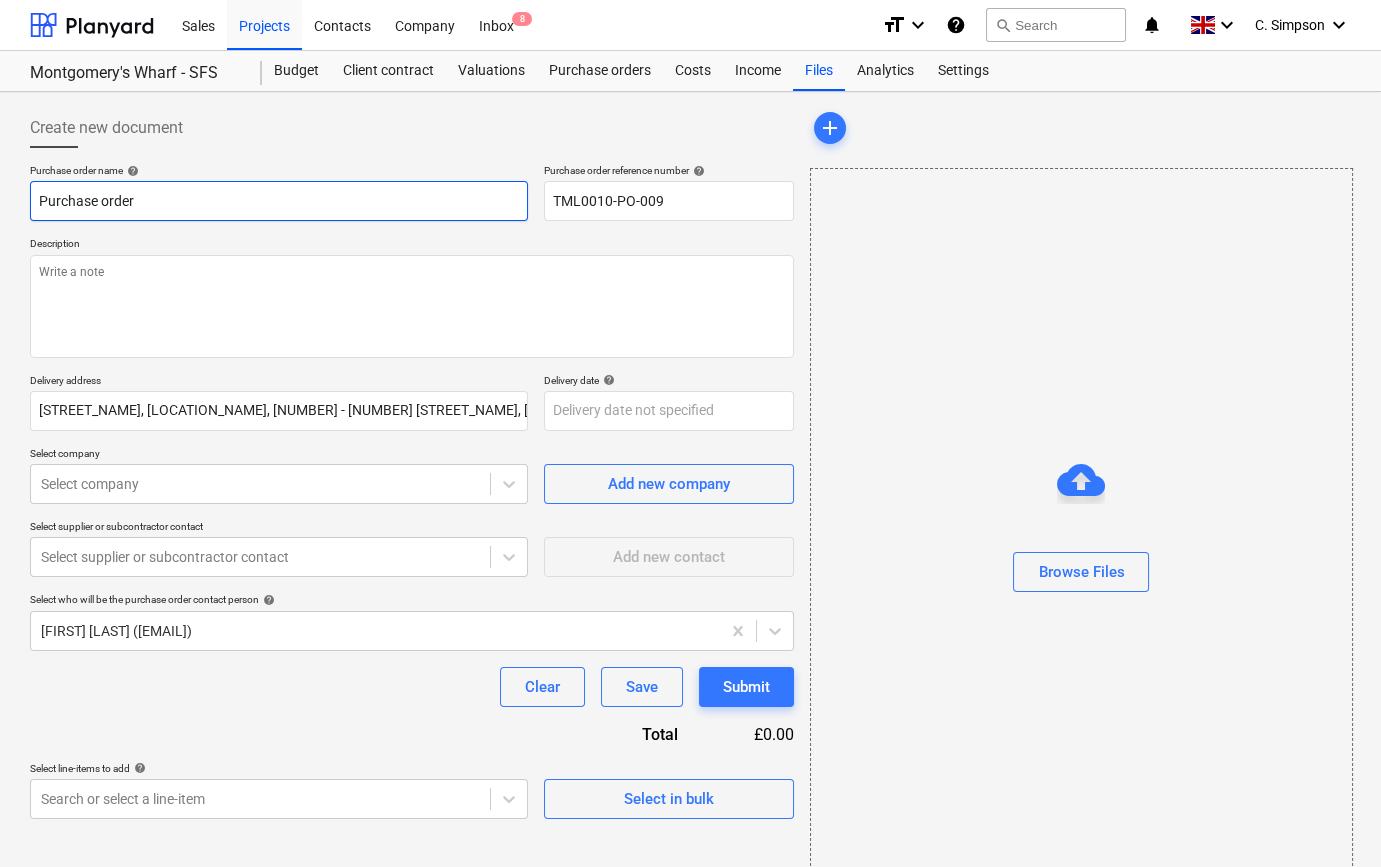 click on "Purchase order" at bounding box center [279, 201] 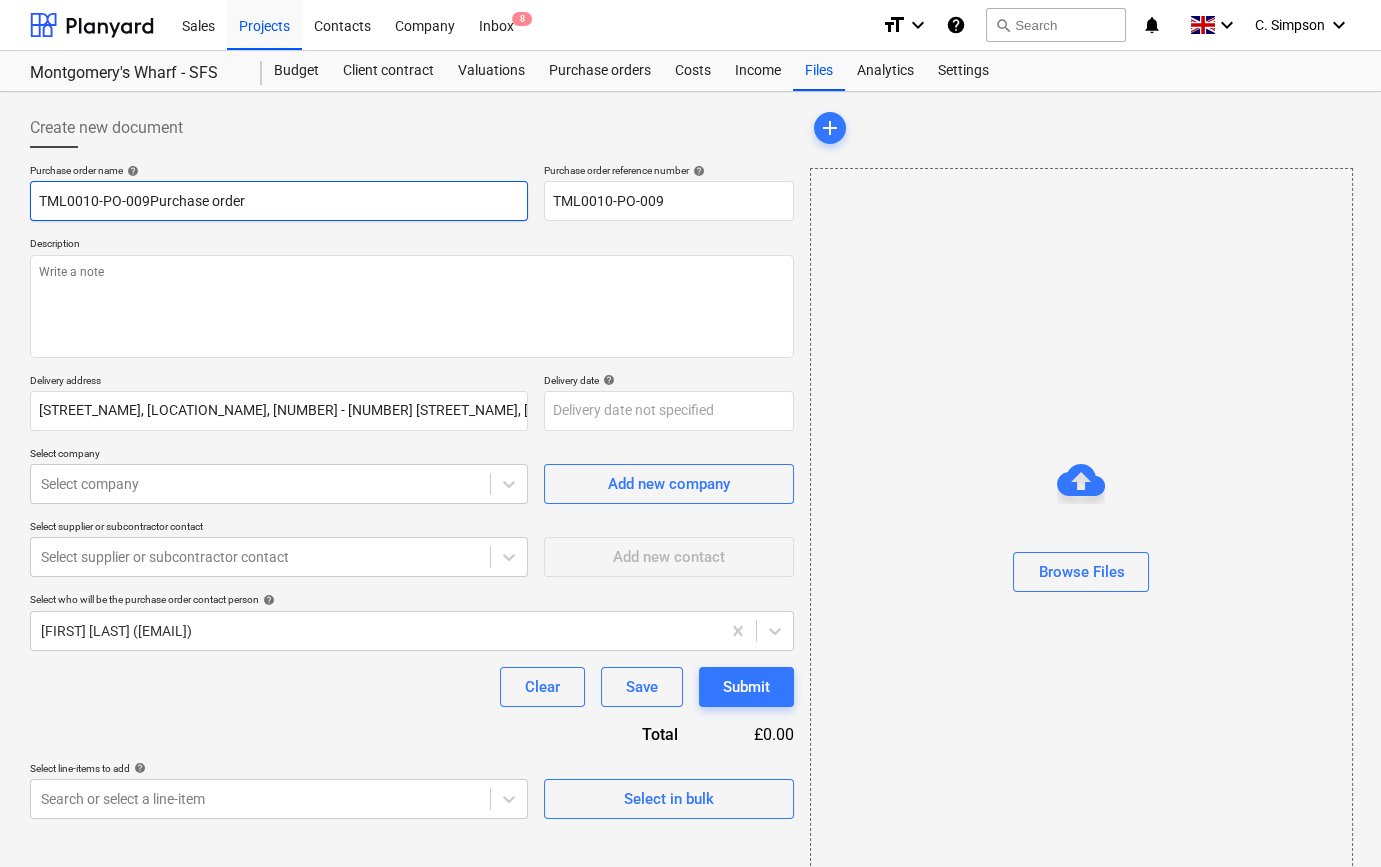 type on "x" 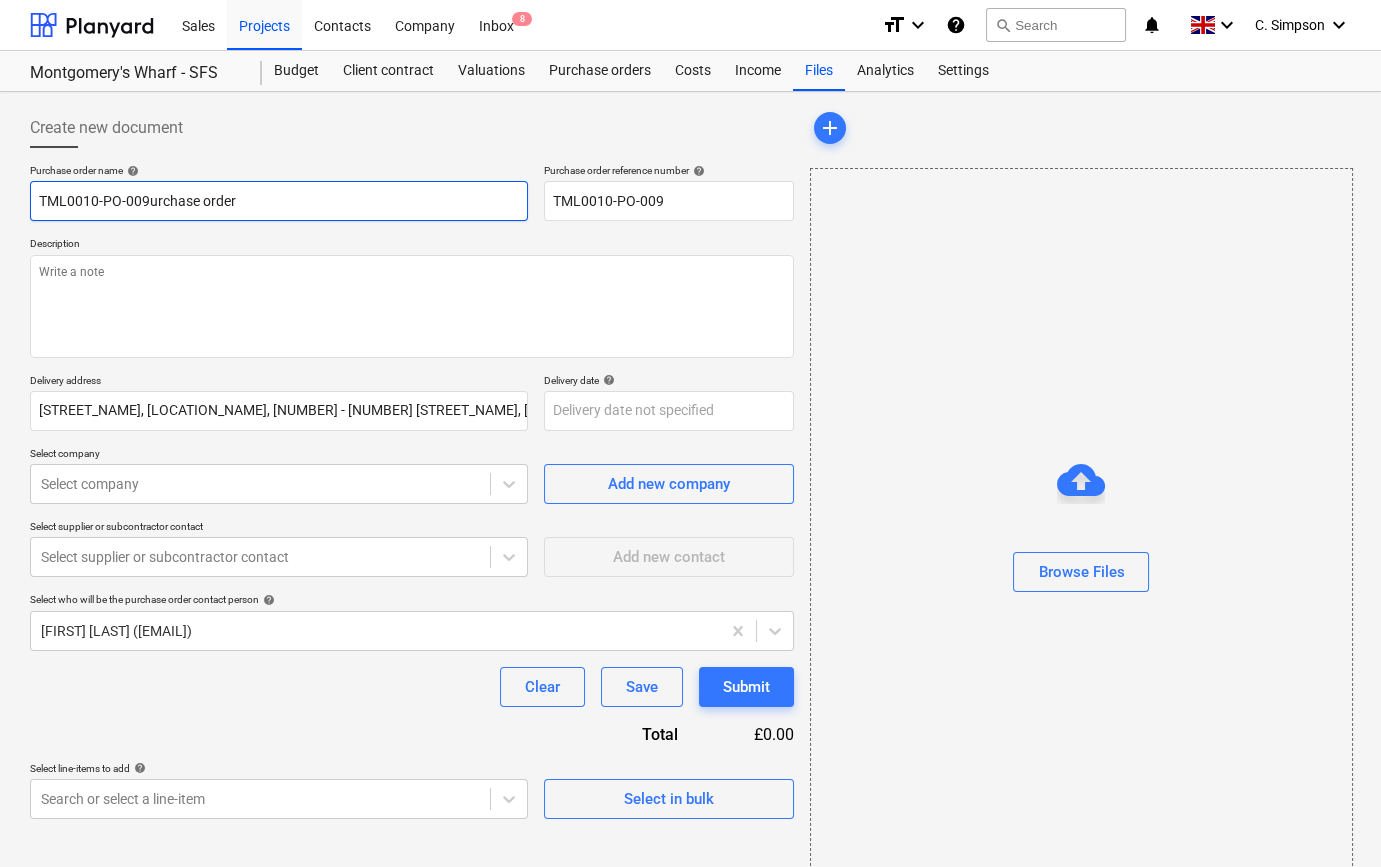 type on "x" 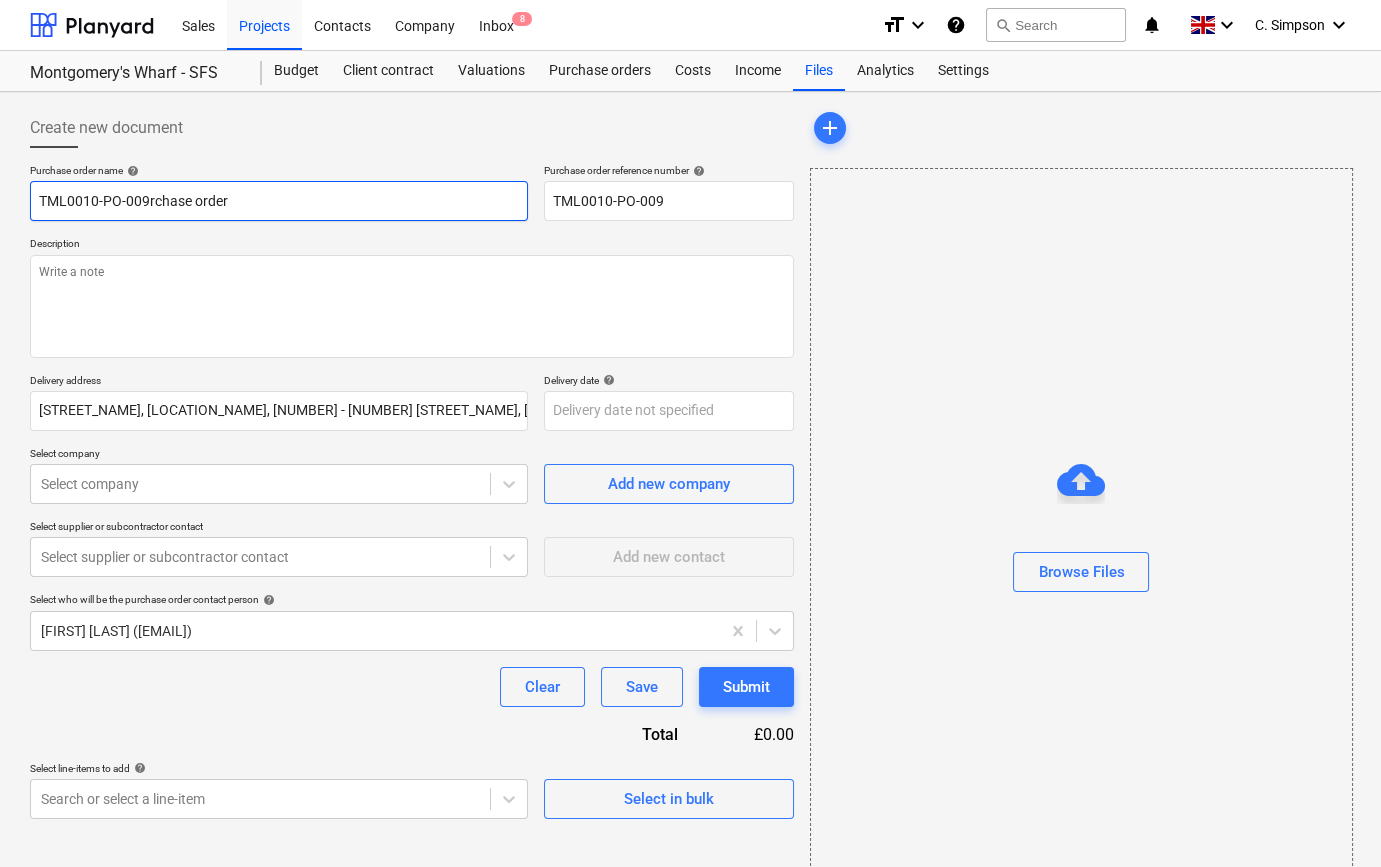 type on "x" 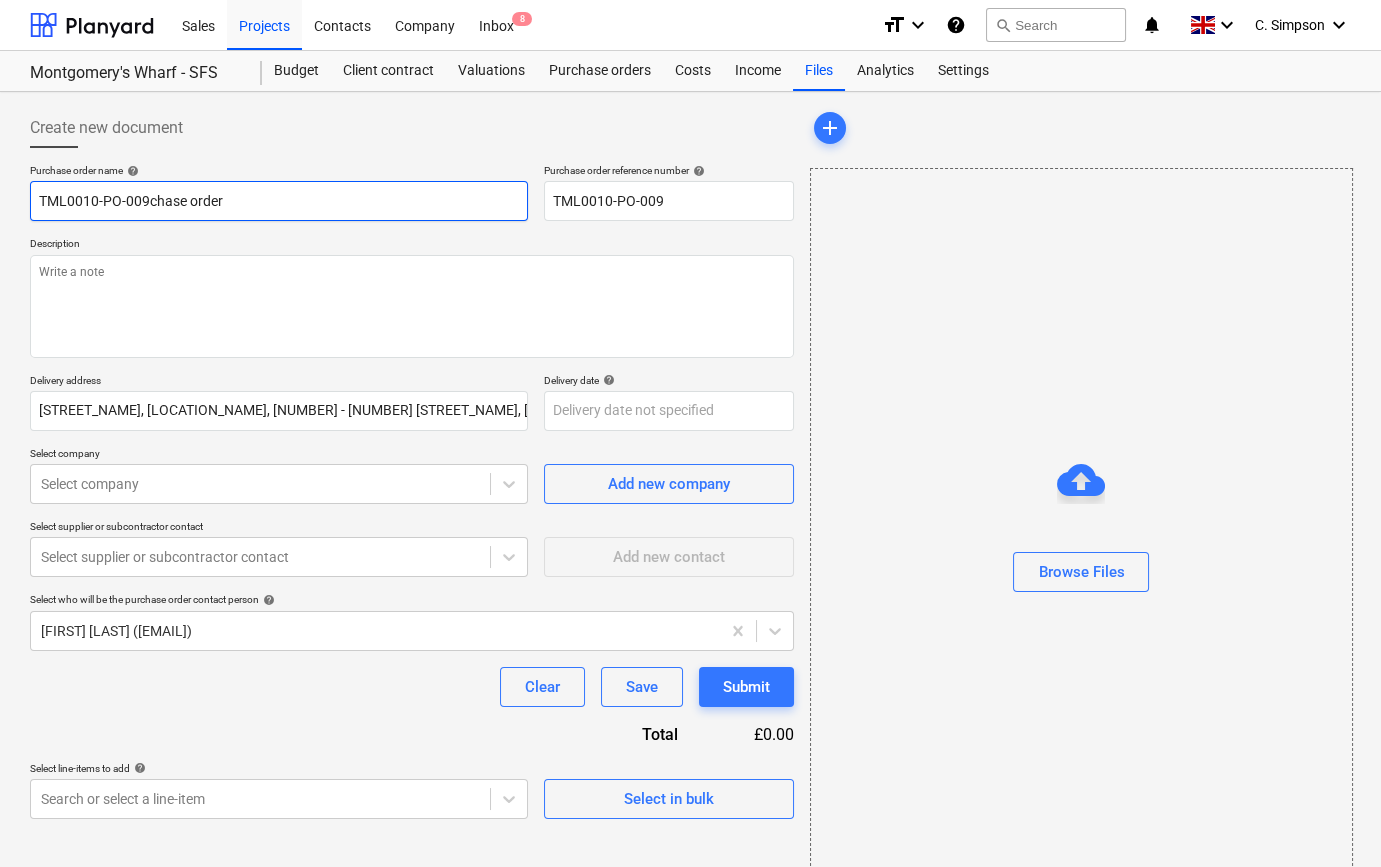 type on "x" 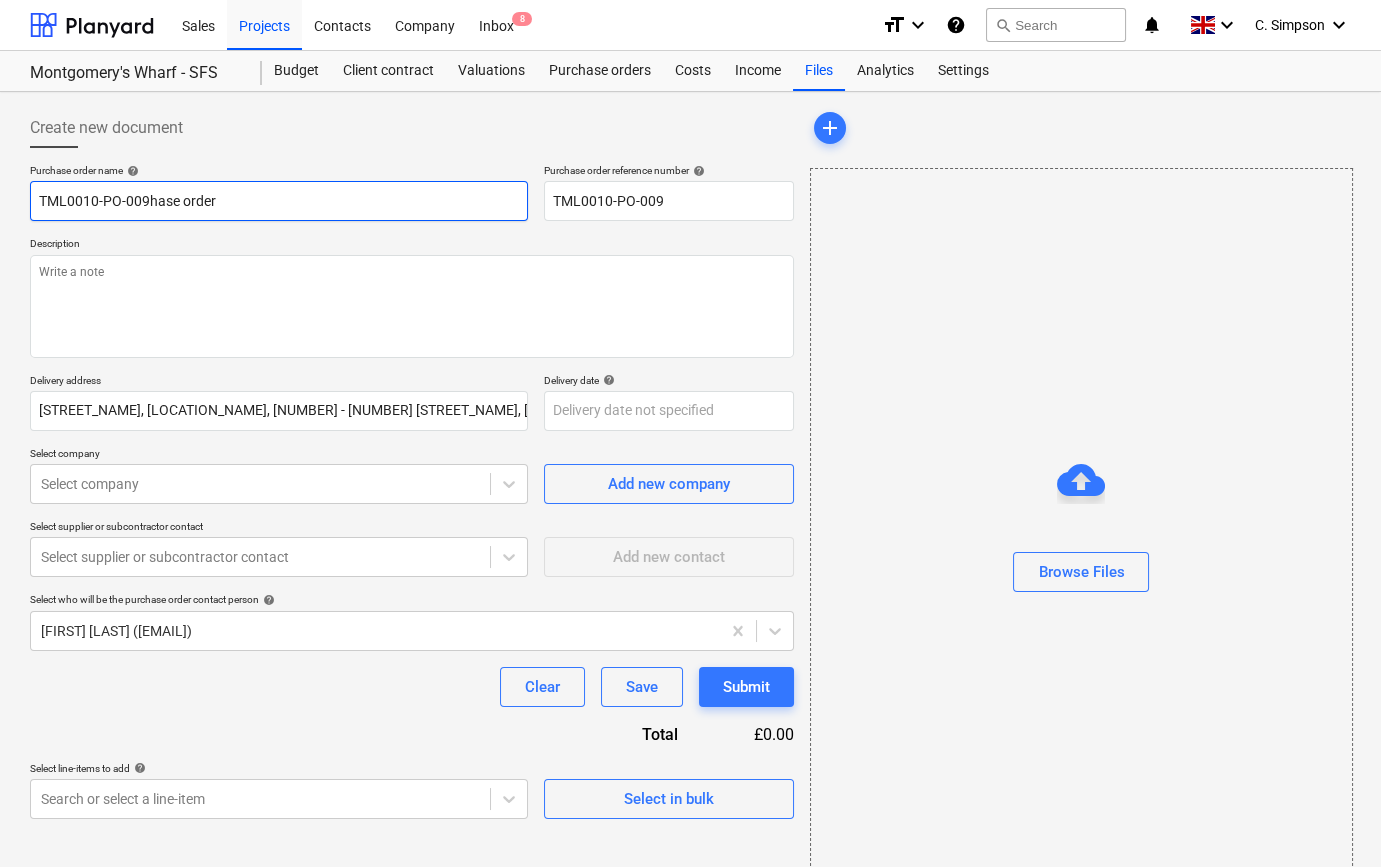 type on "x" 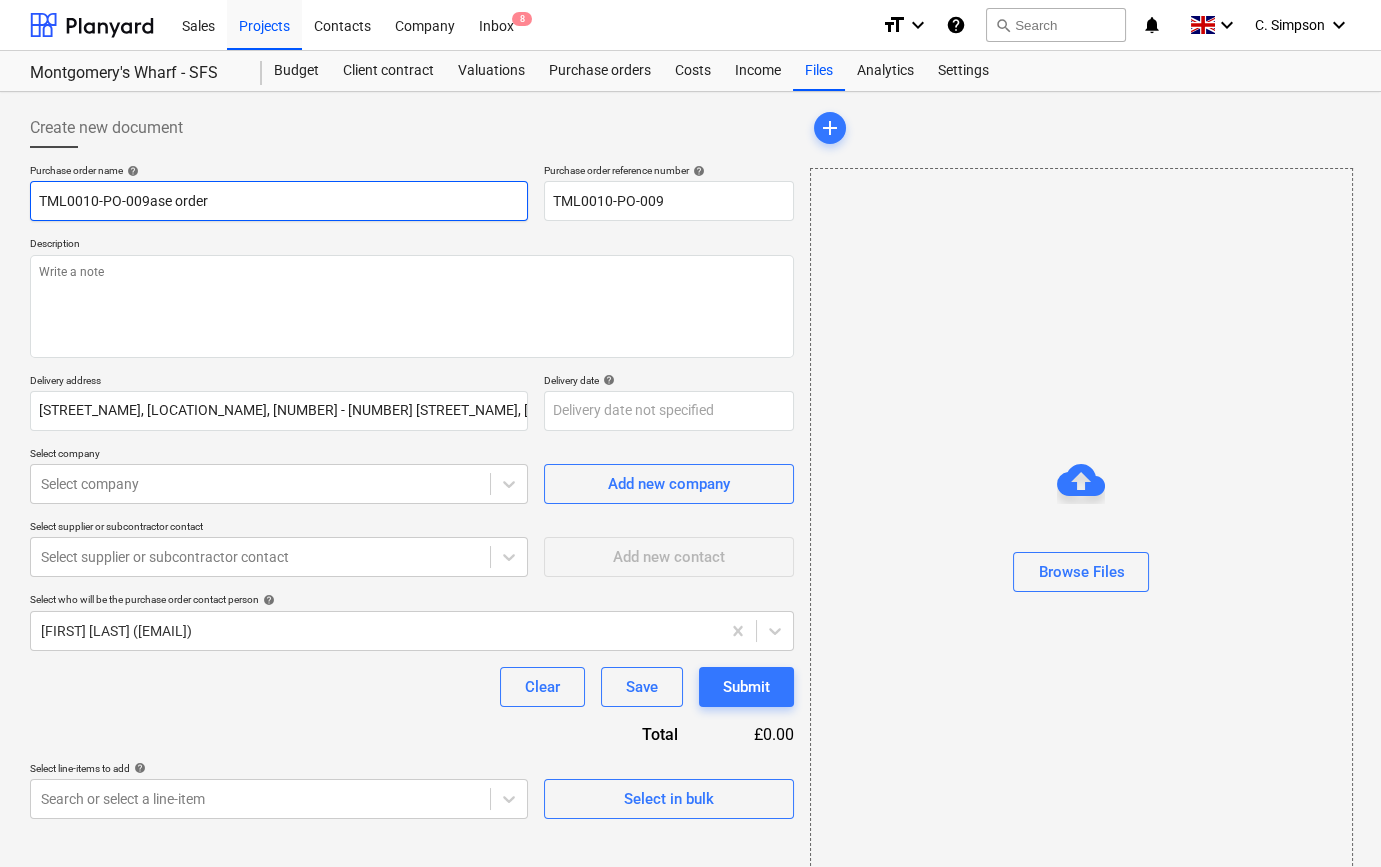 type on "x" 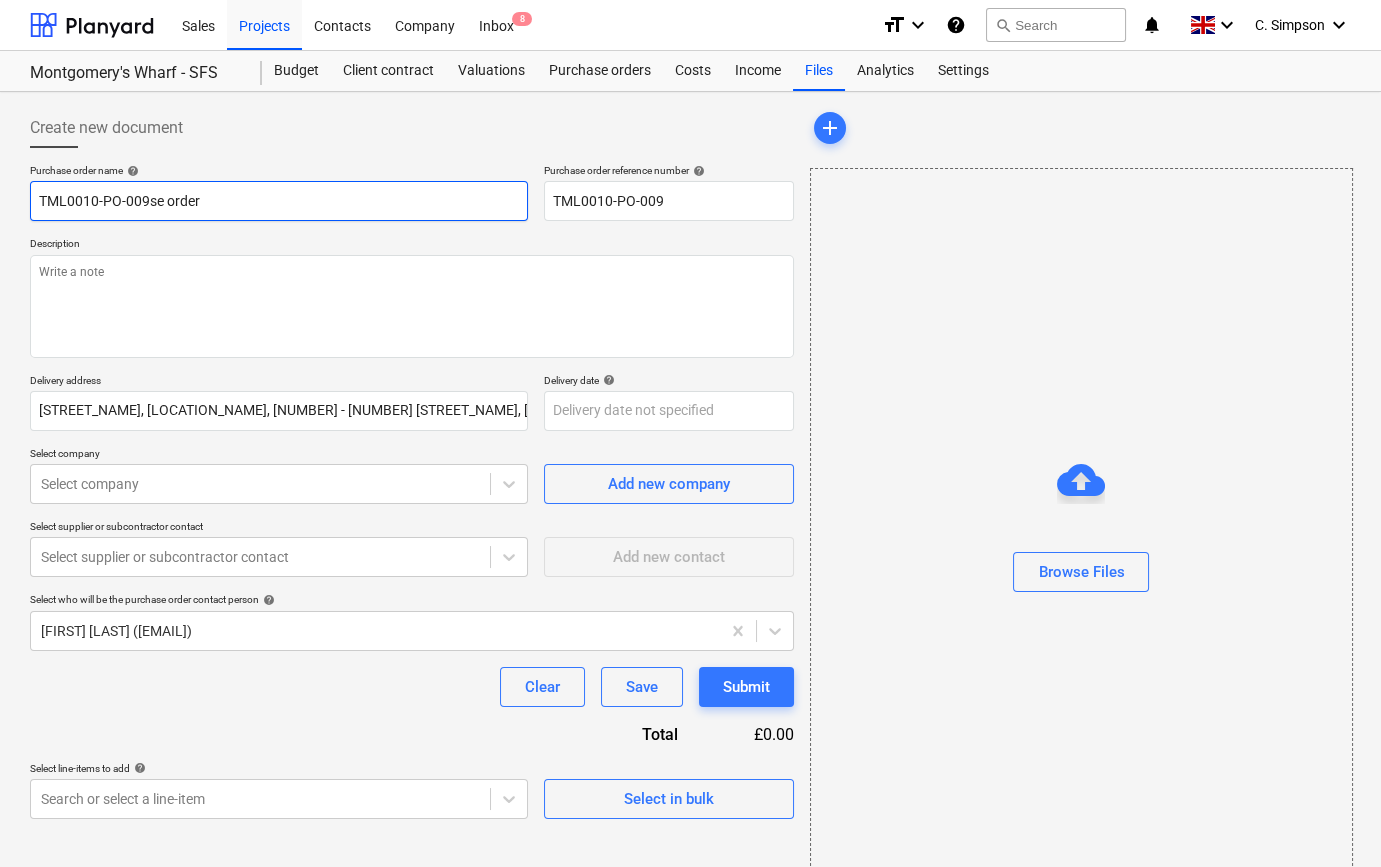 type on "x" 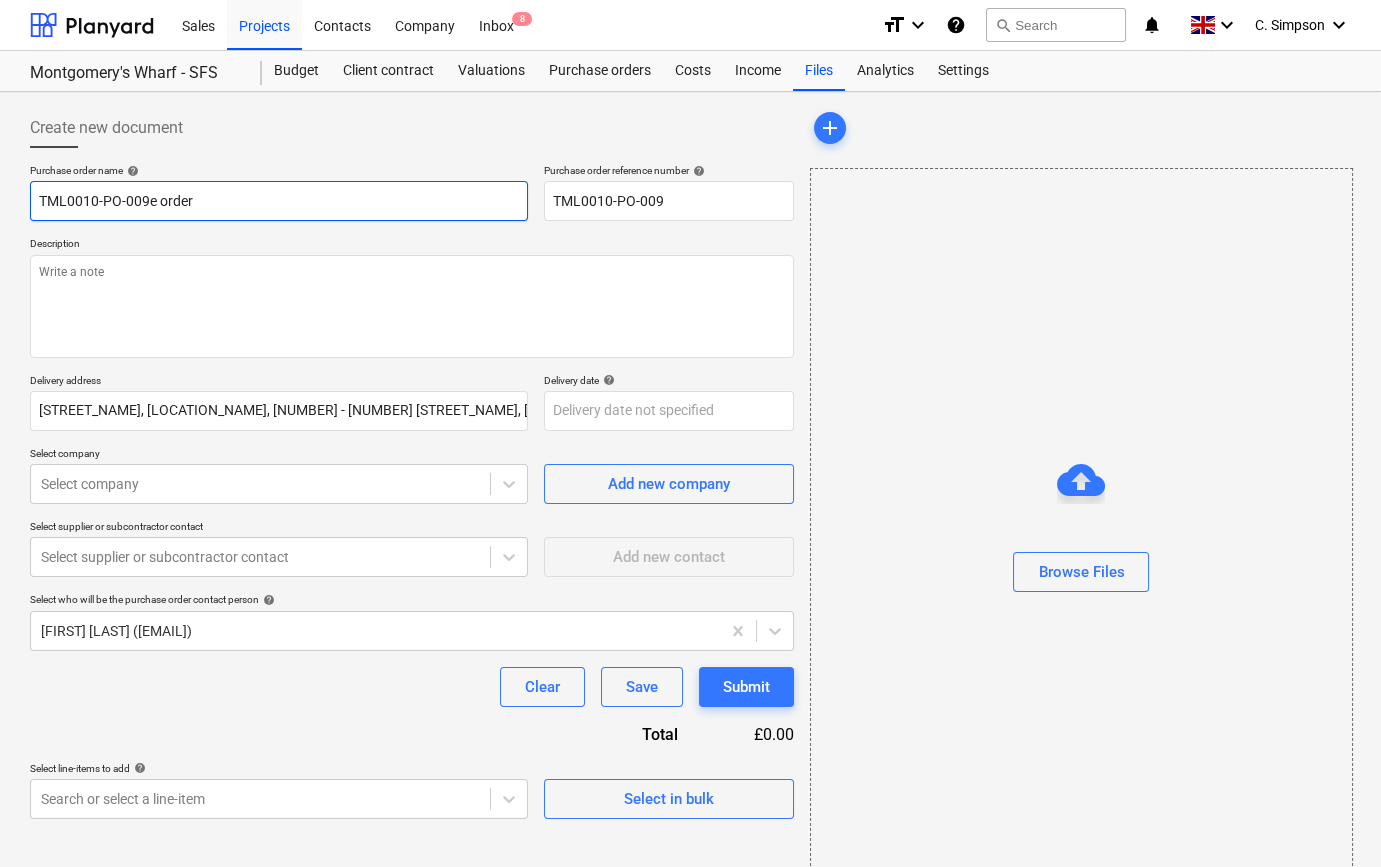 type on "x" 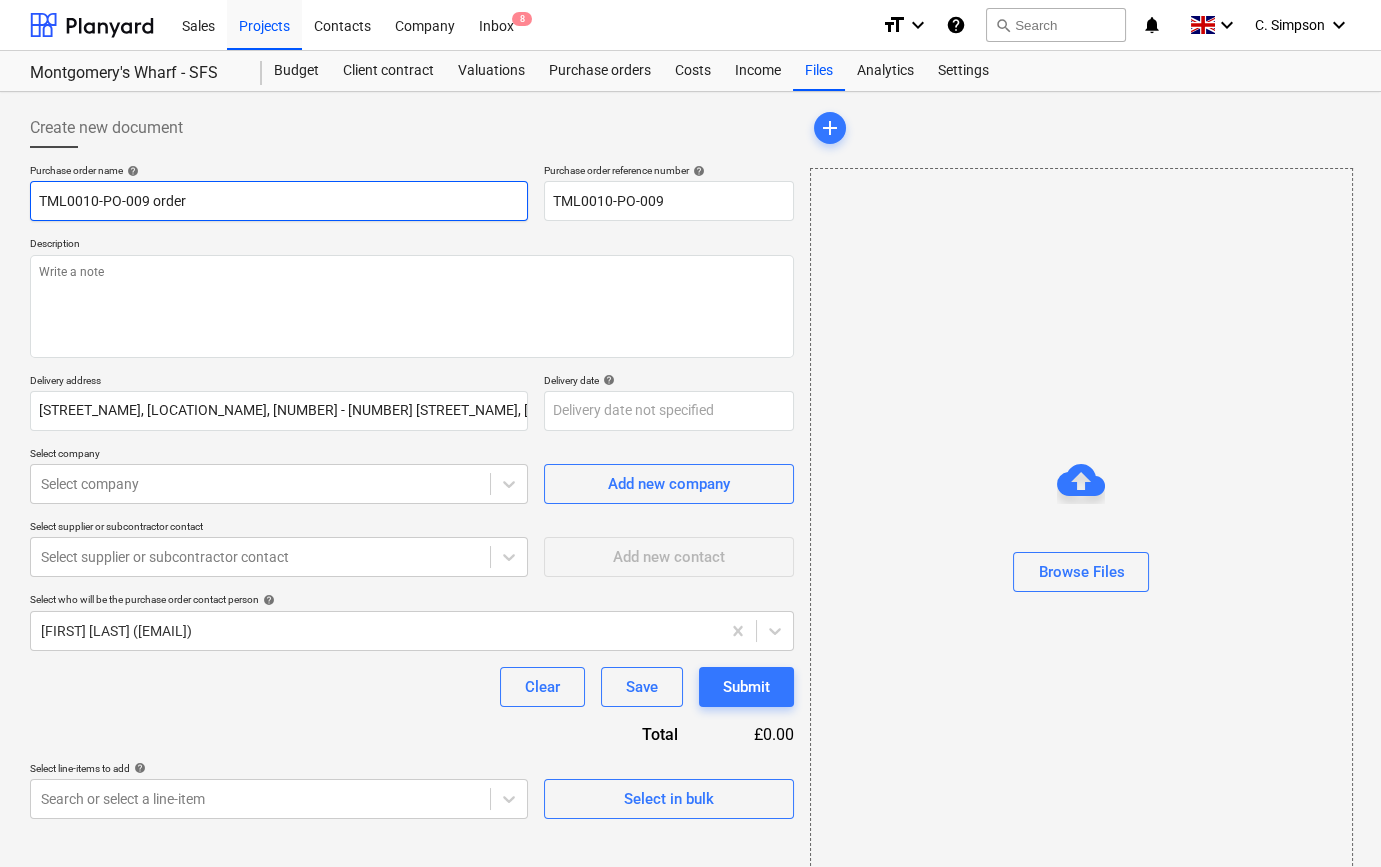 type on "x" 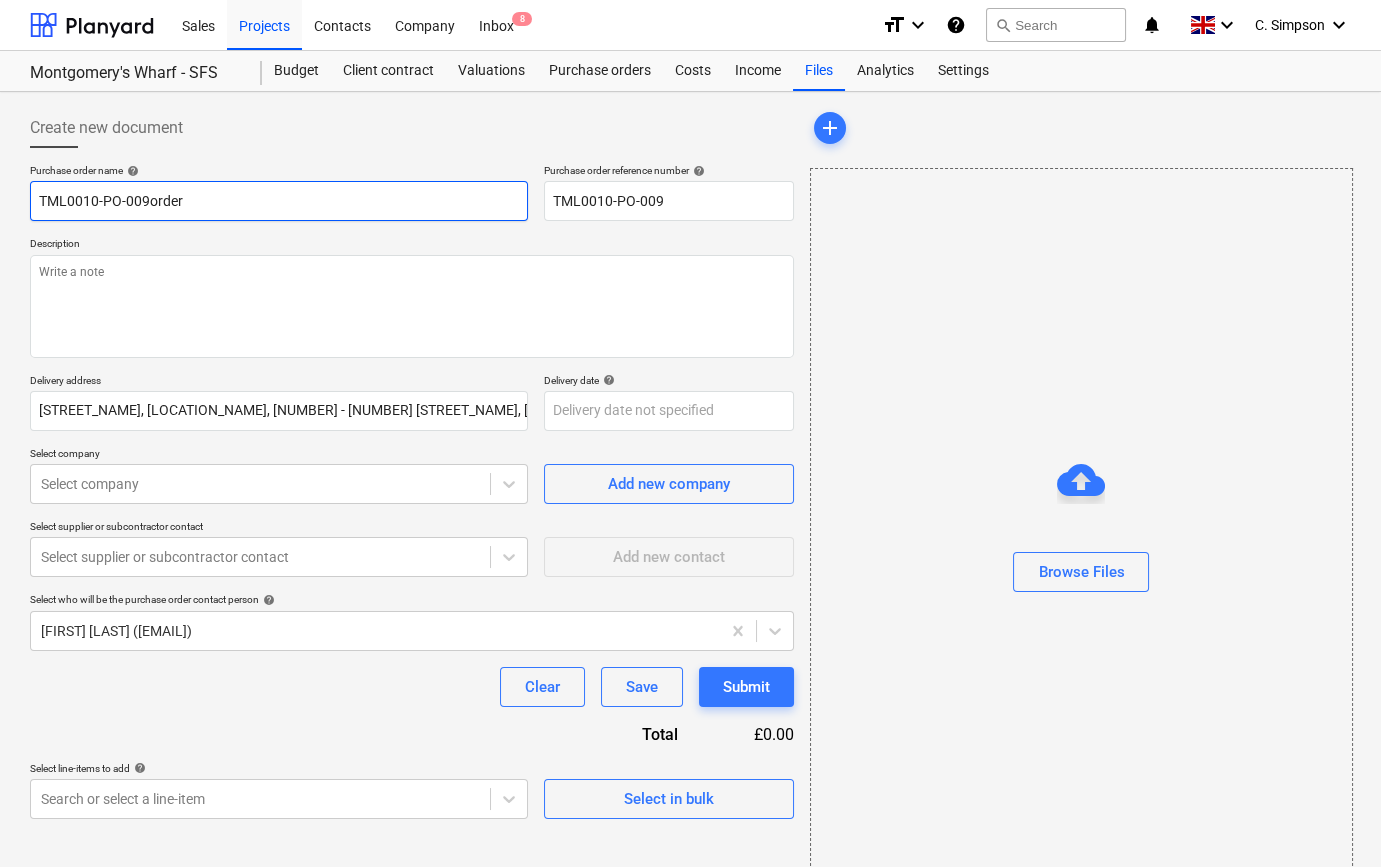 type on "x" 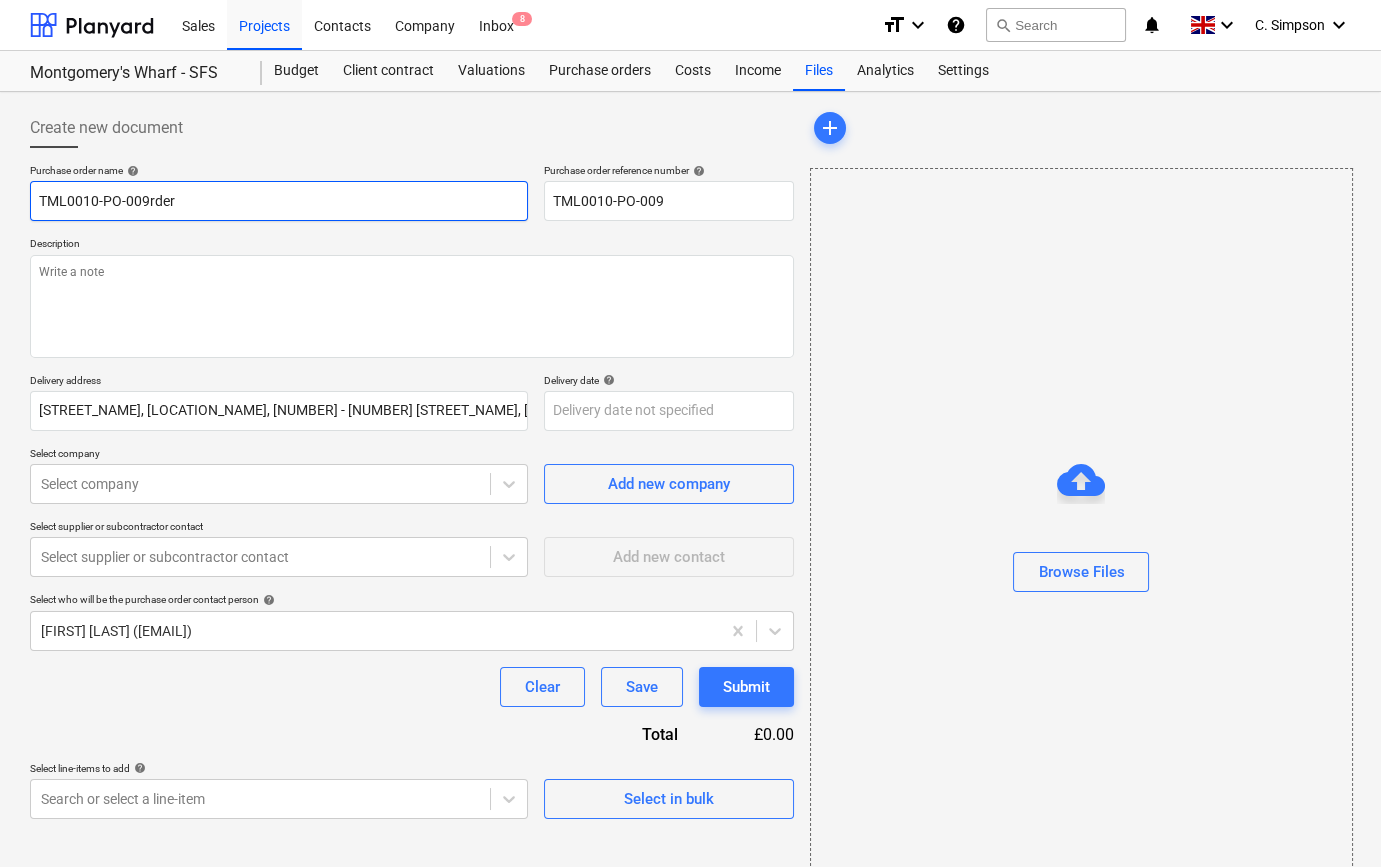 type on "x" 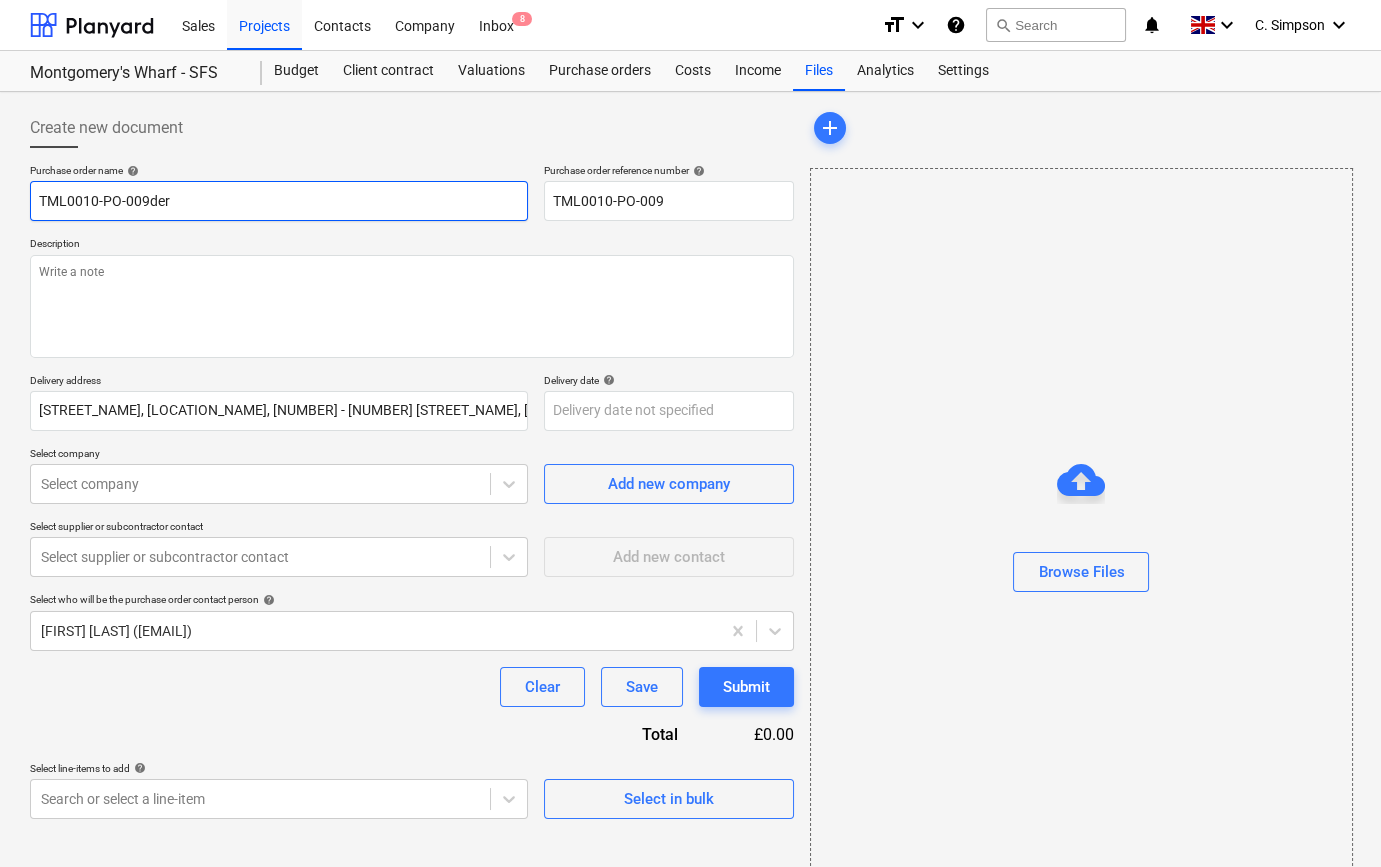 type on "x" 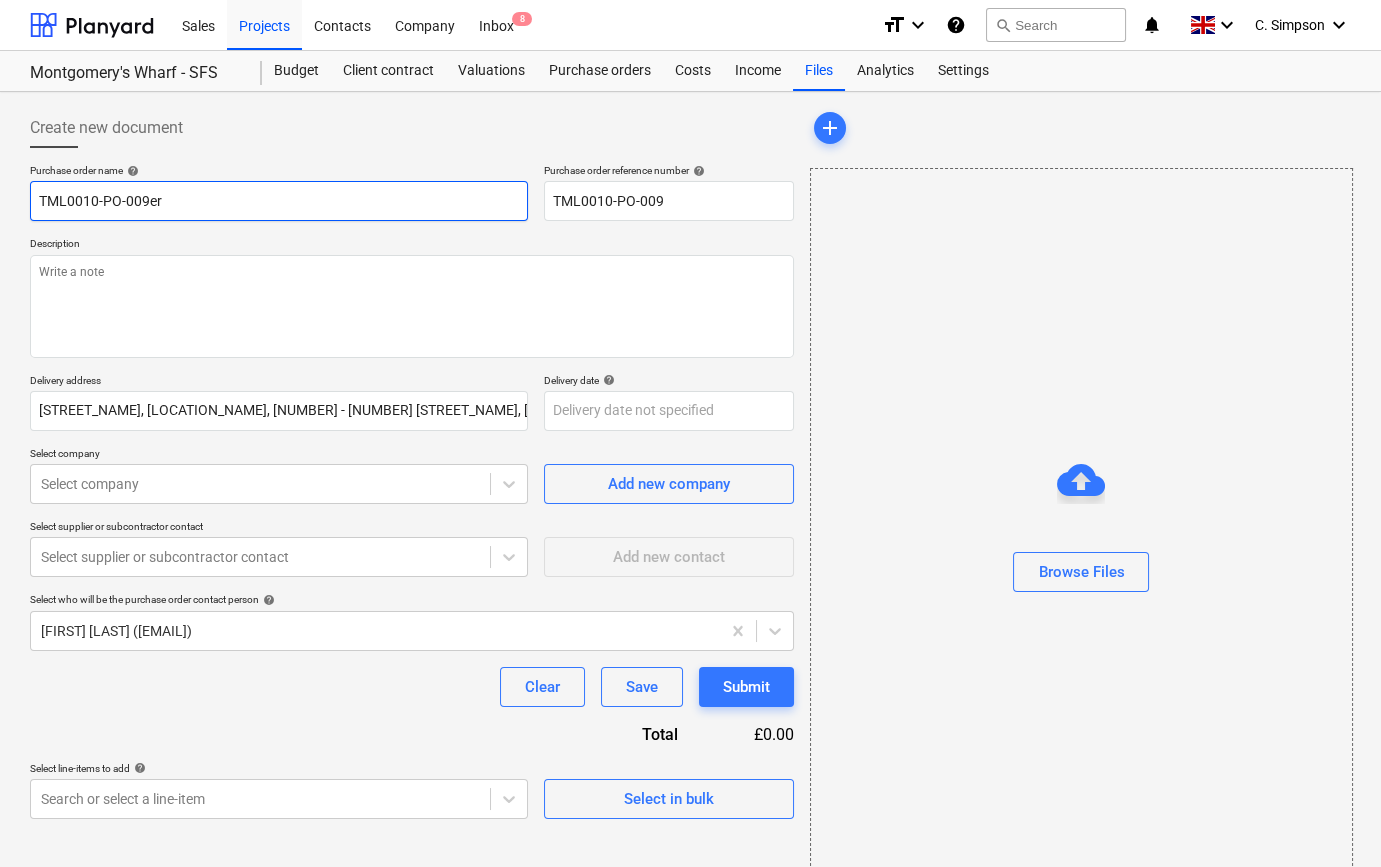 type on "x" 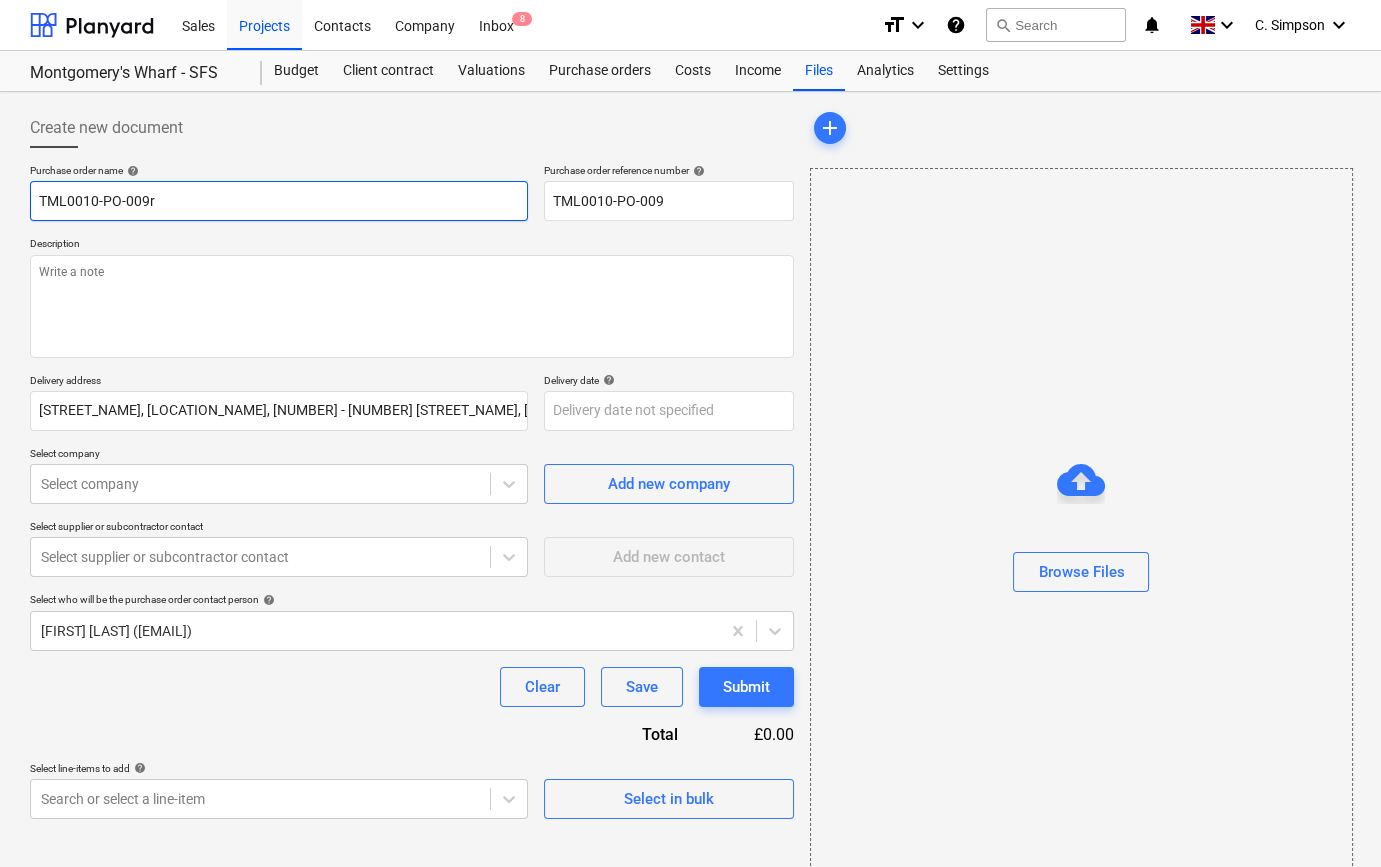 type on "x" 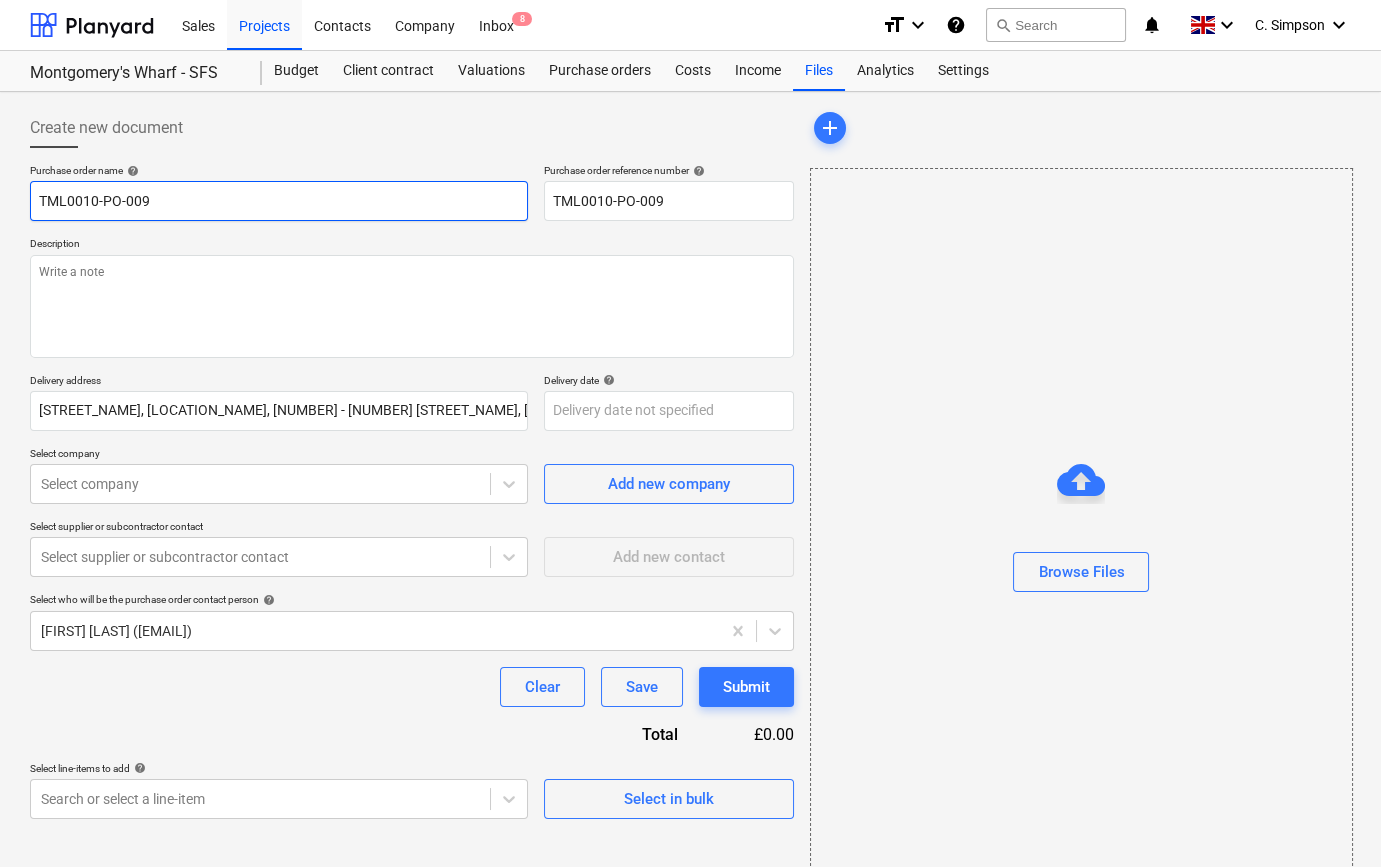 type on "x" 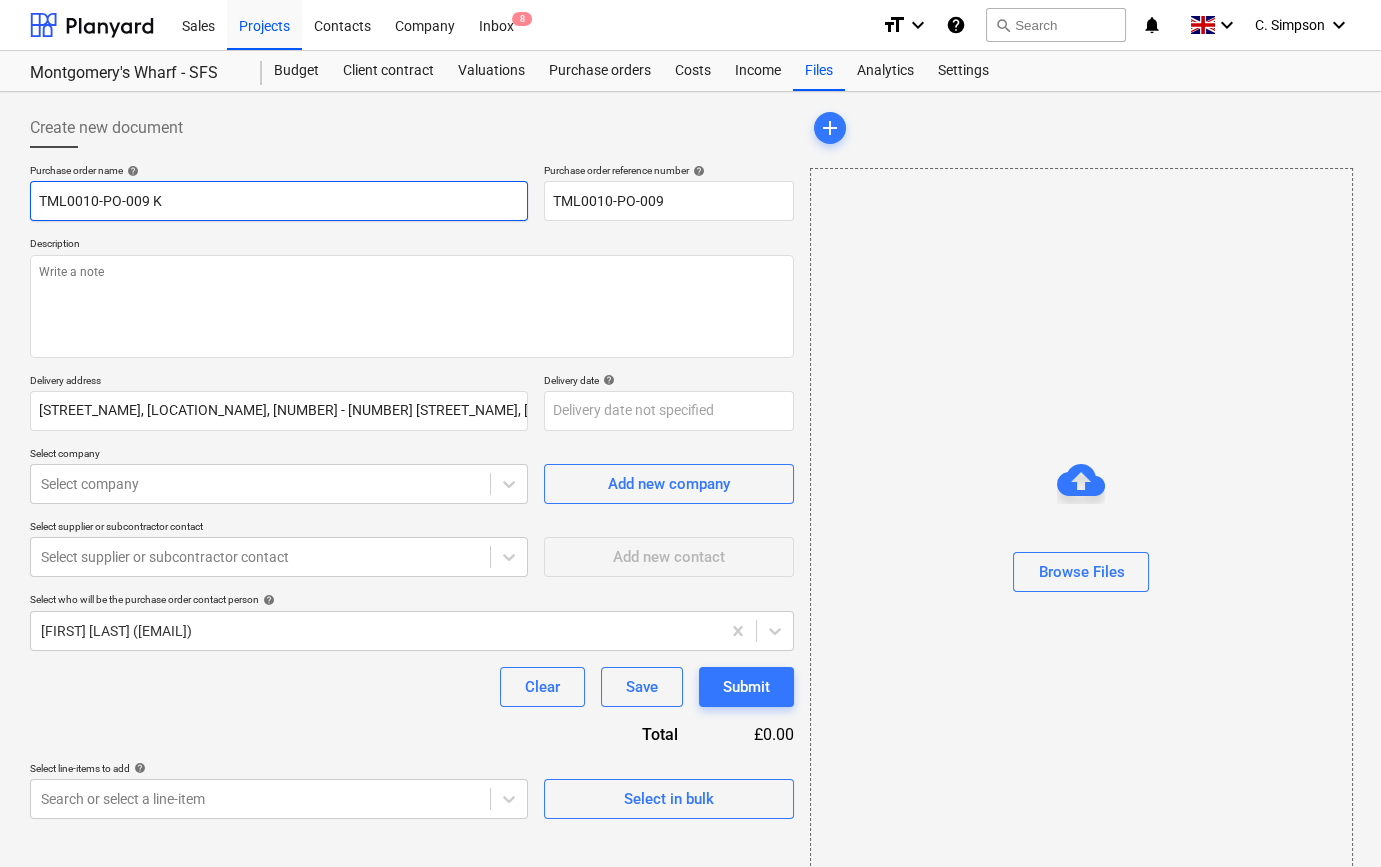 type on "x" 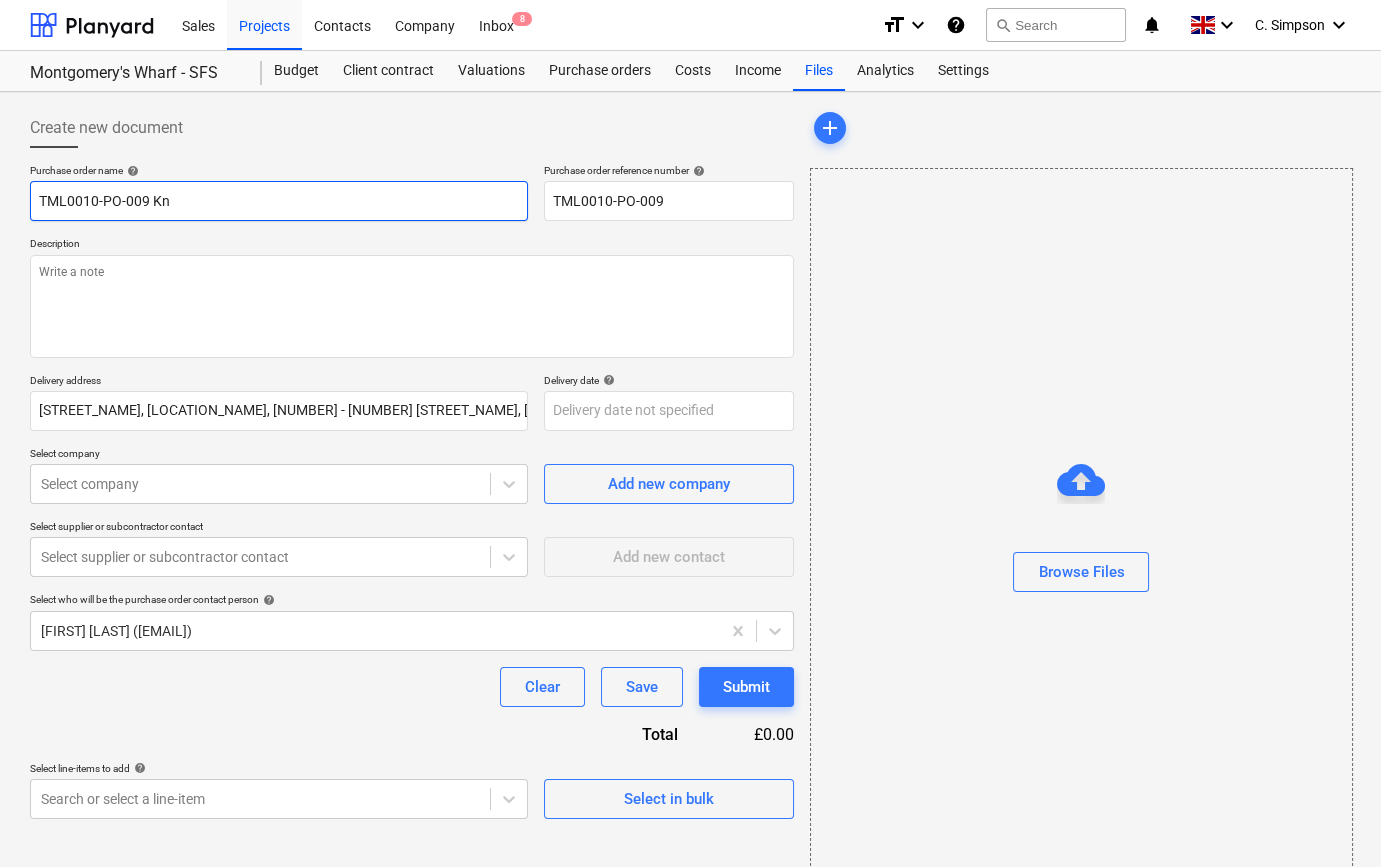 type on "x" 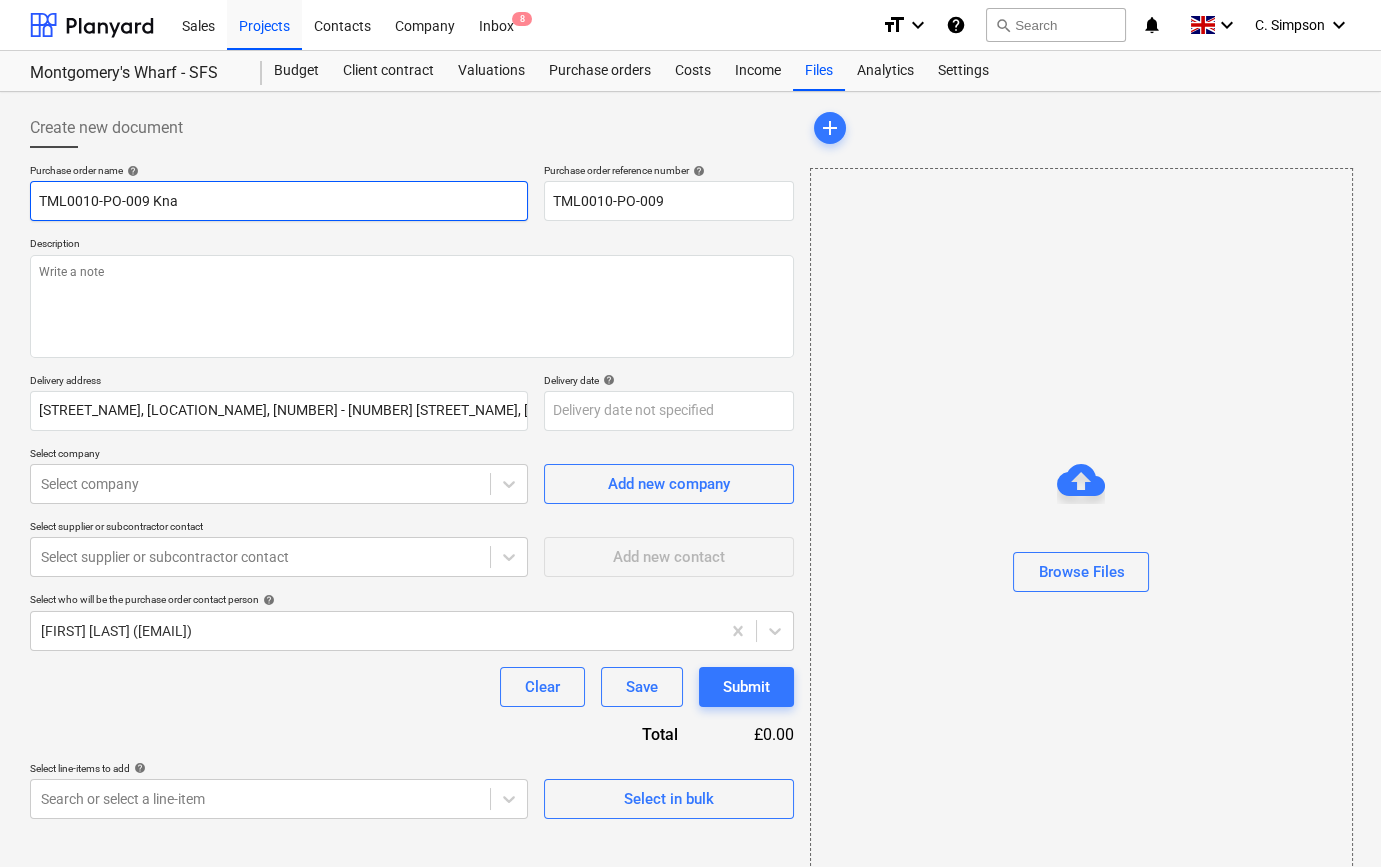 type on "x" 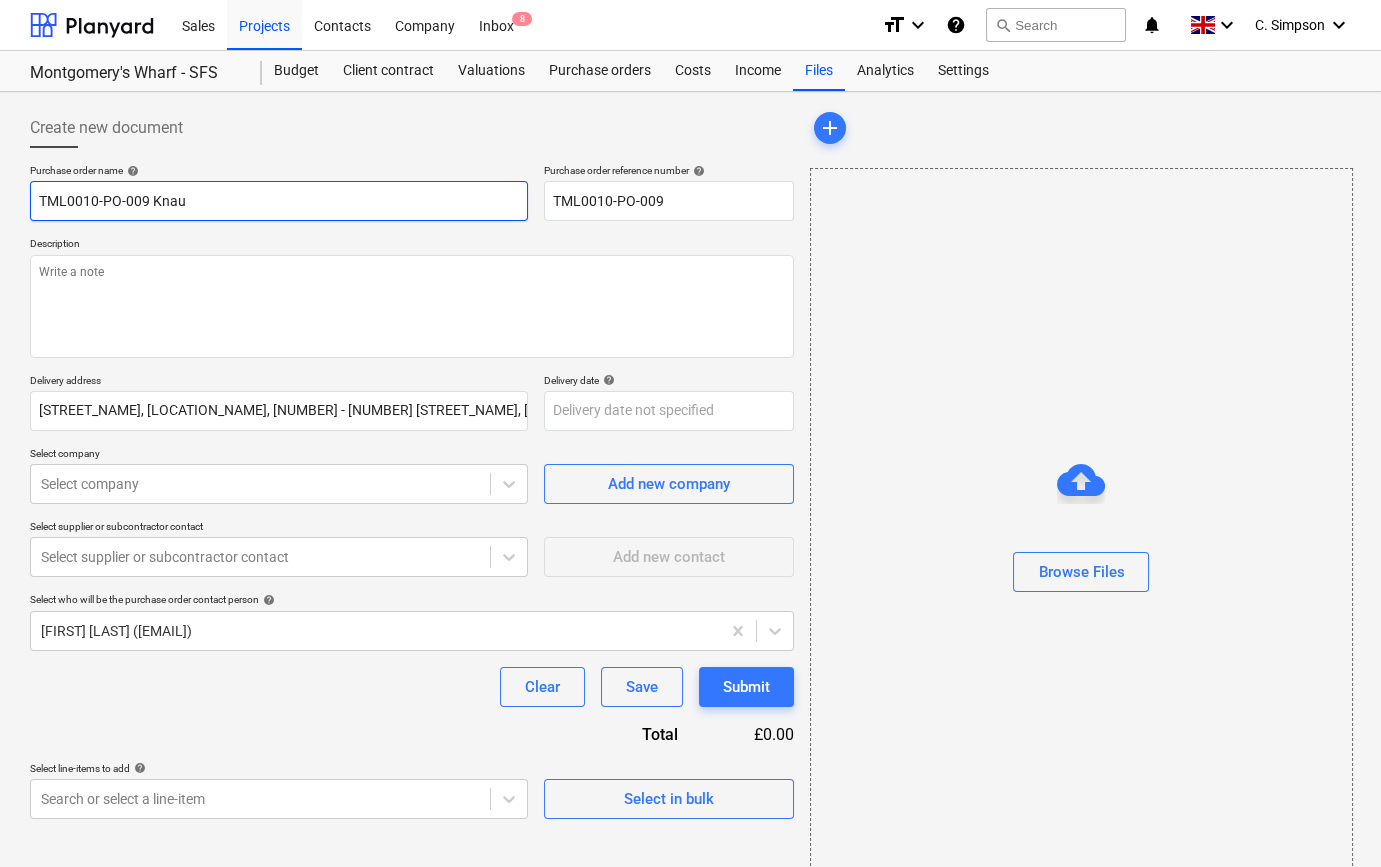 type on "x" 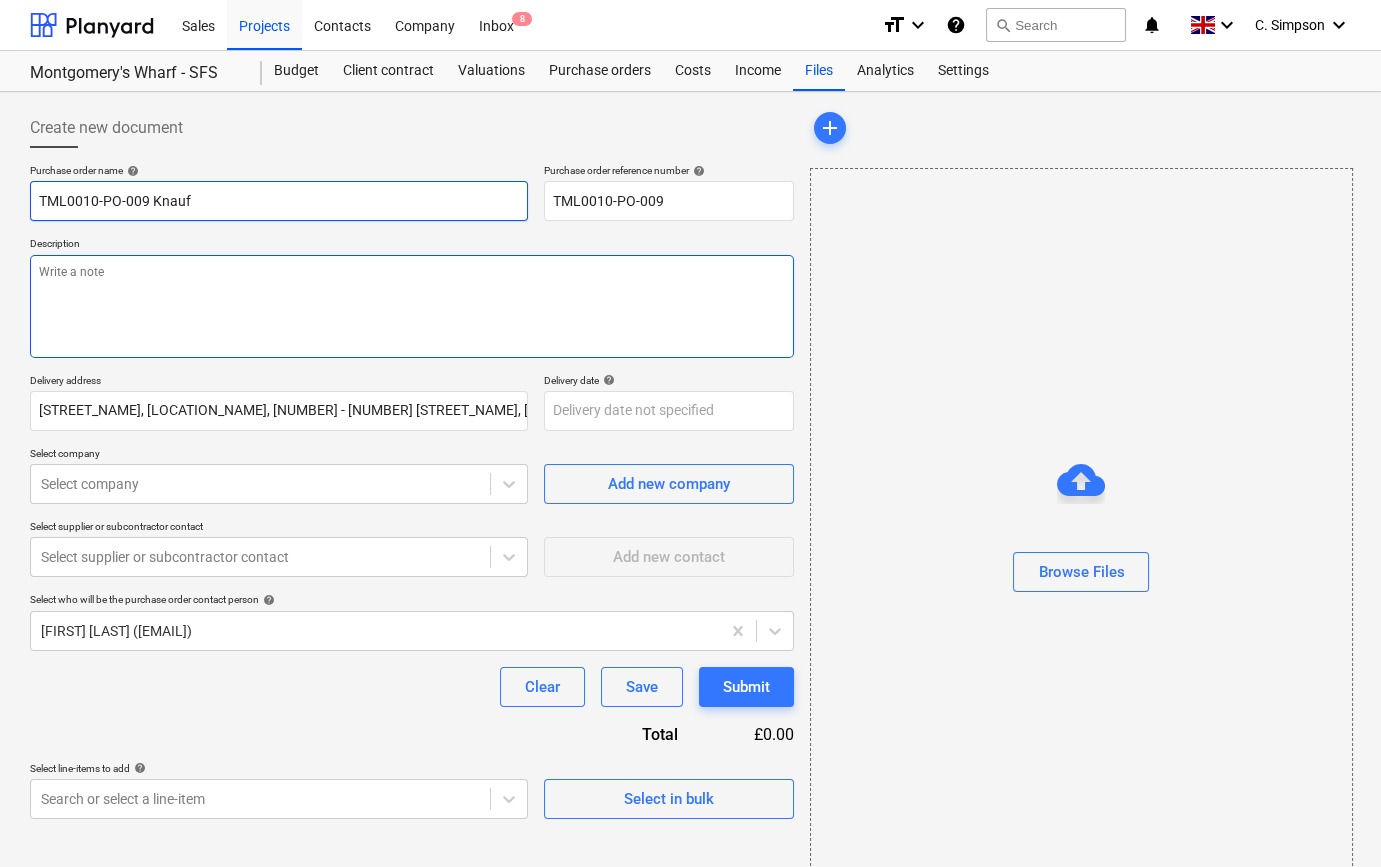 type on "TML0010-PO-009 Knauf" 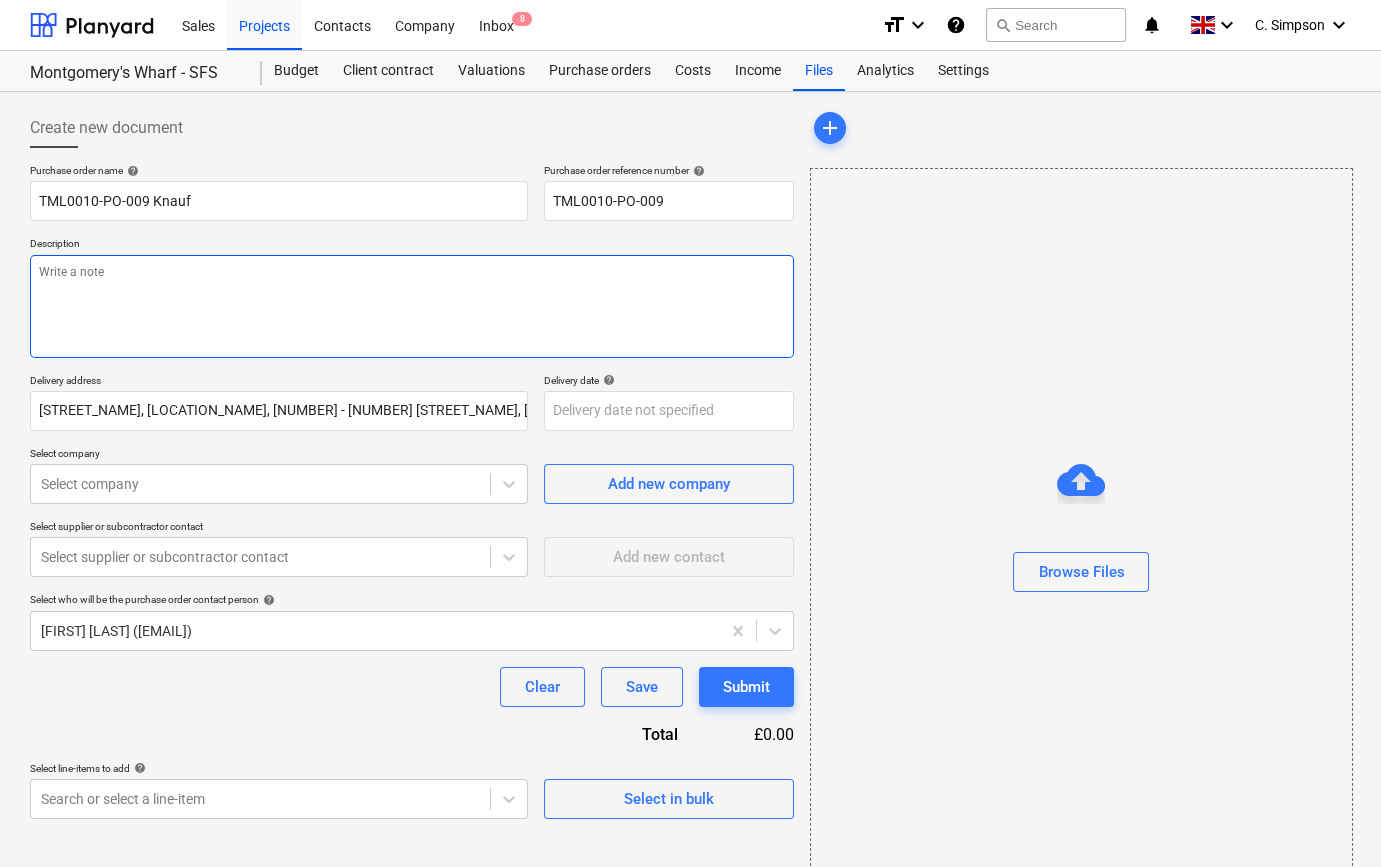 click at bounding box center (412, 306) 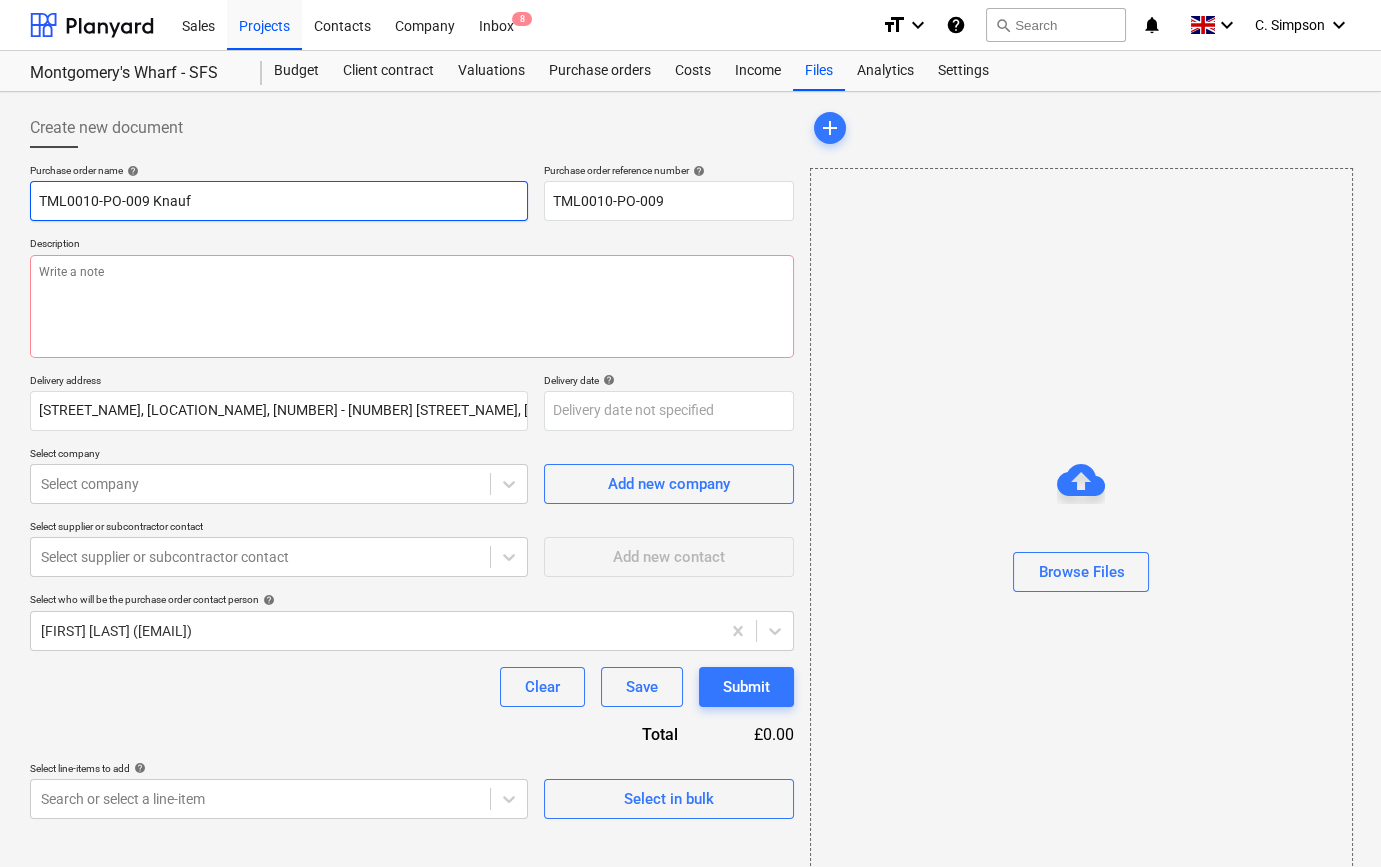 click on "TML0010-PO-009 Knauf" at bounding box center (279, 201) 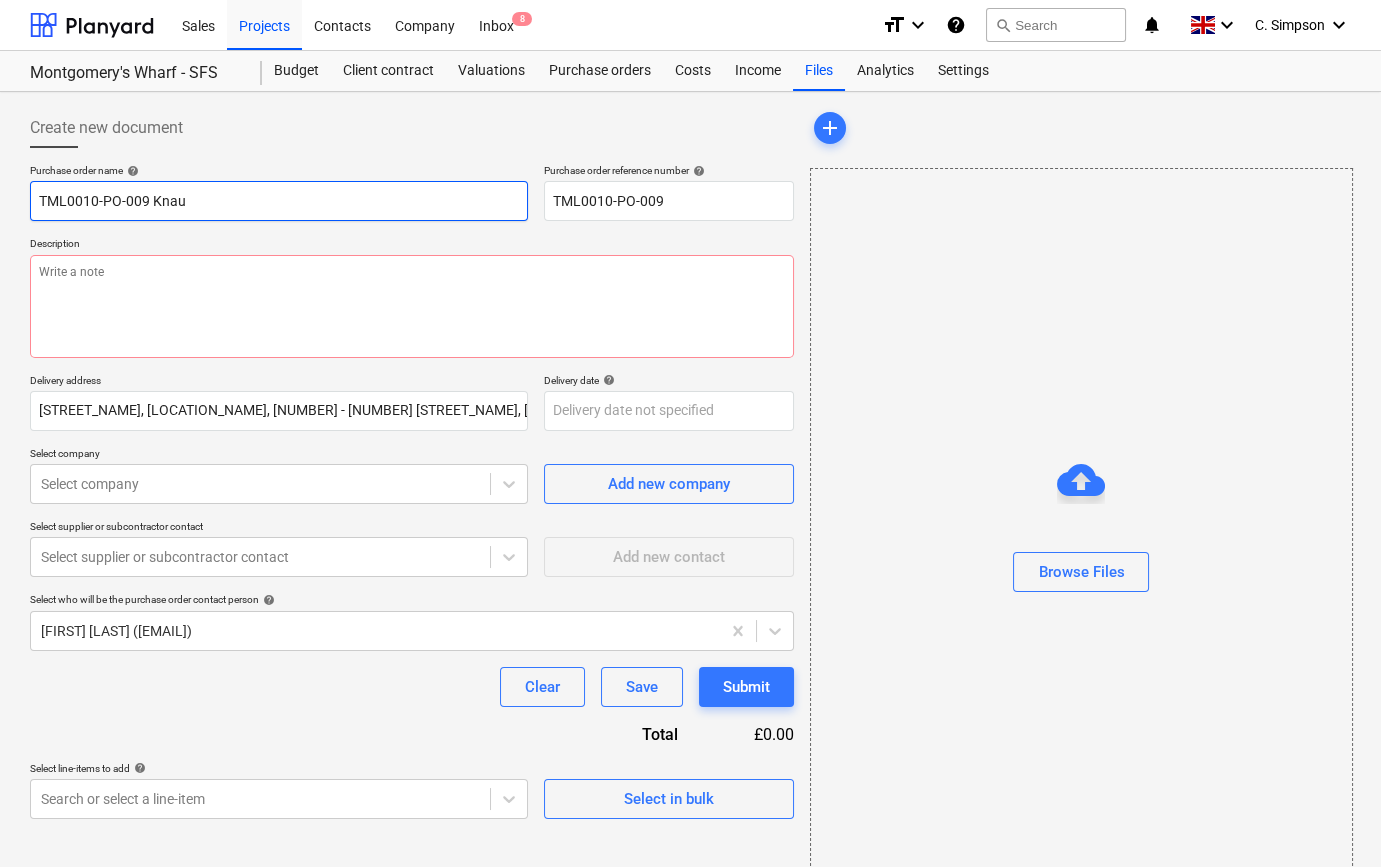 type on "x" 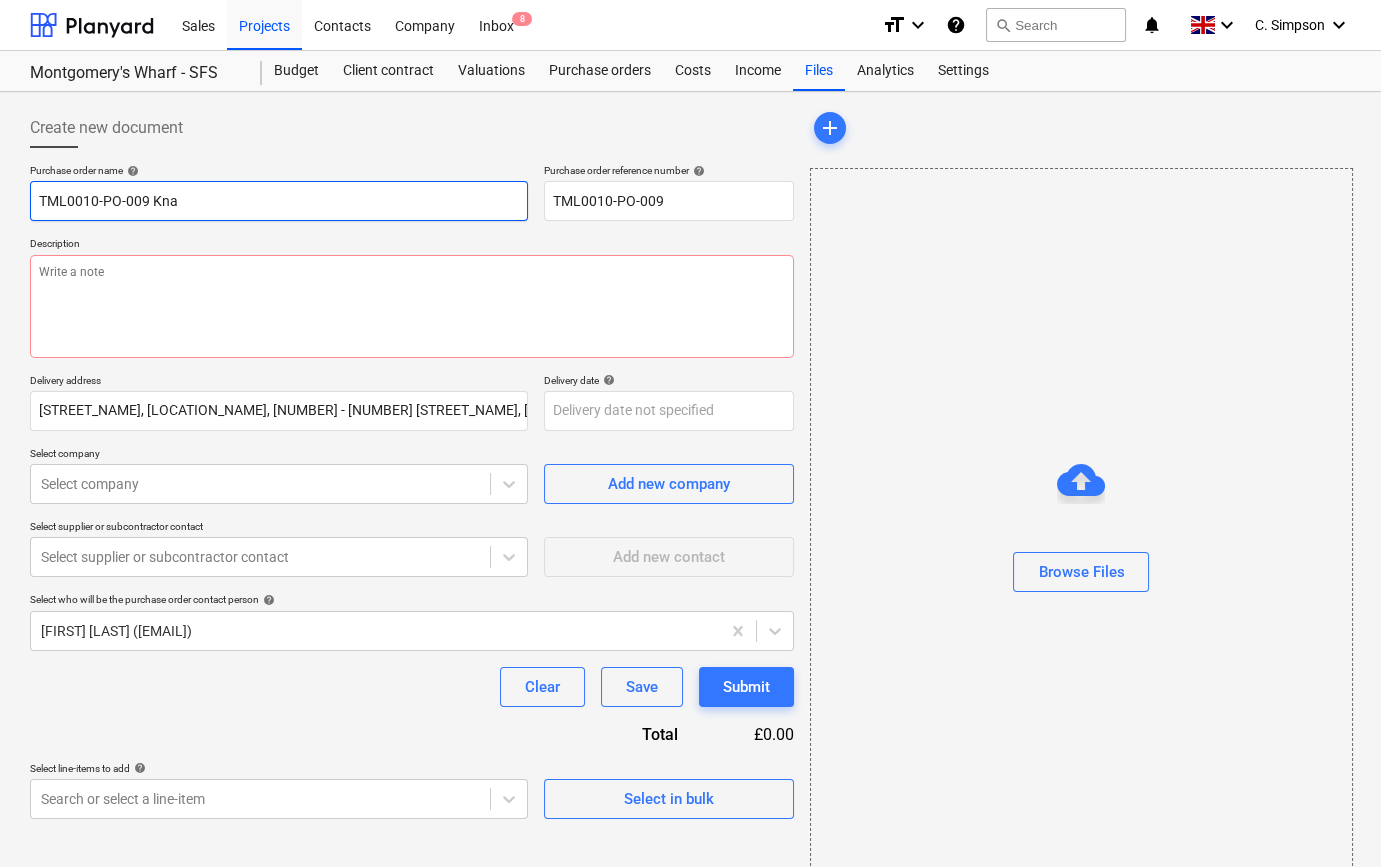 type on "x" 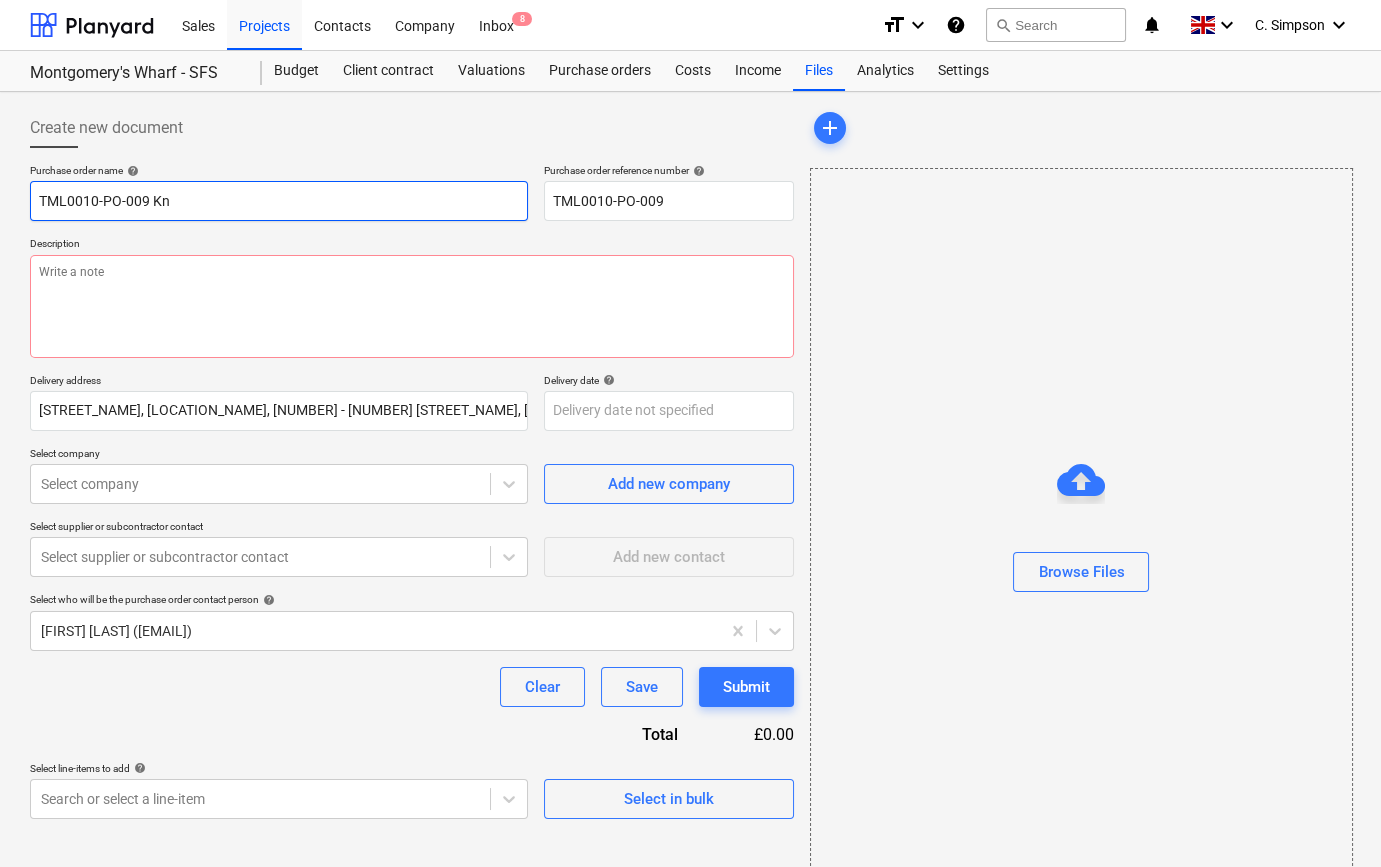 type on "x" 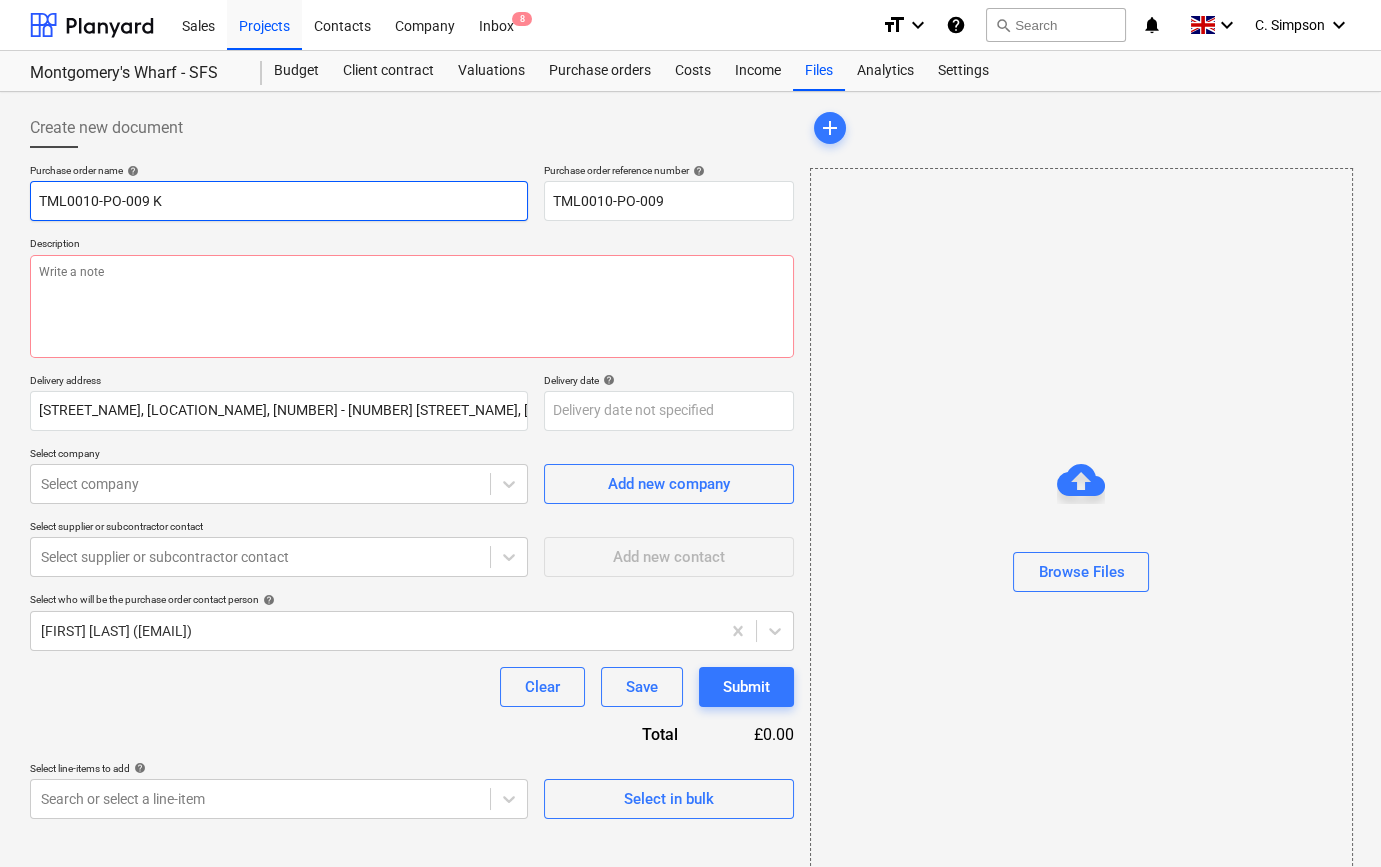 type on "x" 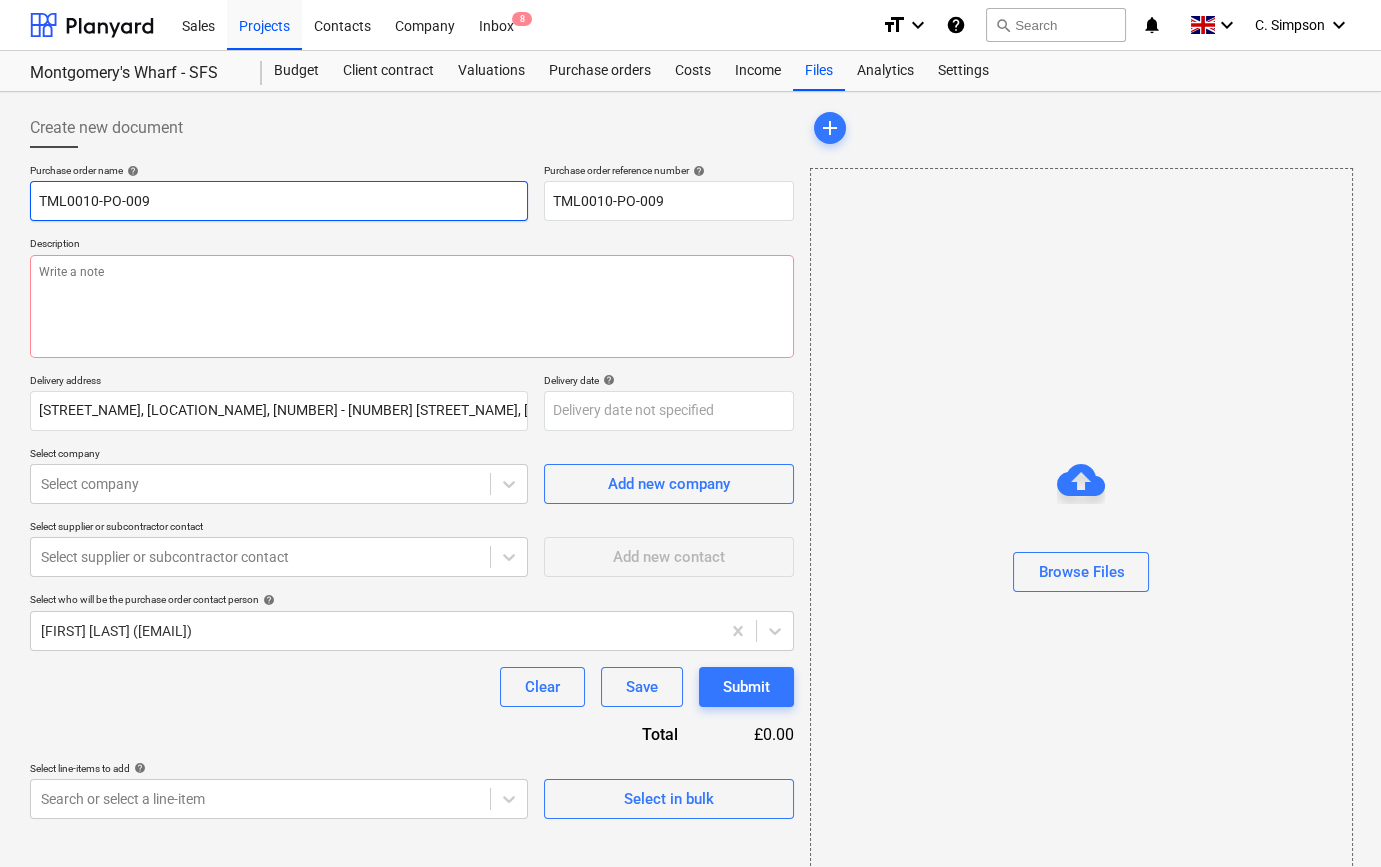 type on "x" 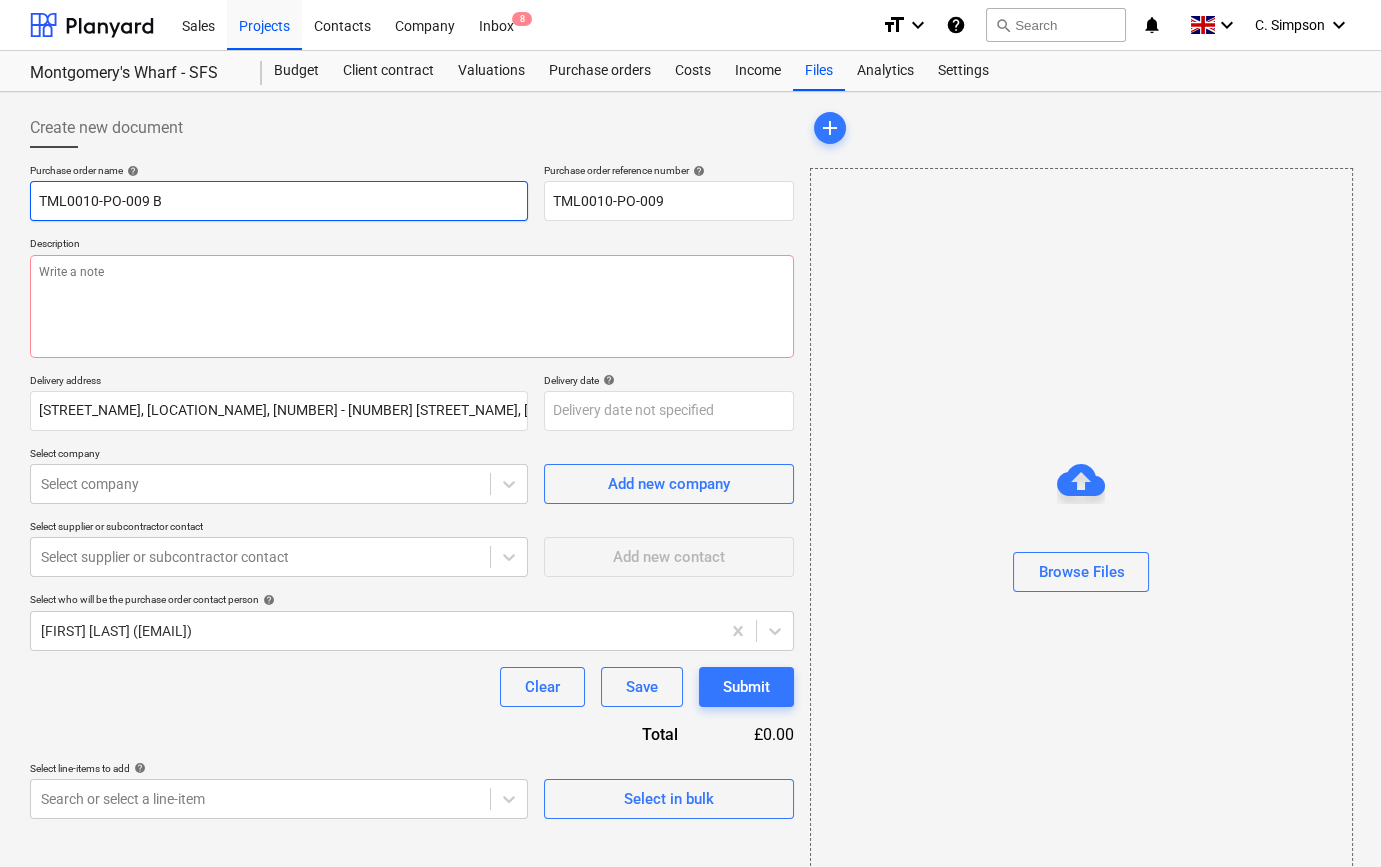 type on "x" 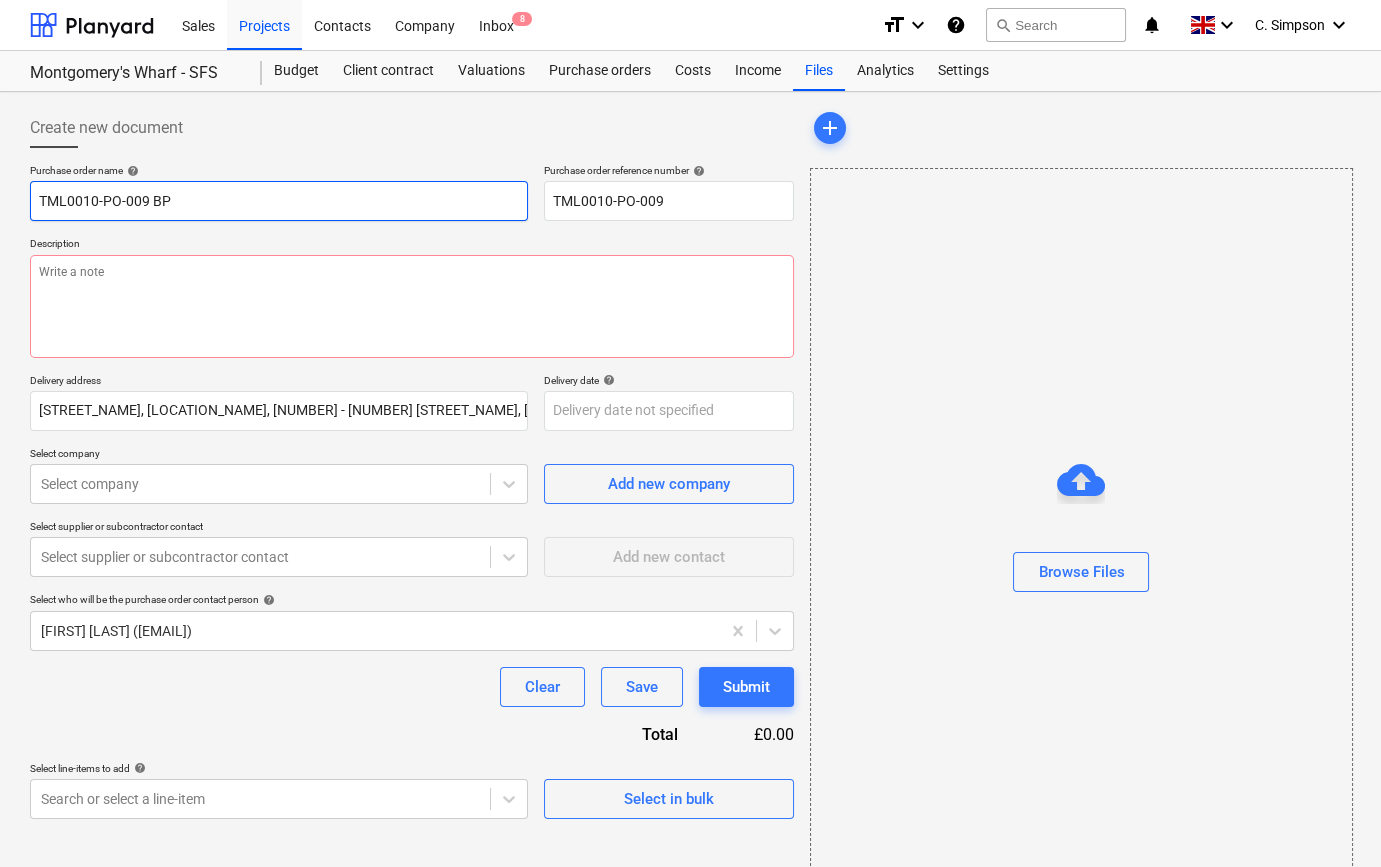 type on "x" 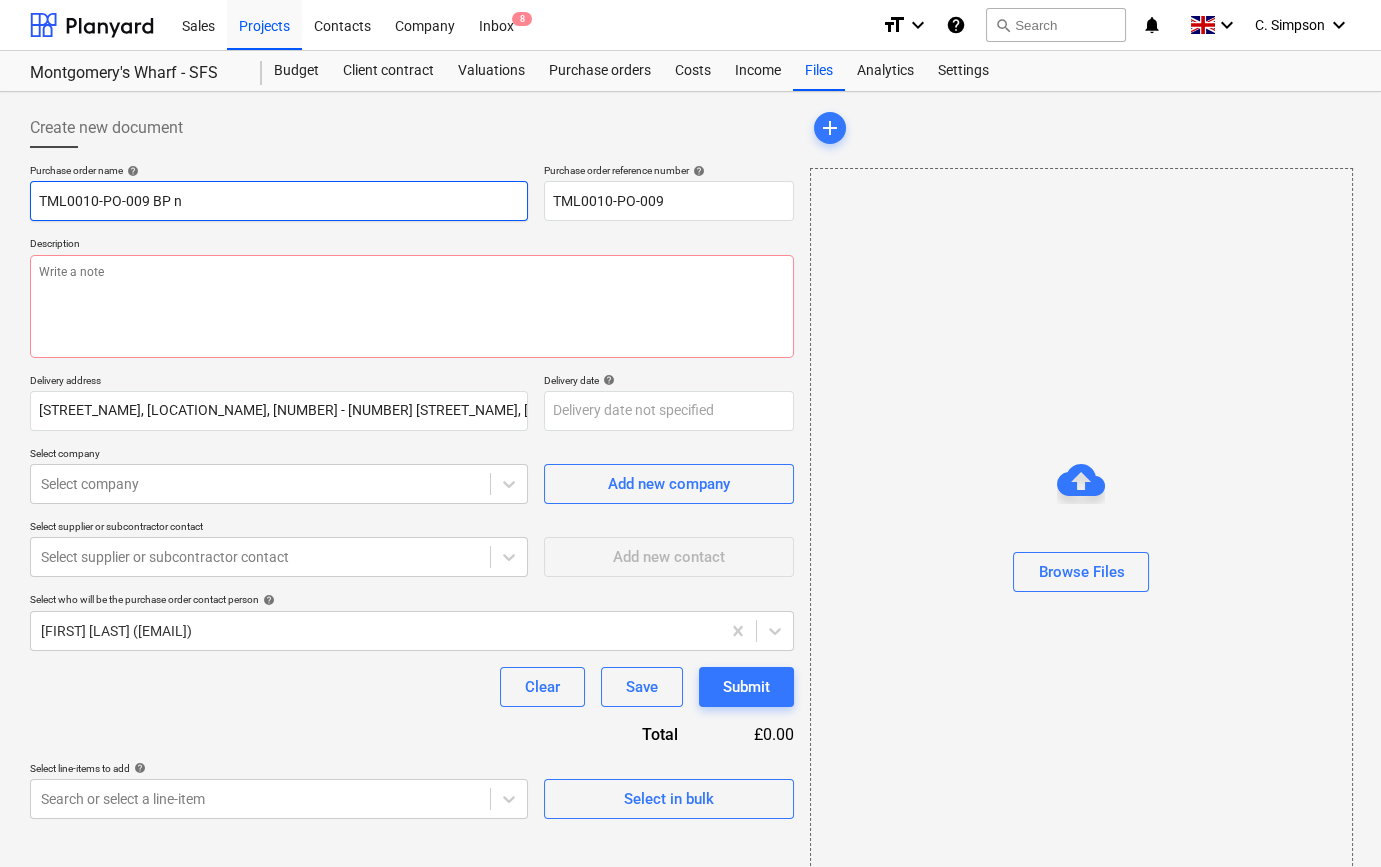 type on "x" 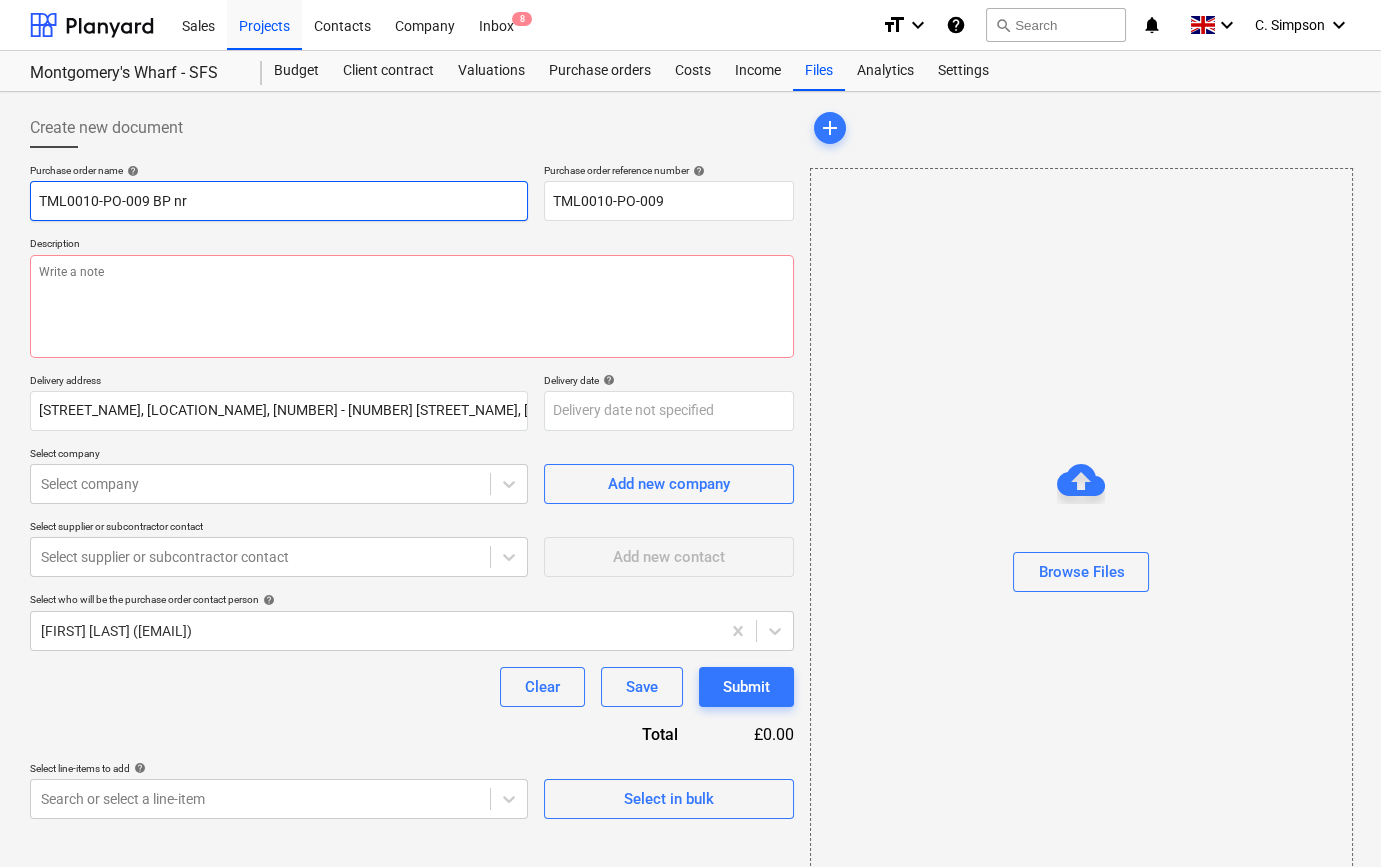 type on "x" 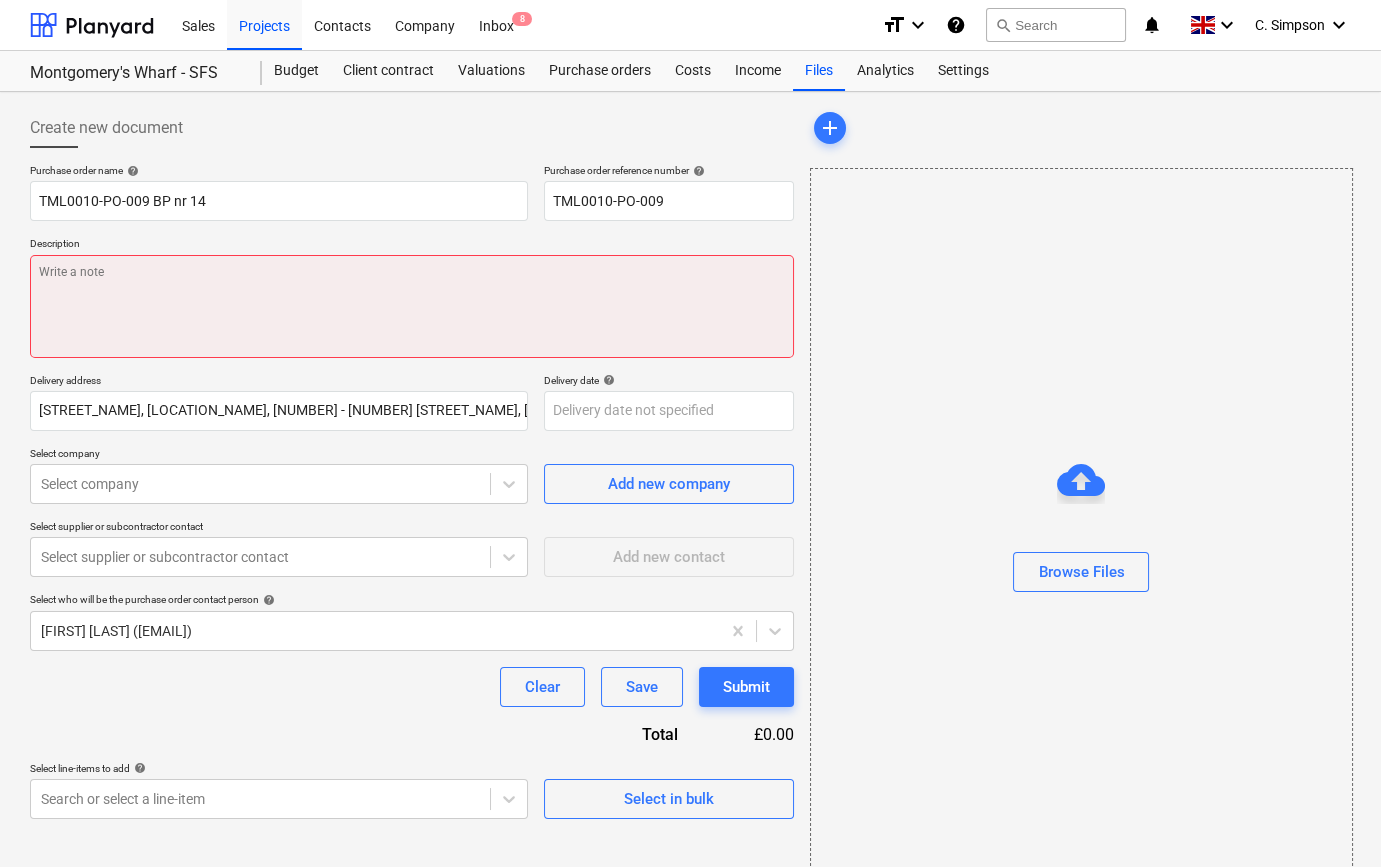 click at bounding box center [412, 306] 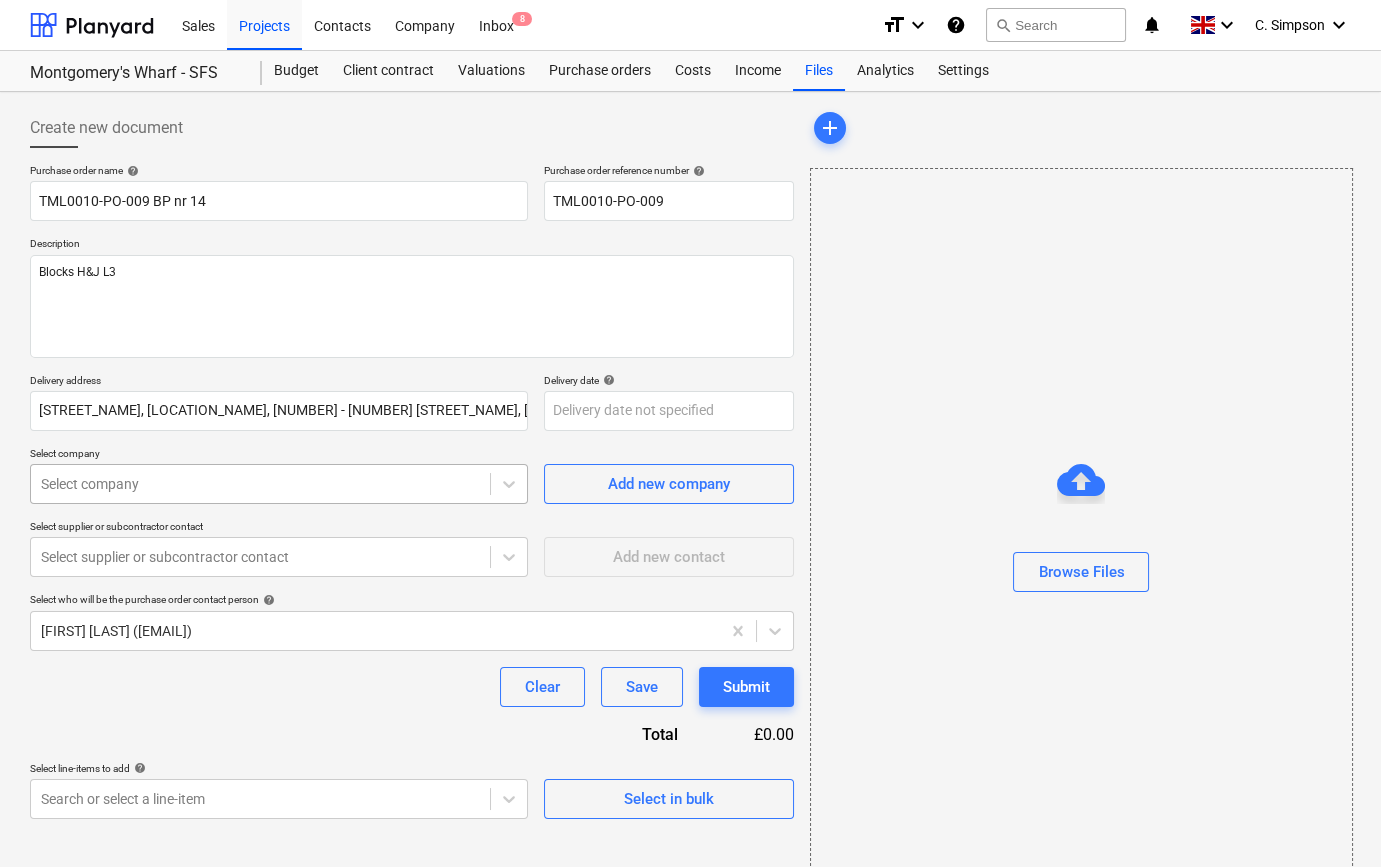 click at bounding box center (260, 484) 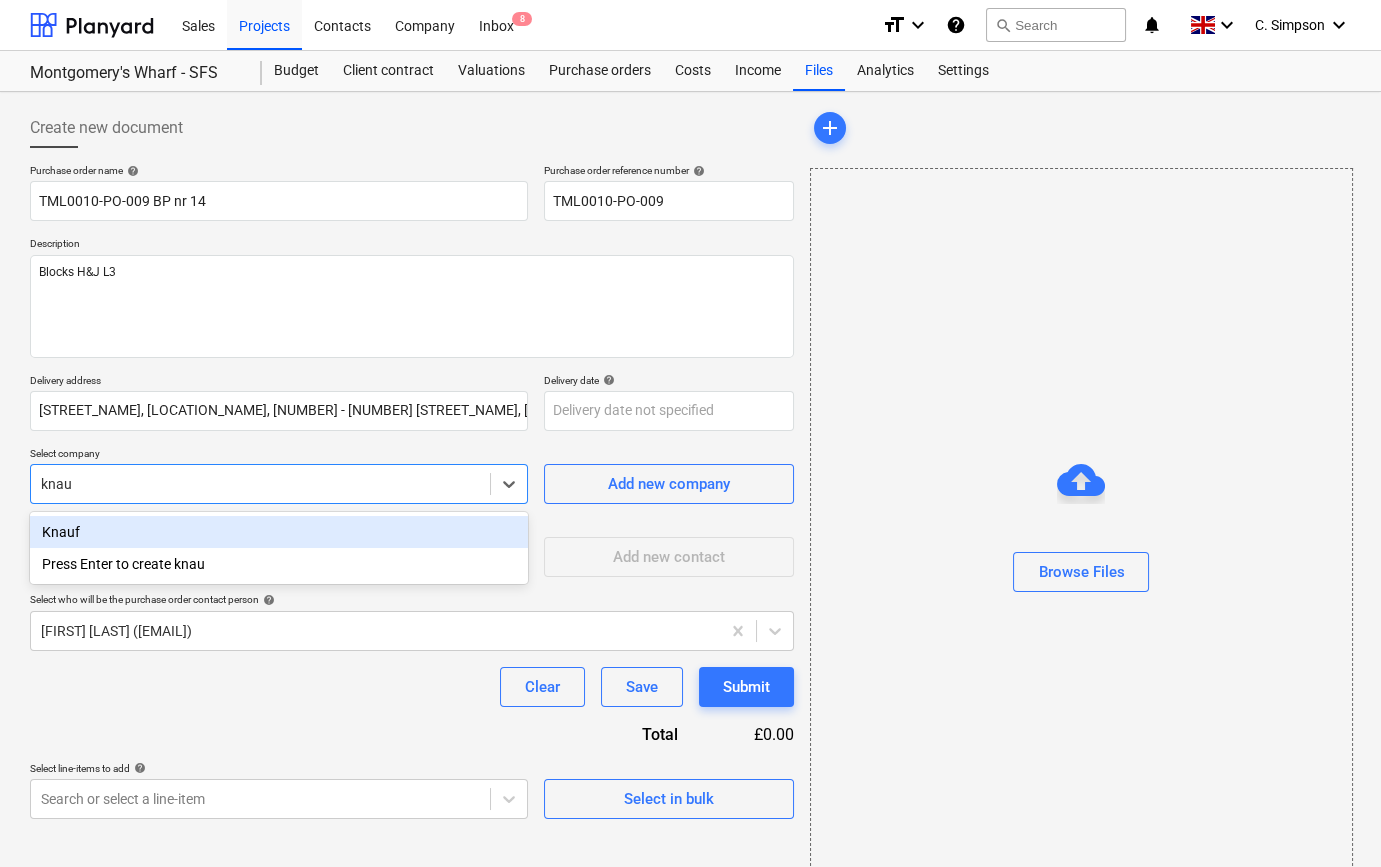 click on "Knauf" at bounding box center (279, 532) 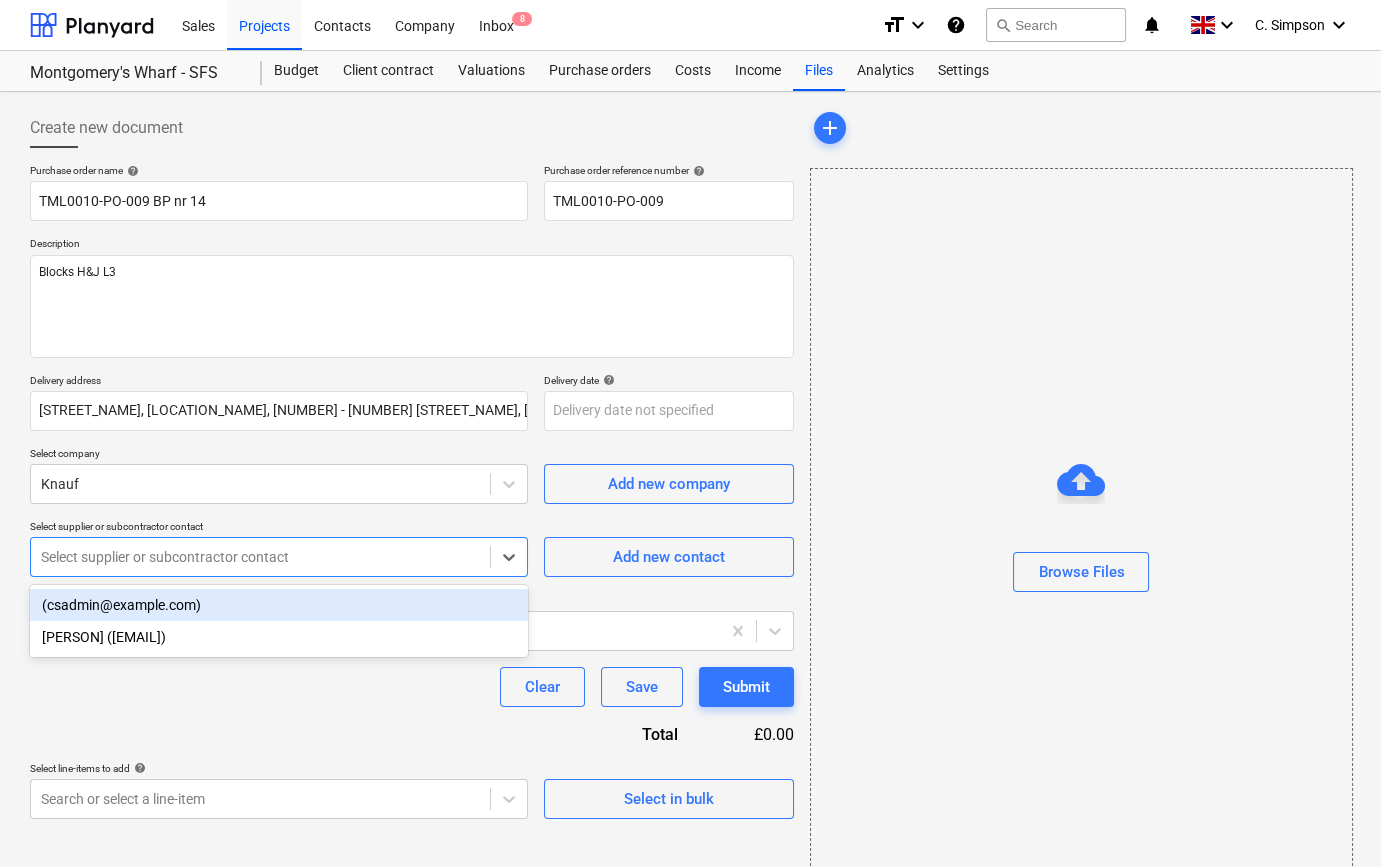 click at bounding box center [260, 557] 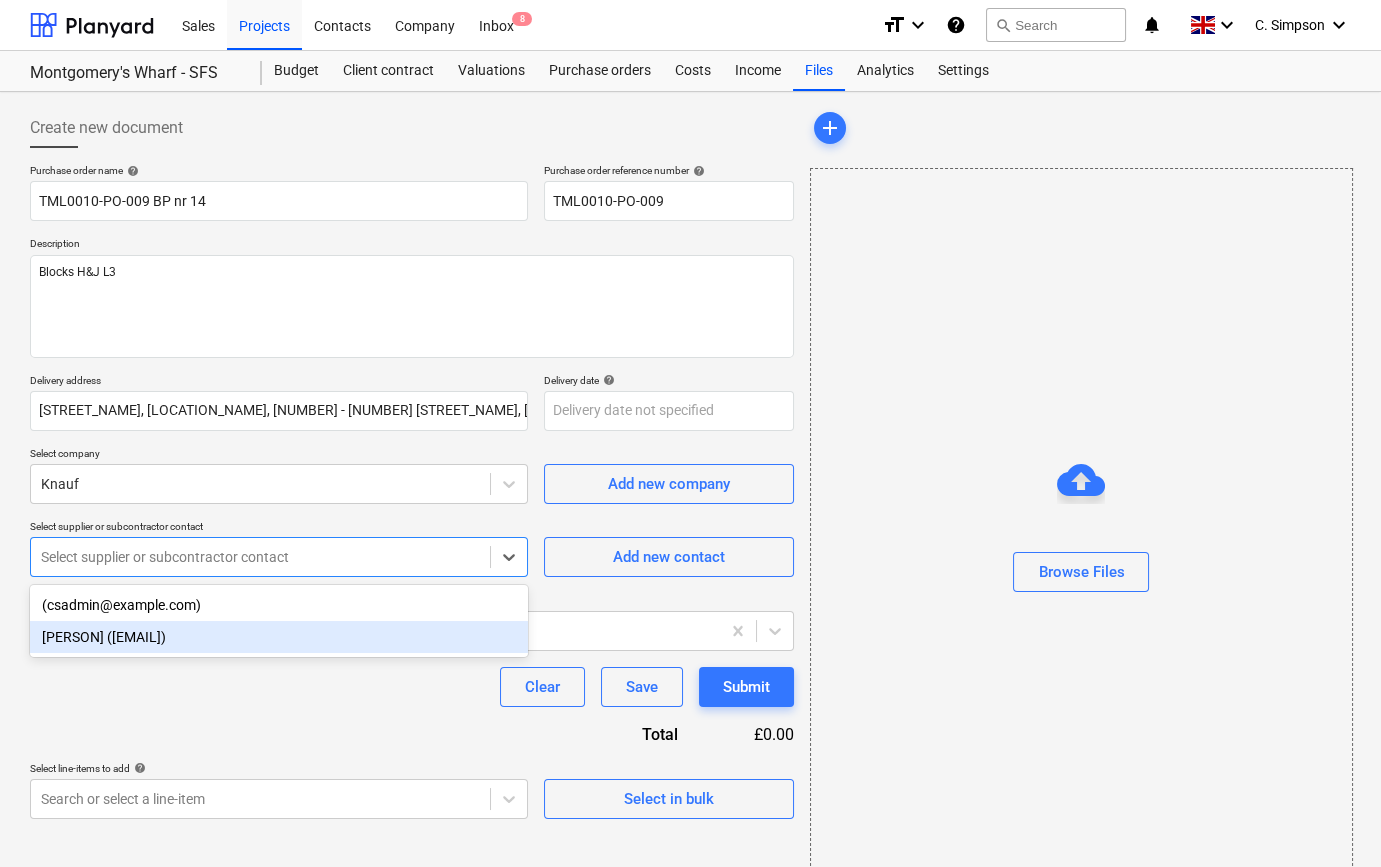 click on "[PERSON] ([EMAIL])" at bounding box center [279, 637] 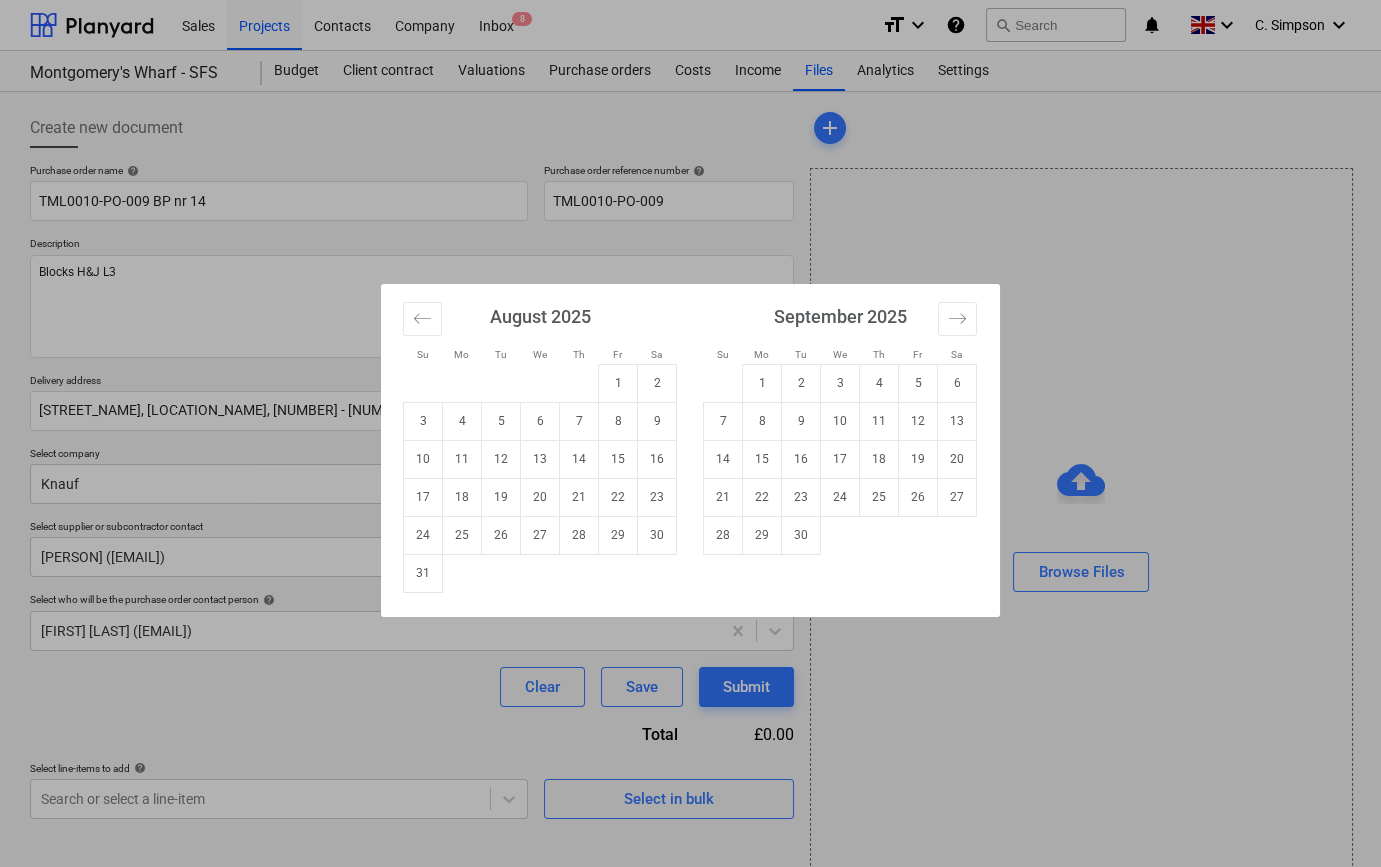 click on "Sales Projects Contacts Company Inbox 8 format_size keyboard_arrow_down help search Search notifications 0 keyboard_arrow_down [FIRST] [LAST] keyboard_arrow_down [ADDRESS], [POSTCODE] Delivery address [ADDRESS], [POSTCODE] Delivery date help Press the down arrow key to interact with the calendar and
select a date. Press the question mark key to get the keyboard shortcuts for changing dates. Select company Knauf   Add new company Select supplier or subcontractor contact [FIRST] [LAST] ([EMAIL]) Add new contact Select who will be the purchase order contact person help [FIRST] [LAST] ([EMAIL]) Clear Save Submit Total £0.00 Select line-items to add help Search or select a line-item add
x 1" at bounding box center [690, 433] 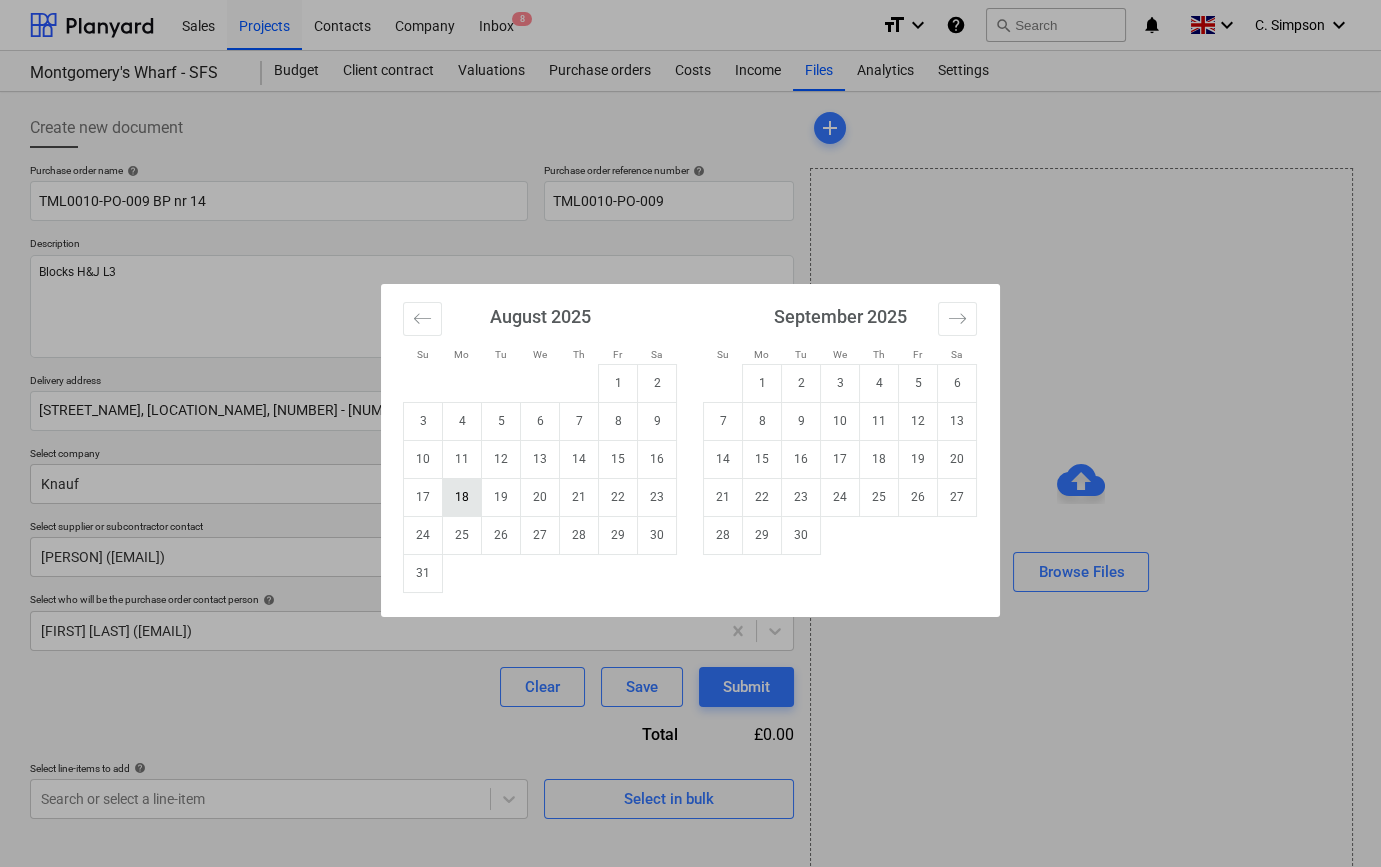 click on "18" at bounding box center [462, 497] 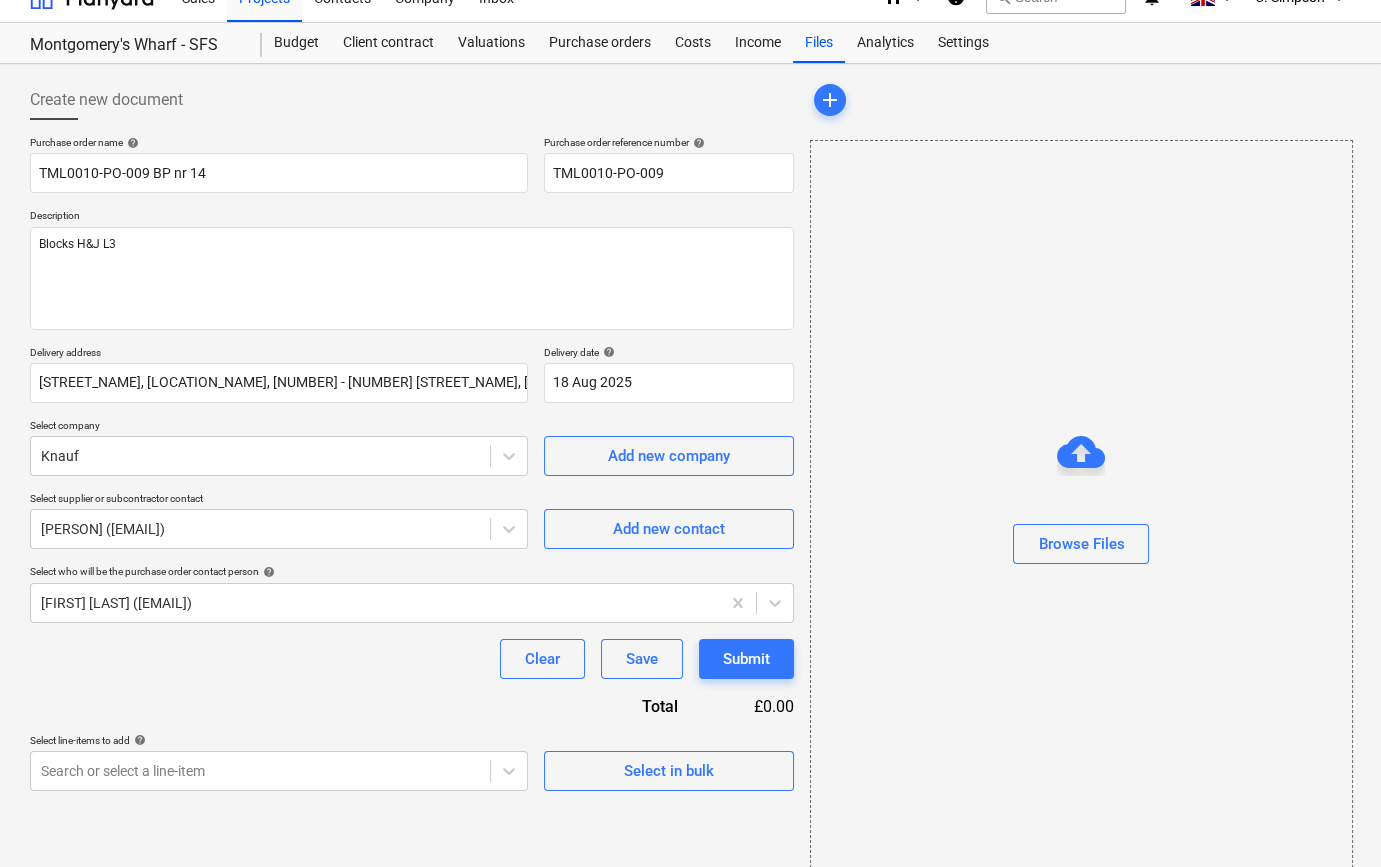 scroll, scrollTop: 43, scrollLeft: 0, axis: vertical 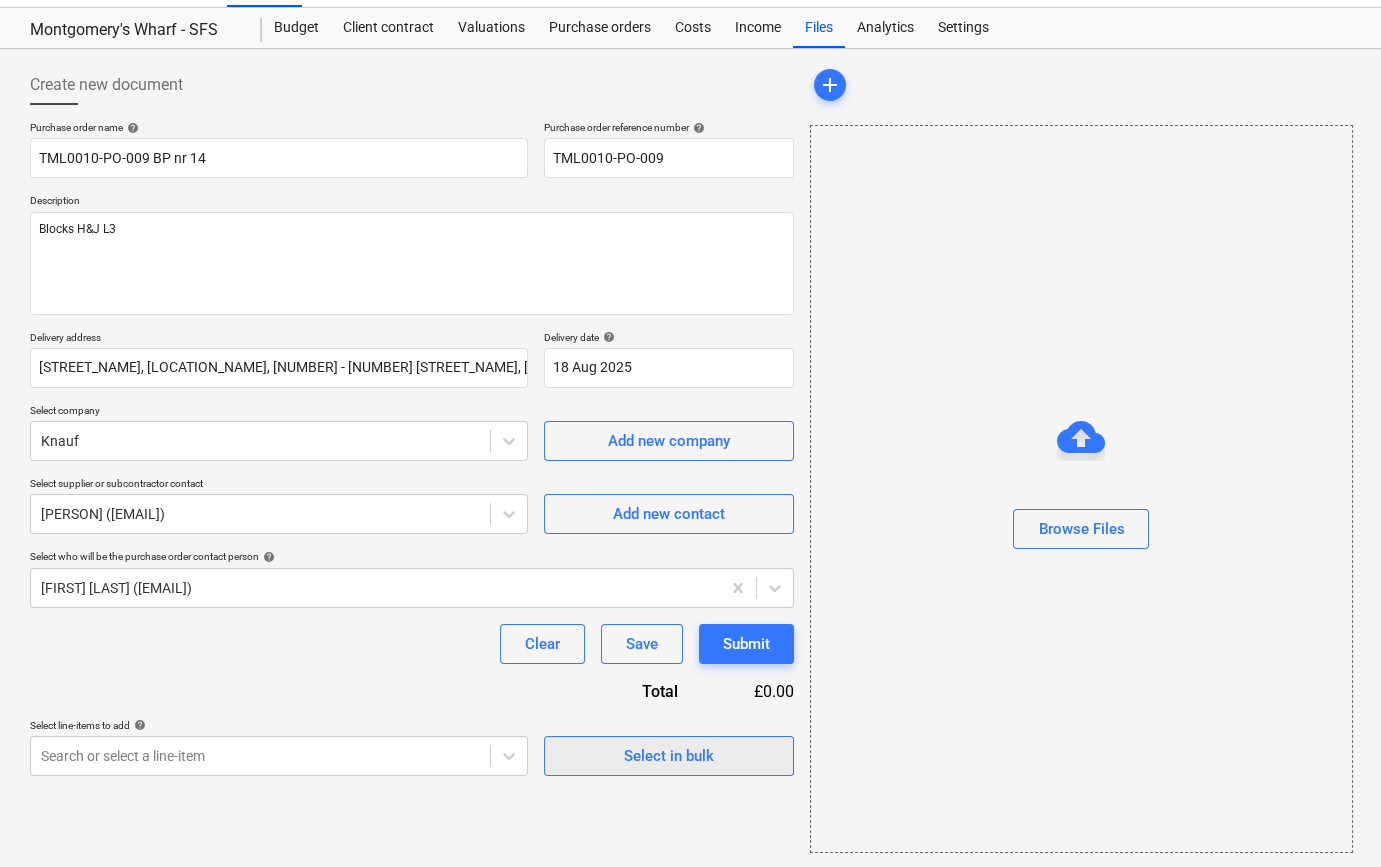 click on "Select in bulk" at bounding box center [669, 756] 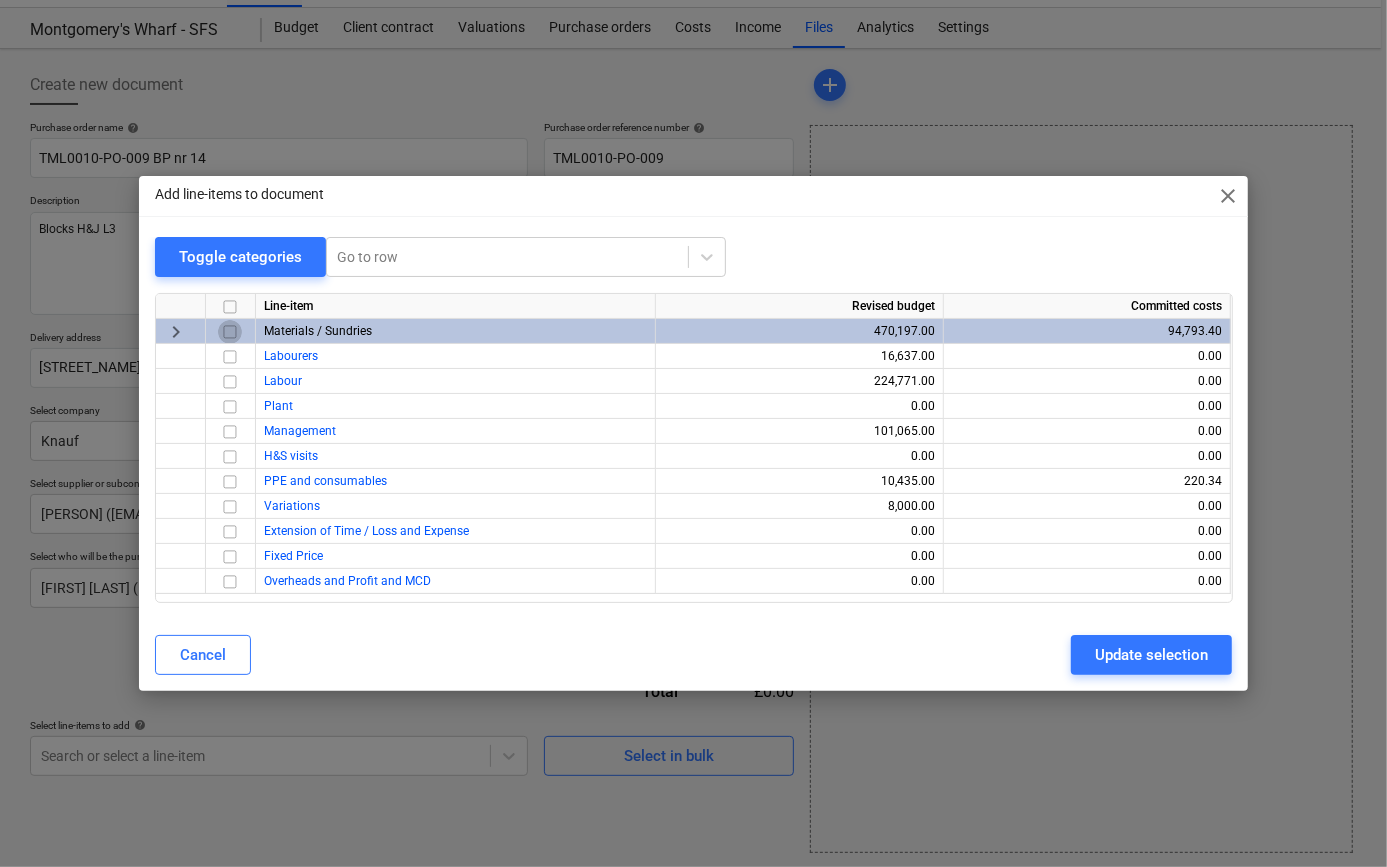 click at bounding box center [230, 332] 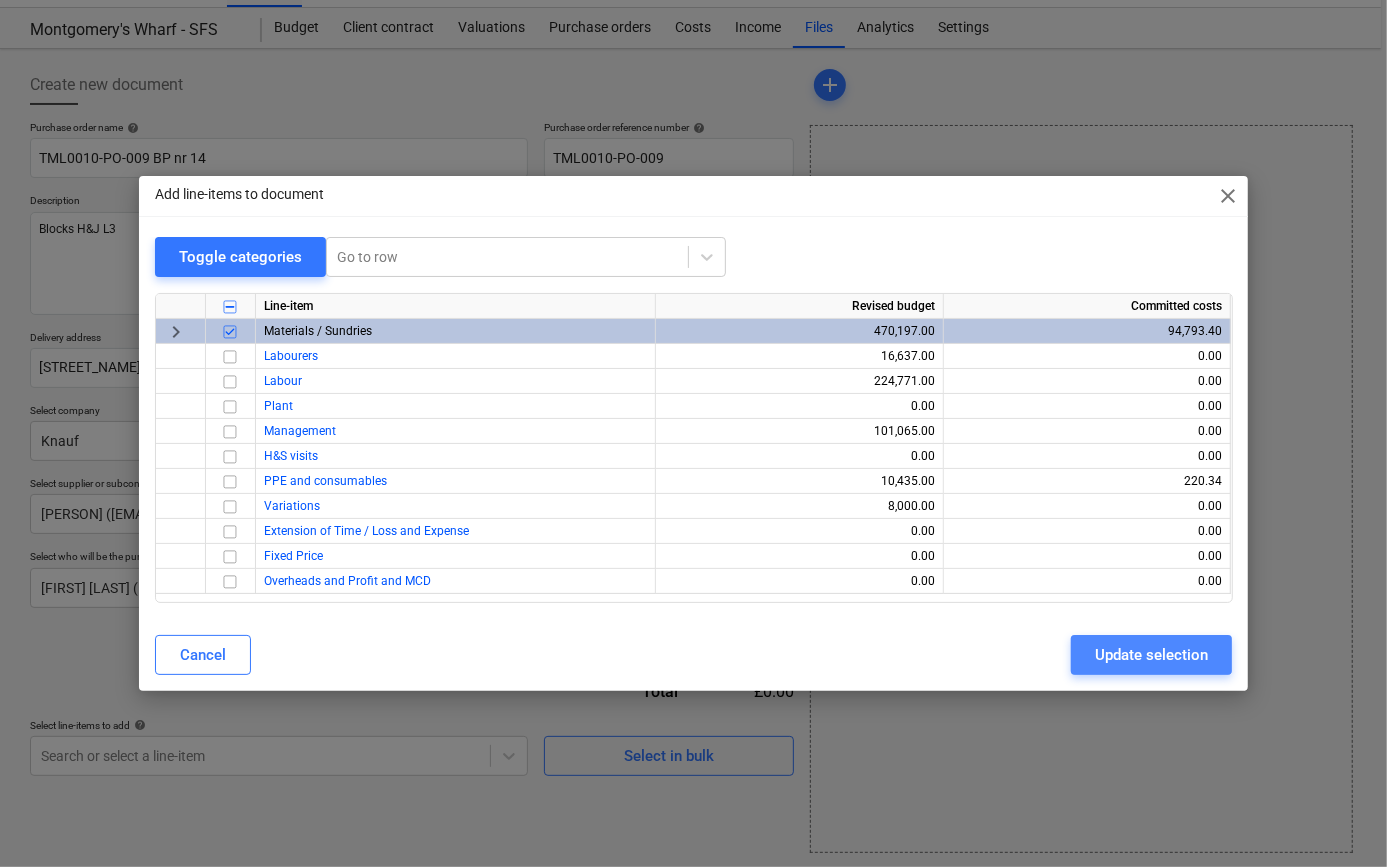 click on "Update selection" at bounding box center (1151, 655) 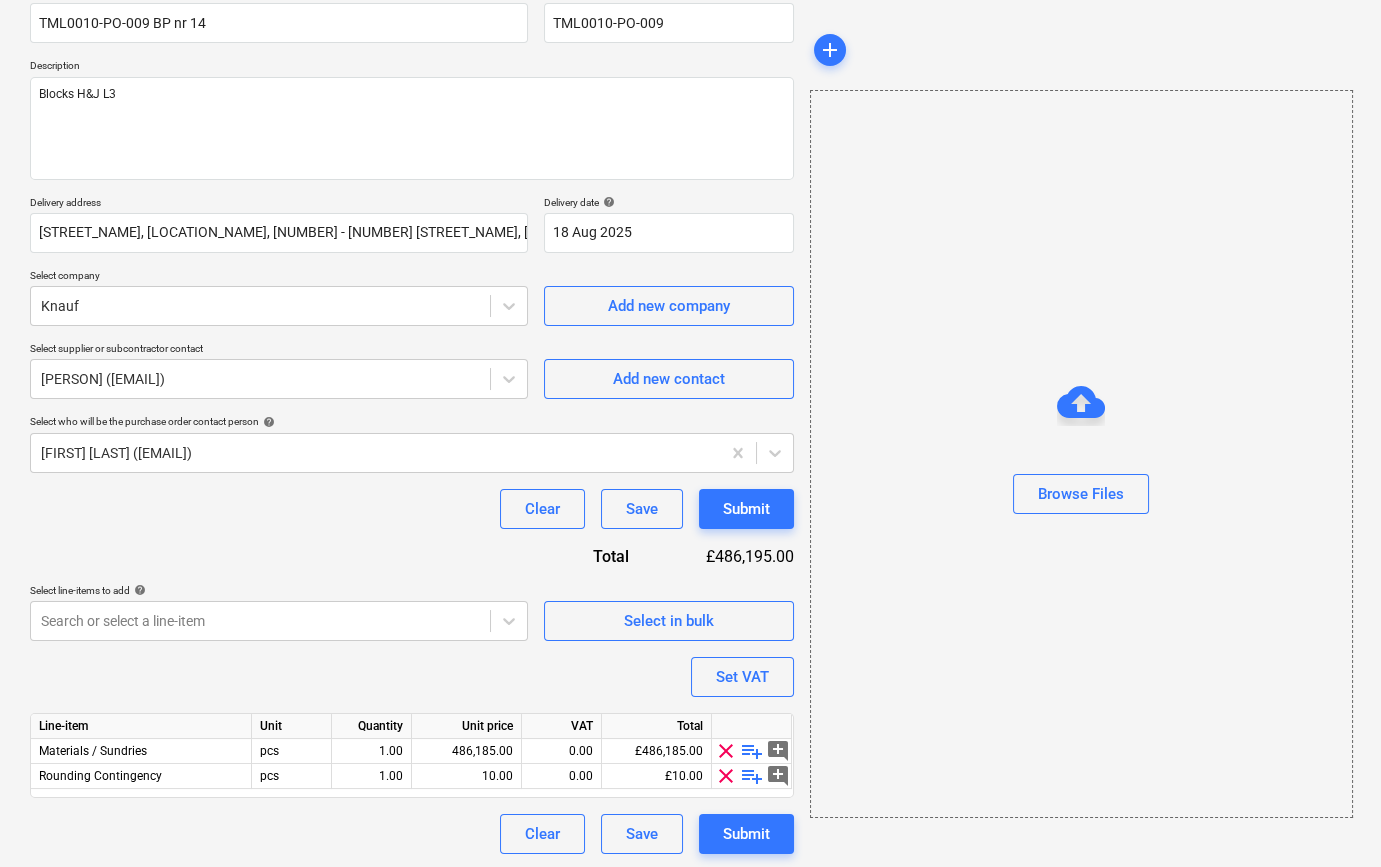 scroll, scrollTop: 180, scrollLeft: 0, axis: vertical 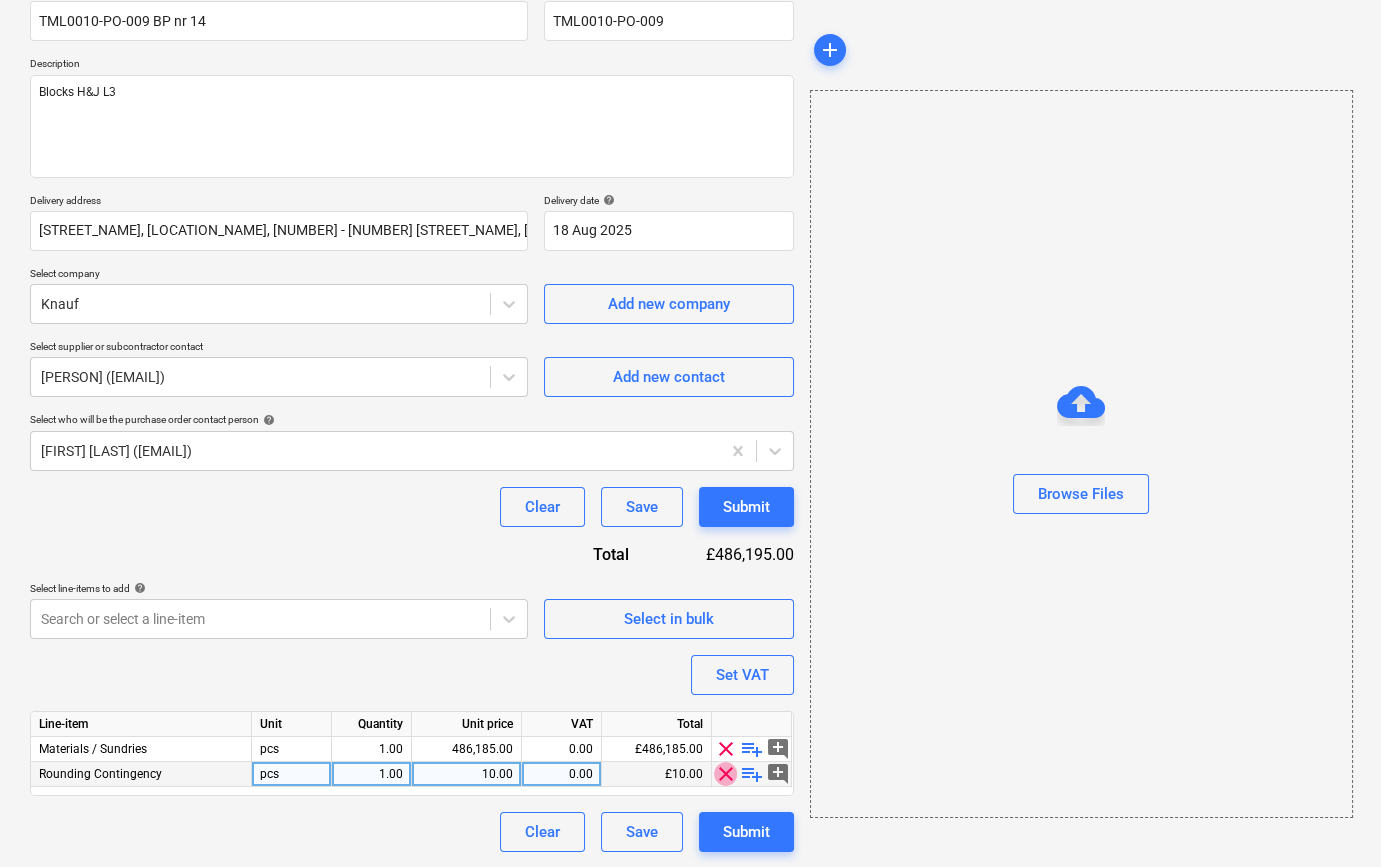 click on "clear" at bounding box center (726, 774) 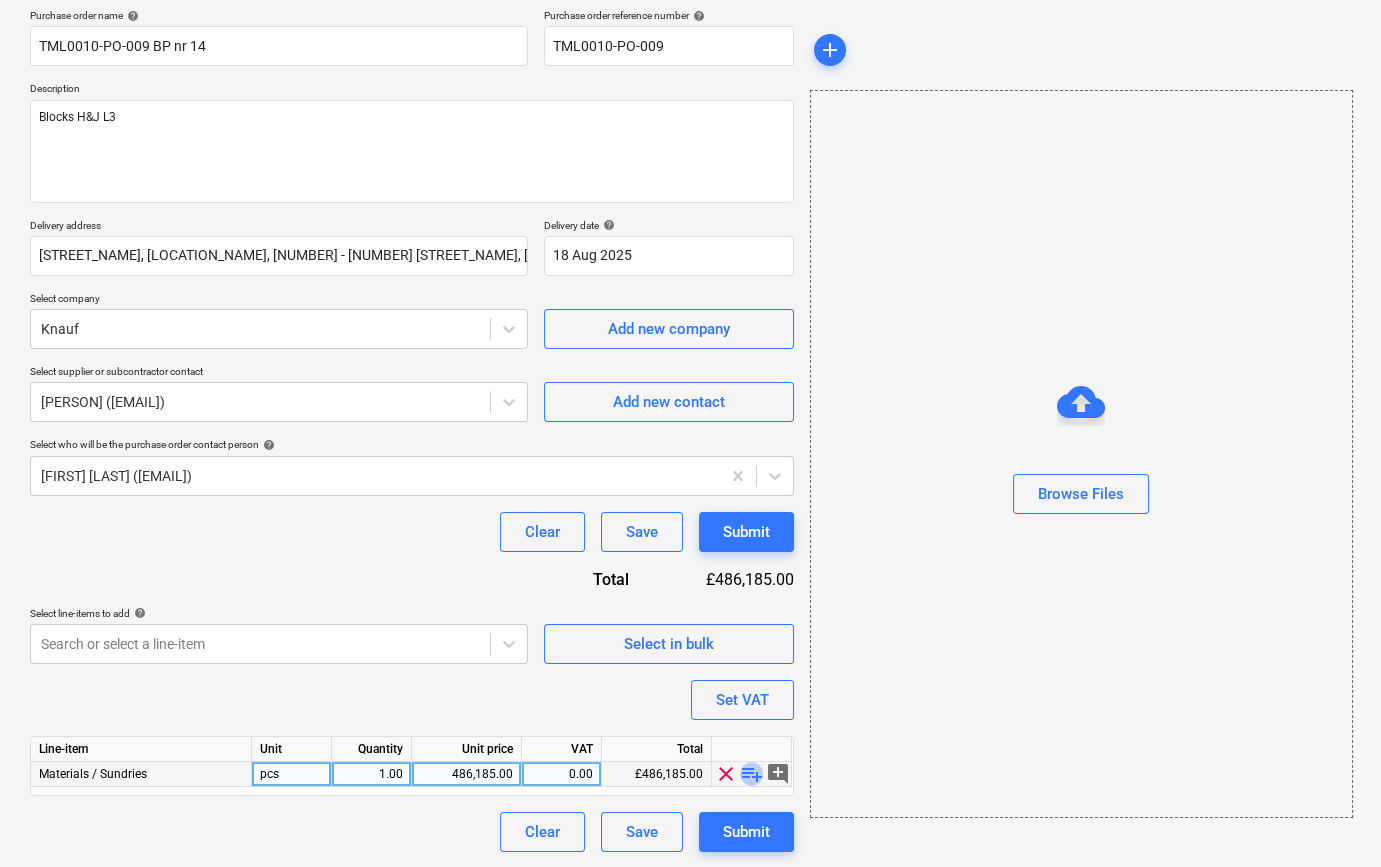 click on "playlist_add" at bounding box center (752, 774) 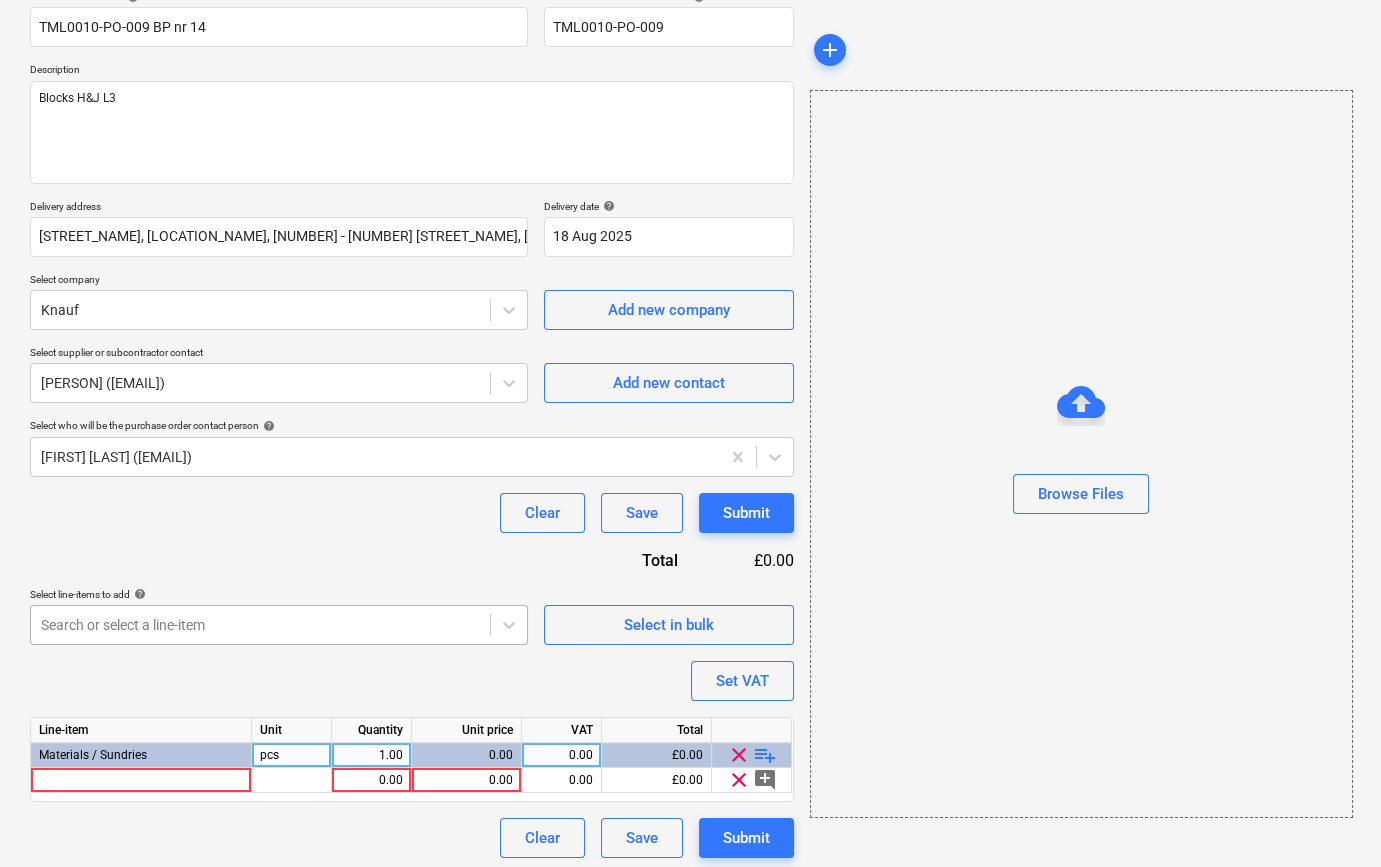 scroll, scrollTop: 180, scrollLeft: 0, axis: vertical 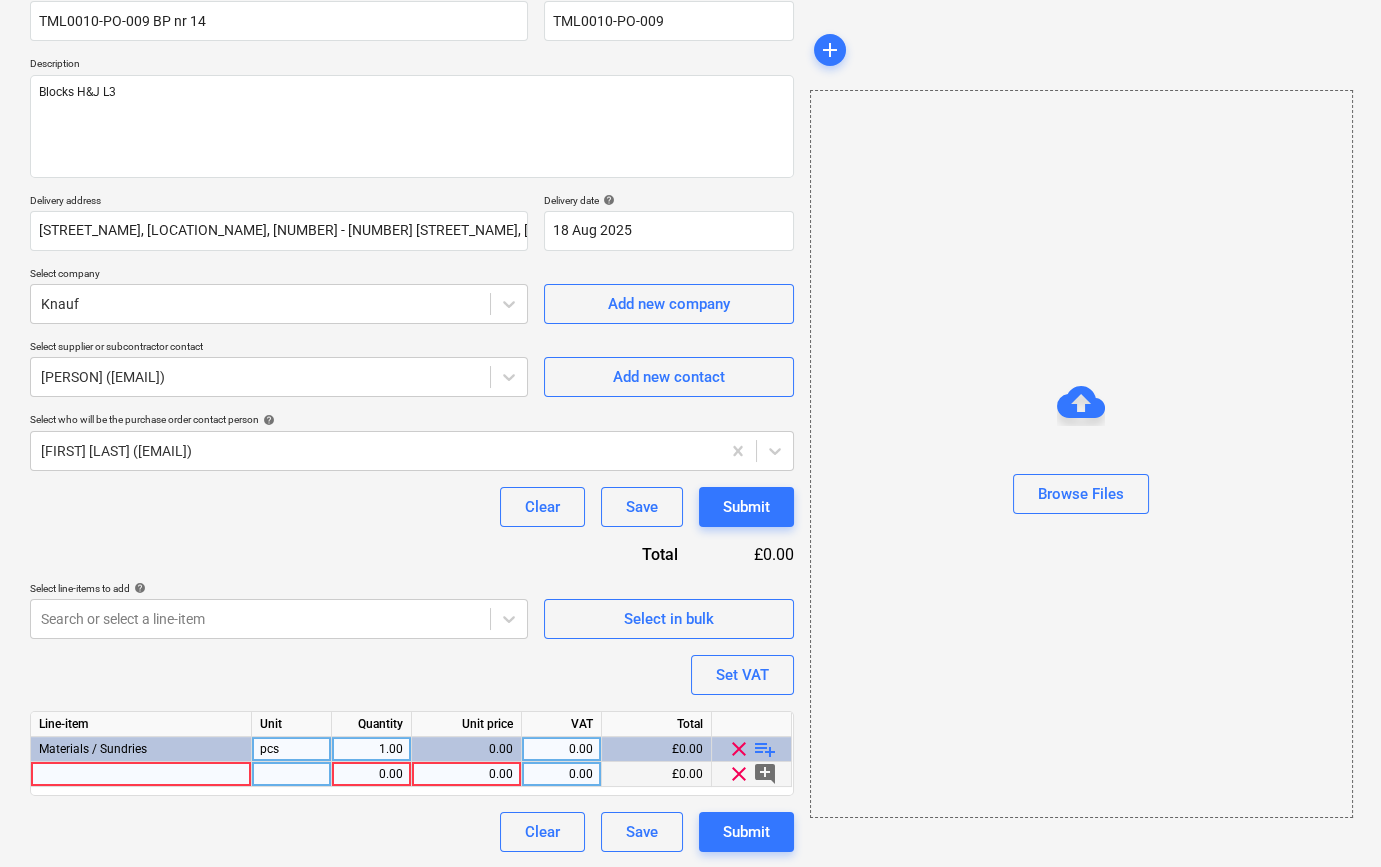 click at bounding box center [141, 774] 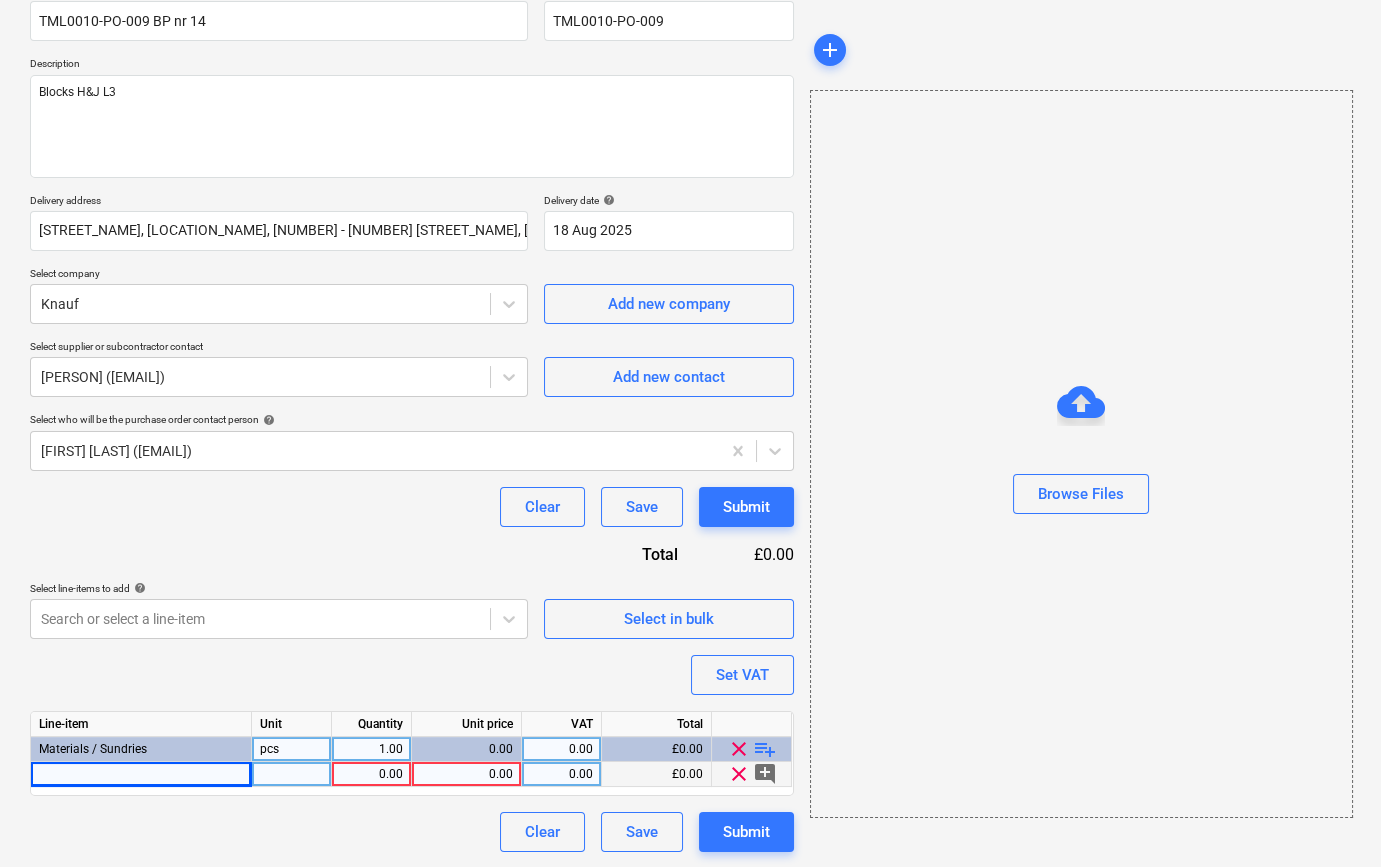 click at bounding box center (141, 774) 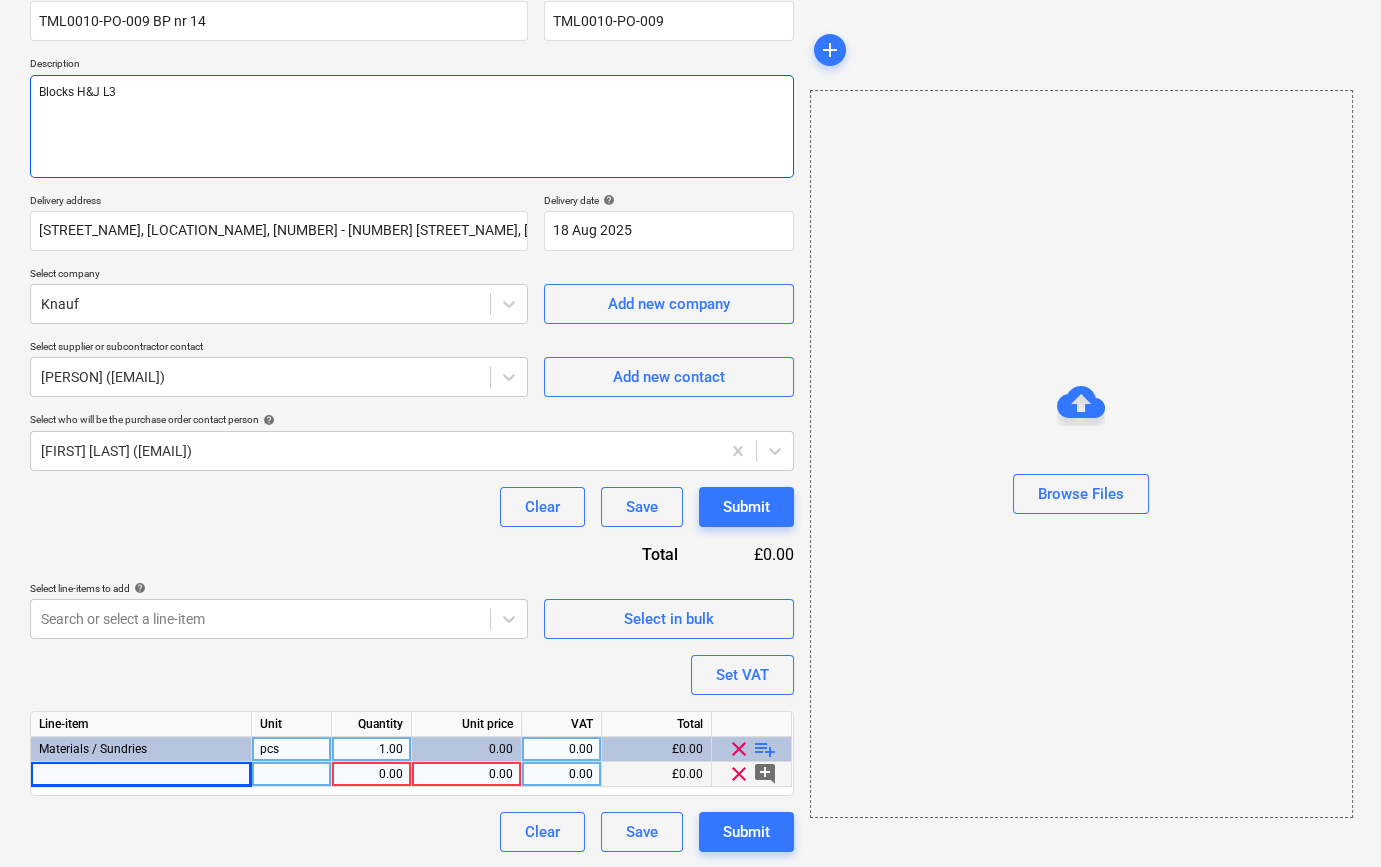 drag, startPoint x: 40, startPoint y: 90, endPoint x: 87, endPoint y: 93, distance: 47.095646 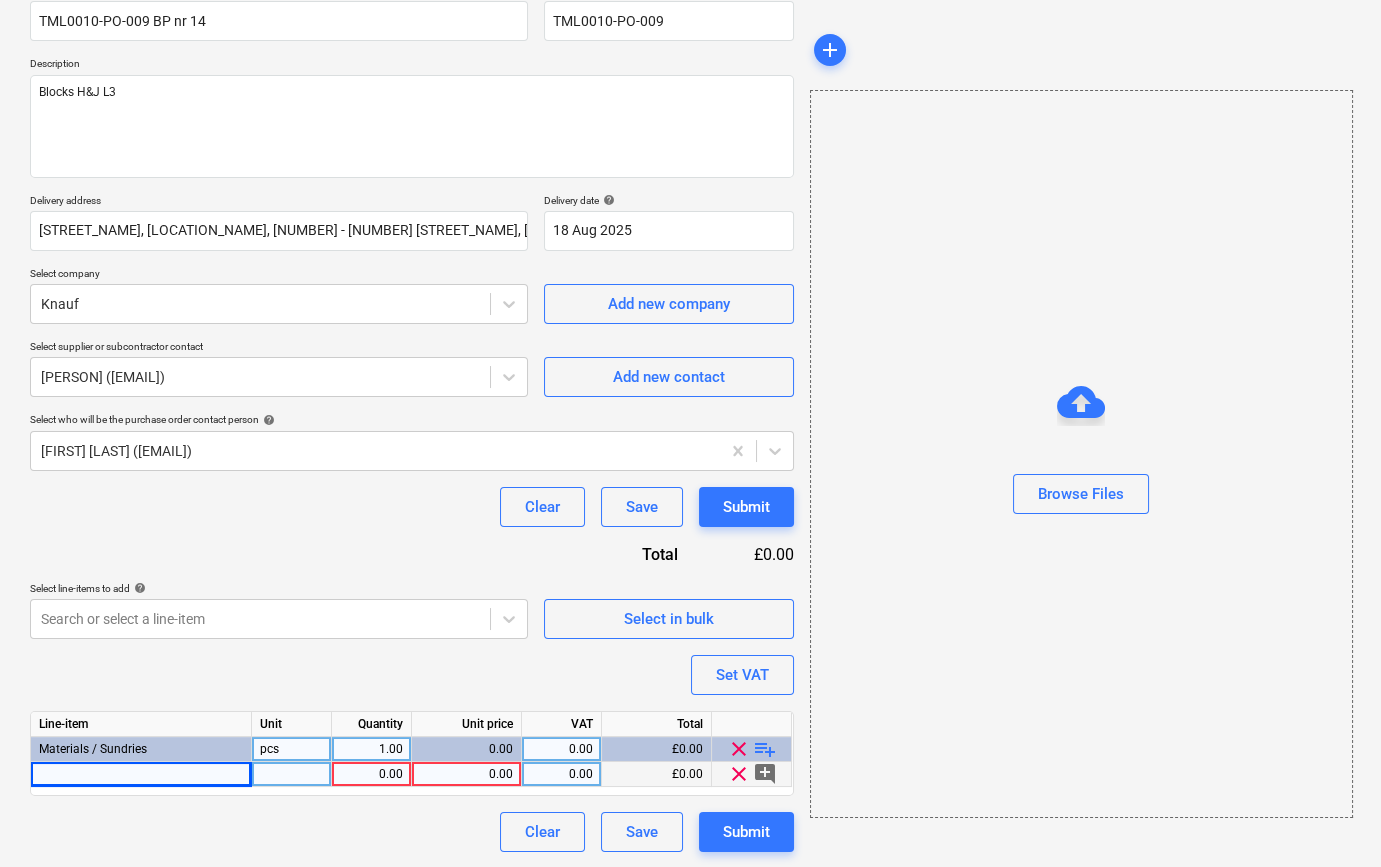 click at bounding box center [141, 774] 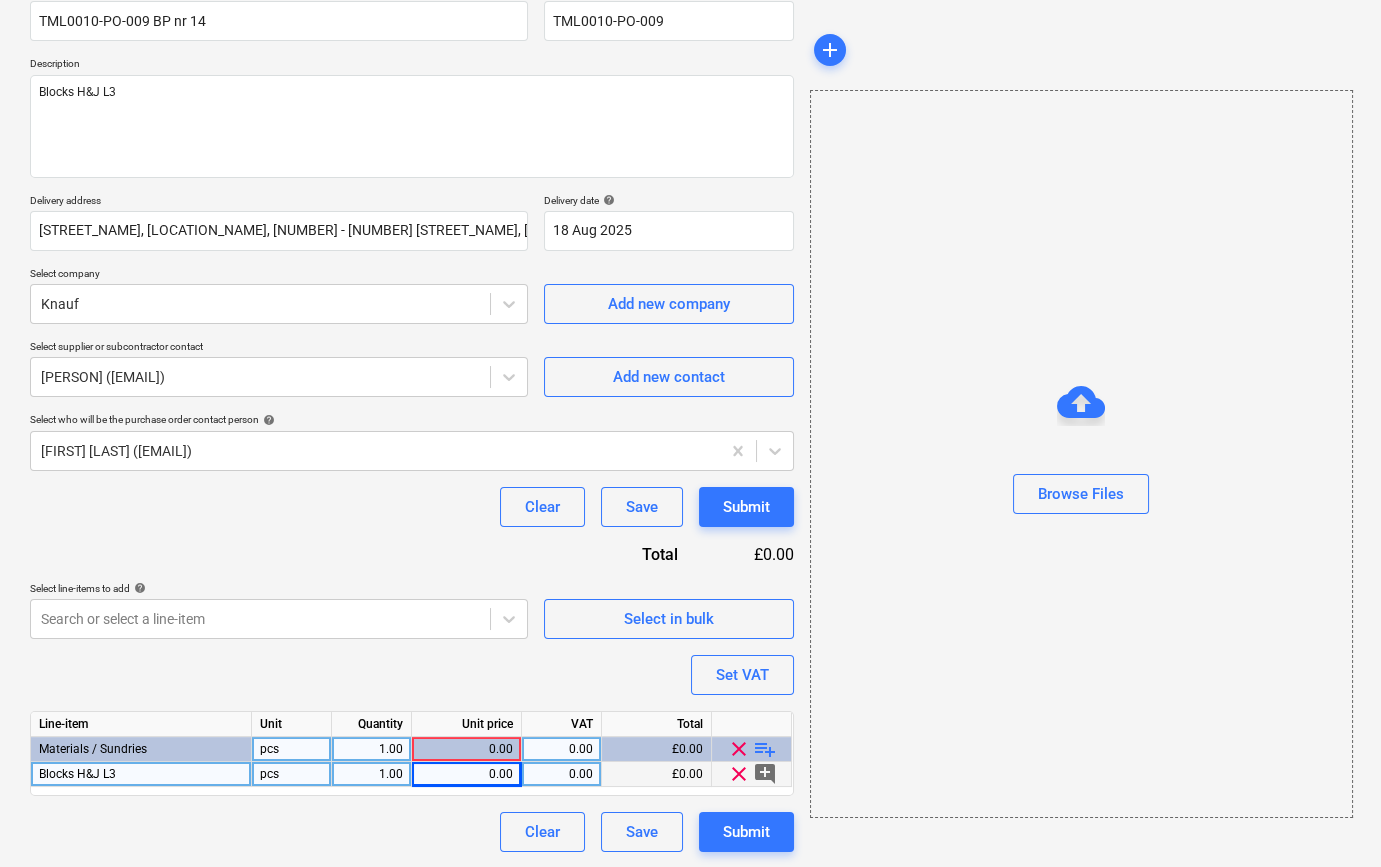 click on "0.00" at bounding box center (466, 774) 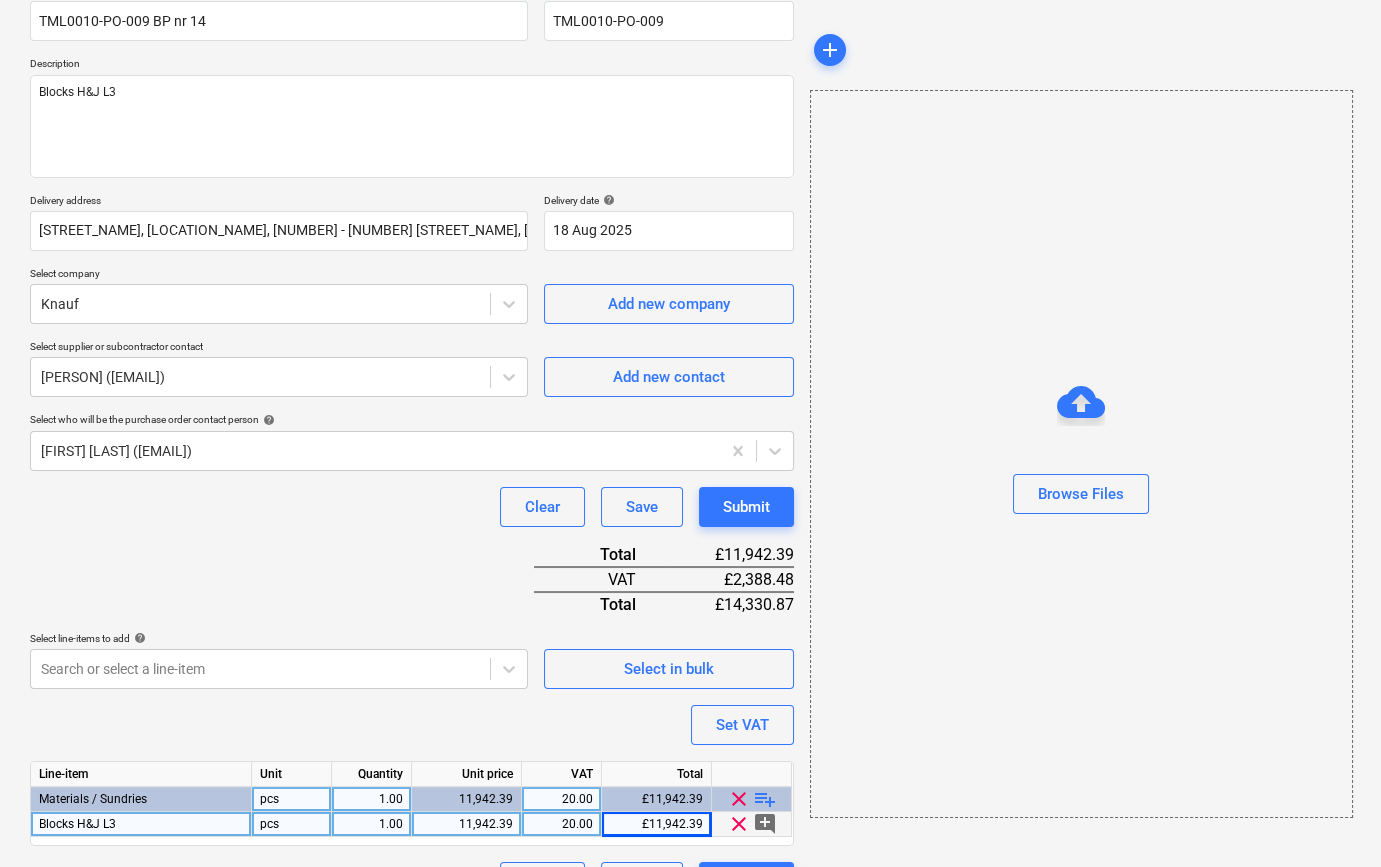 click on "playlist_add" at bounding box center (765, 799) 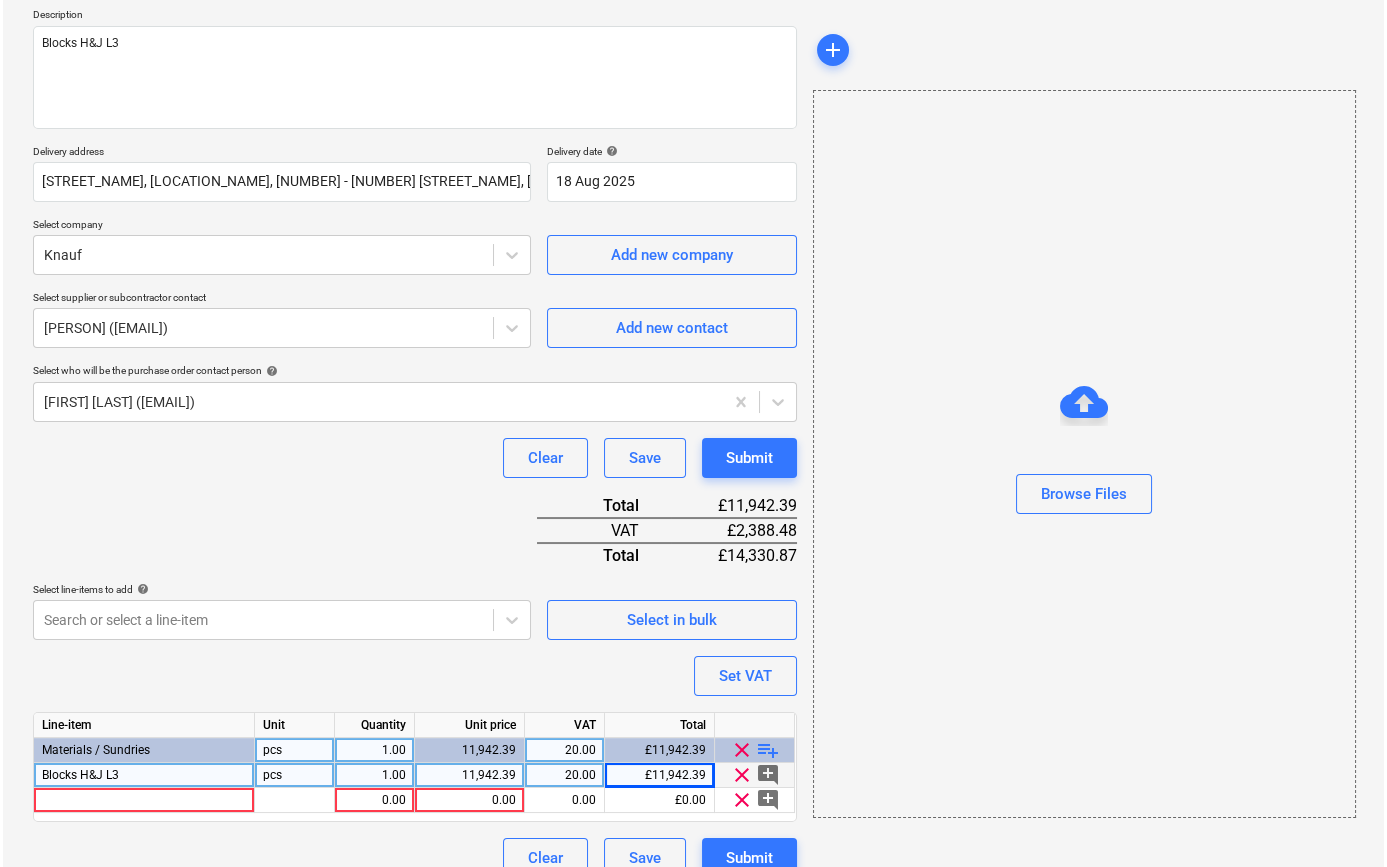 scroll, scrollTop: 255, scrollLeft: 0, axis: vertical 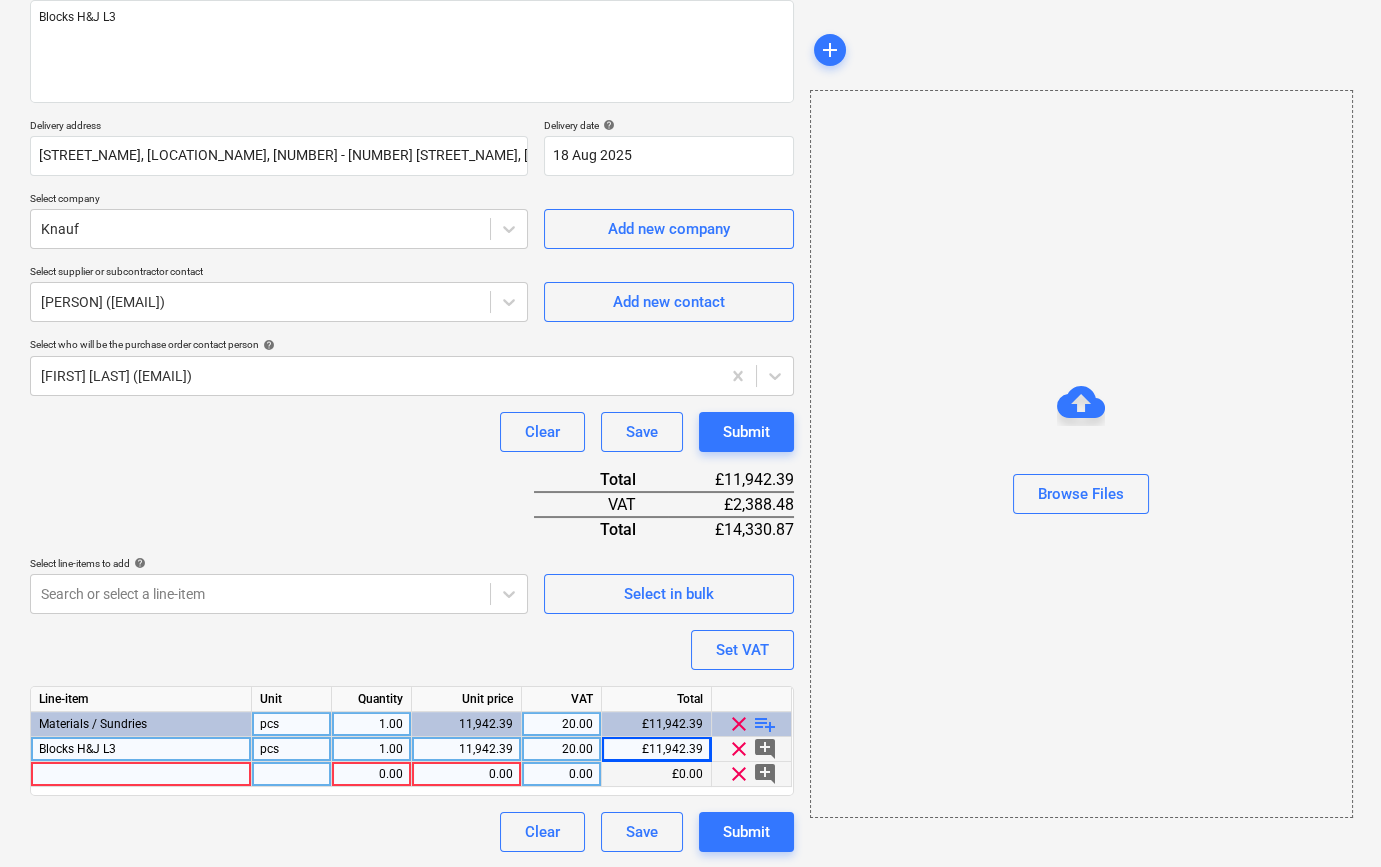 click at bounding box center [141, 774] 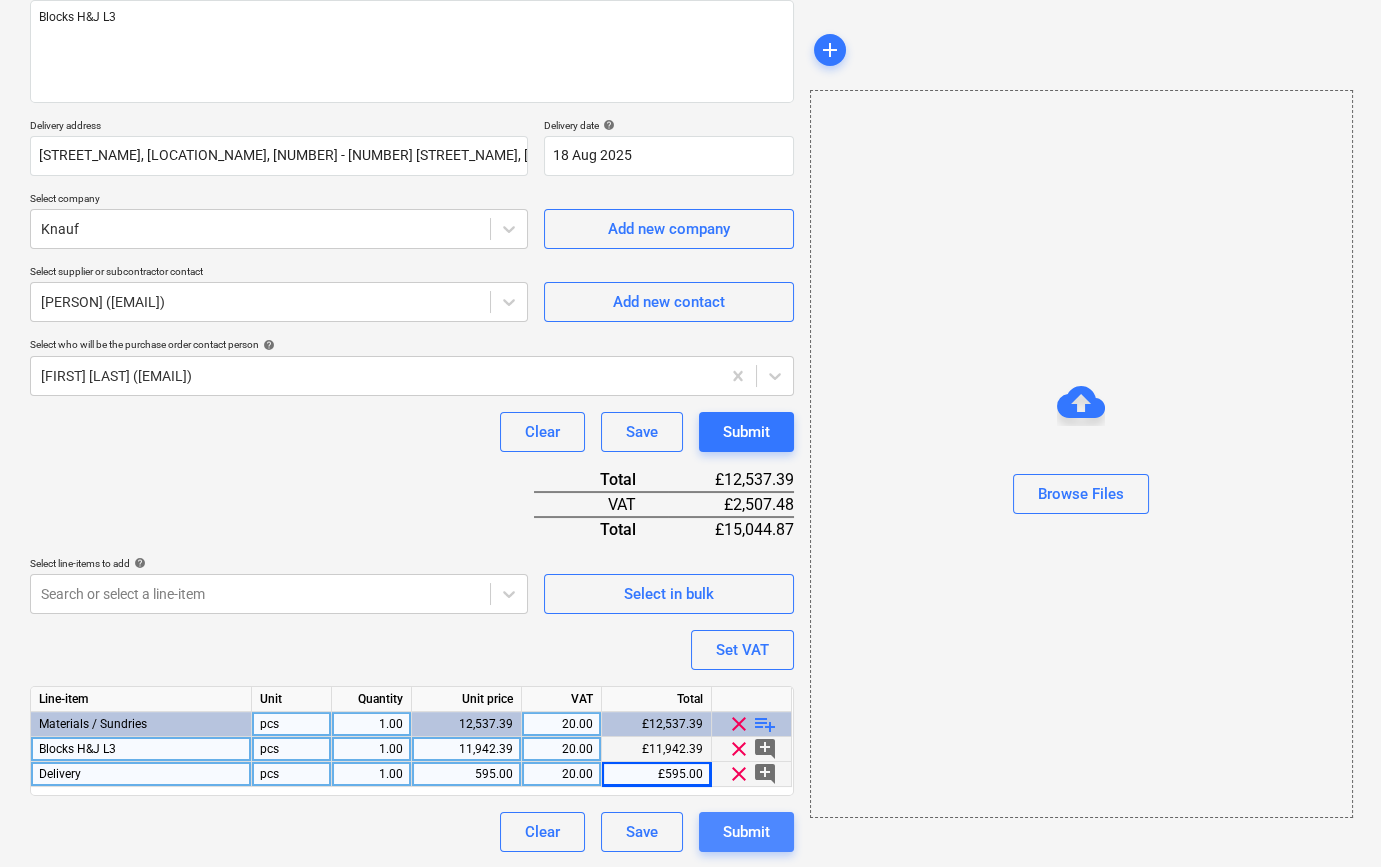 click on "Submit" at bounding box center [746, 832] 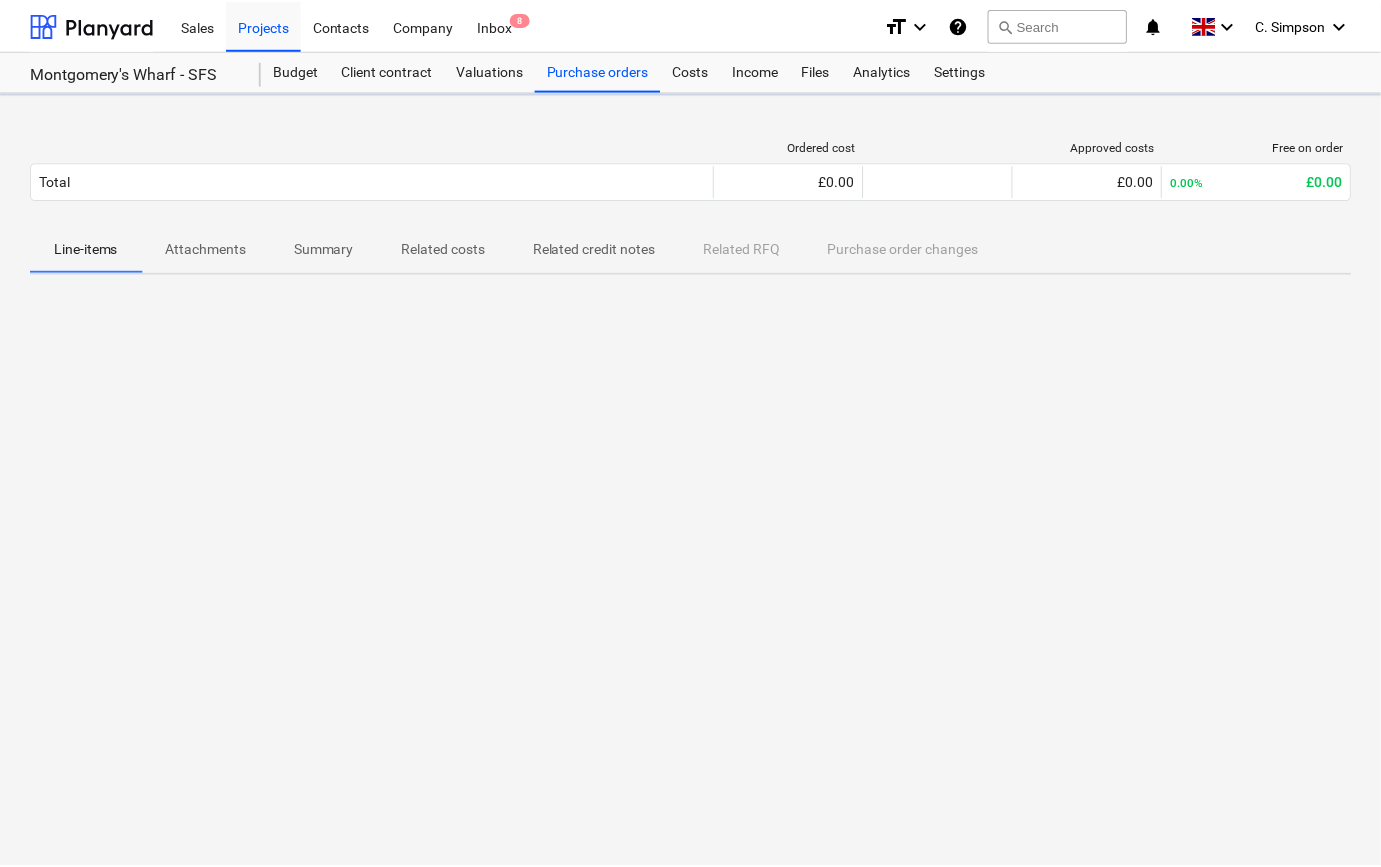 scroll, scrollTop: 0, scrollLeft: 0, axis: both 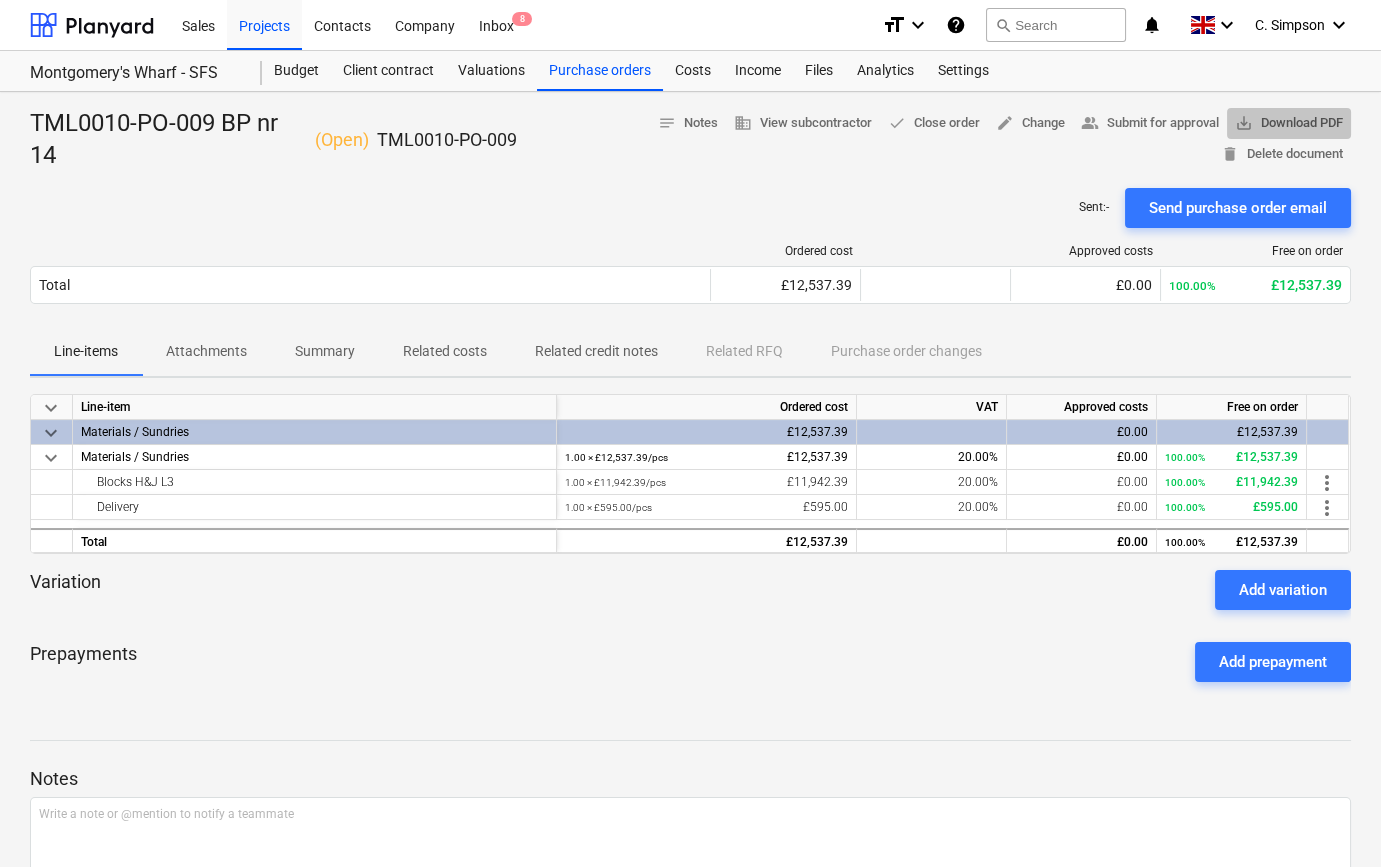 click on "save_alt Download PDF" at bounding box center (1289, 123) 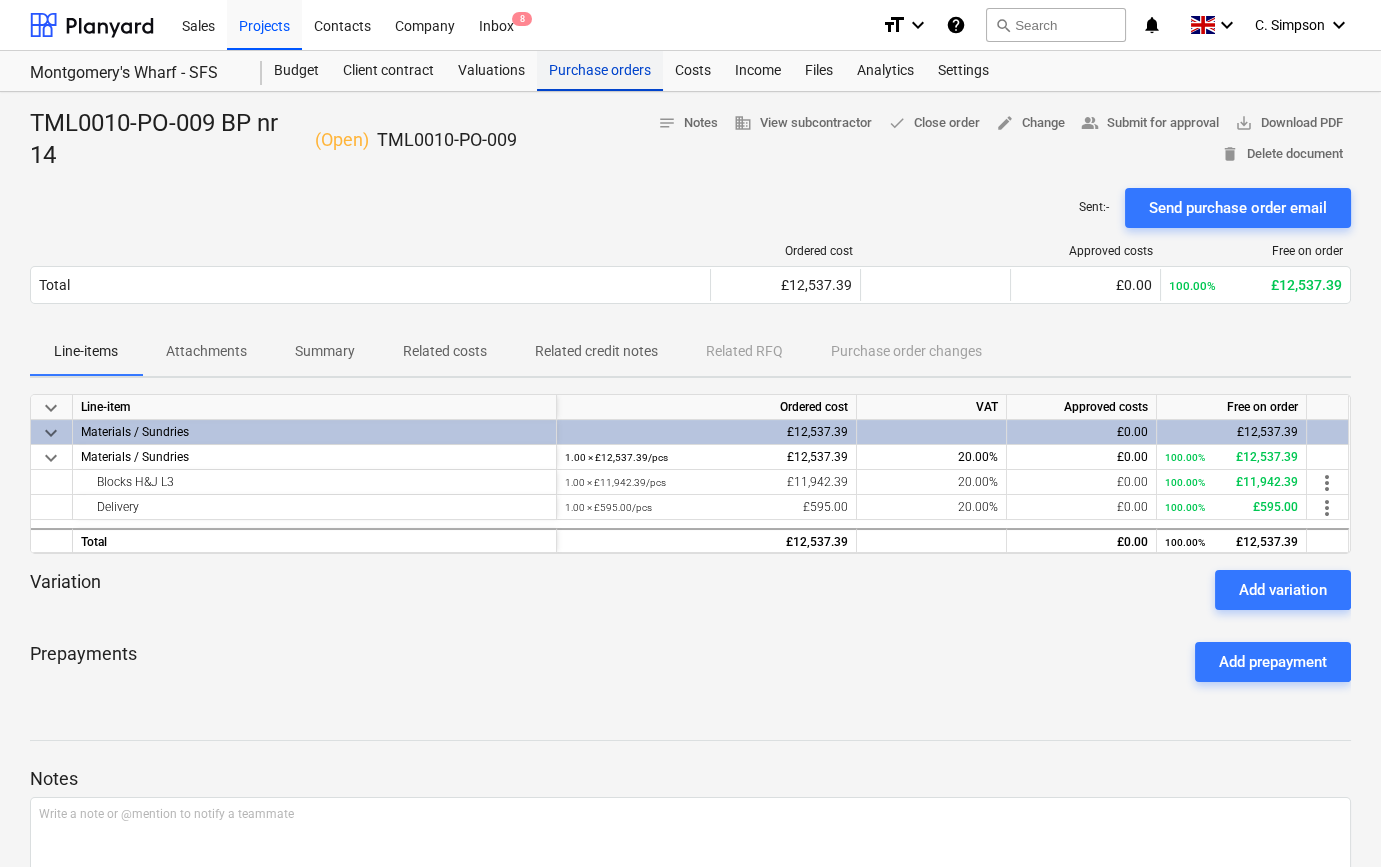 click on "Purchase orders" at bounding box center [600, 71] 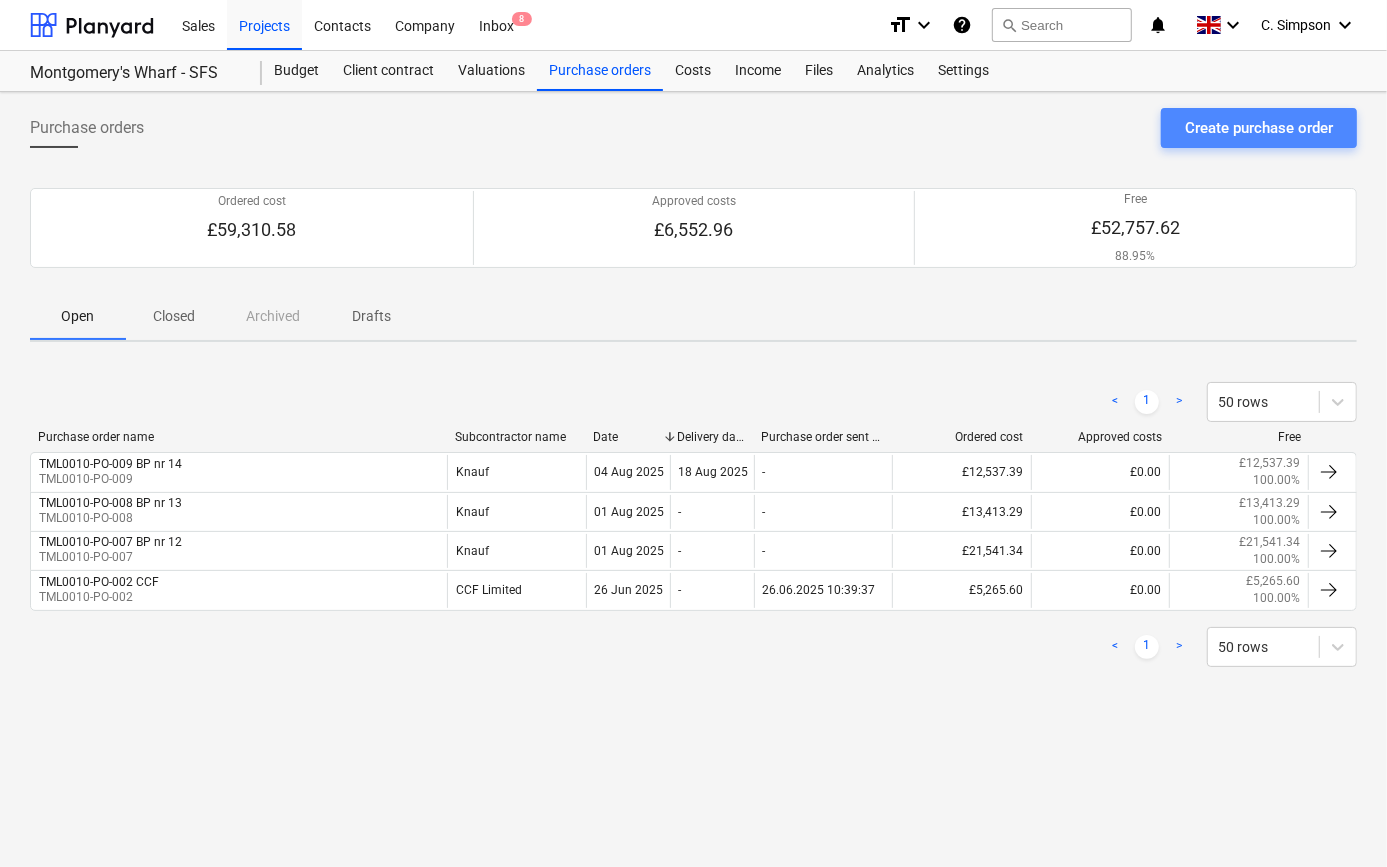 click on "Create purchase order" at bounding box center (1259, 128) 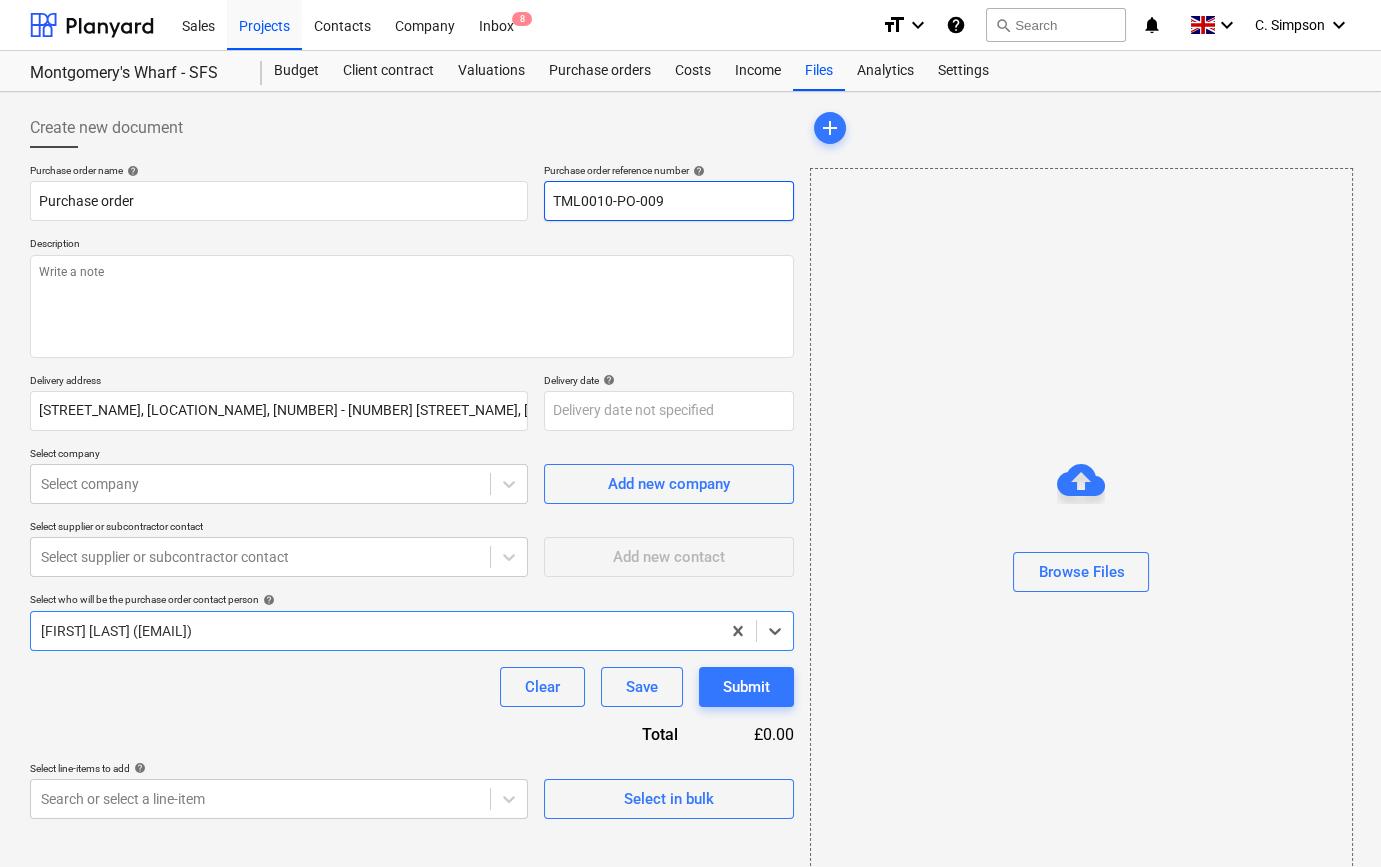 click on "TML0010-PO-009" at bounding box center [669, 201] 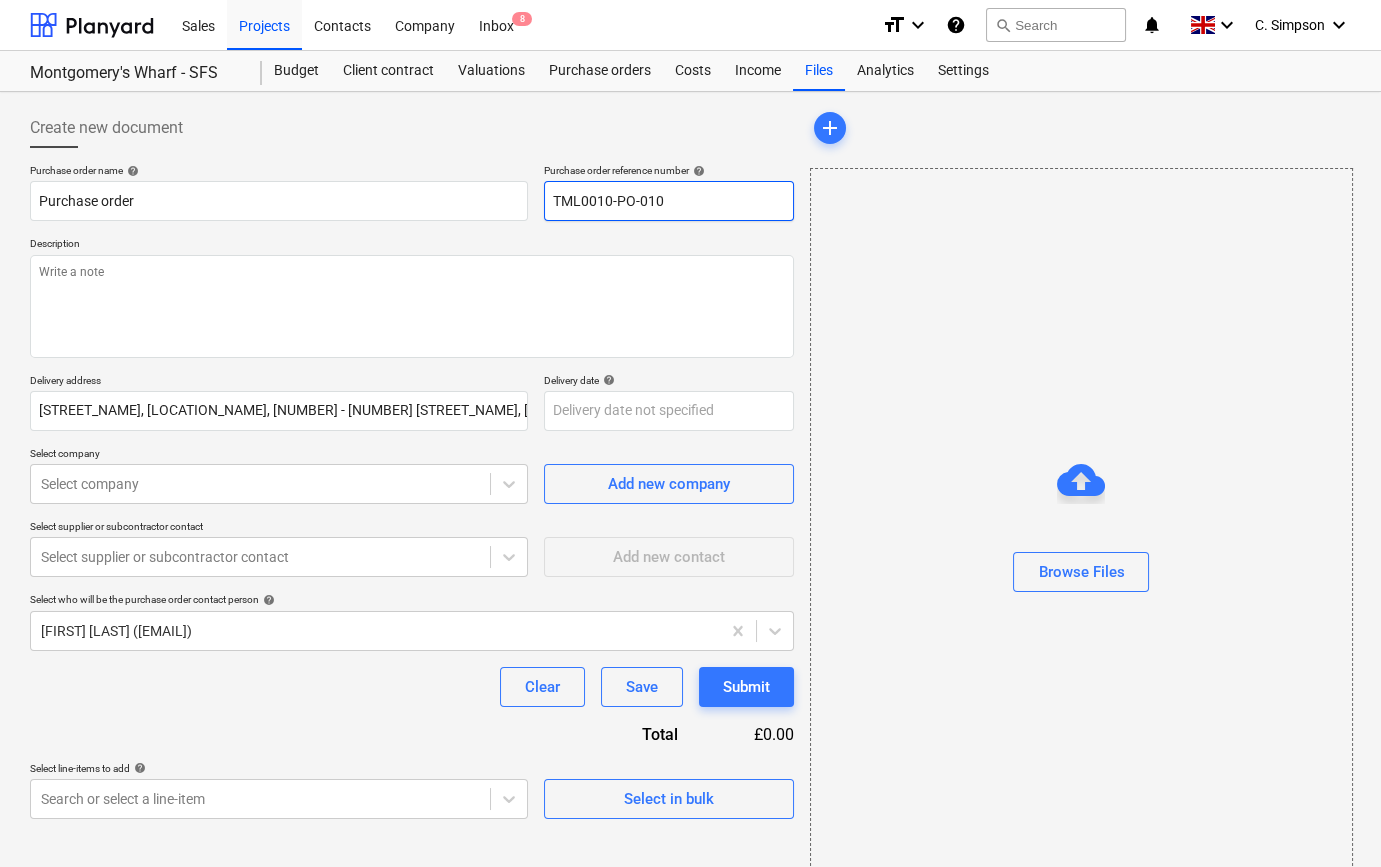 drag, startPoint x: 682, startPoint y: 195, endPoint x: 542, endPoint y: 201, distance: 140.12851 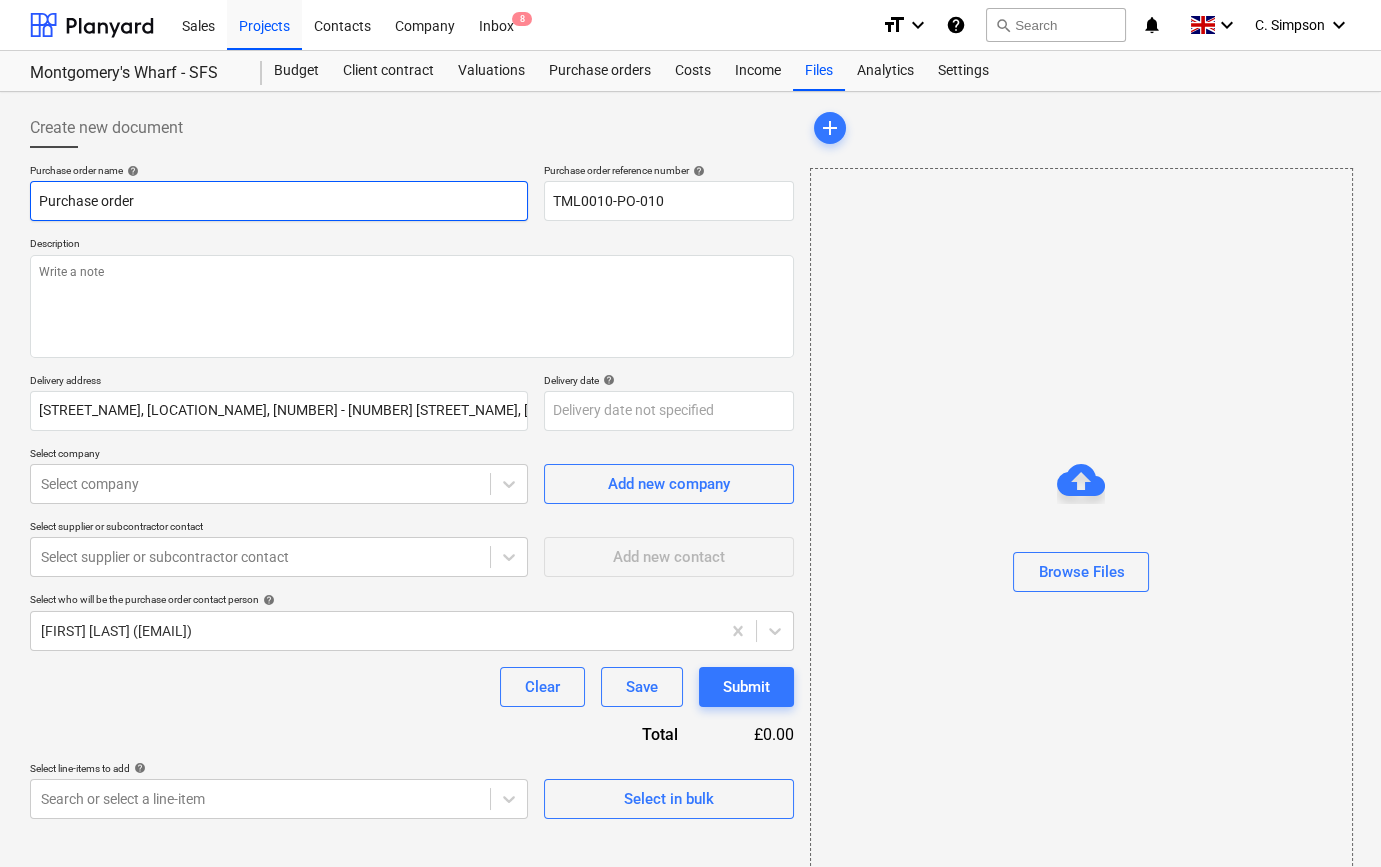 click on "Purchase order" at bounding box center (279, 201) 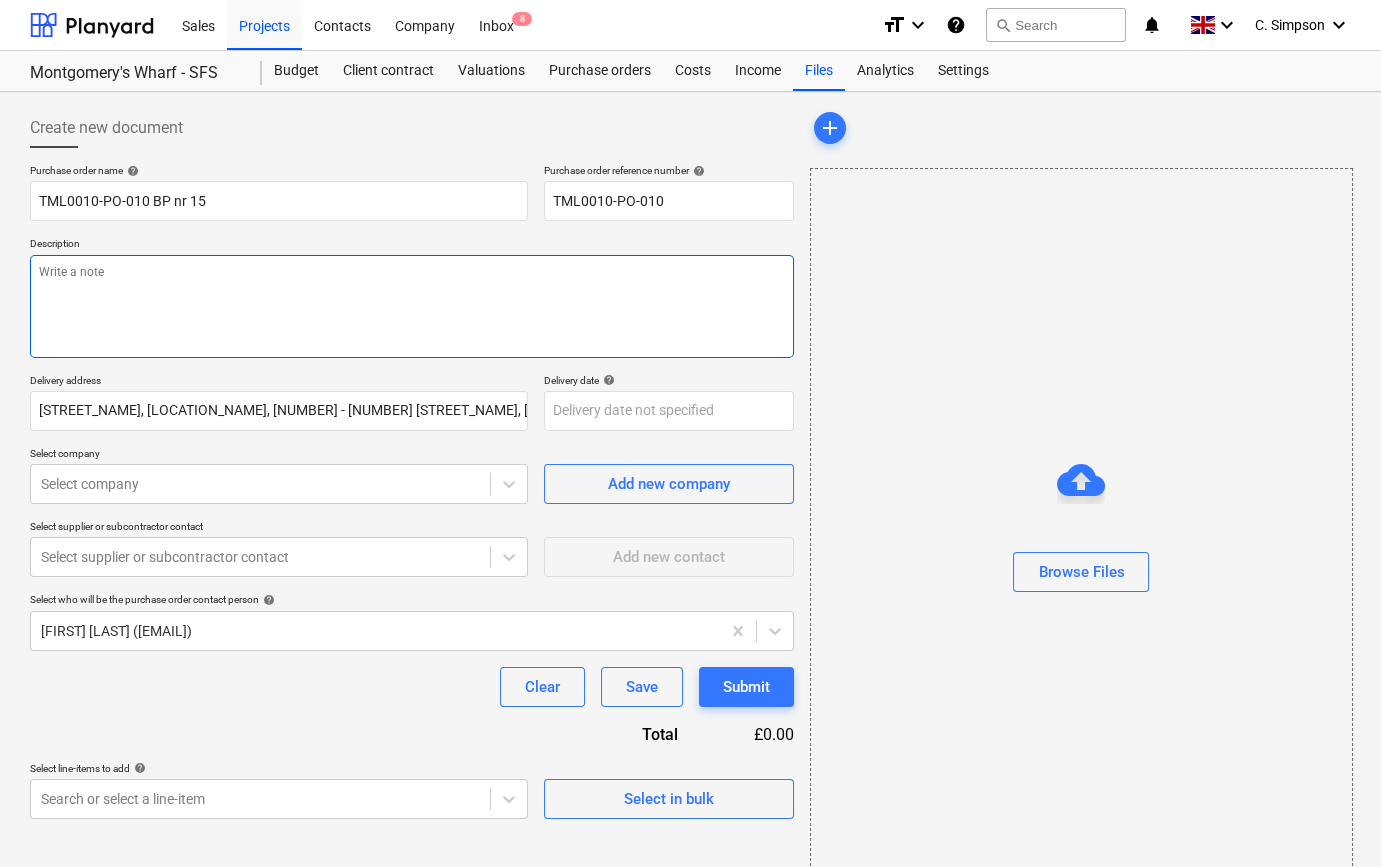 click at bounding box center [412, 306] 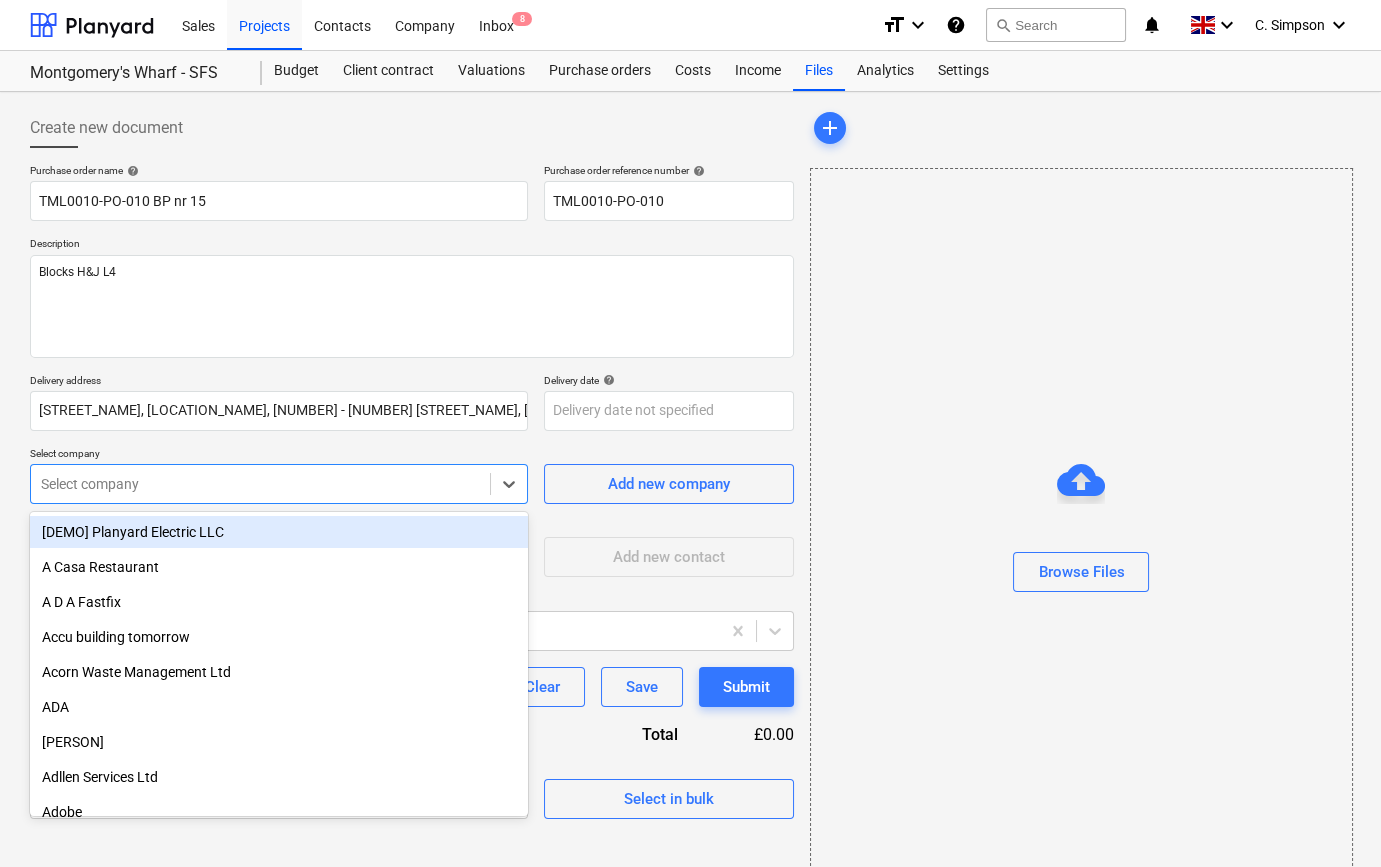 click at bounding box center (260, 484) 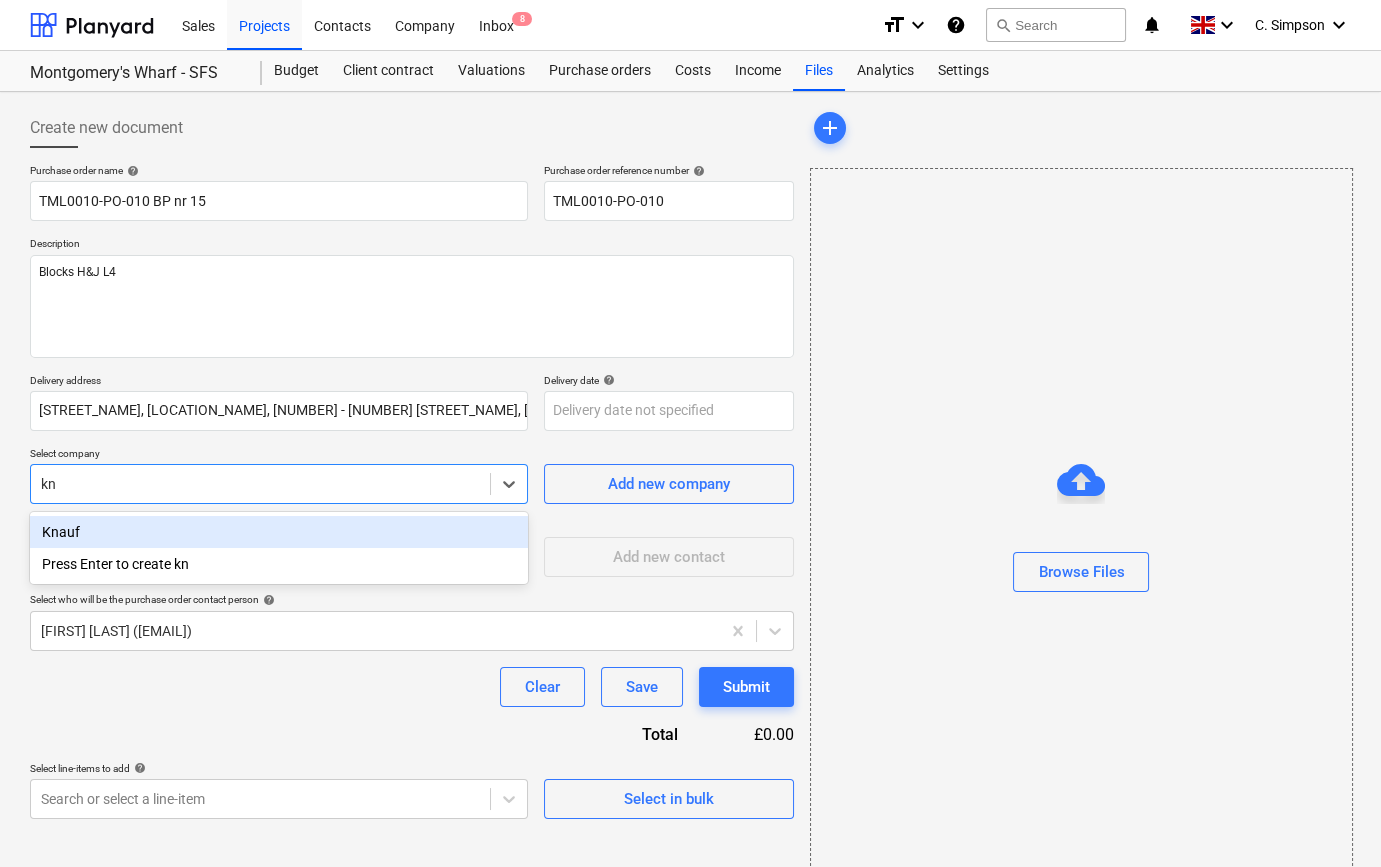 click on "Knauf" at bounding box center [279, 532] 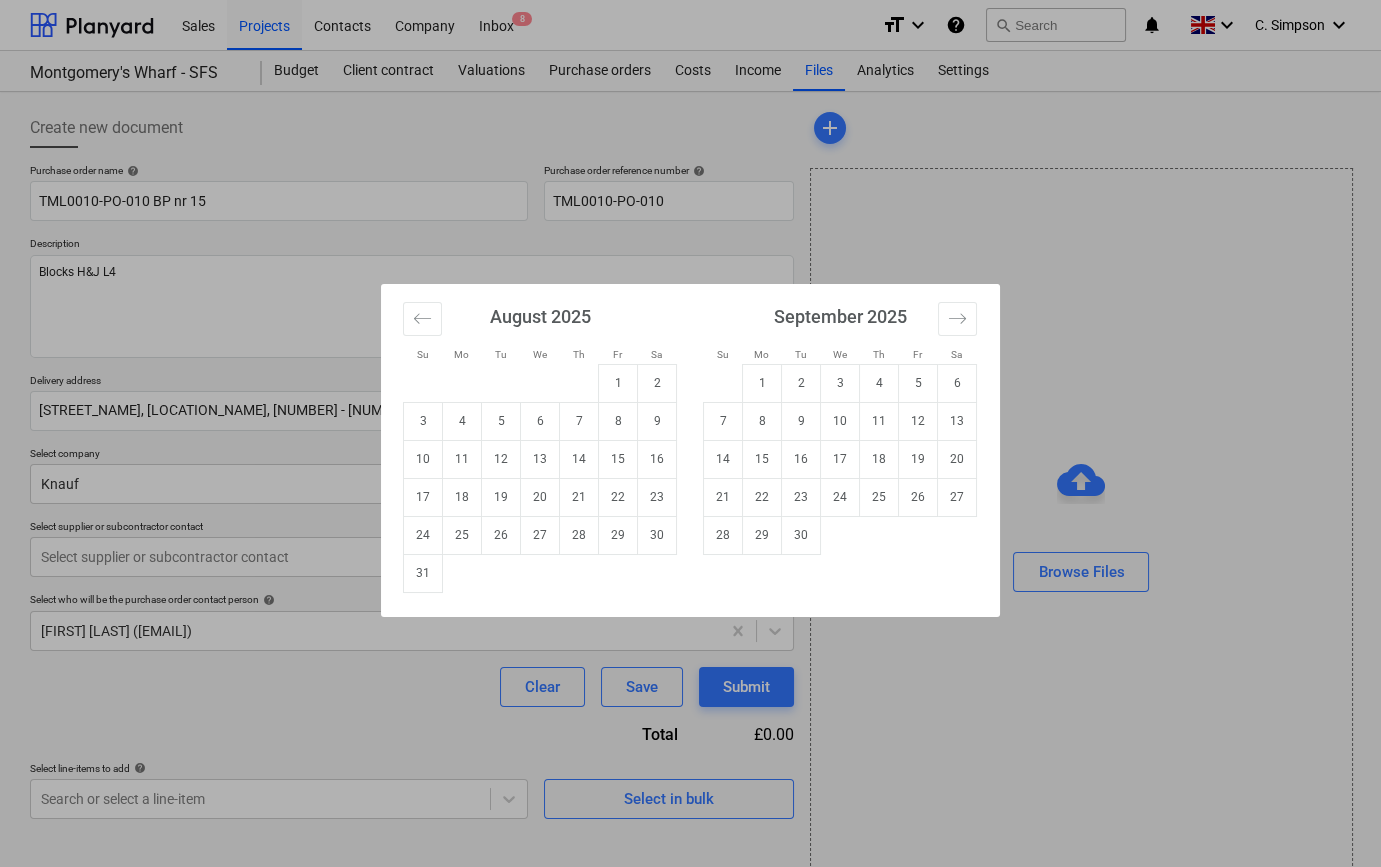 click on "C. [PERSON] [PERSON] ([EMAIL])" at bounding box center [690, 433] 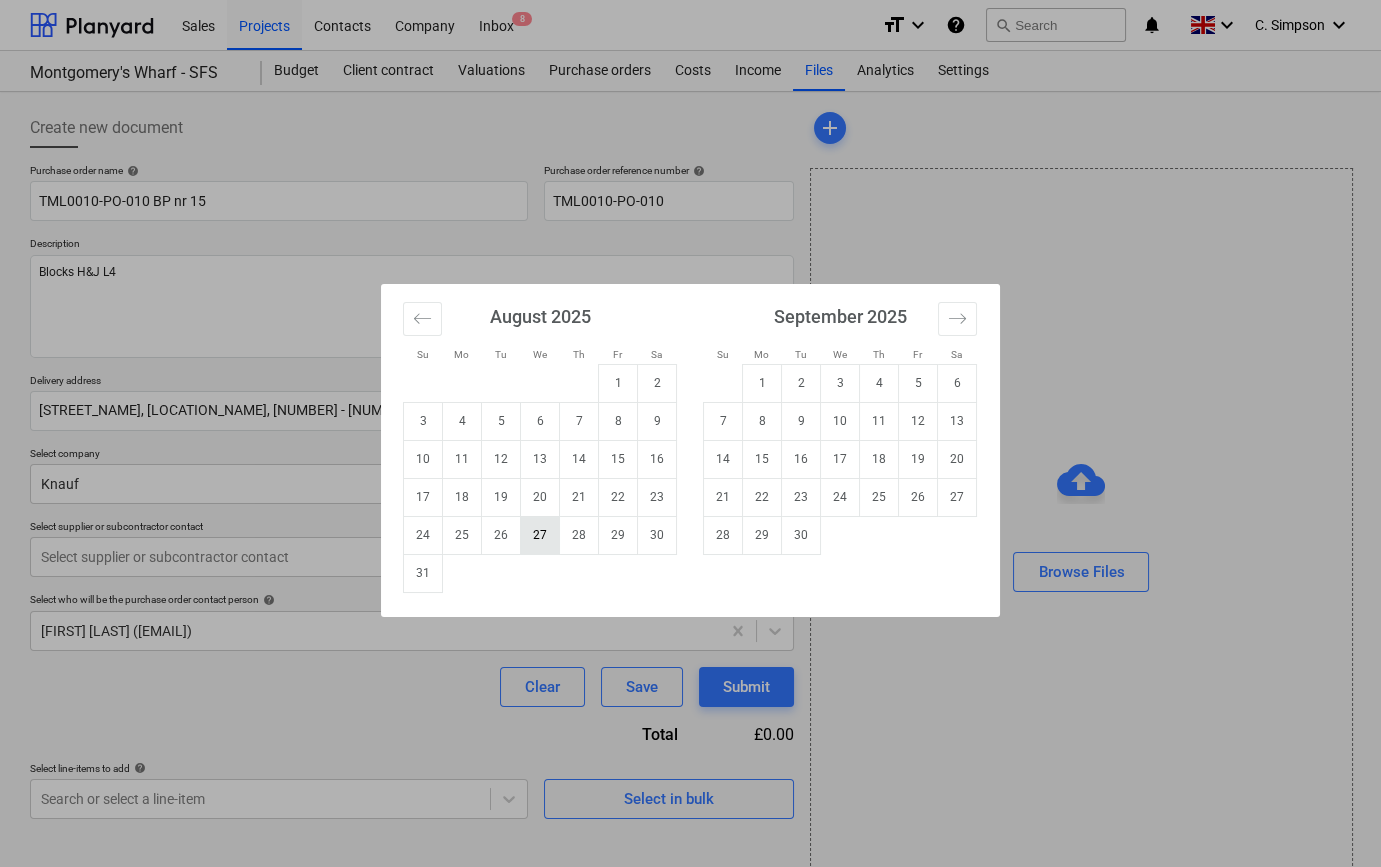 click on "27" at bounding box center [540, 535] 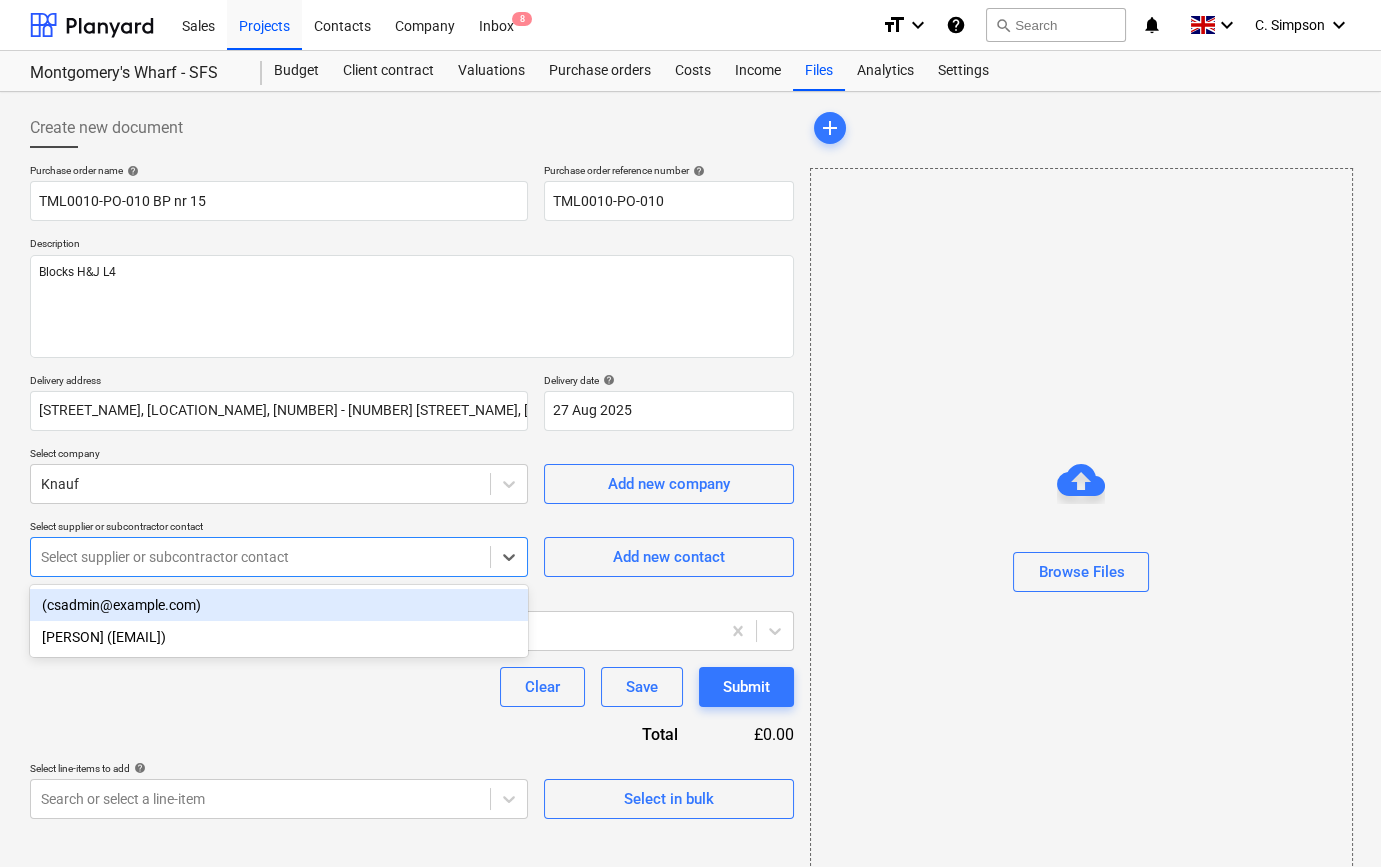 click at bounding box center (260, 557) 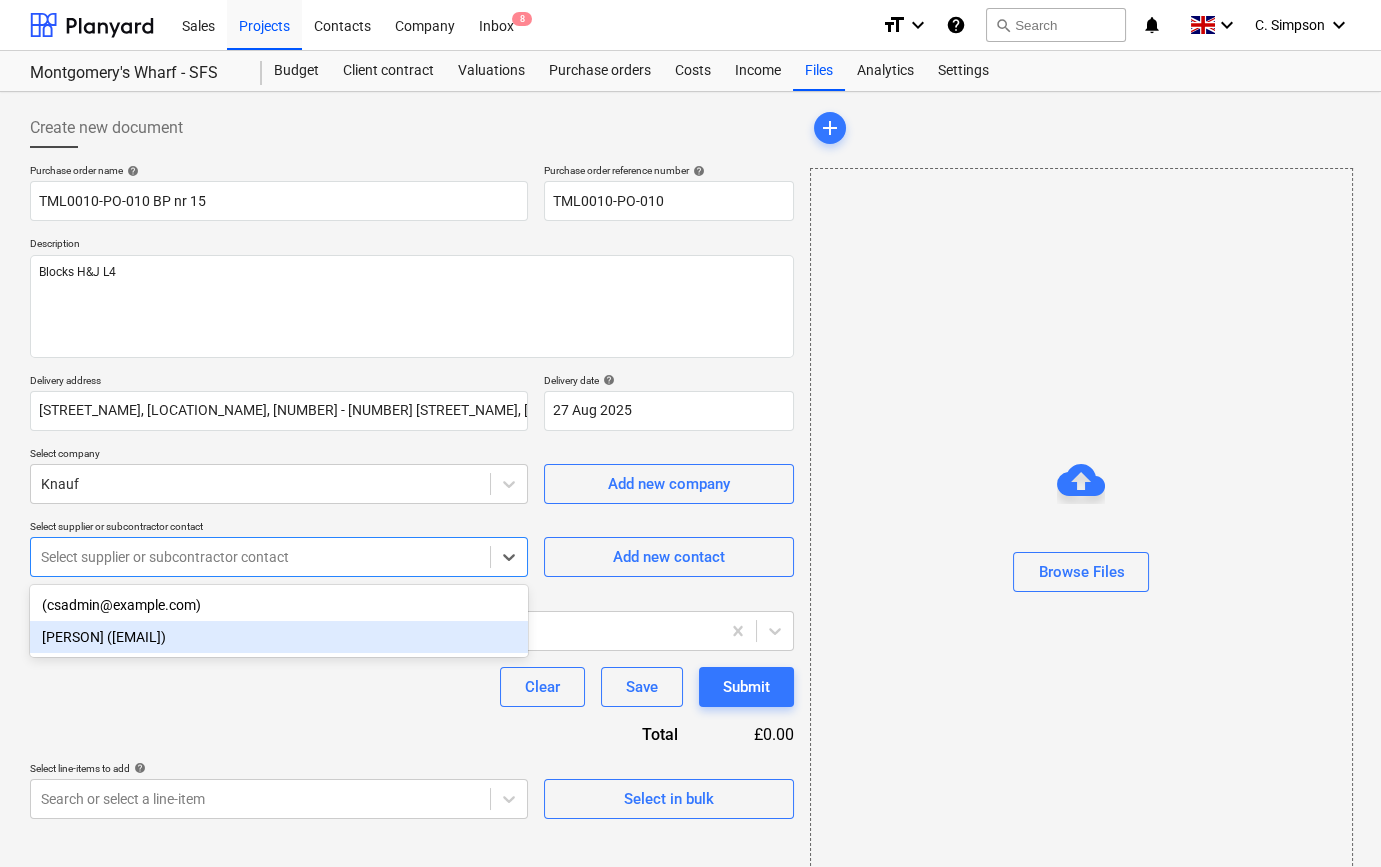 click on "[PERSON] ([EMAIL])" at bounding box center [279, 637] 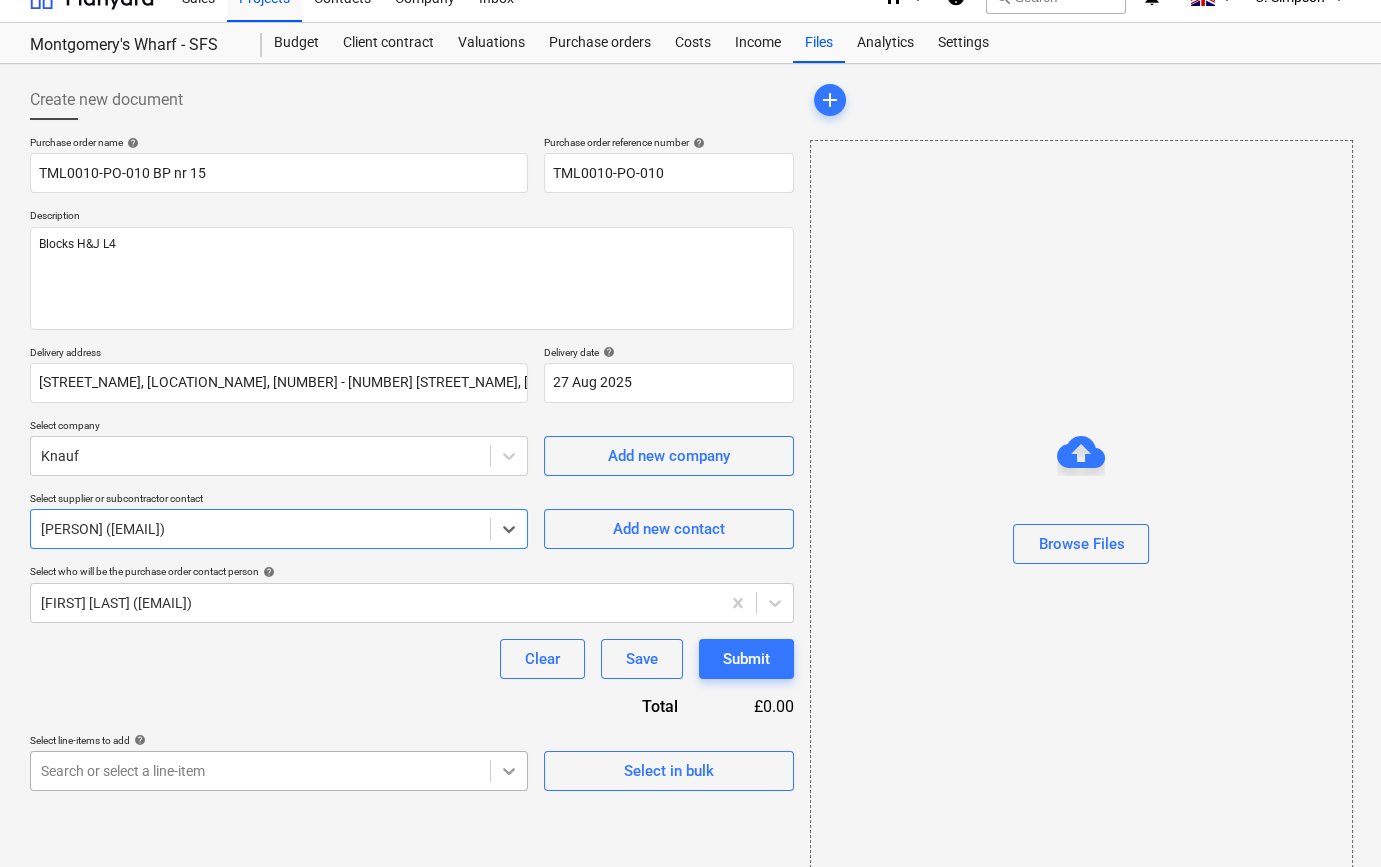scroll, scrollTop: 43, scrollLeft: 0, axis: vertical 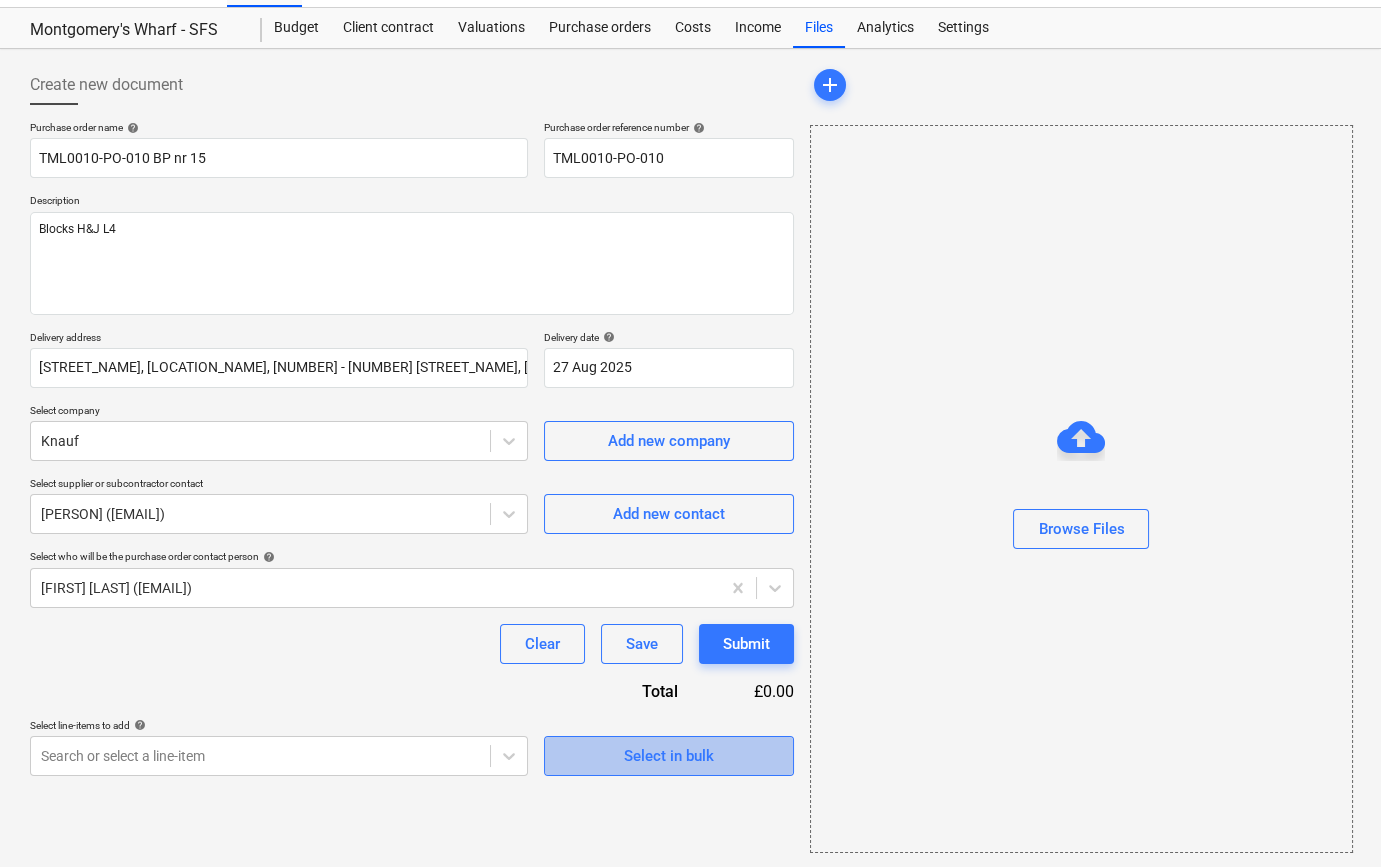 click on "Select in bulk" at bounding box center (669, 756) 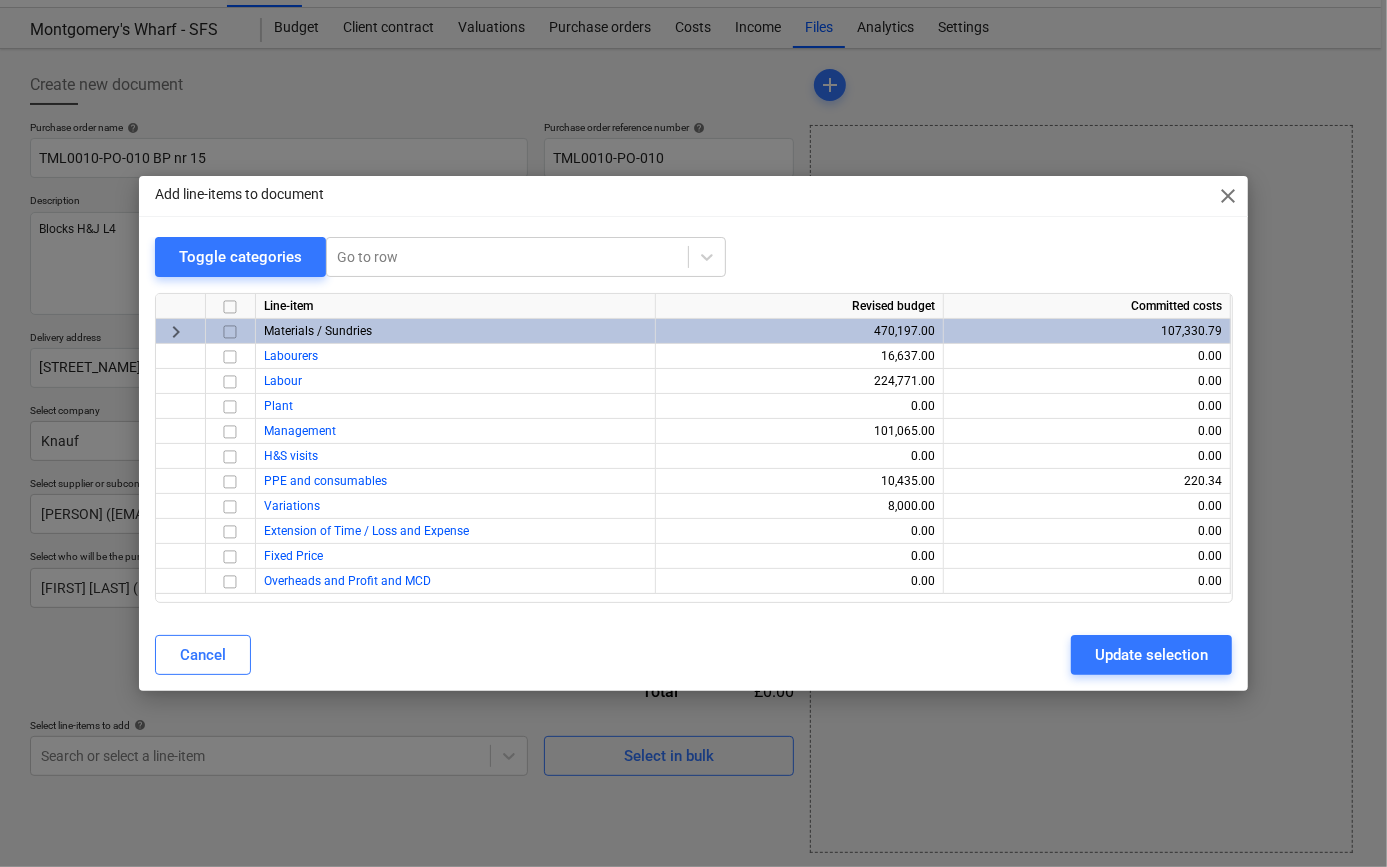click at bounding box center [230, 332] 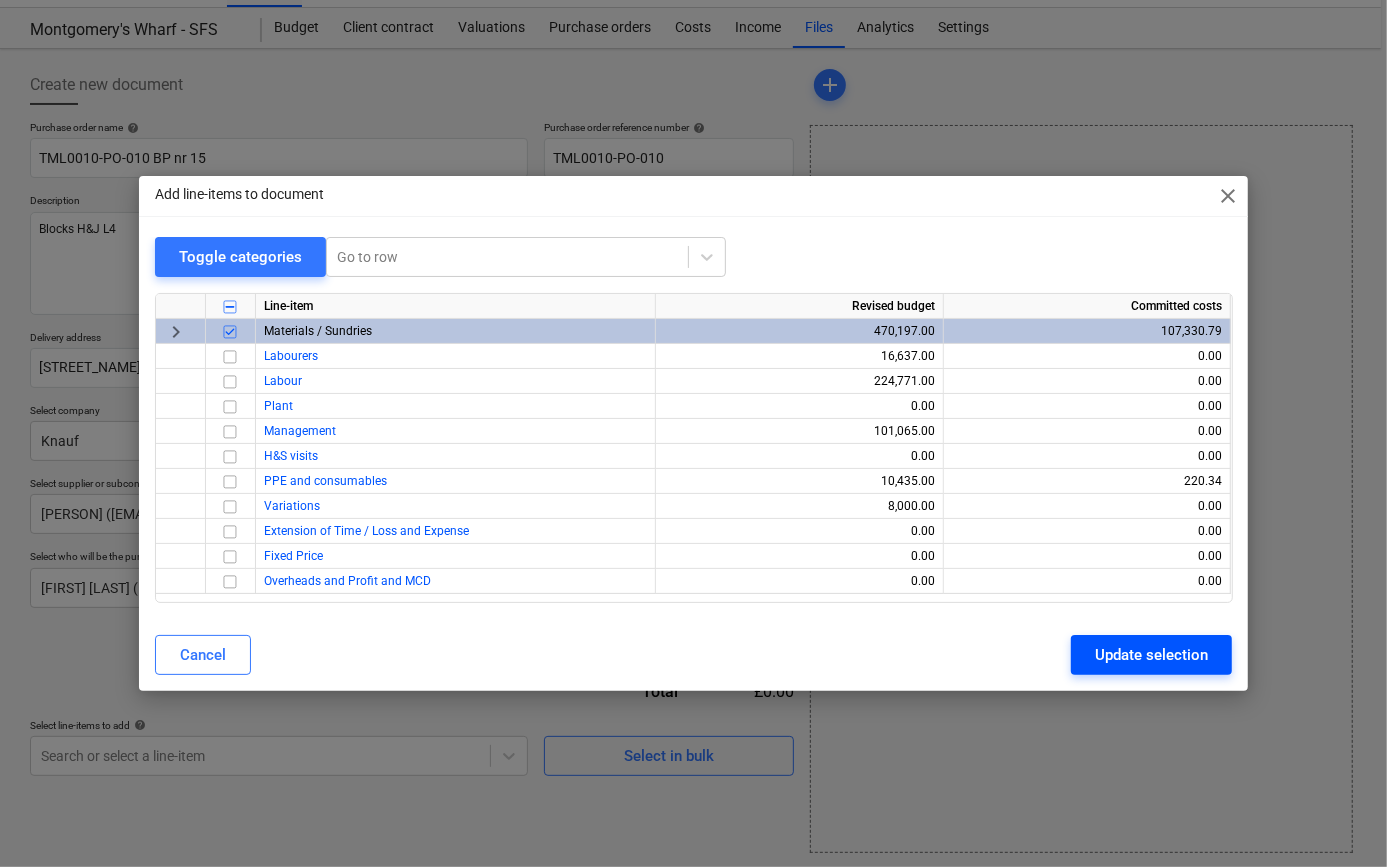 click on "Update selection" at bounding box center (1151, 655) 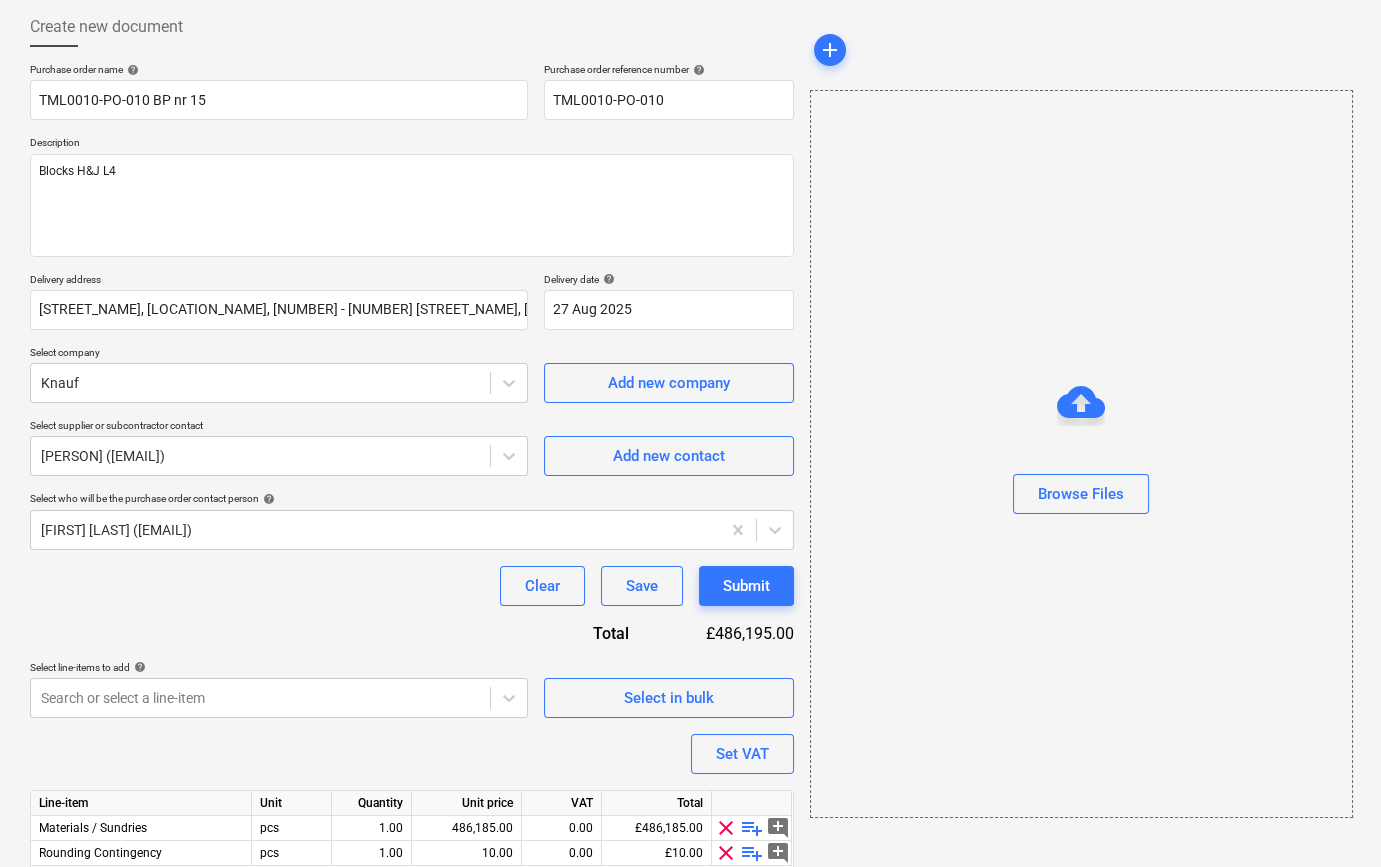 scroll, scrollTop: 180, scrollLeft: 0, axis: vertical 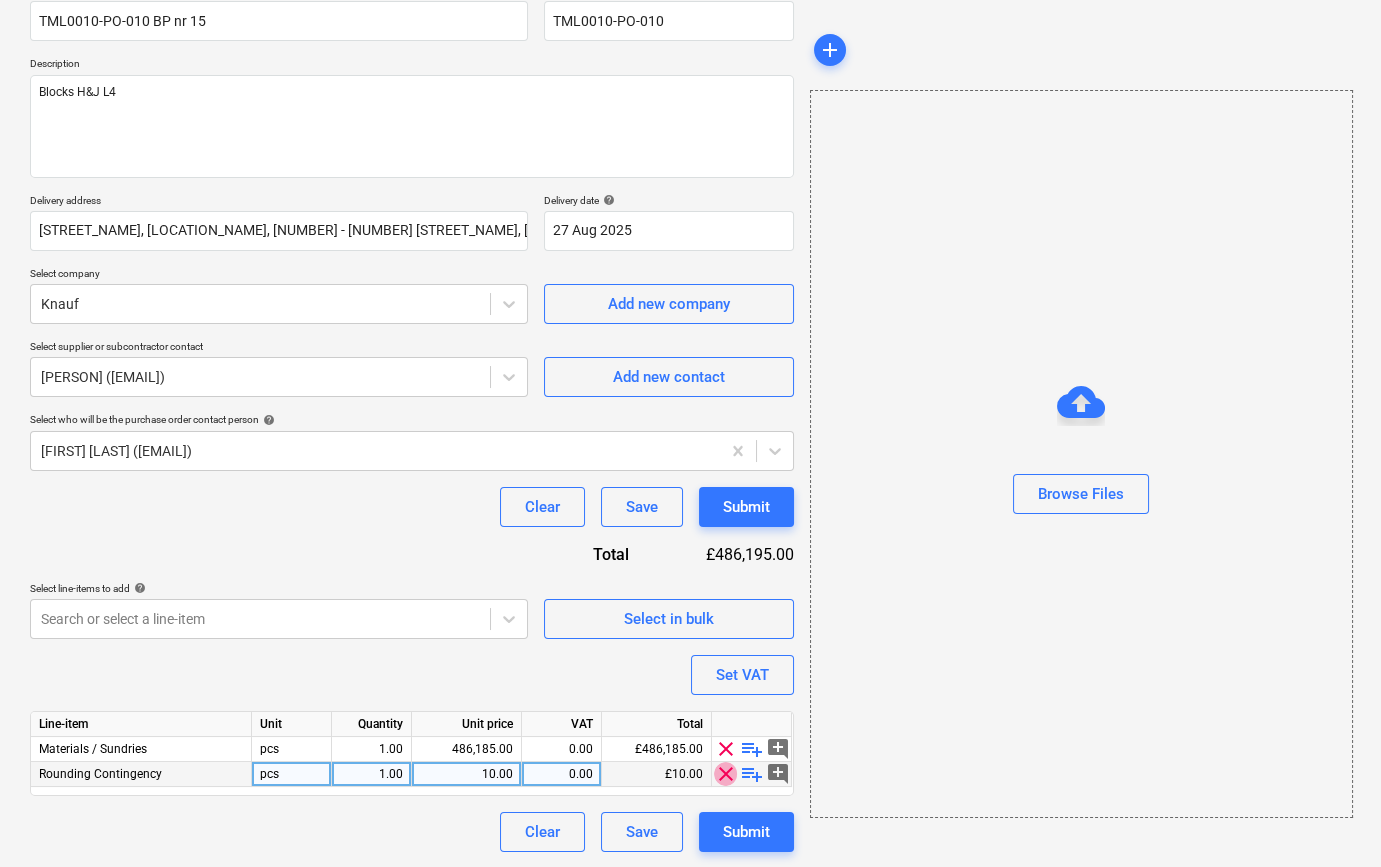 click on "clear" at bounding box center [726, 774] 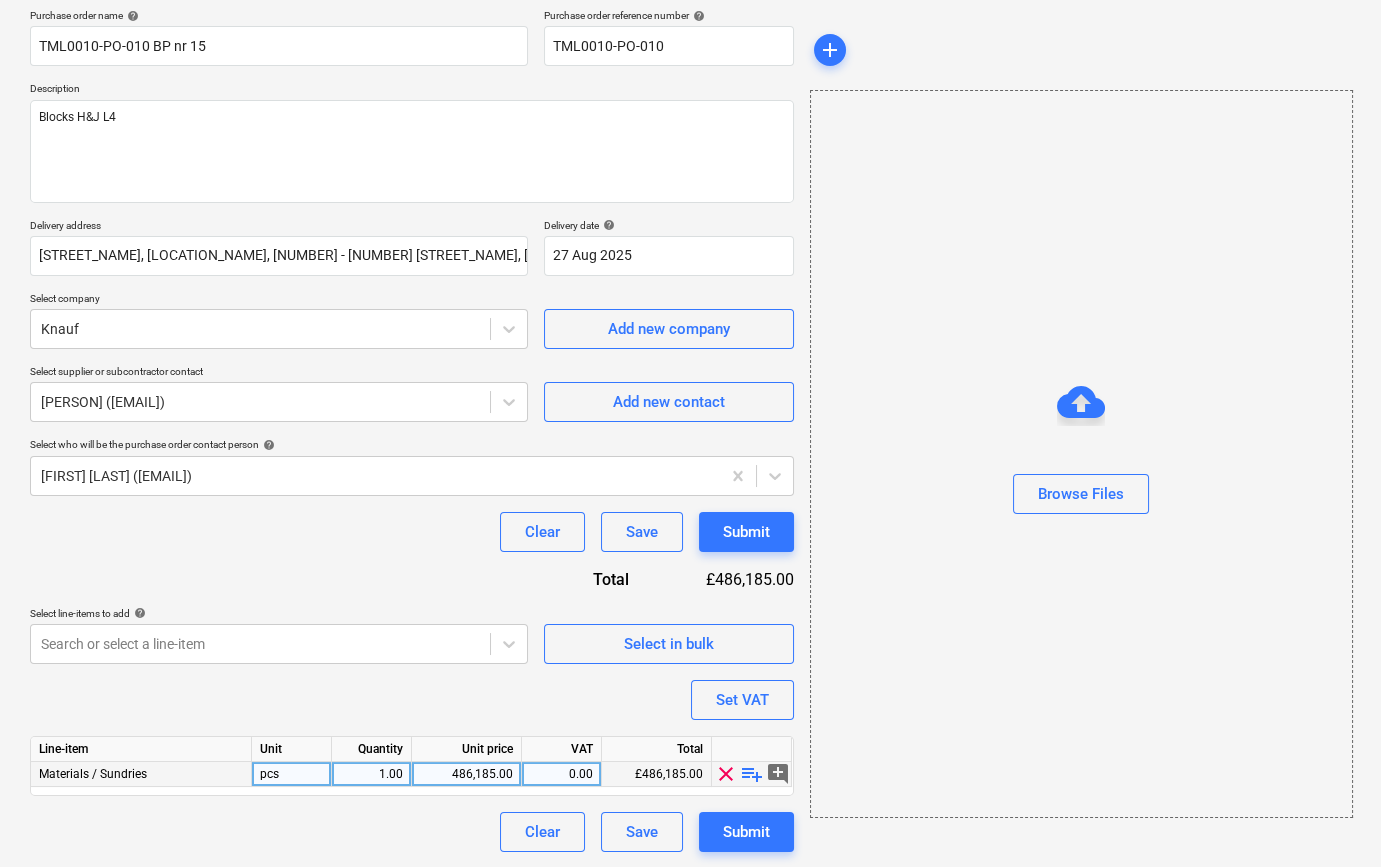 click on "playlist_add" at bounding box center (752, 774) 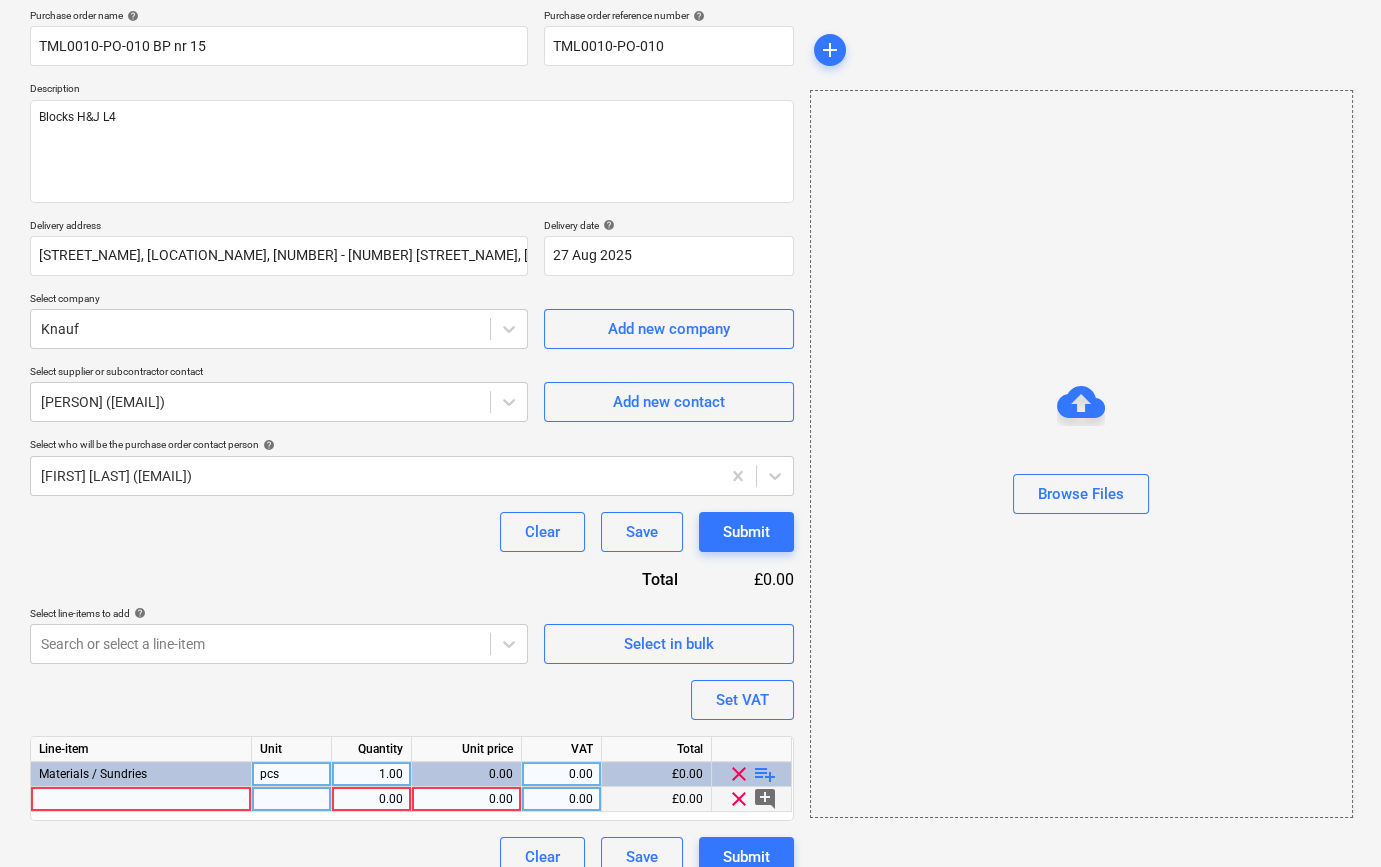 click at bounding box center (141, 799) 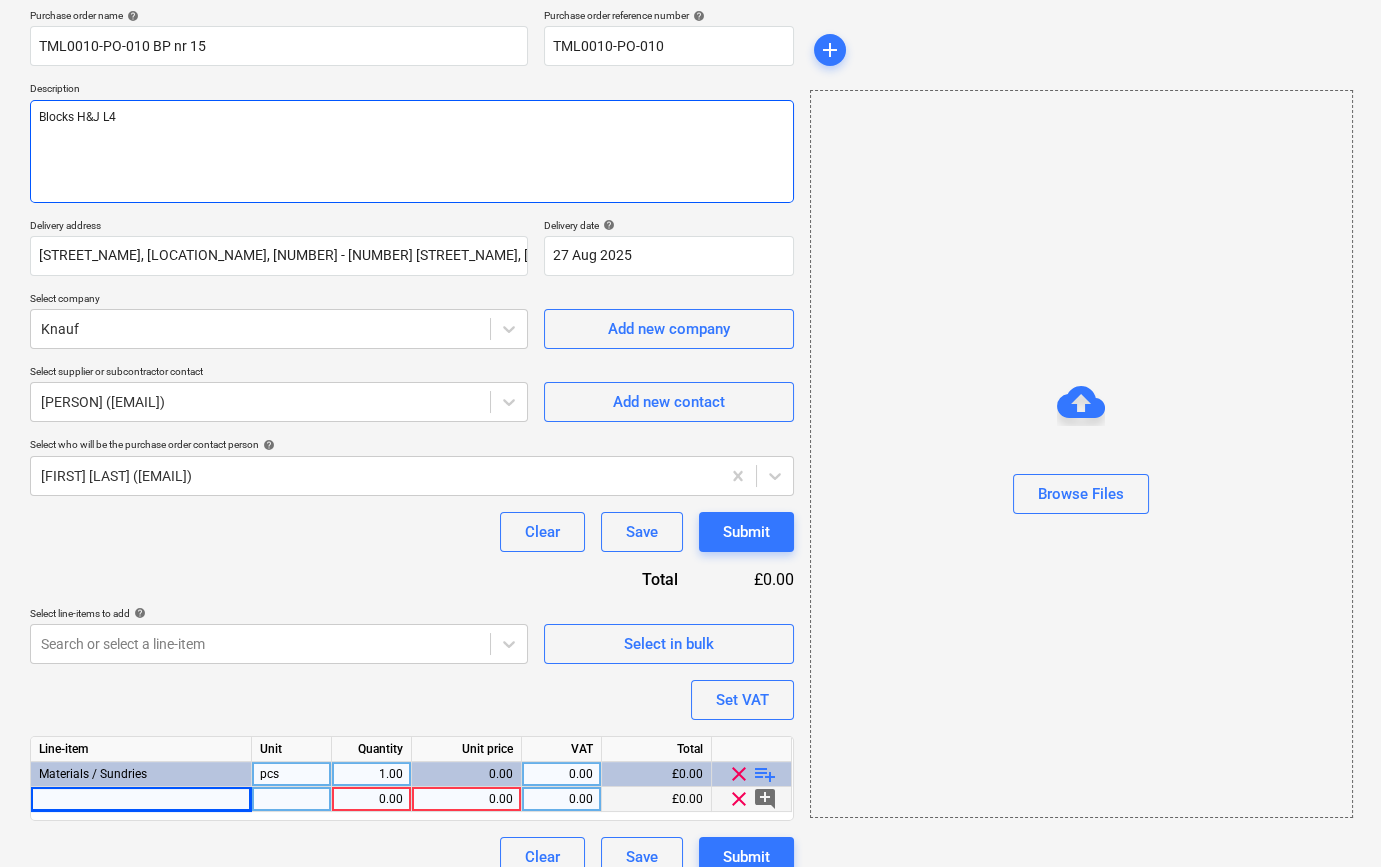 drag, startPoint x: 133, startPoint y: 111, endPoint x: 137, endPoint y: 122, distance: 11.7046995 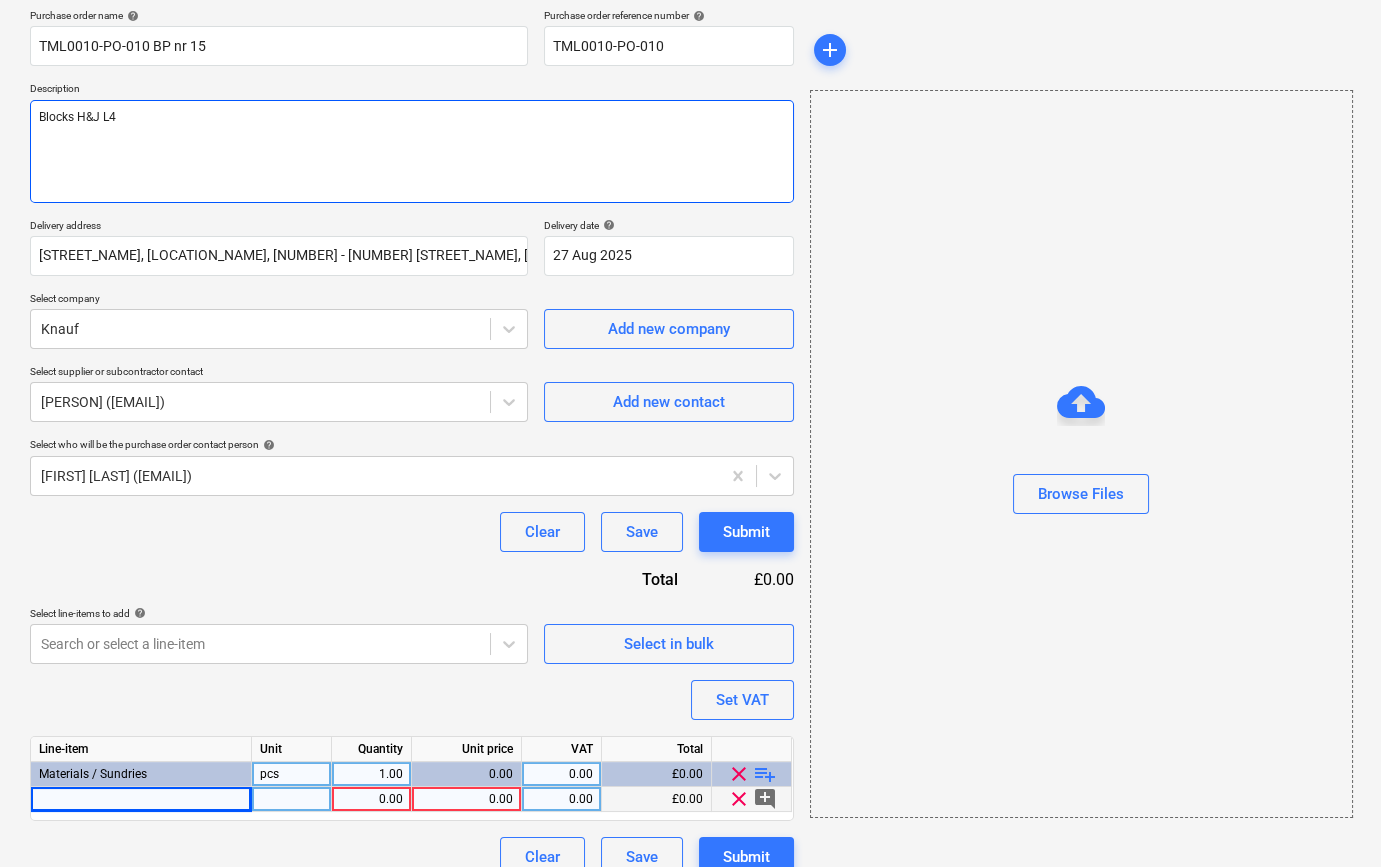 drag, startPoint x: 130, startPoint y: 115, endPoint x: 35, endPoint y: 114, distance: 95.005264 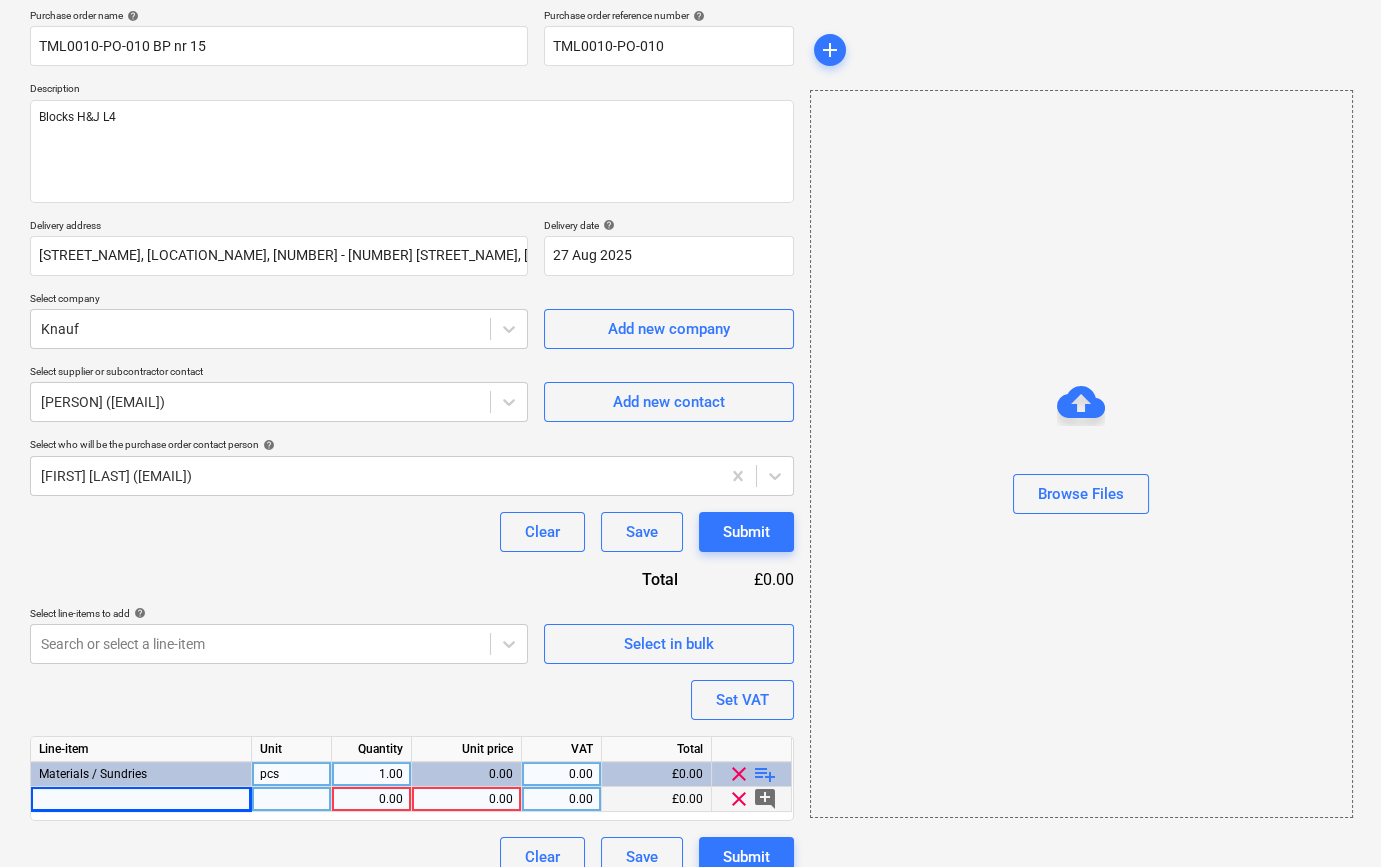 click at bounding box center [141, 799] 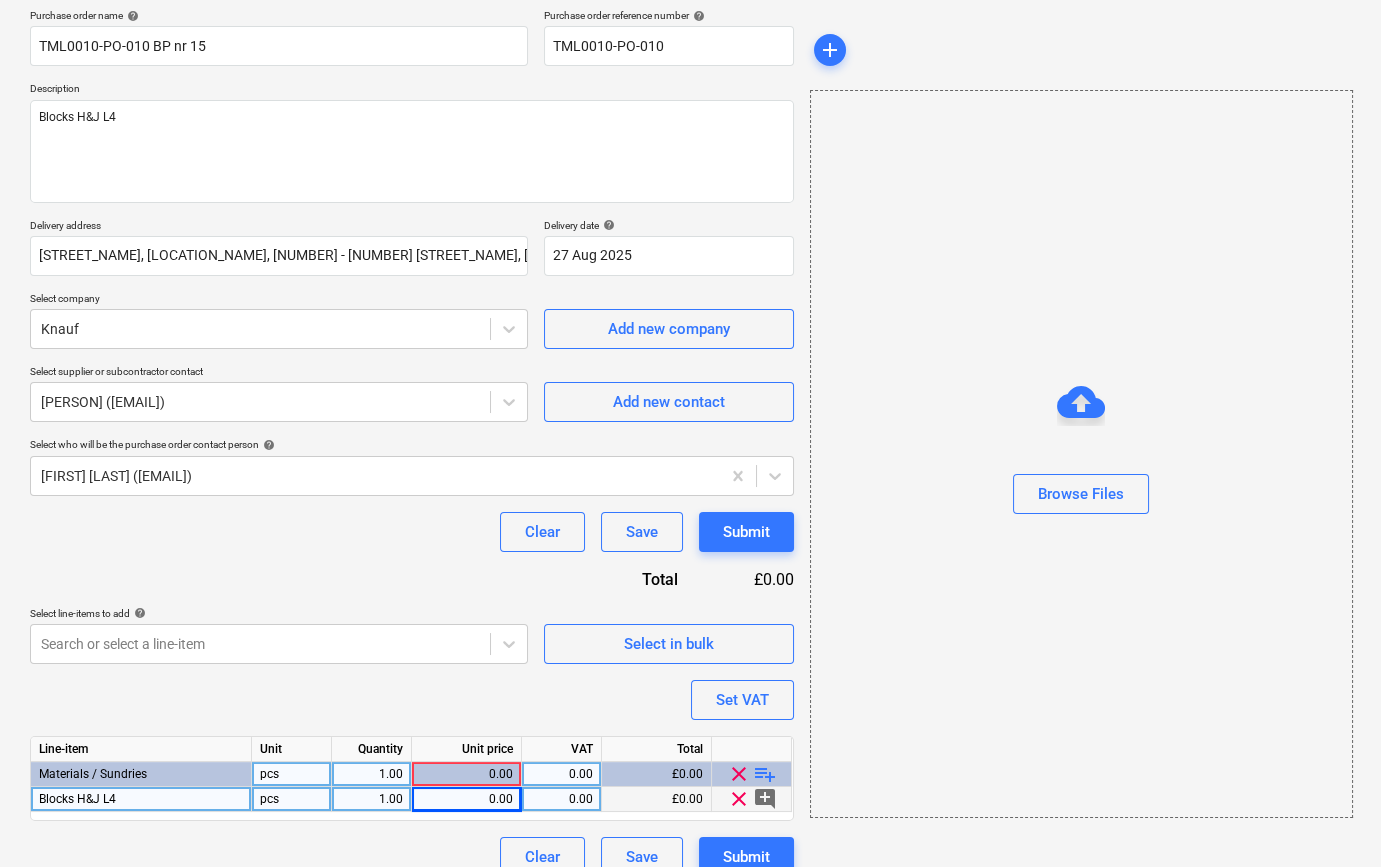 click on "0.00" at bounding box center (466, 799) 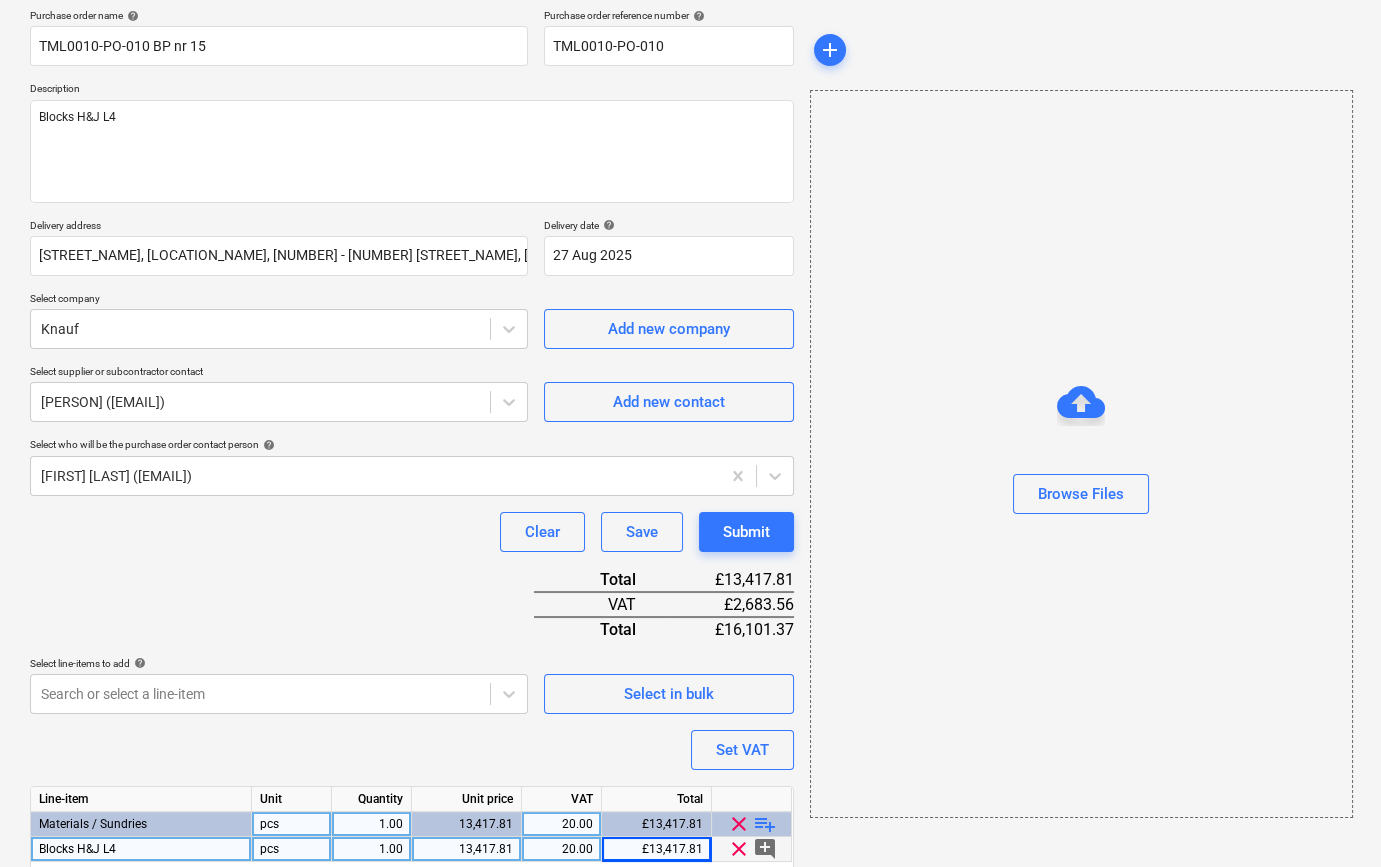 click on "playlist_add" at bounding box center [765, 824] 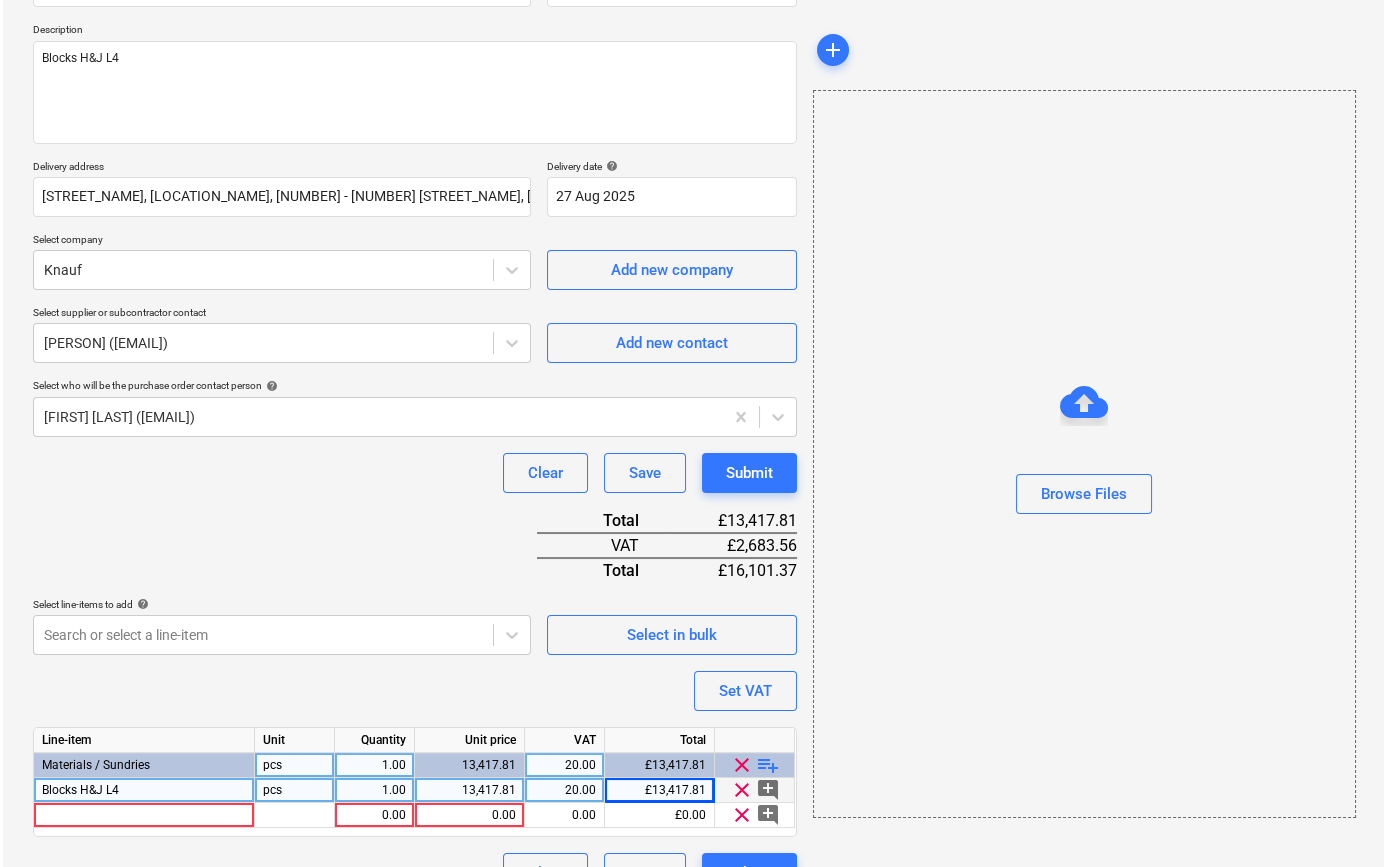 scroll, scrollTop: 246, scrollLeft: 0, axis: vertical 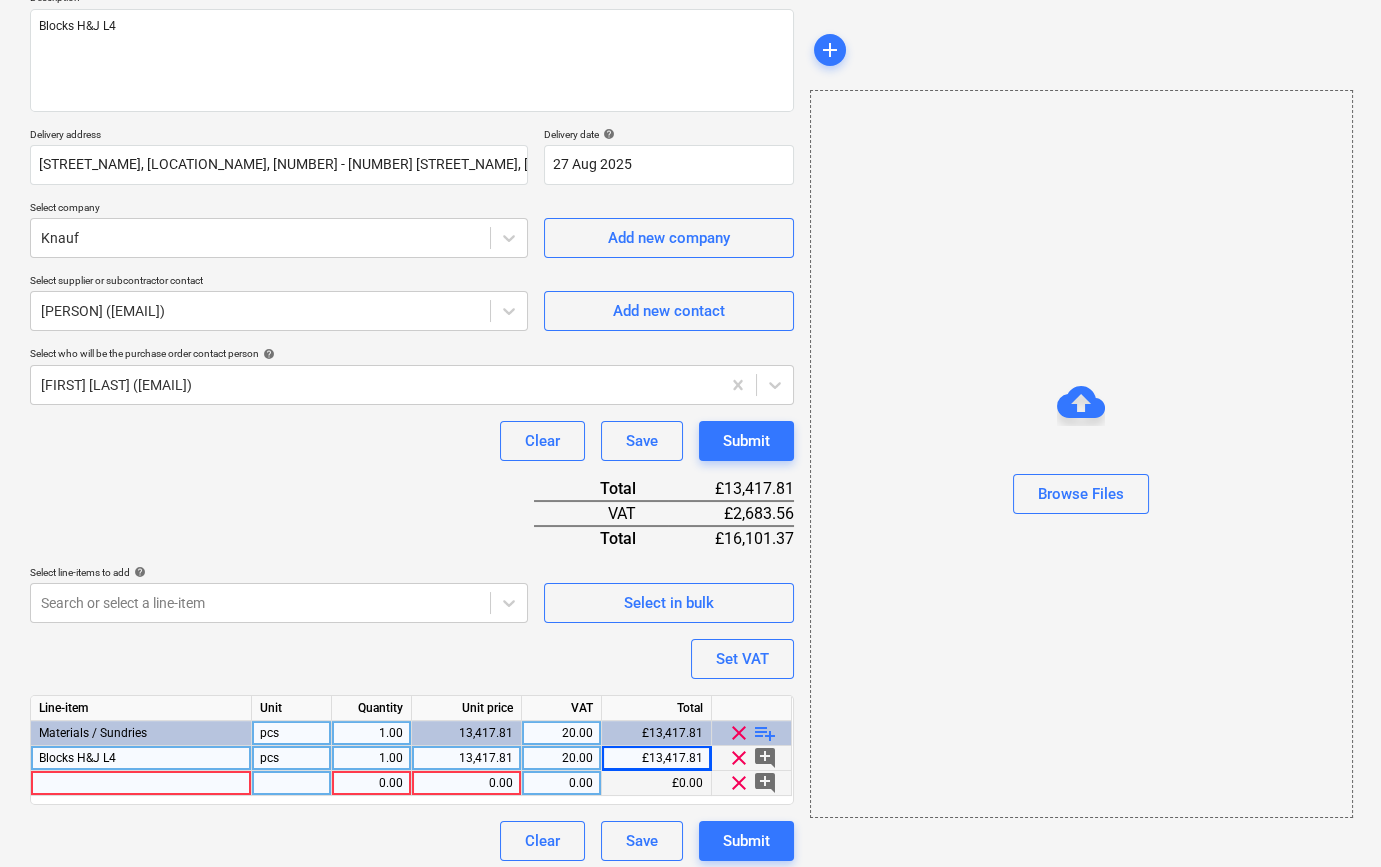 click at bounding box center (141, 783) 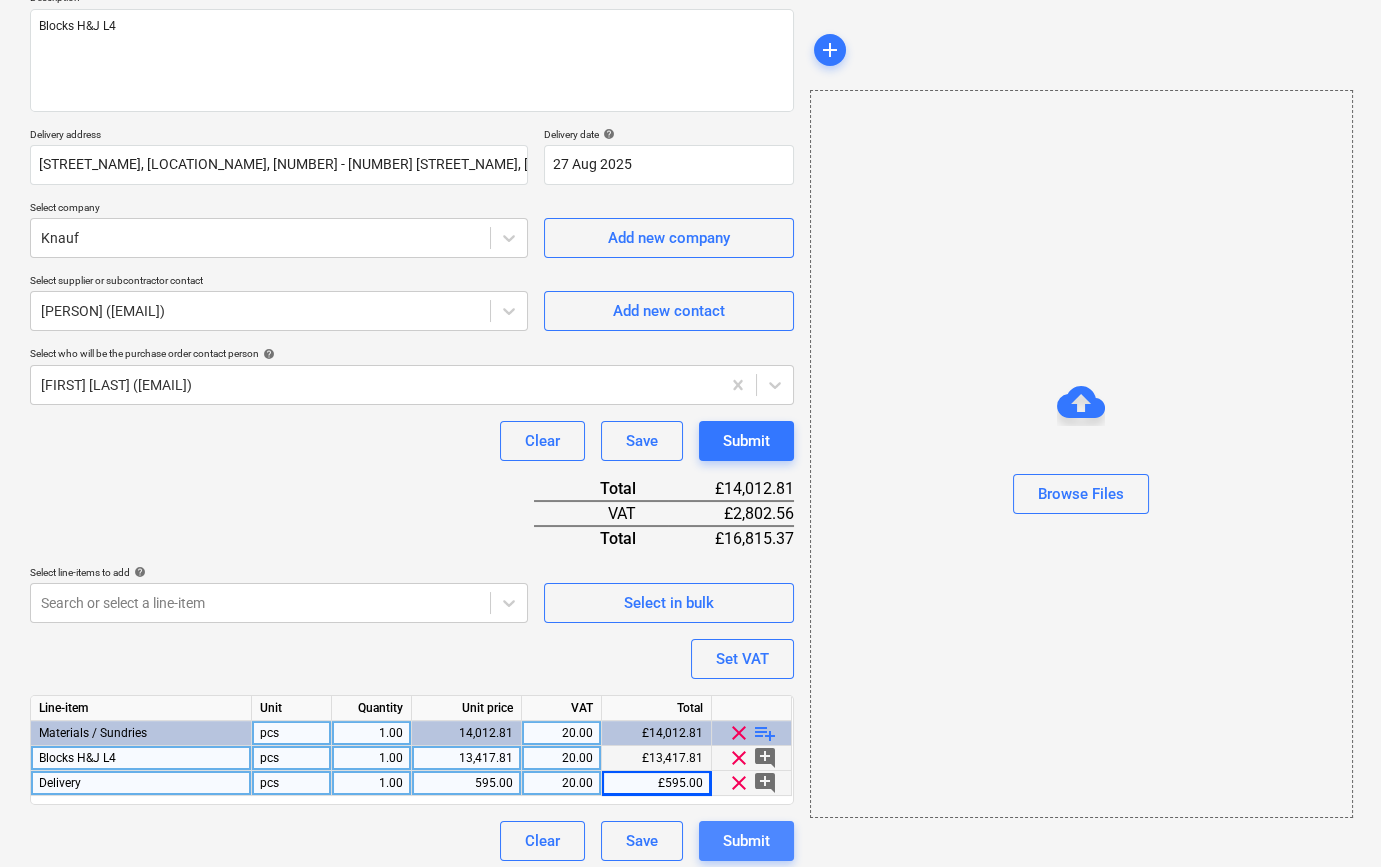 click on "Submit" at bounding box center (746, 841) 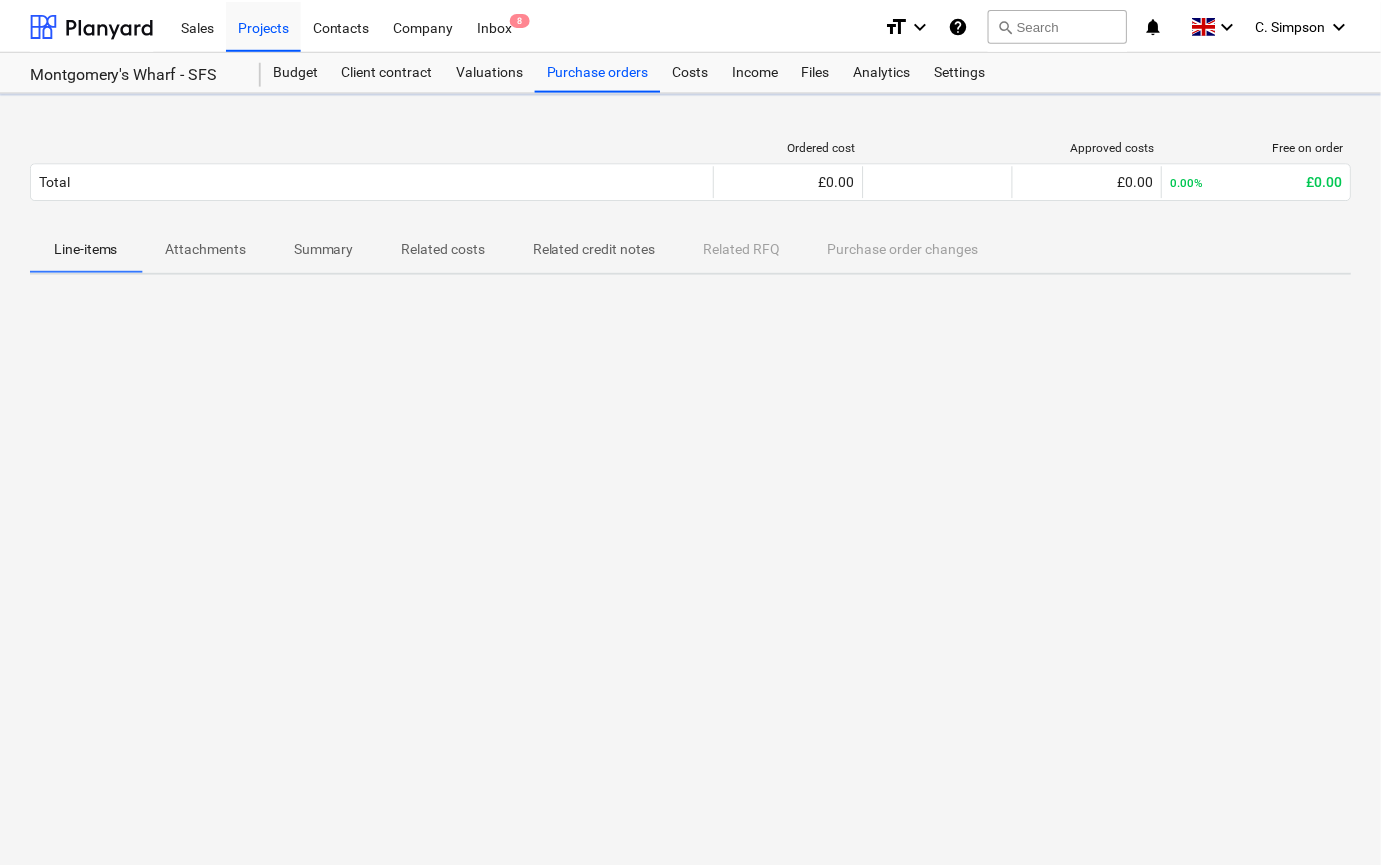 scroll, scrollTop: 0, scrollLeft: 0, axis: both 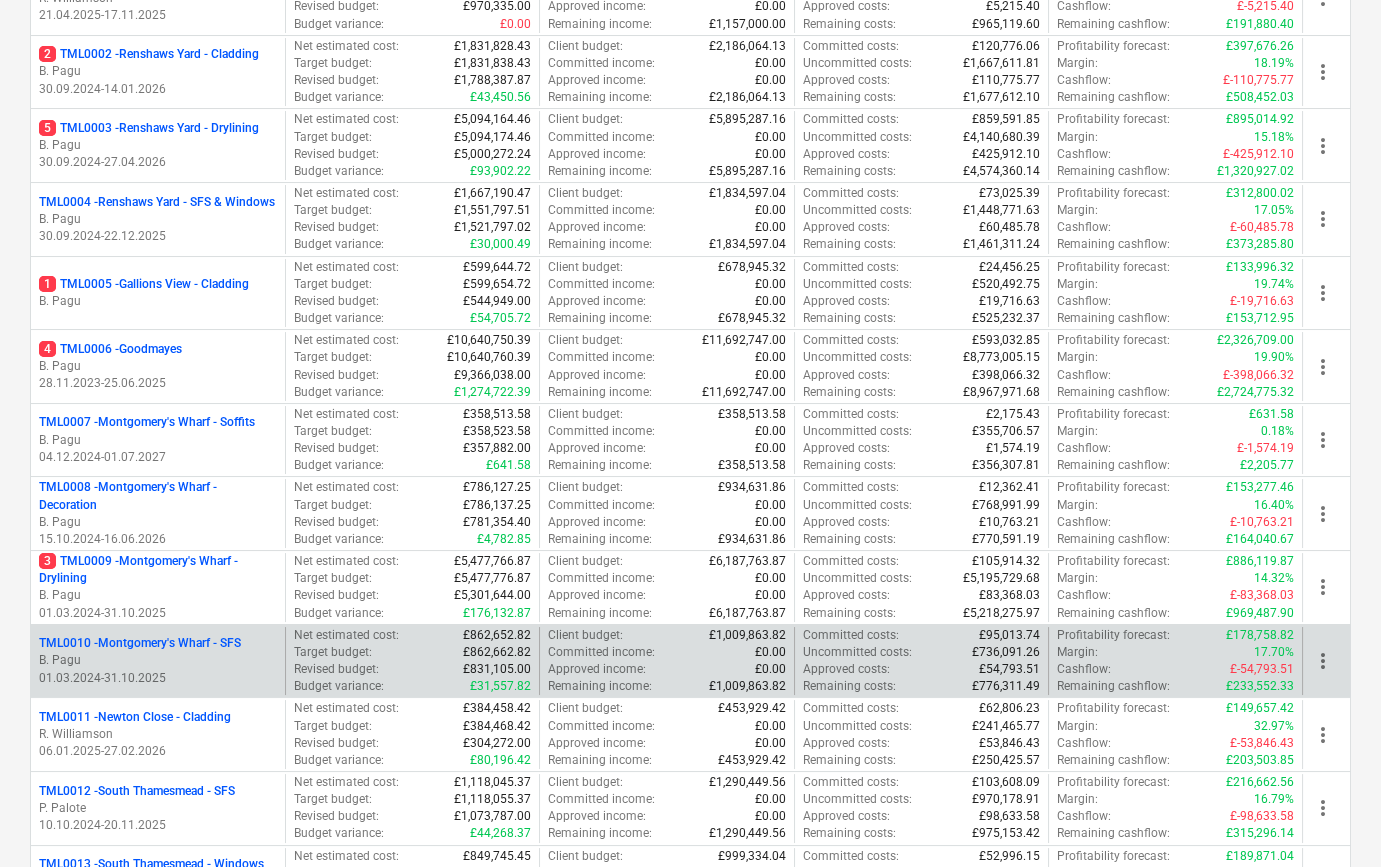 click on "TML0010 -  Montgomery's Wharf - SFS" at bounding box center [140, 643] 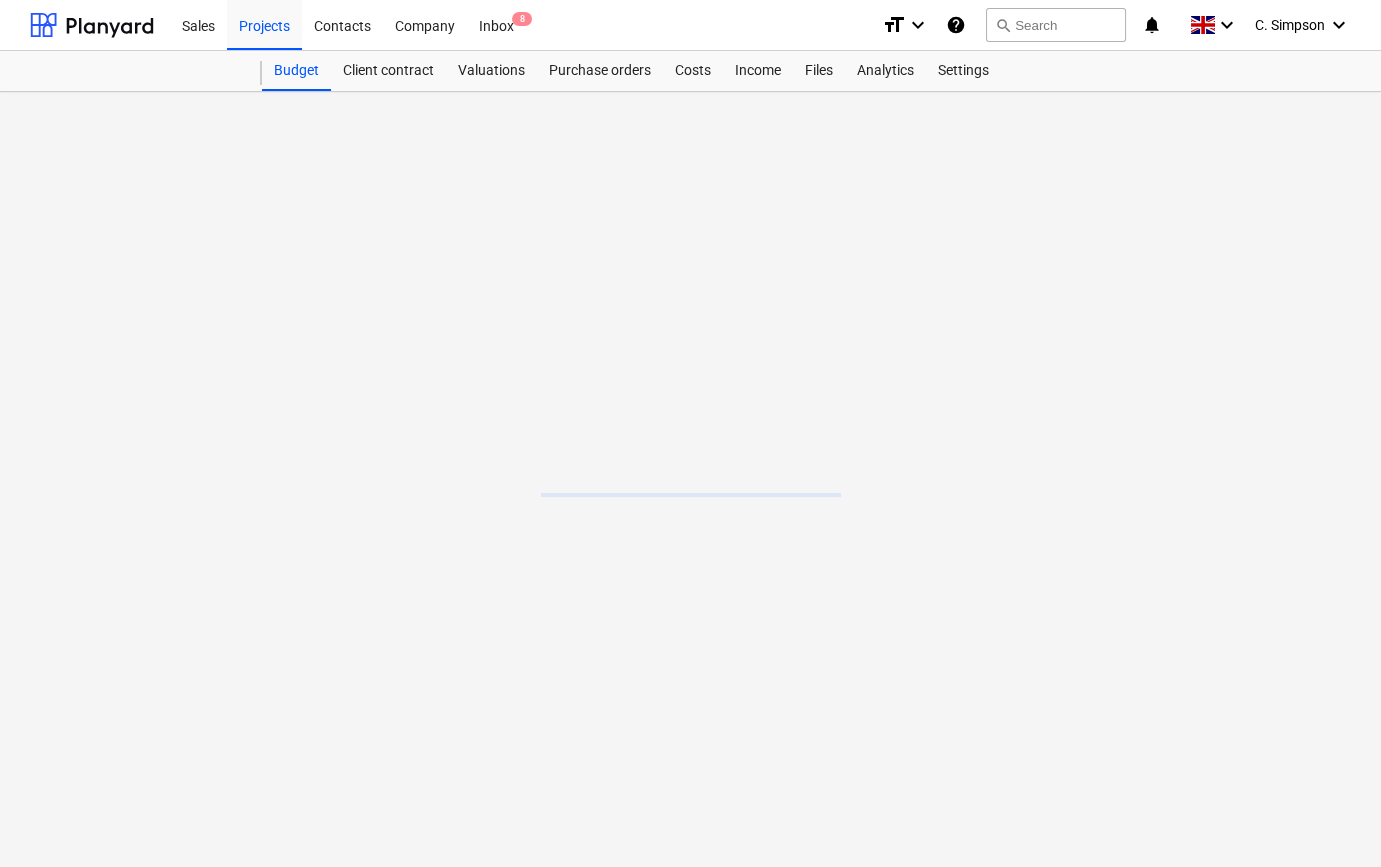 scroll, scrollTop: 0, scrollLeft: 0, axis: both 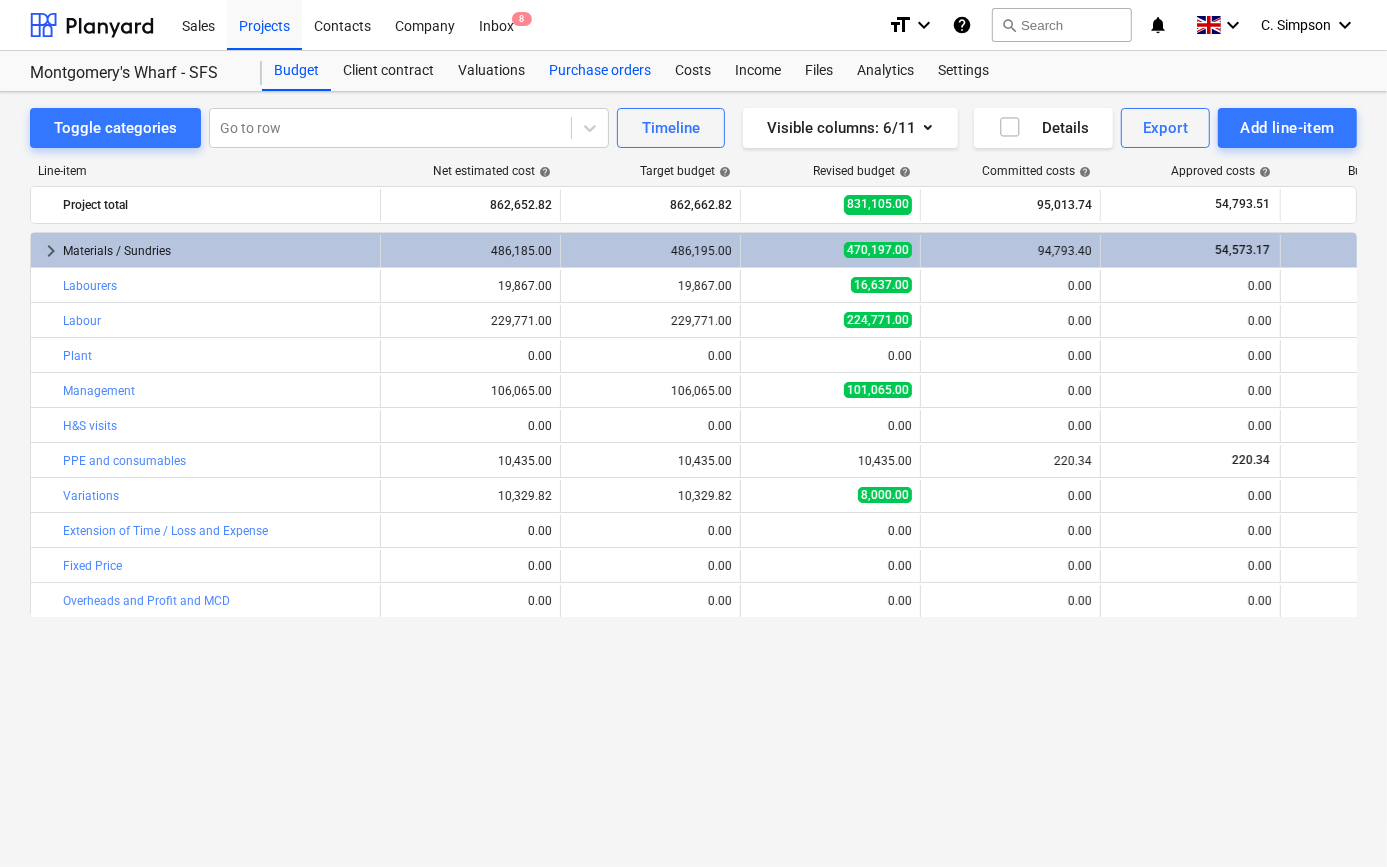 click on "Purchase orders" at bounding box center [600, 71] 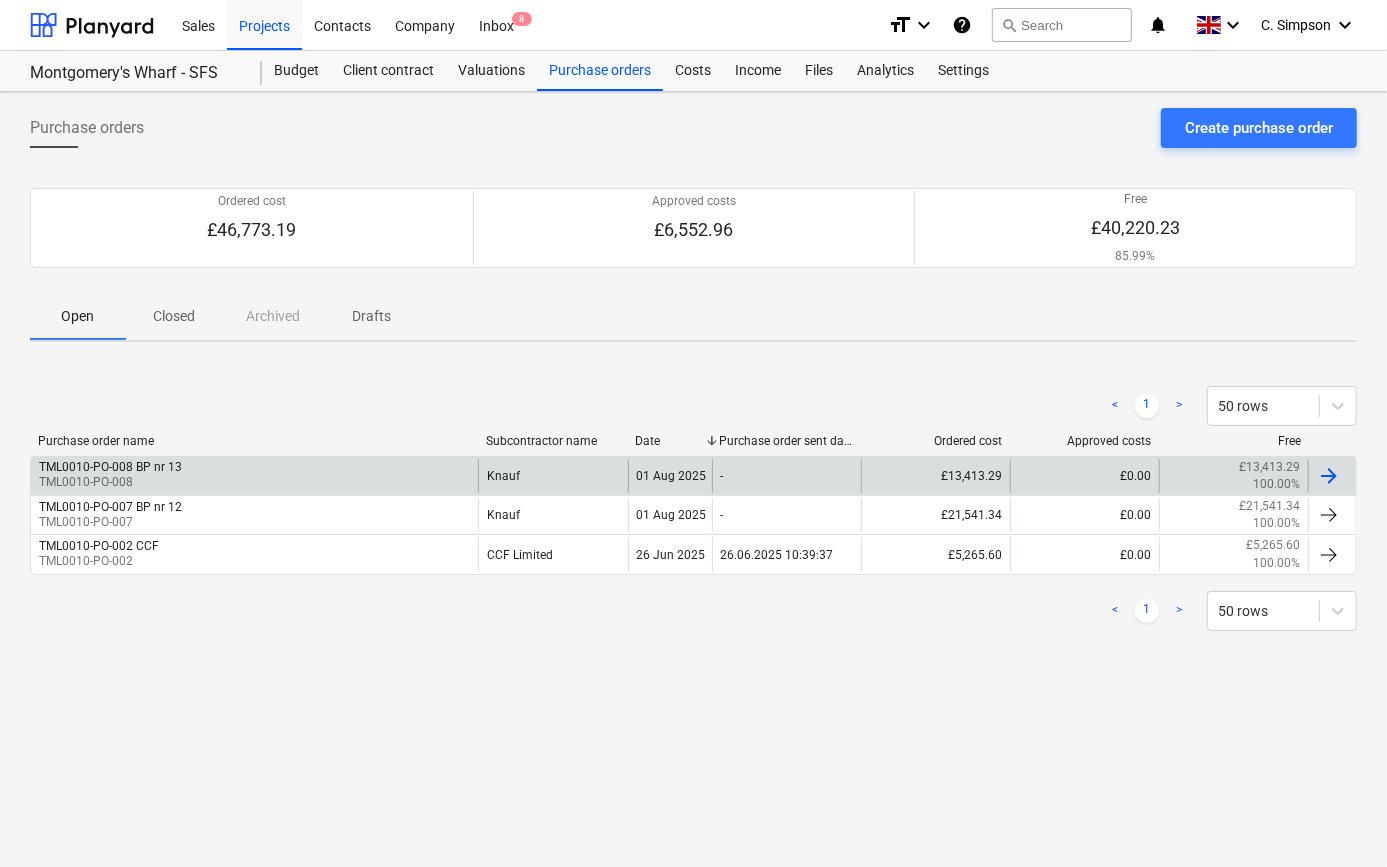 click on "TML0010-PO-008 BP nr 13 TML0010-PO-008" at bounding box center [254, 476] 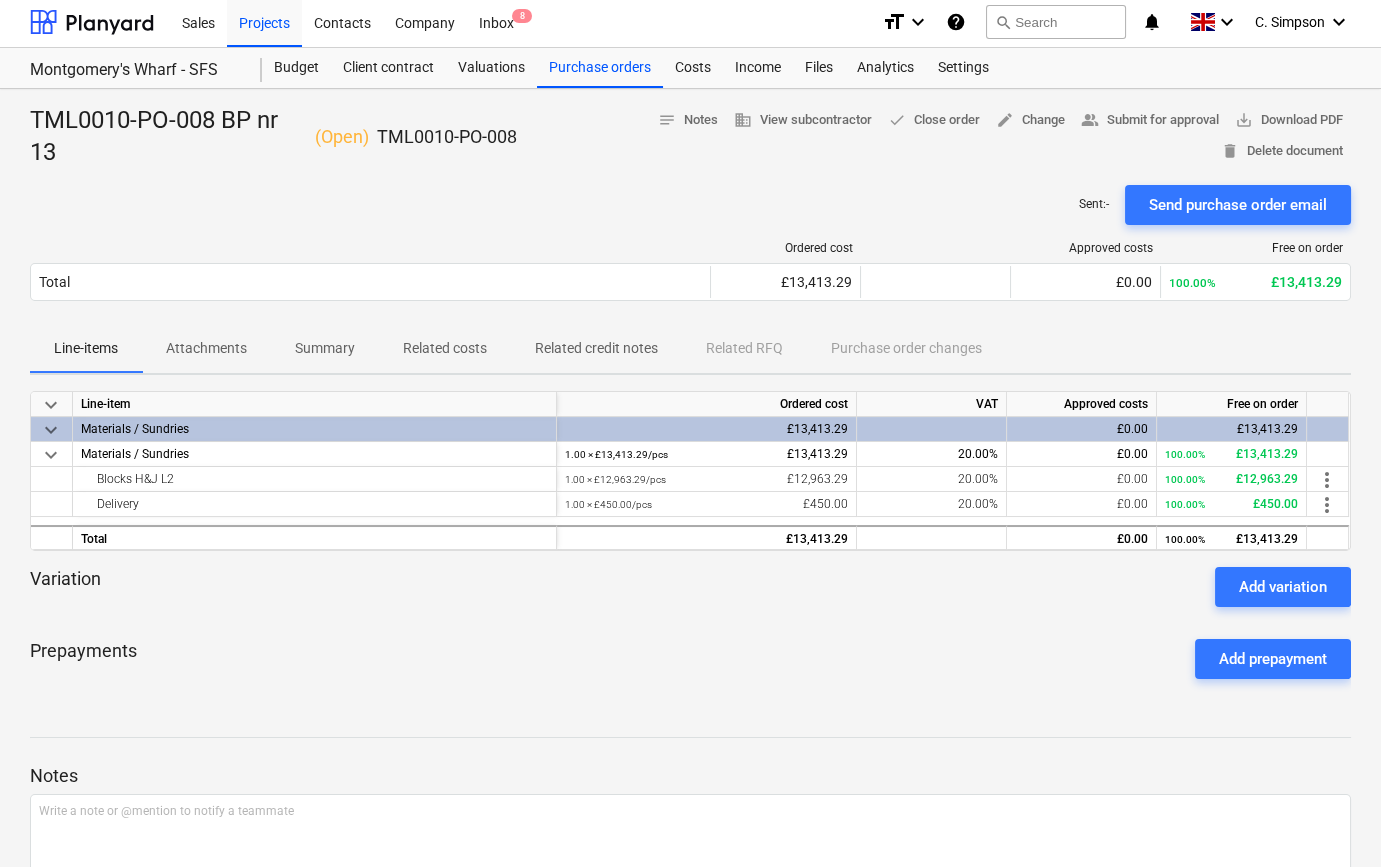 scroll, scrollTop: 0, scrollLeft: 0, axis: both 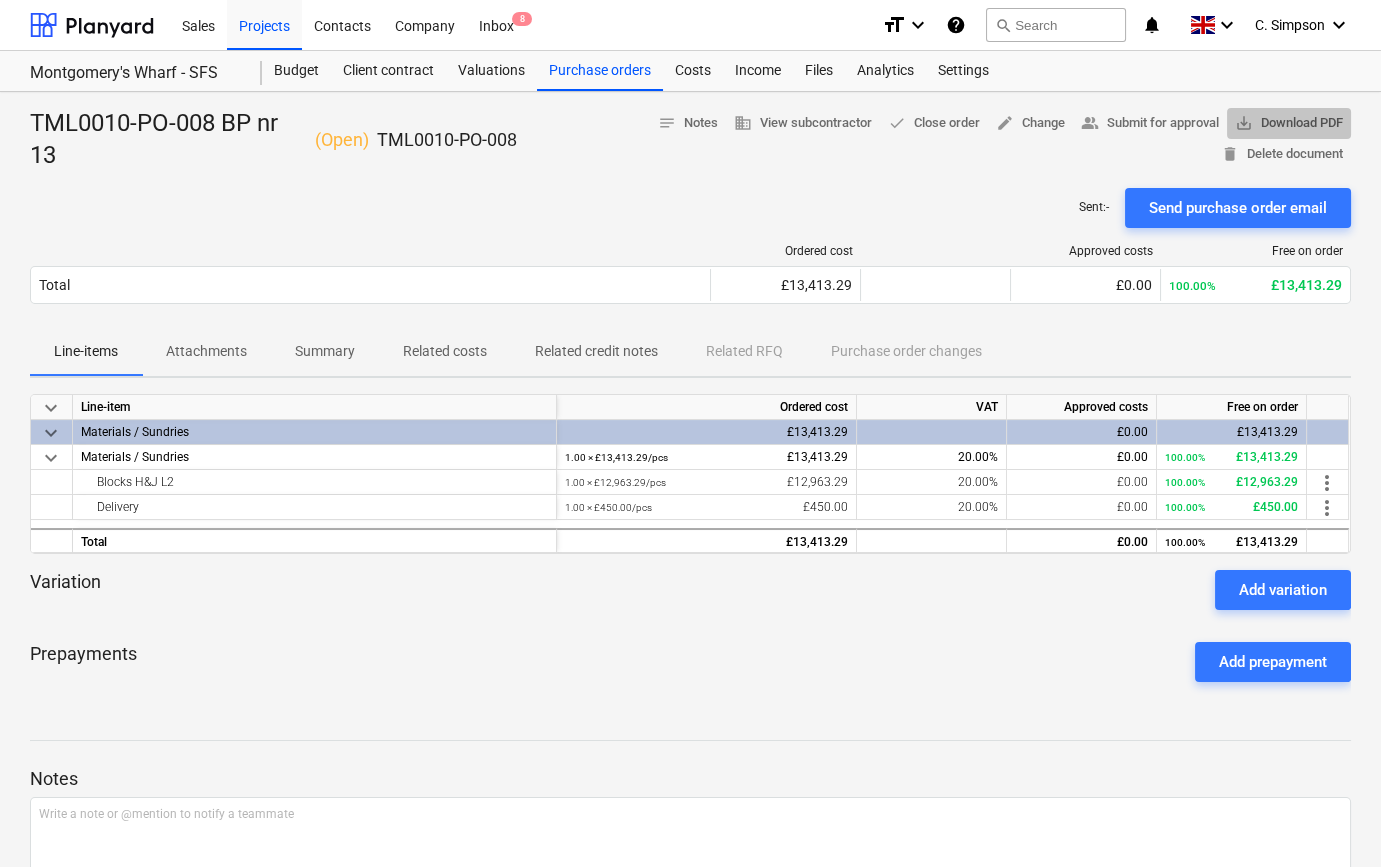 click on "save_alt Download PDF" at bounding box center (1289, 123) 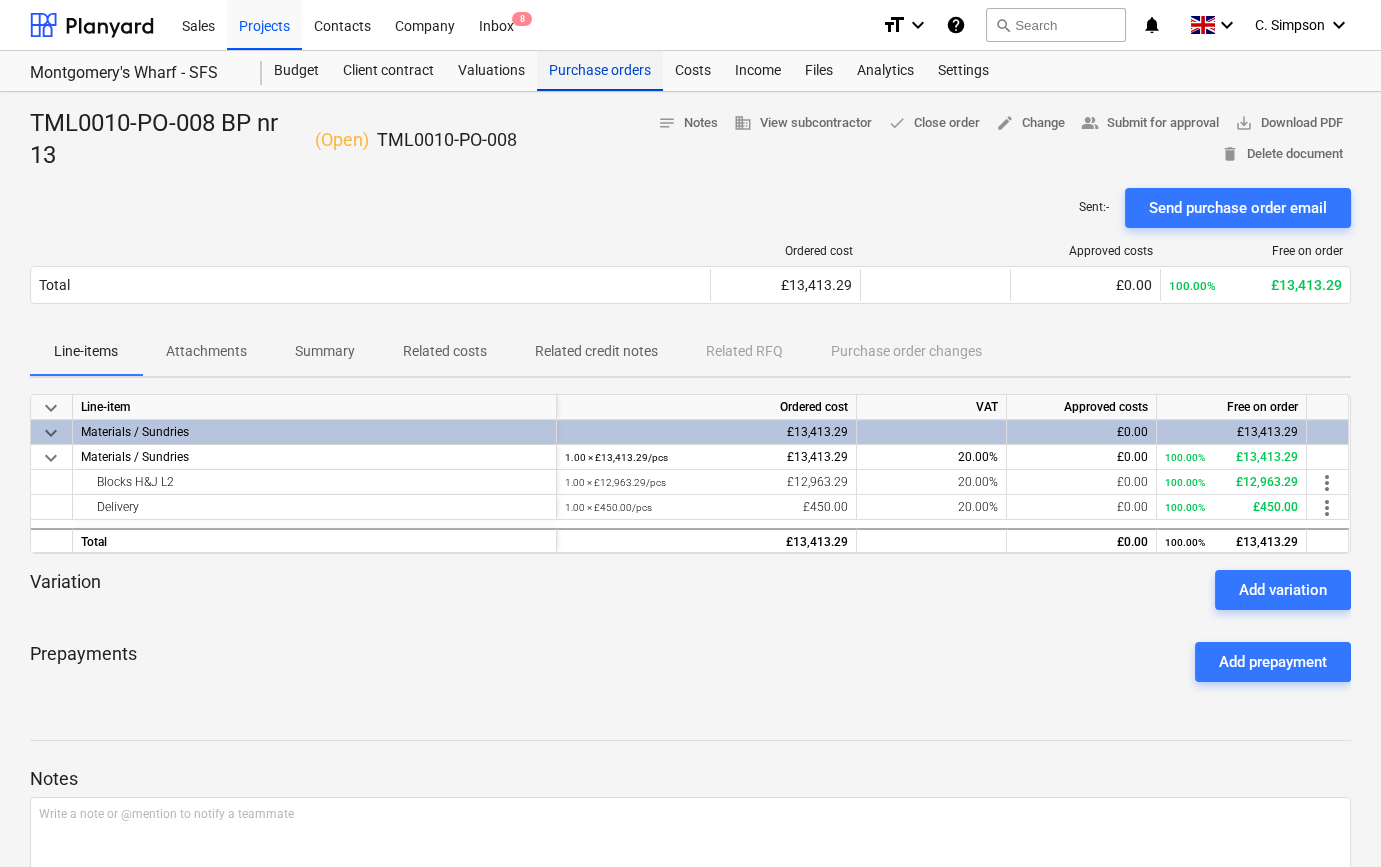 click on "Purchase orders" at bounding box center [600, 71] 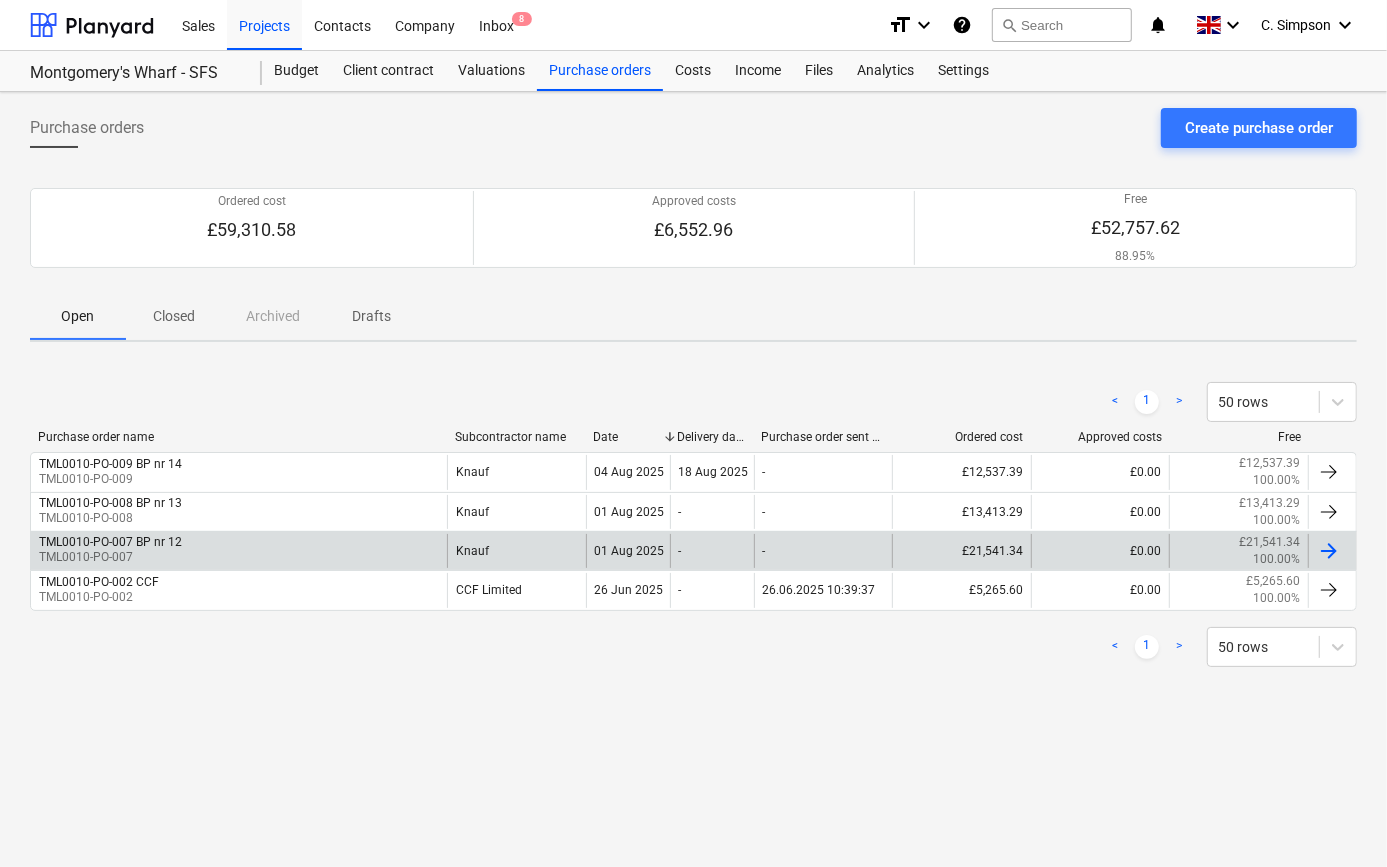 click on "TML0010-PO-007 BP nr 12 TML0010-PO-007" at bounding box center (239, 551) 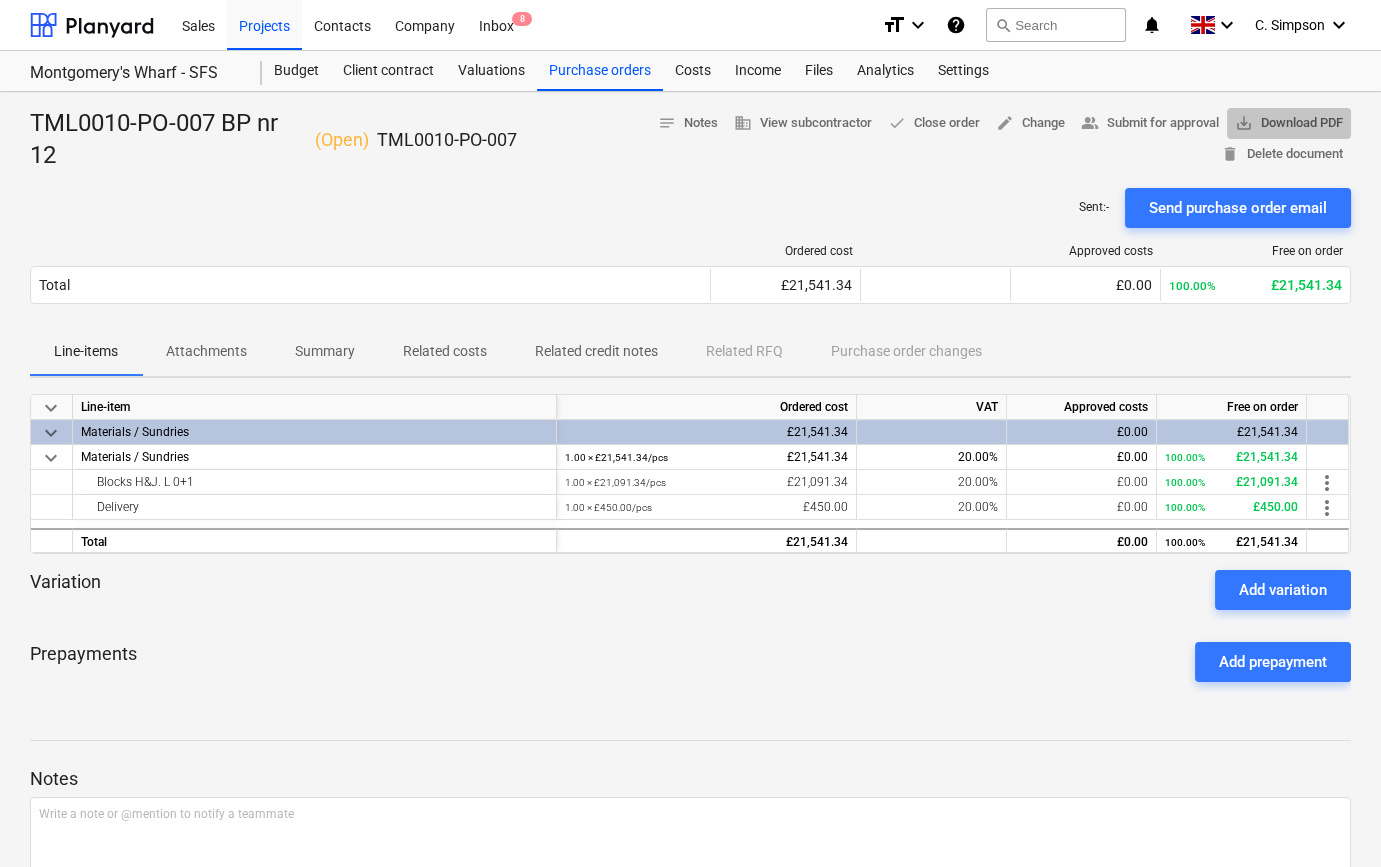 click on "save_alt Download PDF" at bounding box center [1289, 123] 